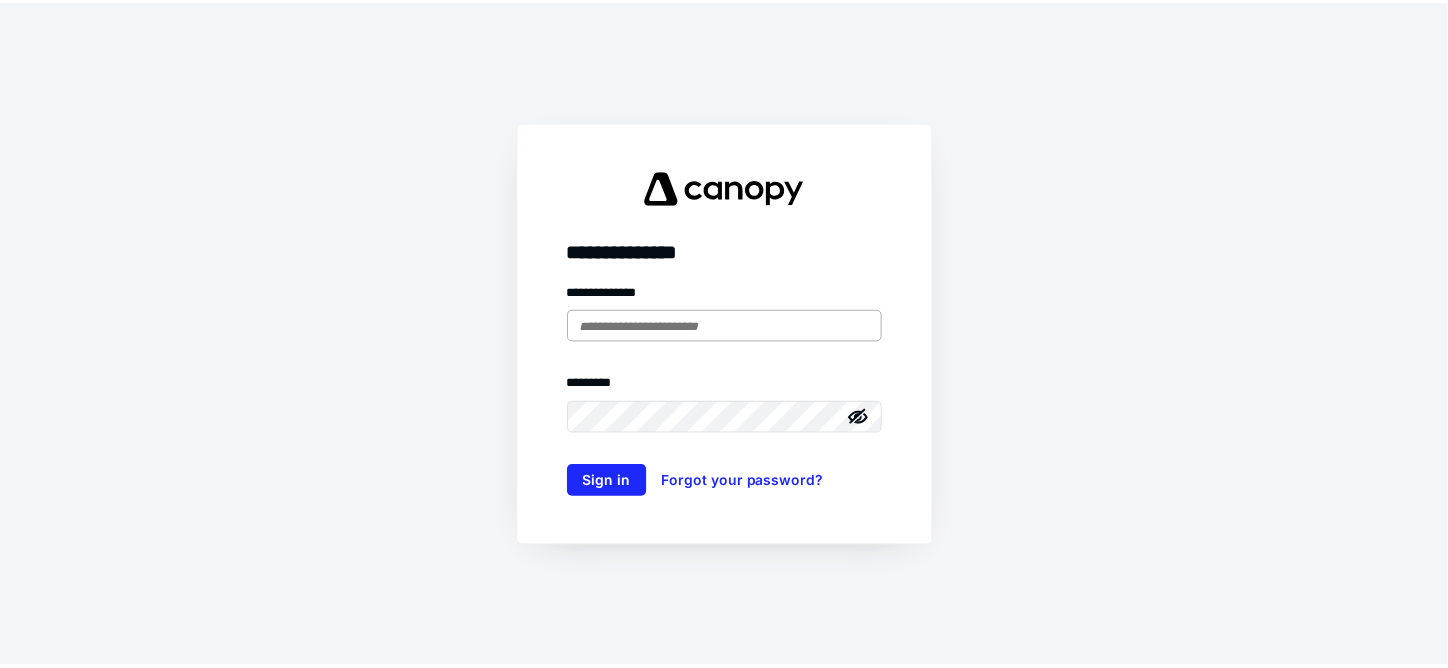 scroll, scrollTop: 0, scrollLeft: 0, axis: both 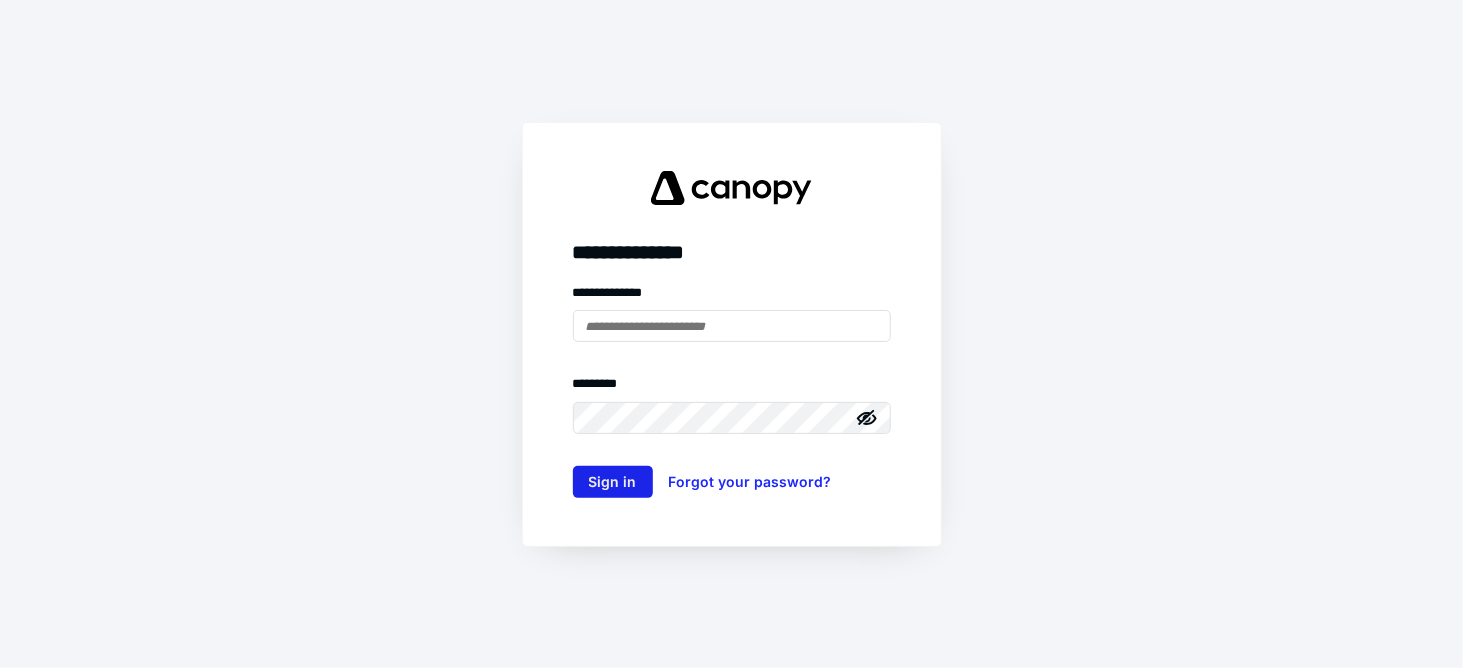type on "**********" 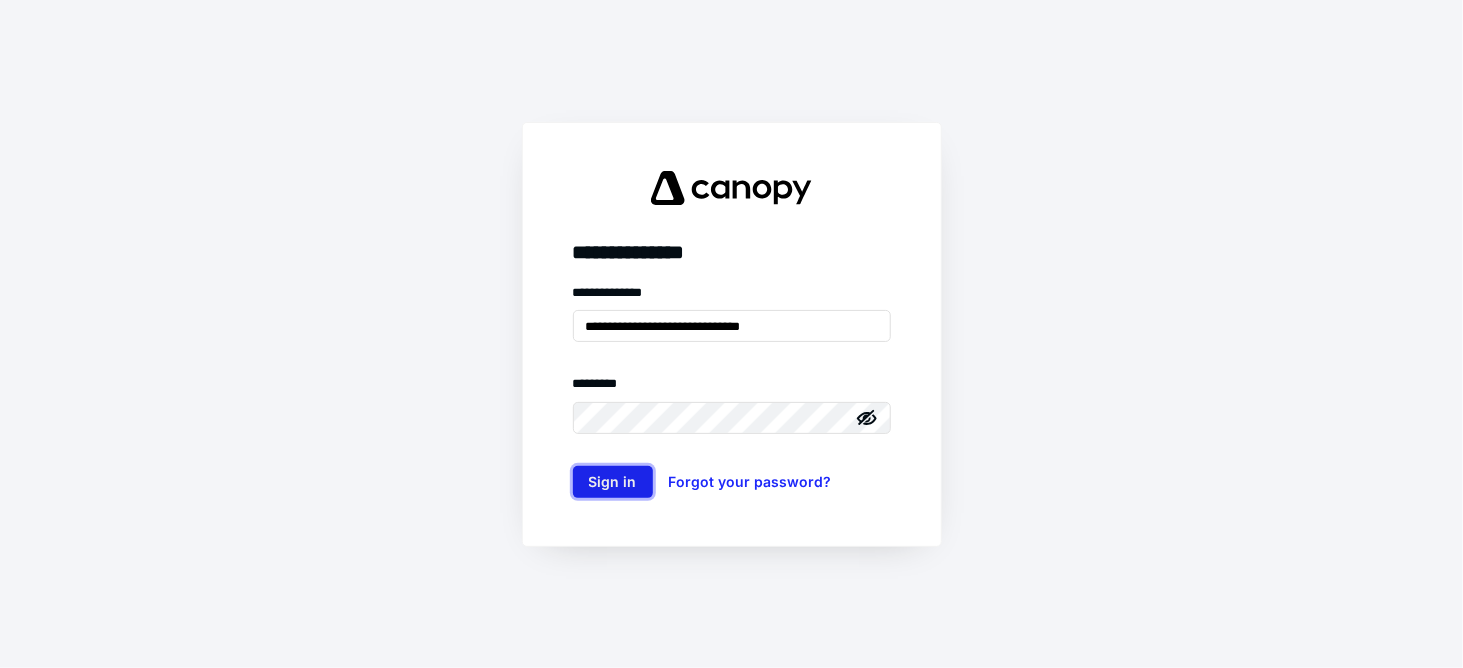 click on "Sign in" at bounding box center [613, 482] 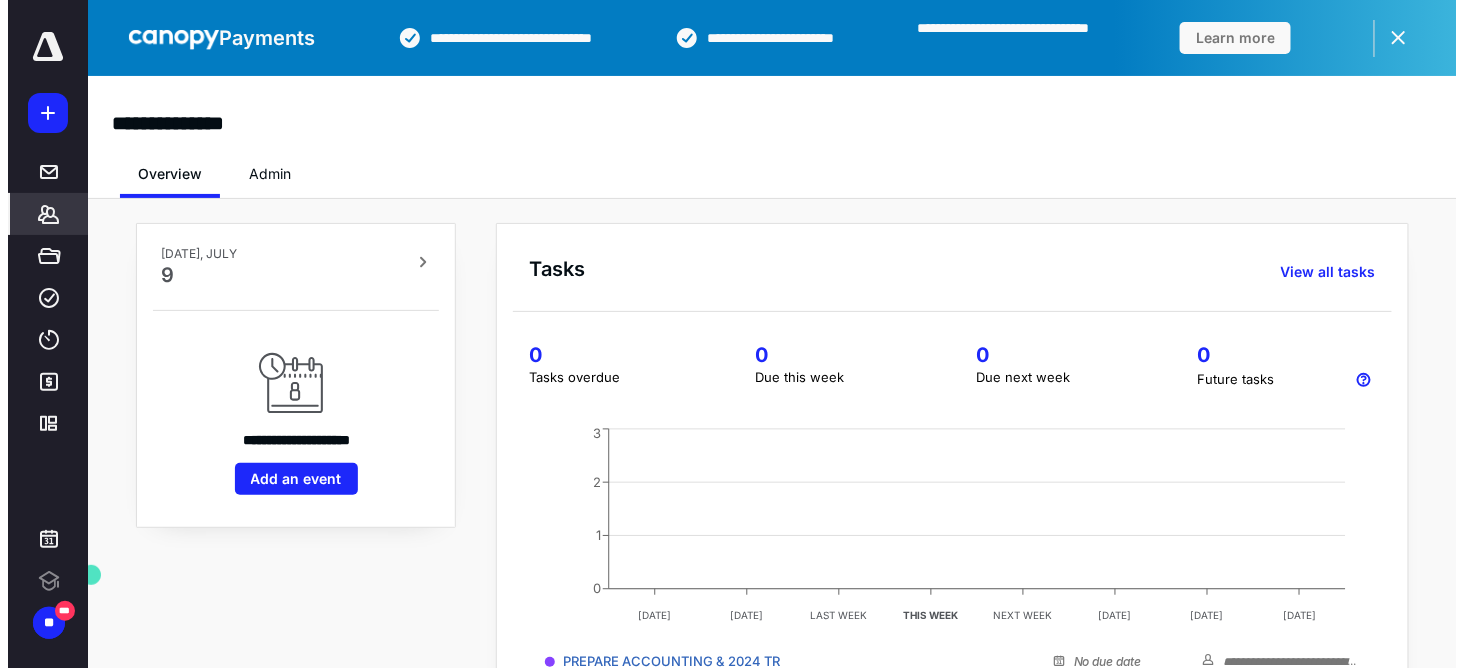 scroll, scrollTop: 0, scrollLeft: 0, axis: both 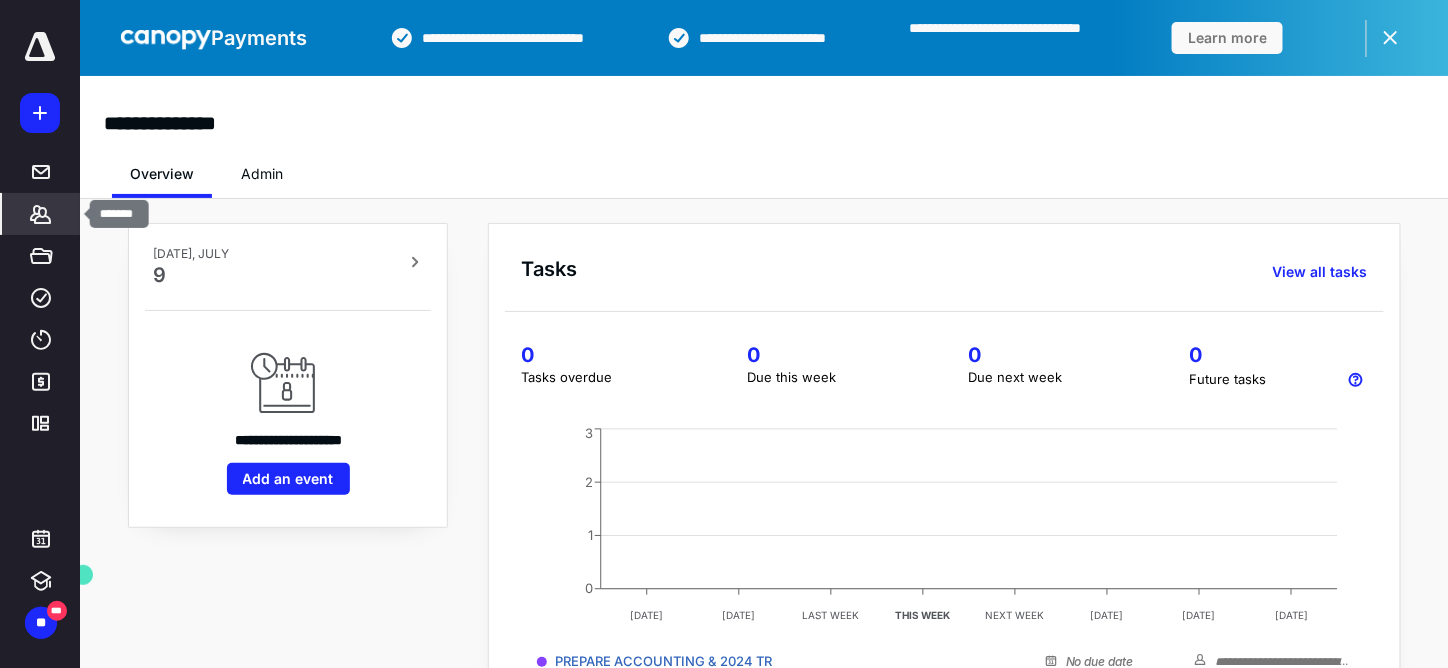 click 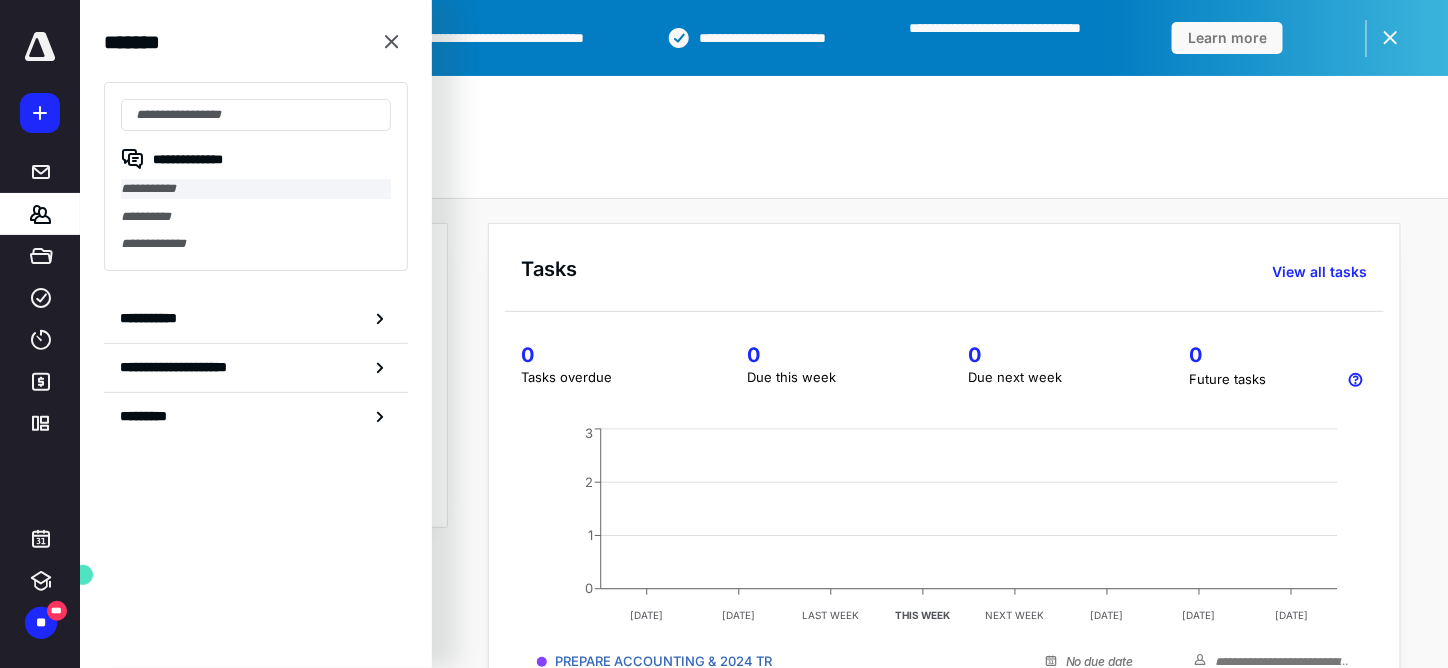 click on "**********" at bounding box center (256, 189) 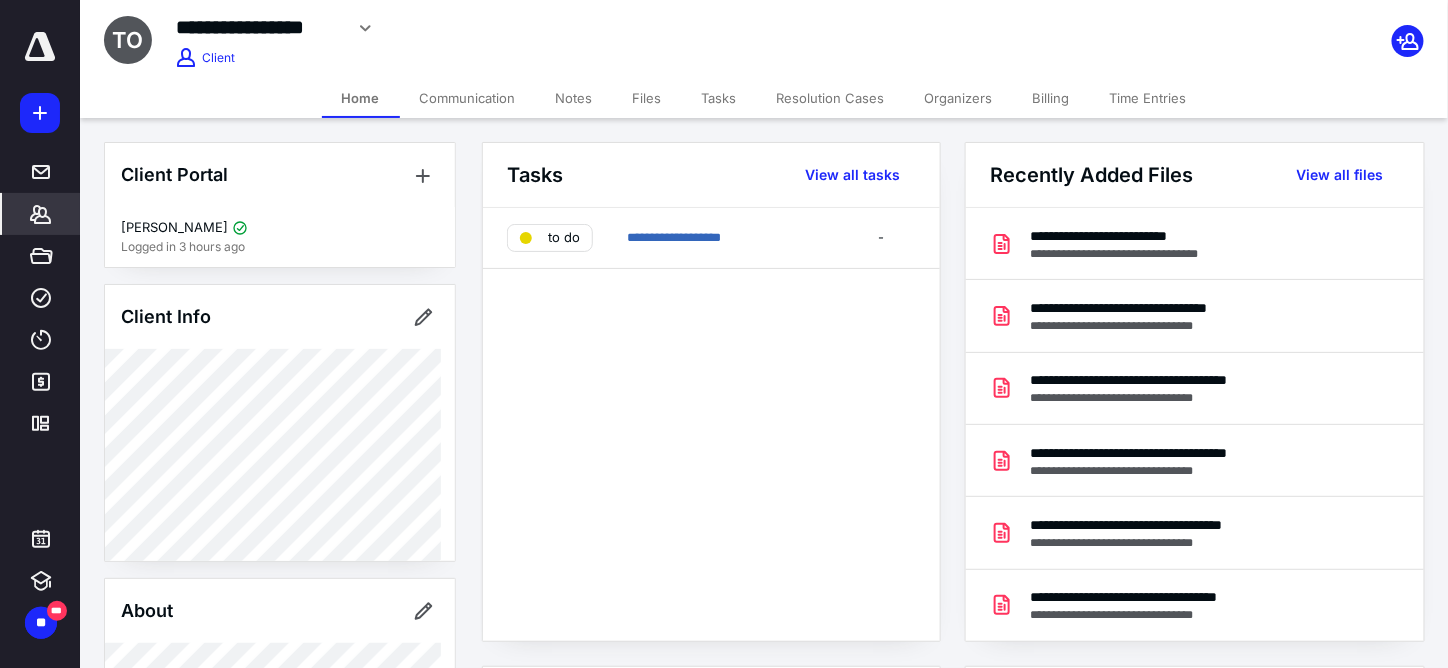 click on "Files" at bounding box center (647, 98) 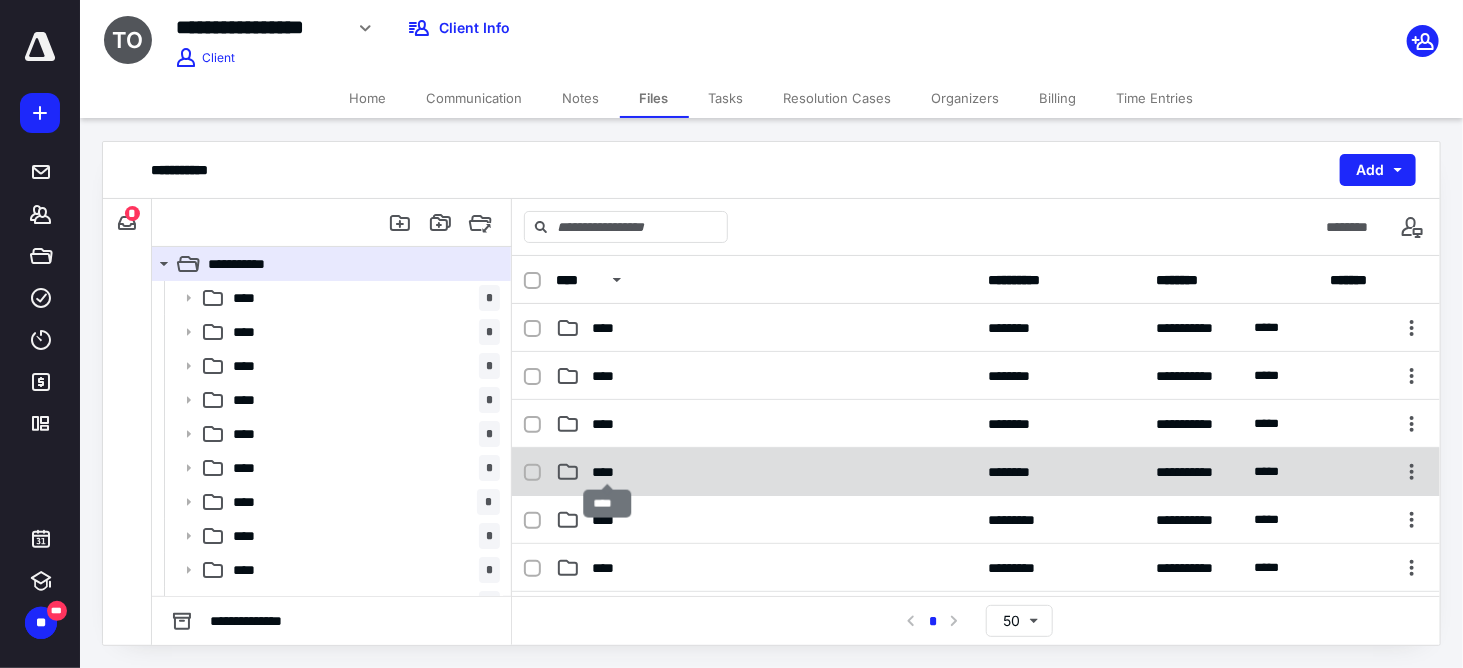 click on "****" at bounding box center [608, 472] 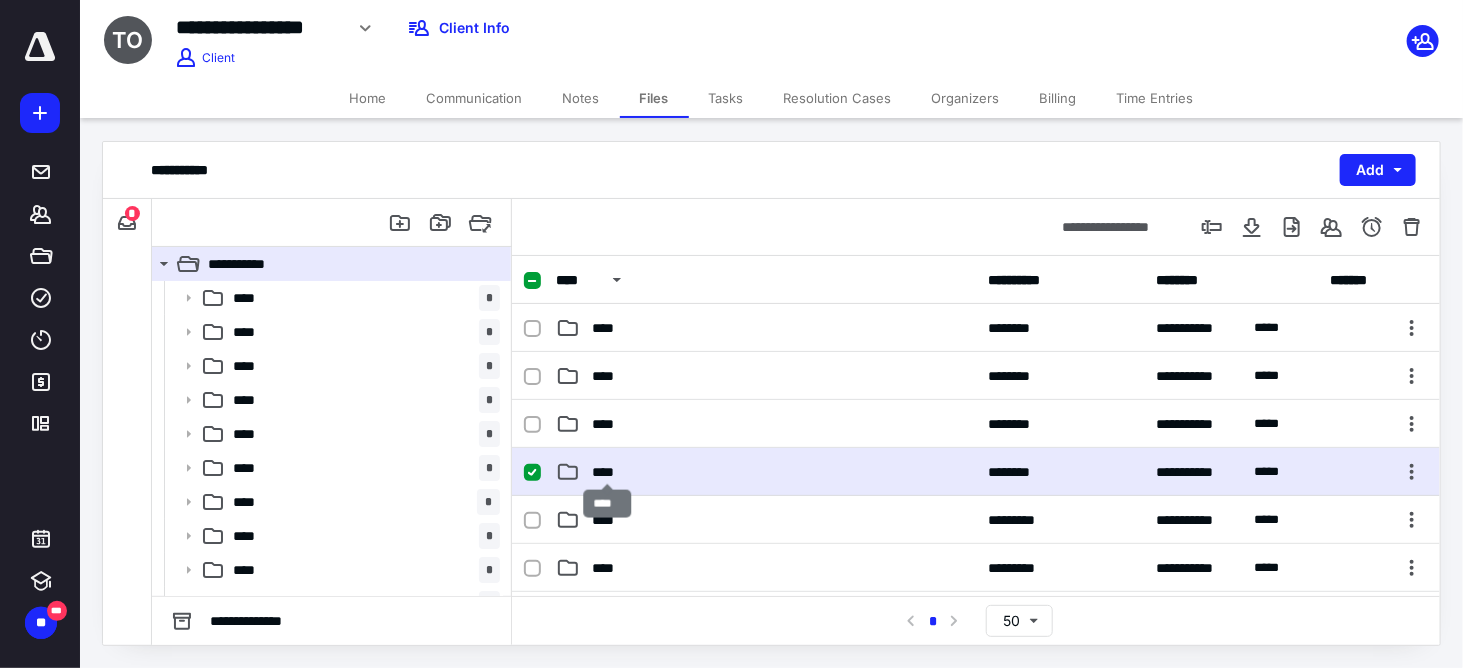 click on "****" at bounding box center [608, 472] 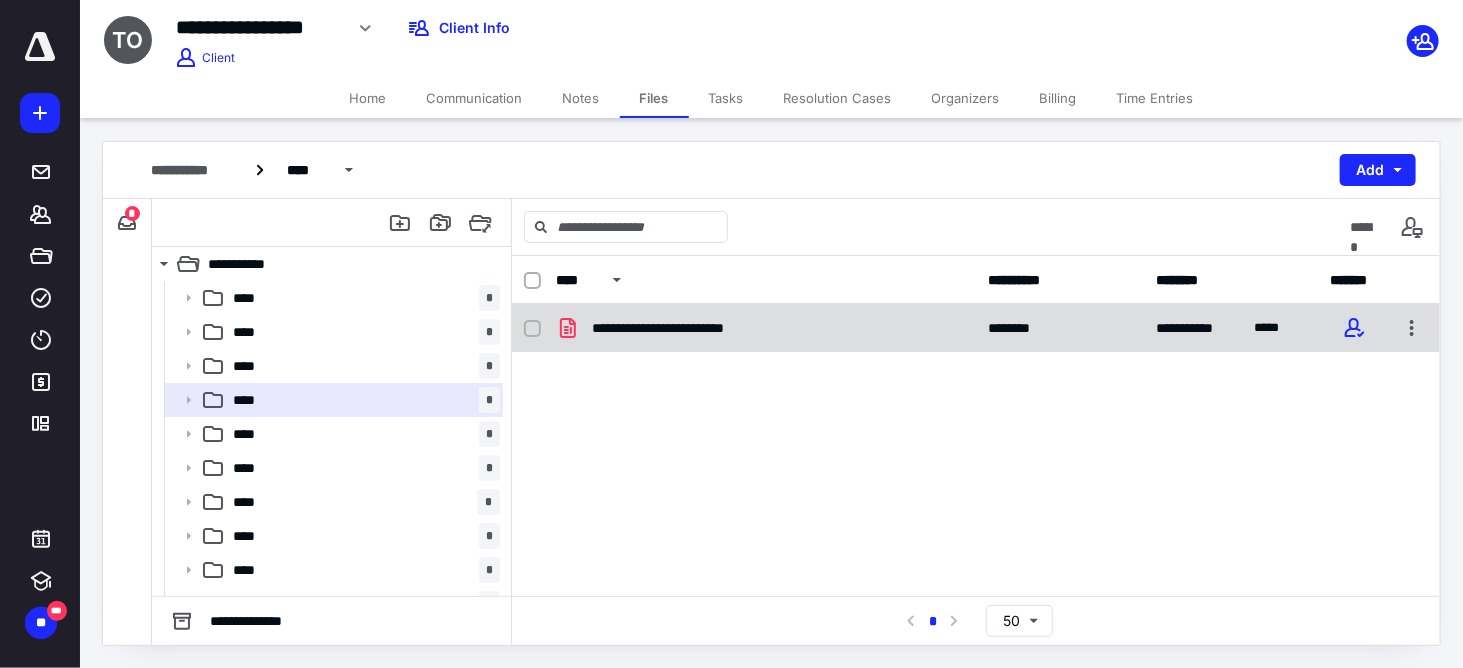 click on "**********" at bounding box center [697, 328] 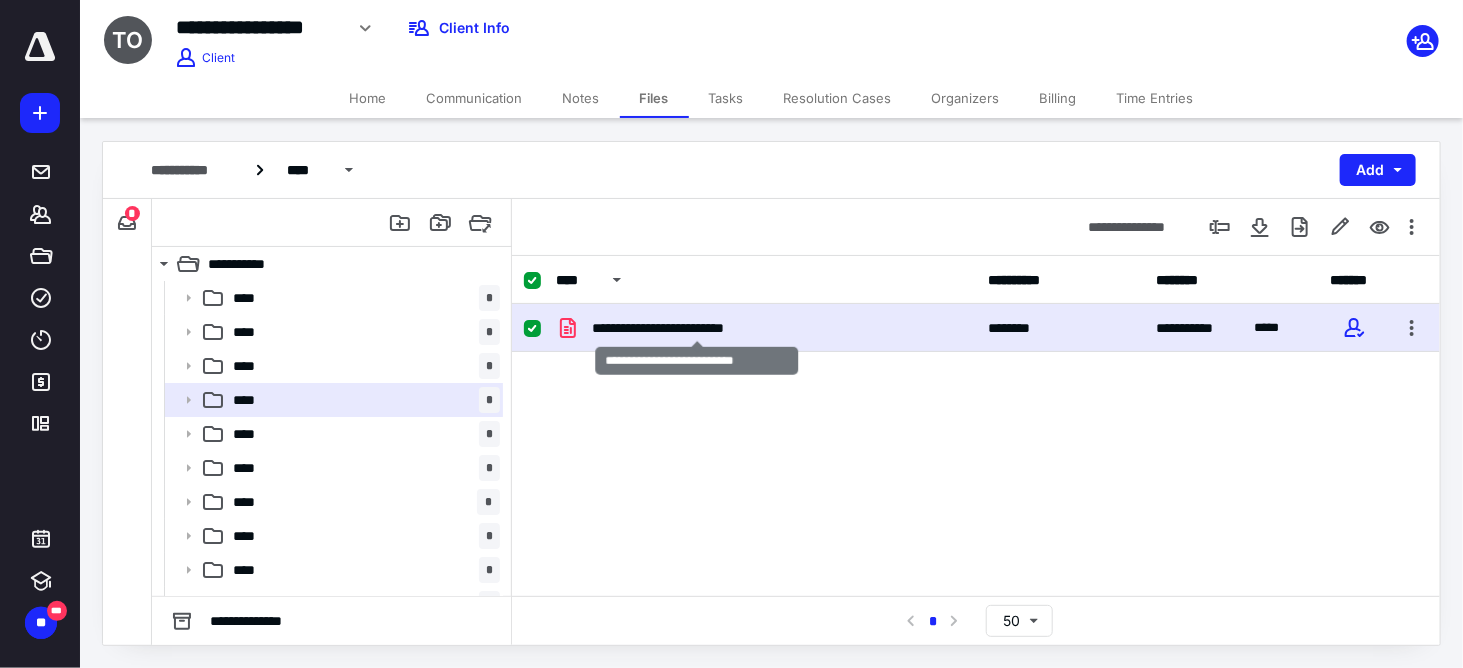 click on "**********" at bounding box center (697, 328) 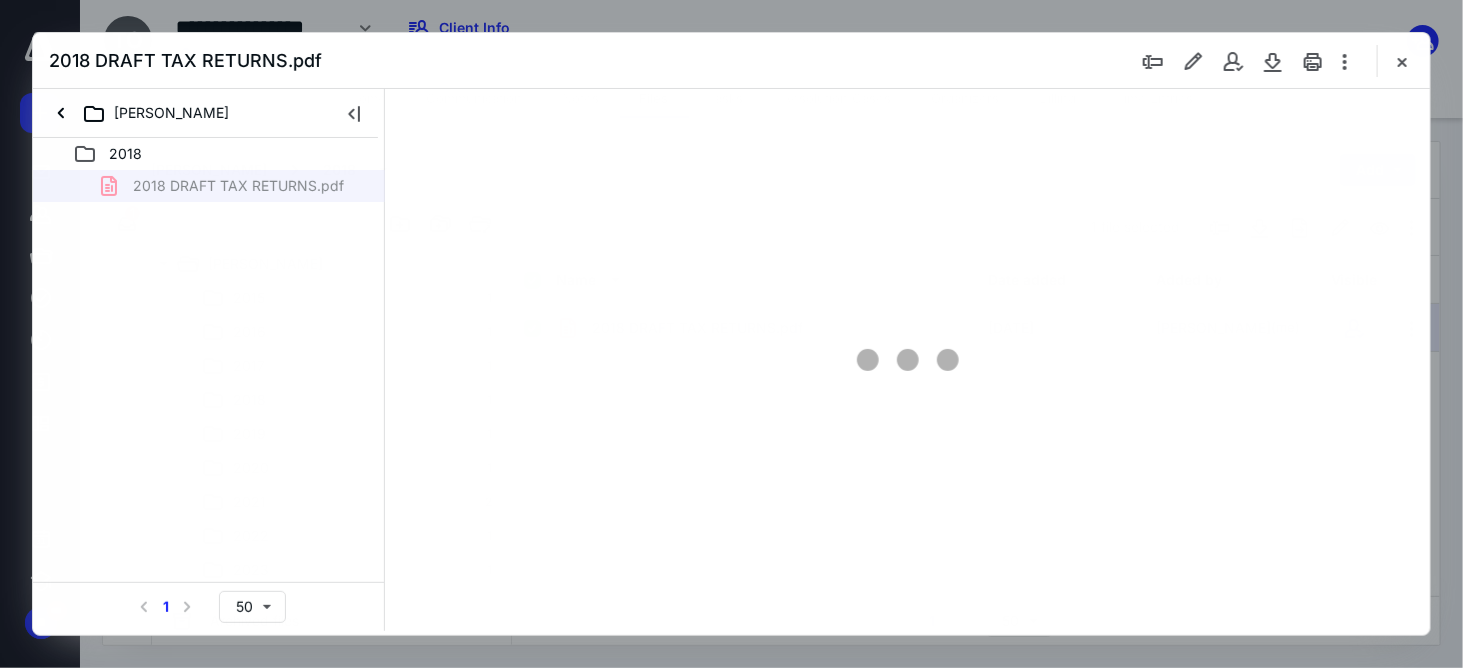 scroll, scrollTop: 0, scrollLeft: 0, axis: both 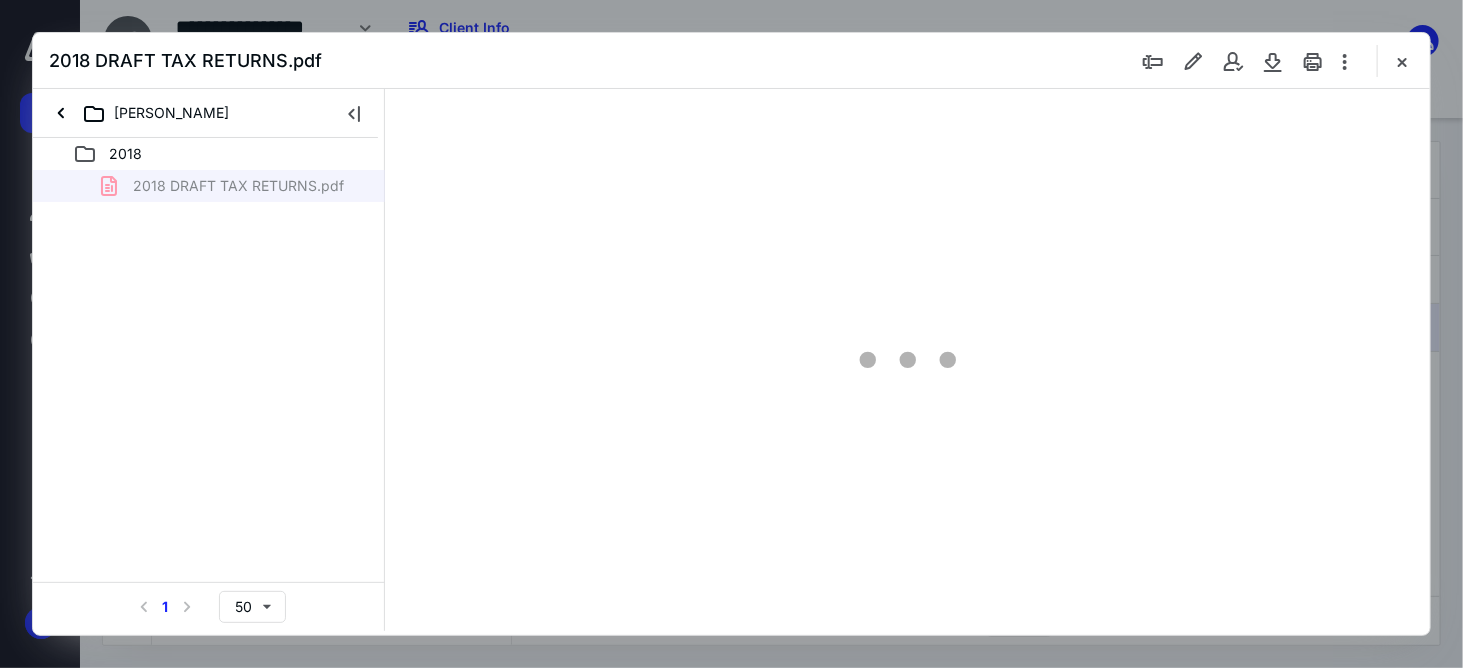 type on "59" 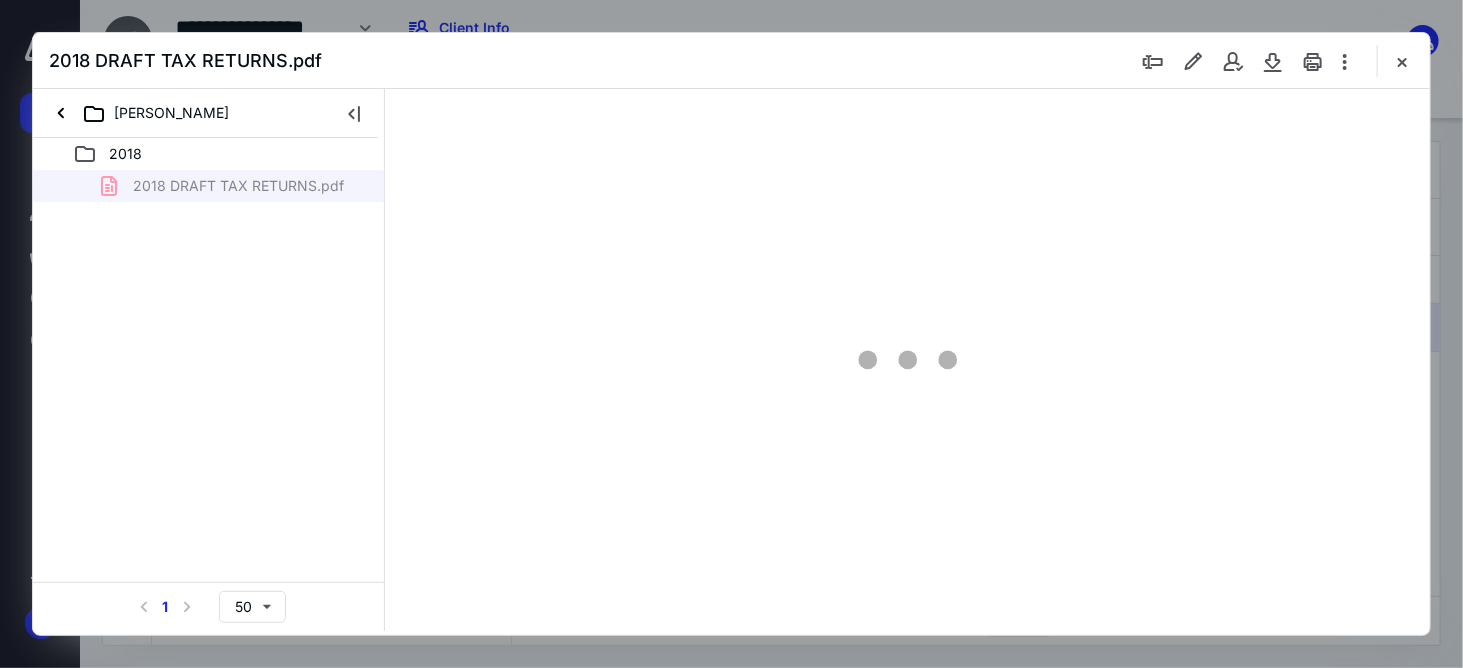 scroll, scrollTop: 78, scrollLeft: 0, axis: vertical 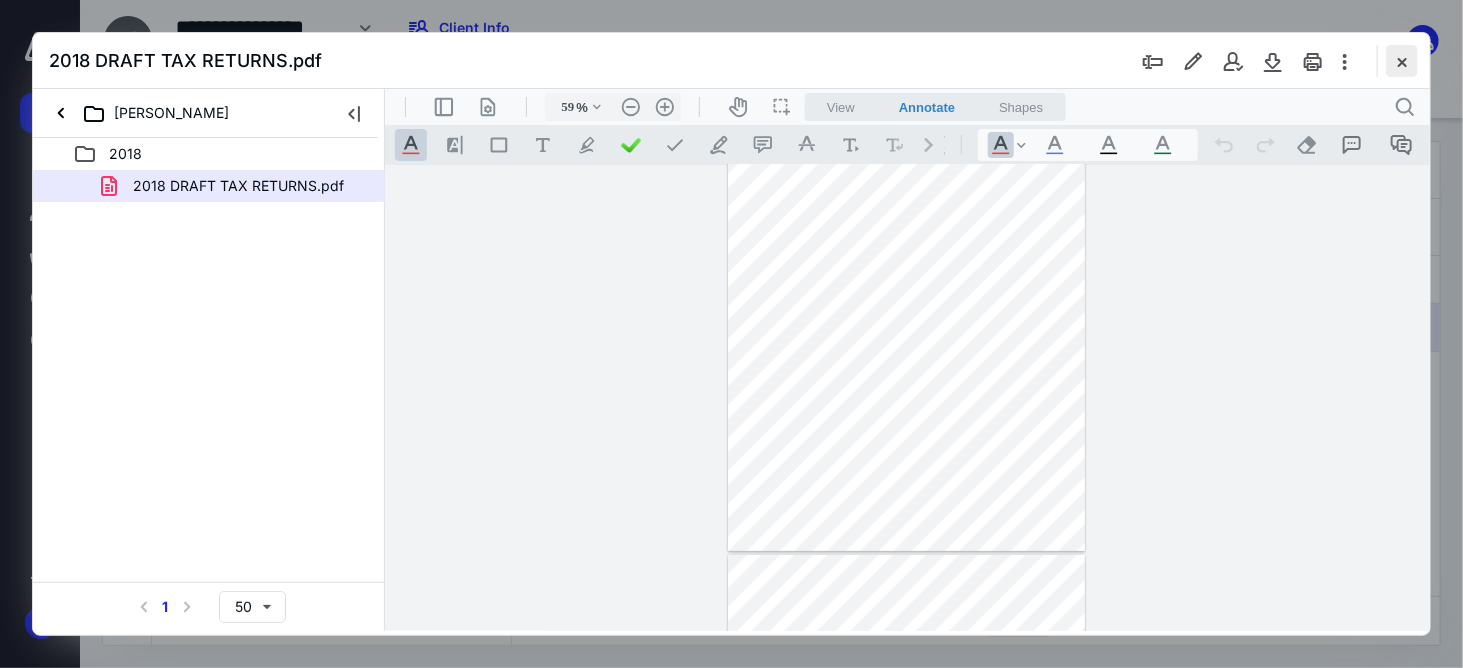 click at bounding box center [1402, 61] 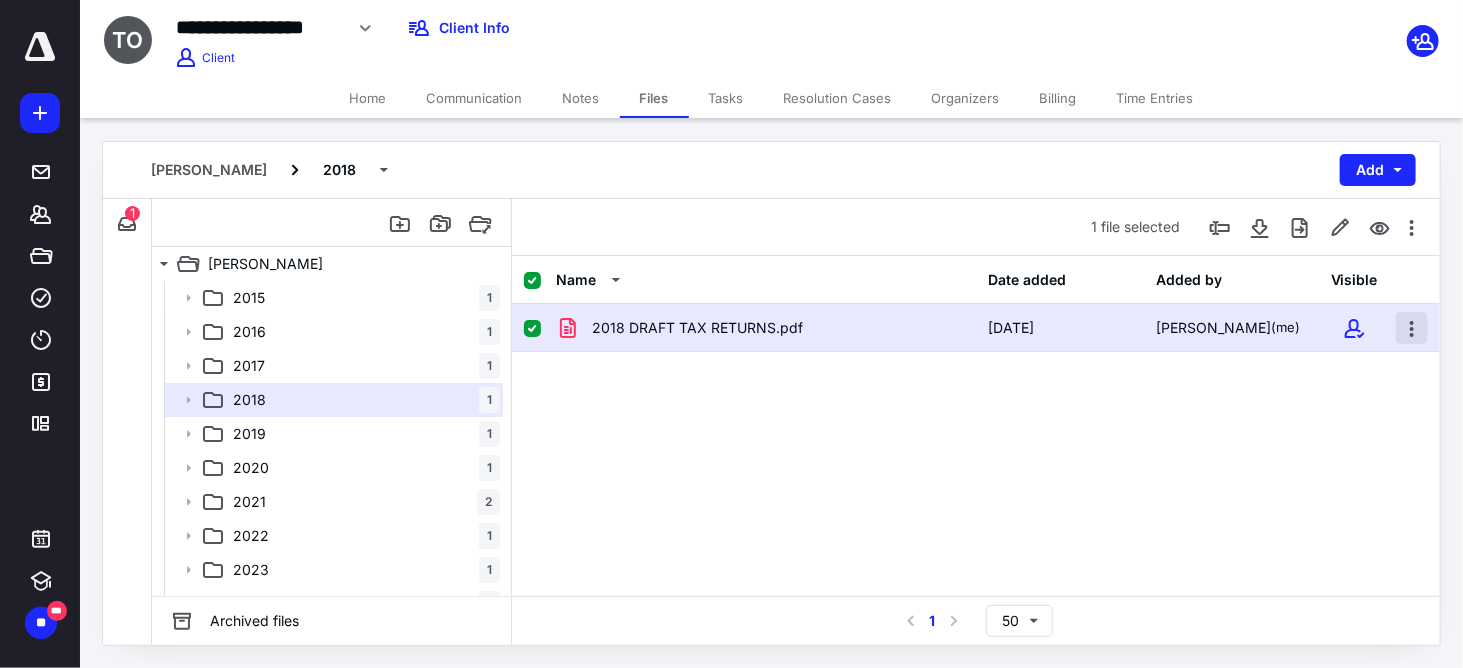 click at bounding box center (1412, 328) 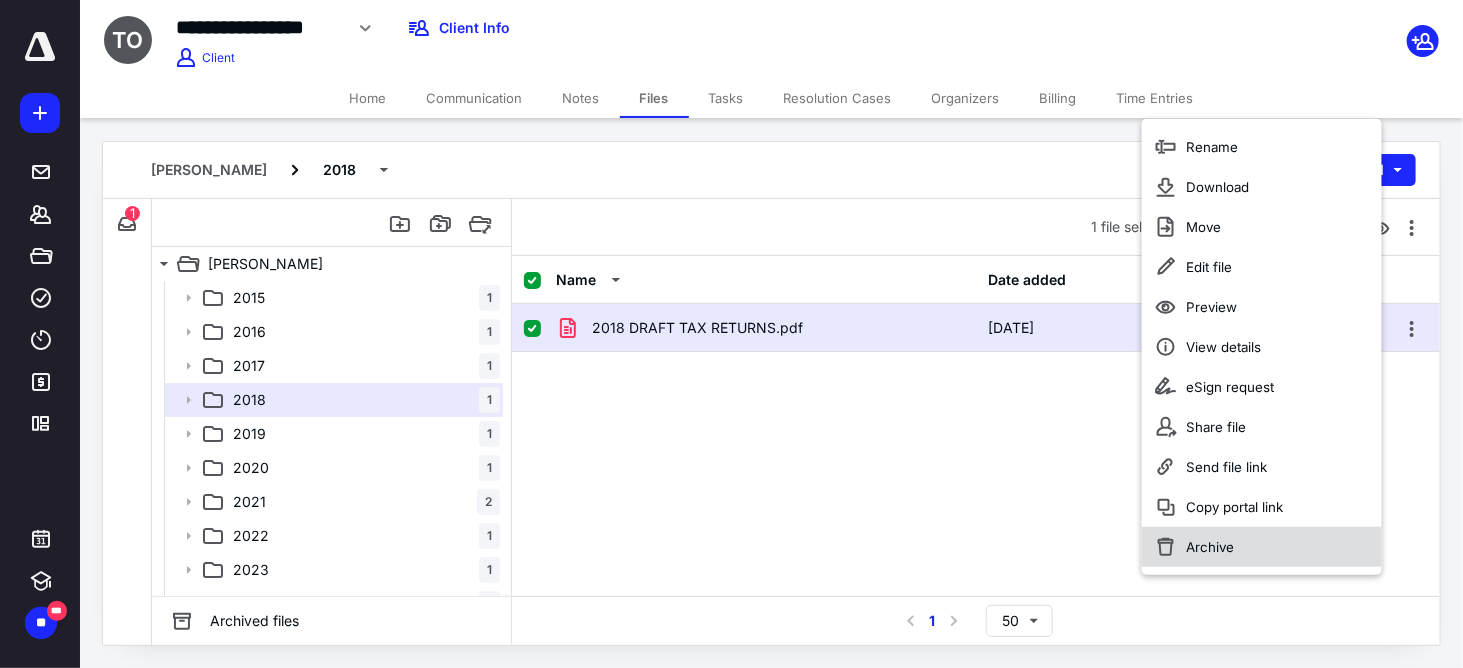 click on "Archive" at bounding box center [1262, 547] 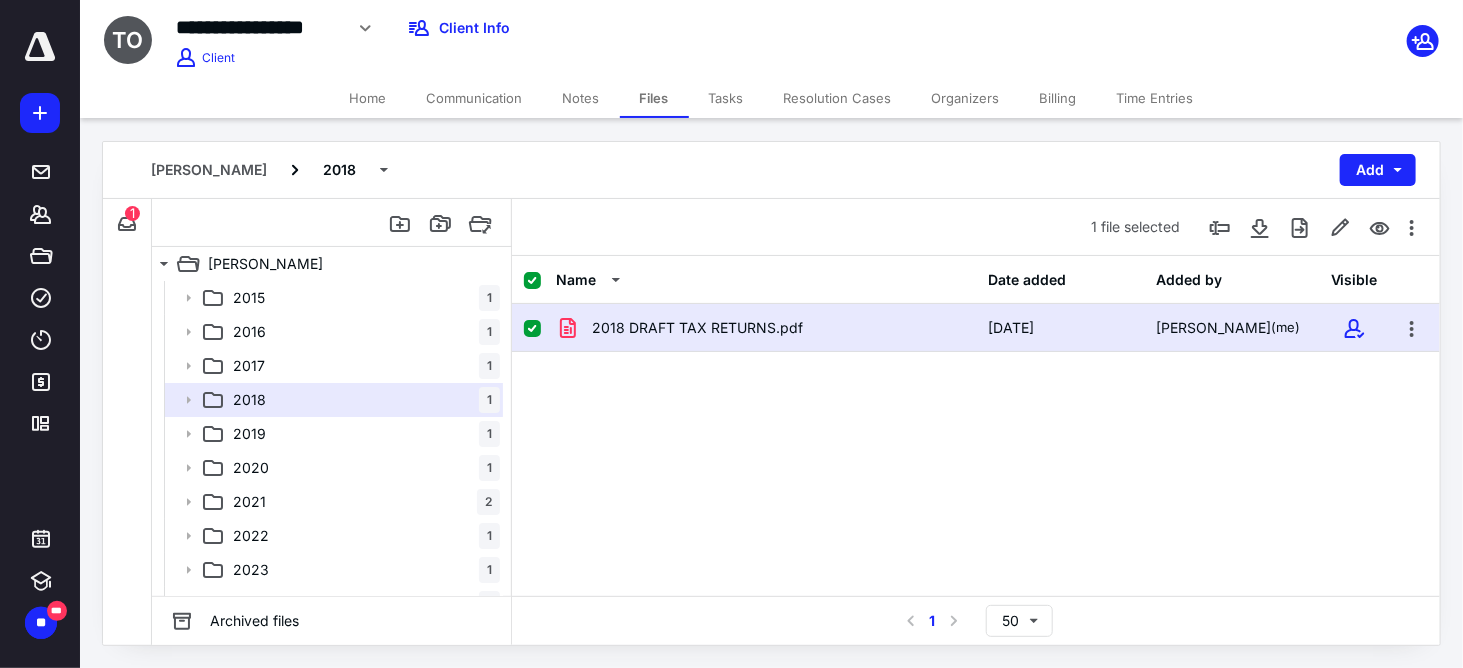 checkbox on "false" 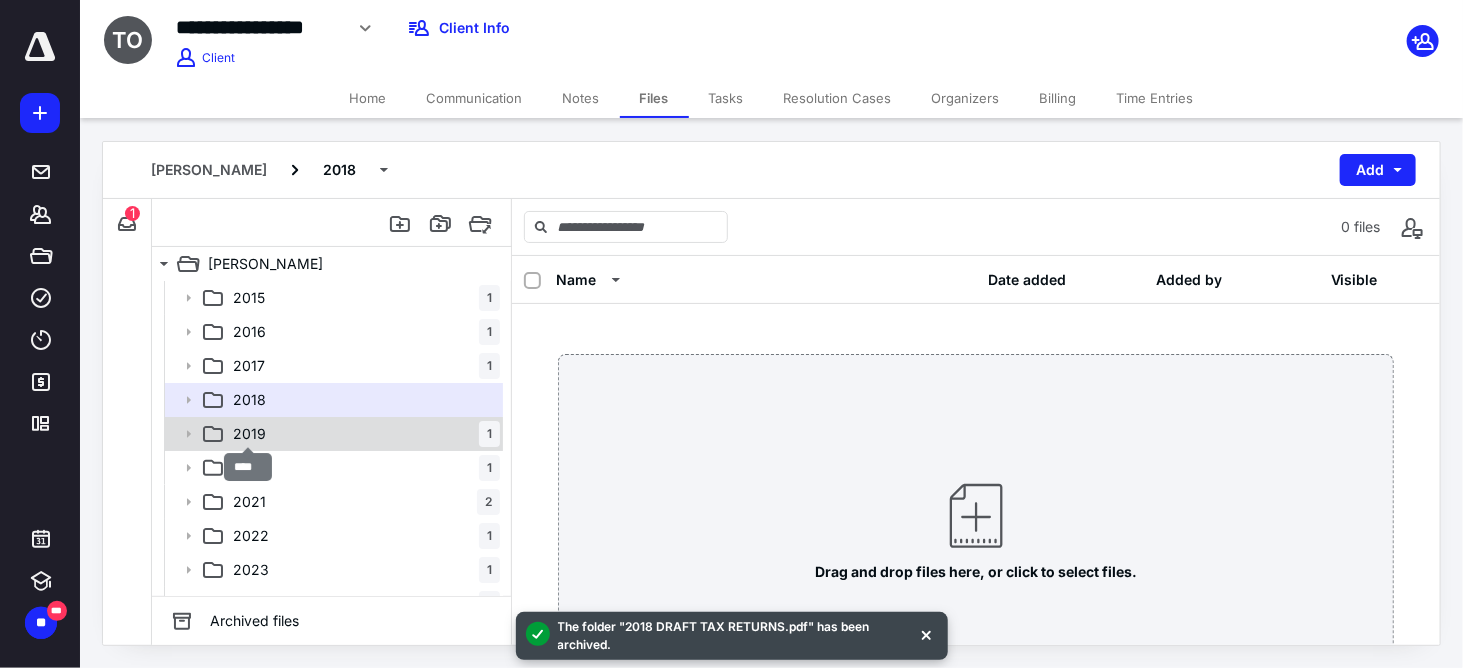 click on "2019" at bounding box center [249, 434] 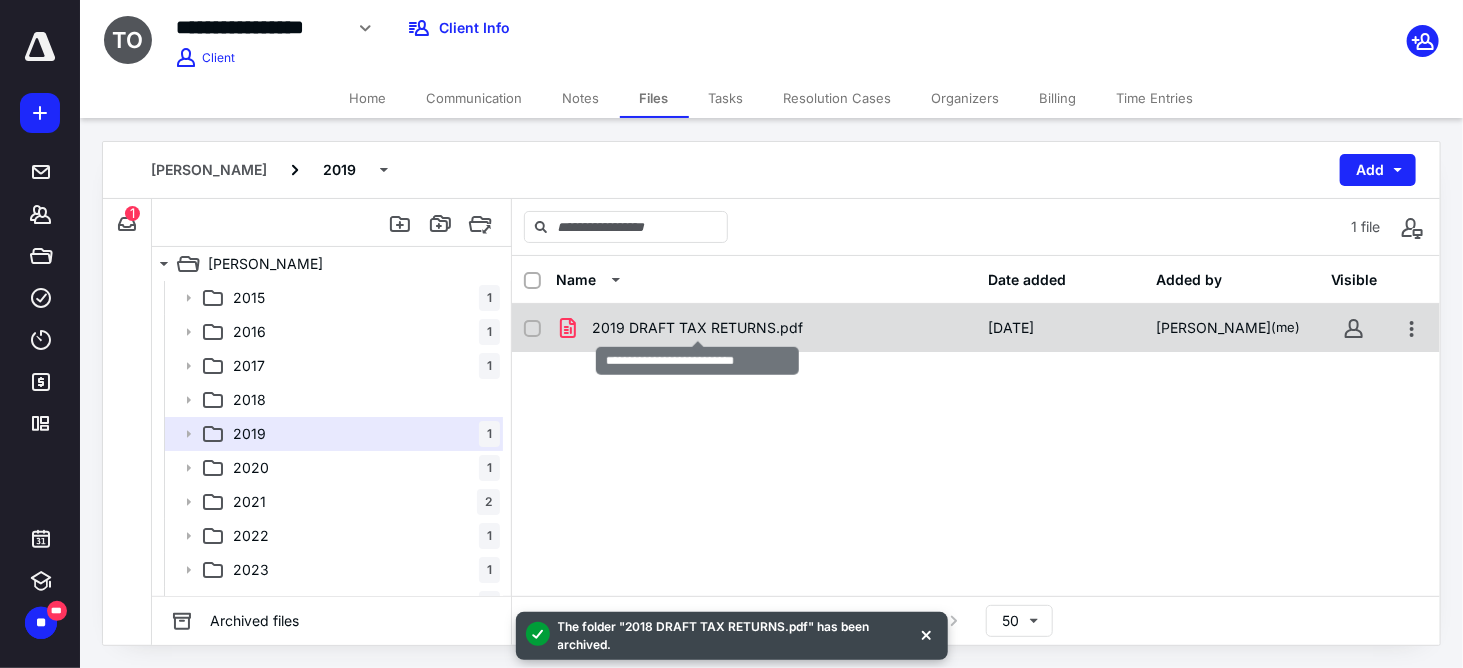 click on "2019 DRAFT TAX RETURNS.pdf" at bounding box center [697, 328] 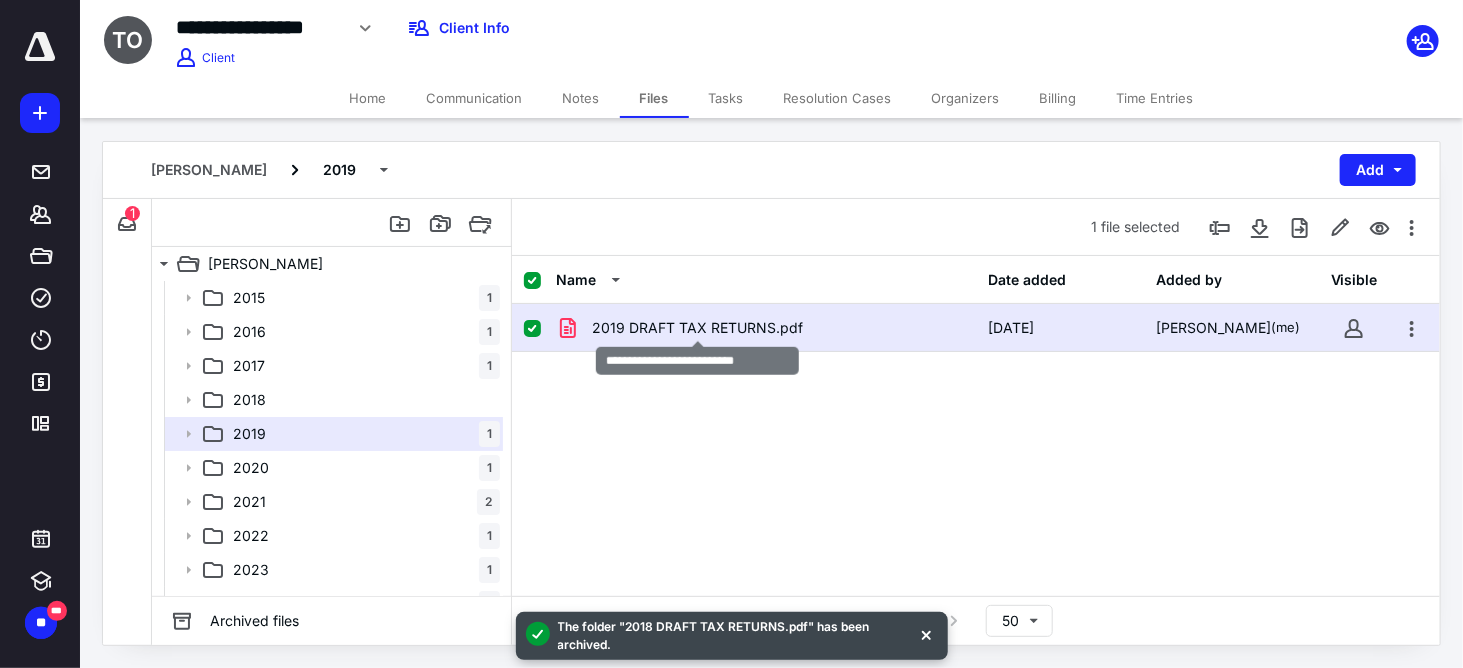 click on "2019 DRAFT TAX RETURNS.pdf" at bounding box center (697, 328) 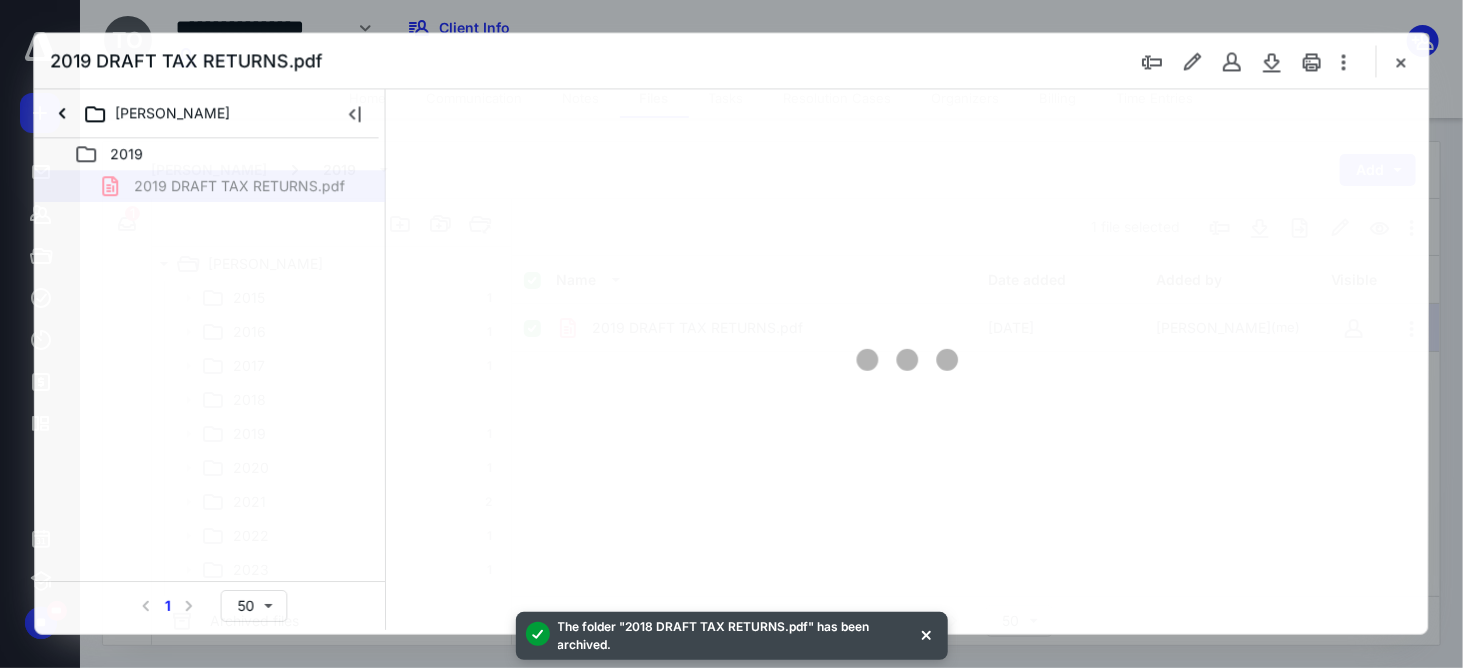 scroll, scrollTop: 0, scrollLeft: 0, axis: both 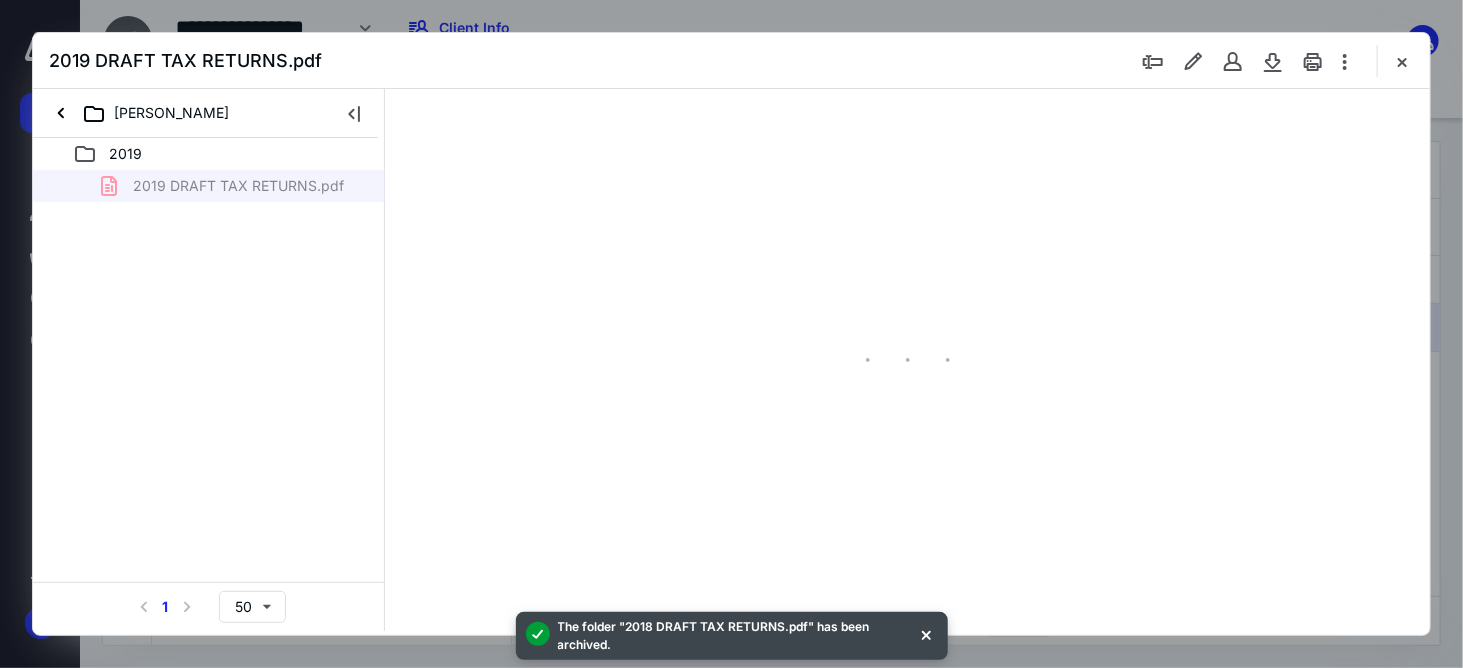 type on "59" 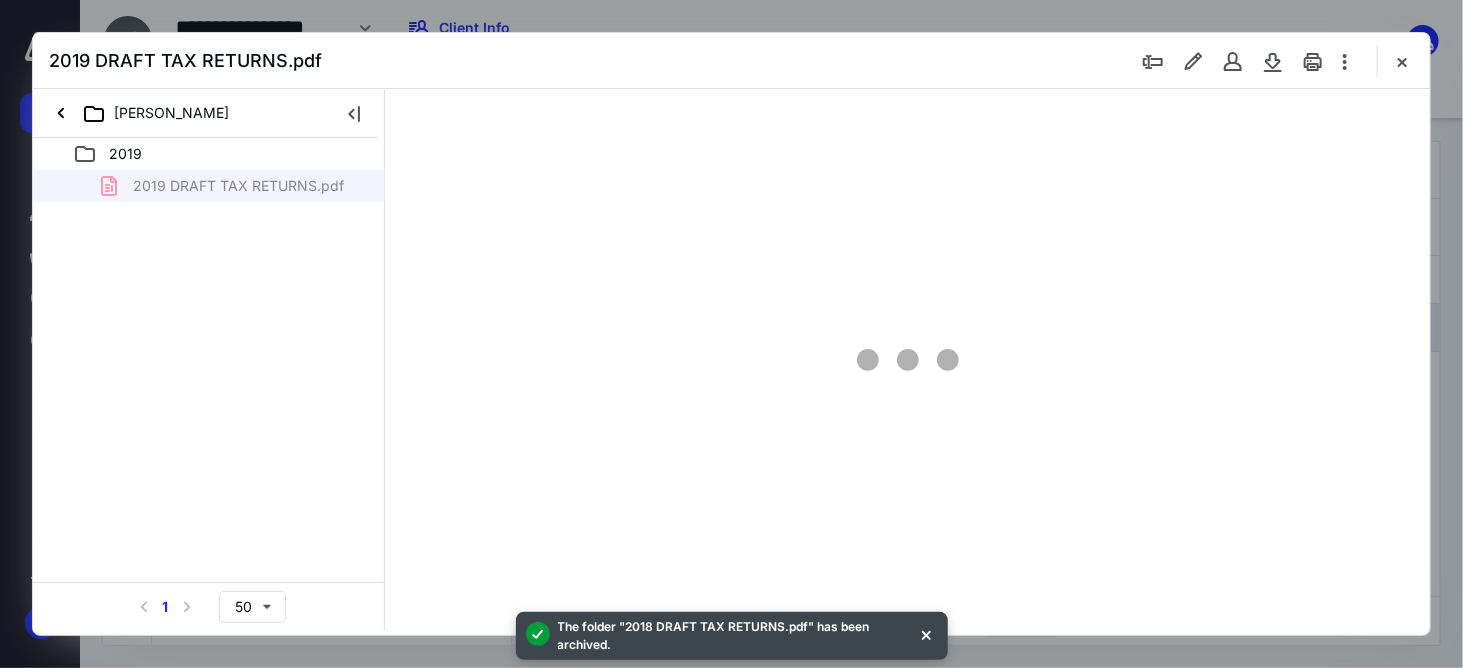 scroll, scrollTop: 78, scrollLeft: 0, axis: vertical 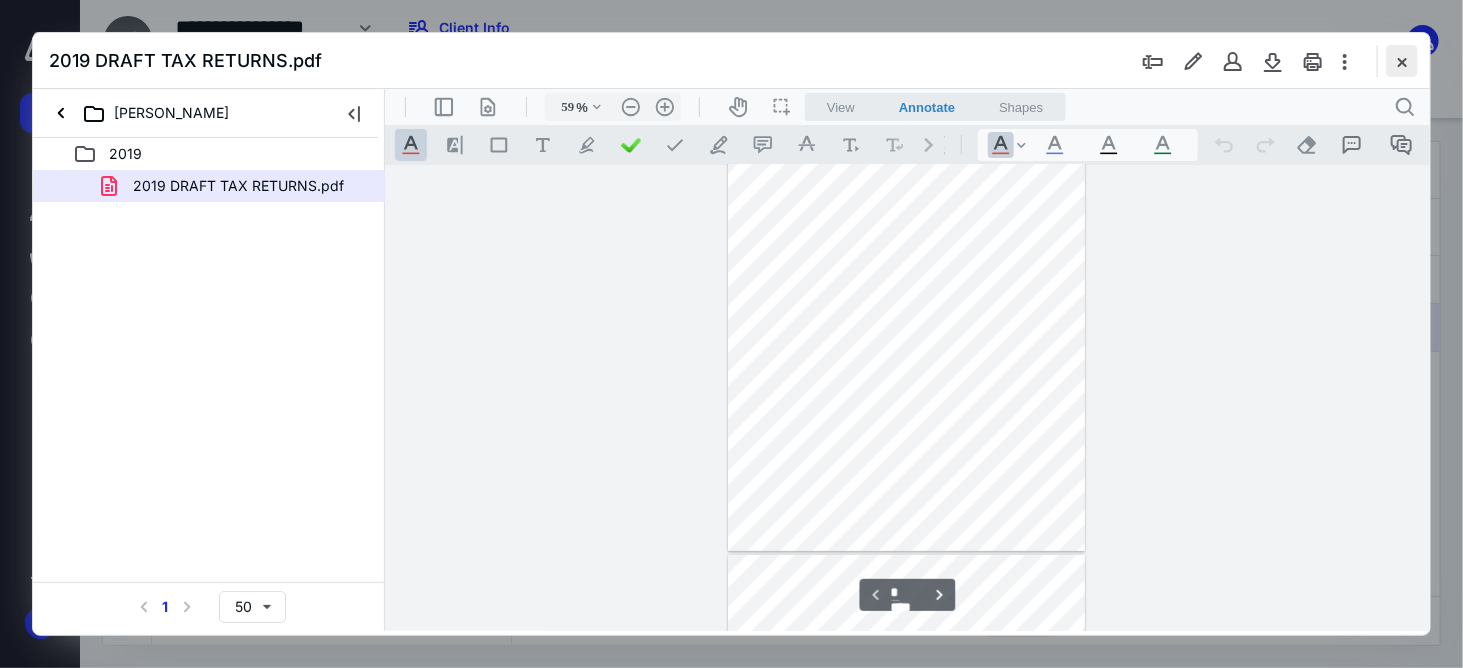 click at bounding box center (1402, 61) 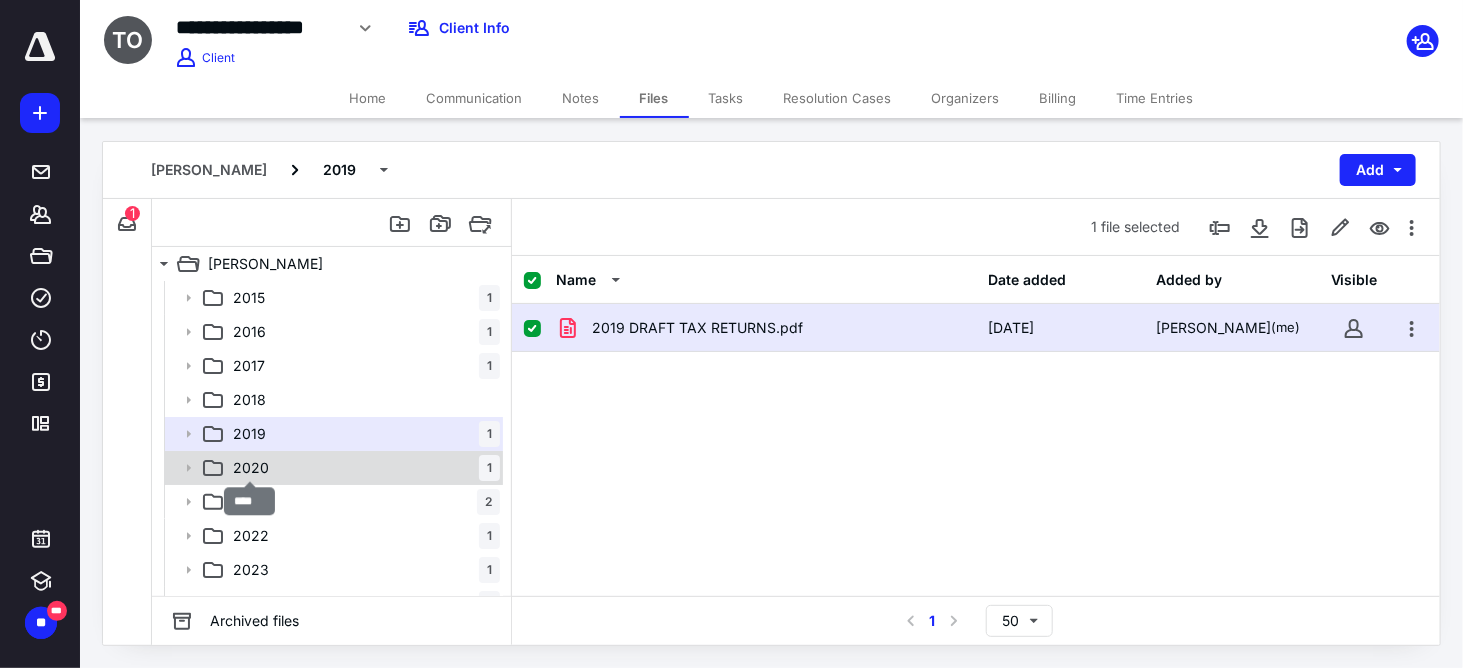 click on "2020" at bounding box center (251, 468) 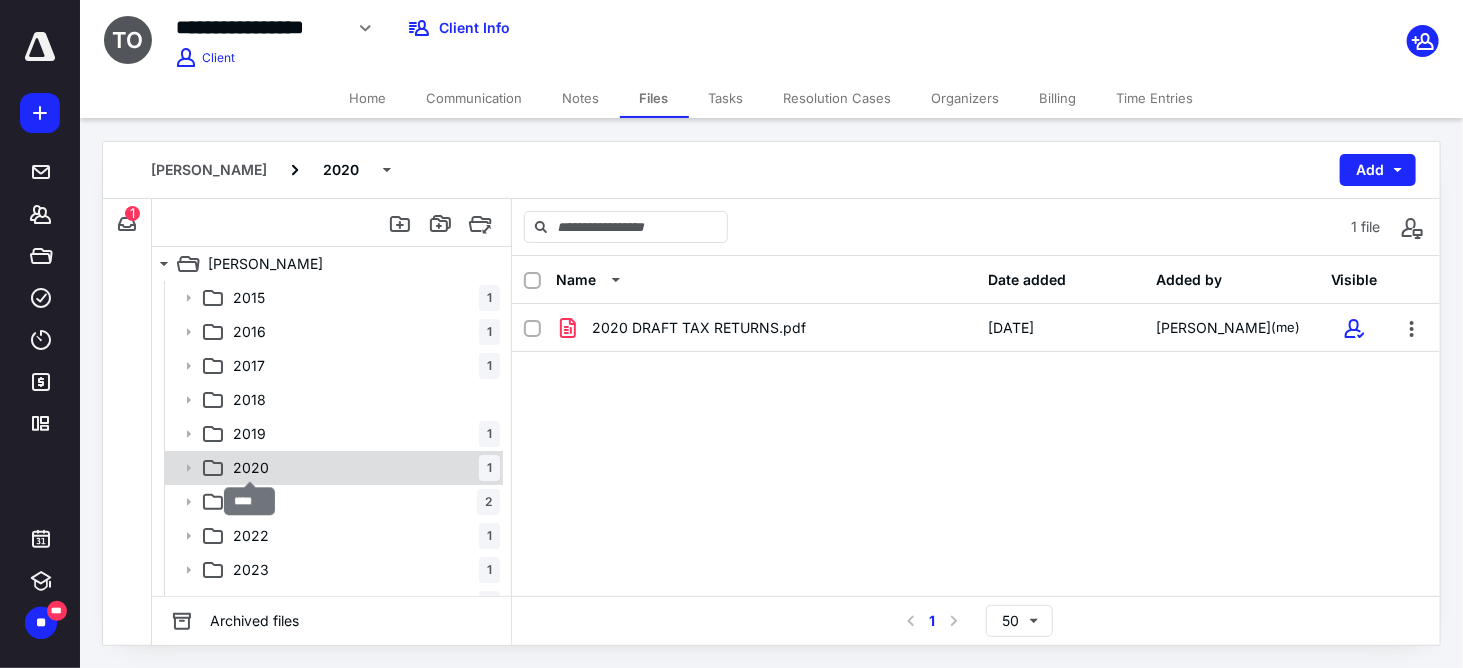 click on "2020" at bounding box center (251, 468) 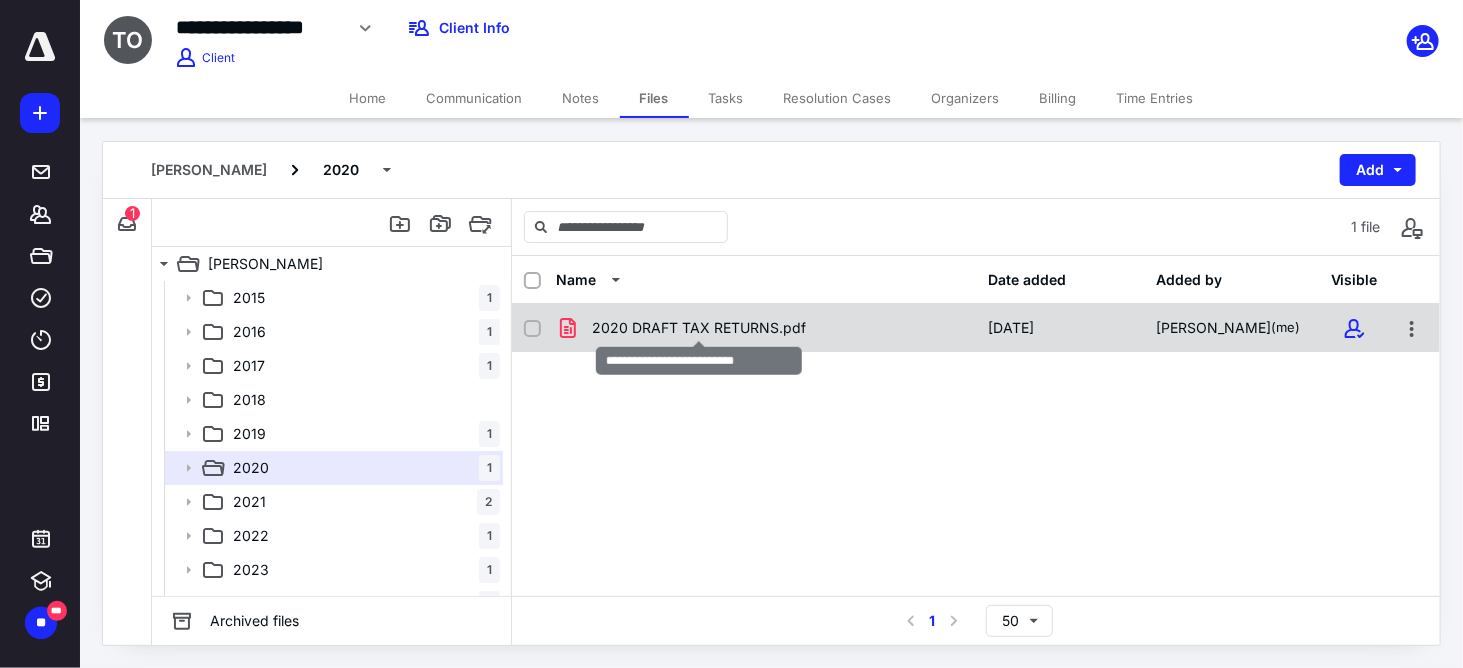 click on "2020 DRAFT TAX RETURNS.pdf" at bounding box center [699, 328] 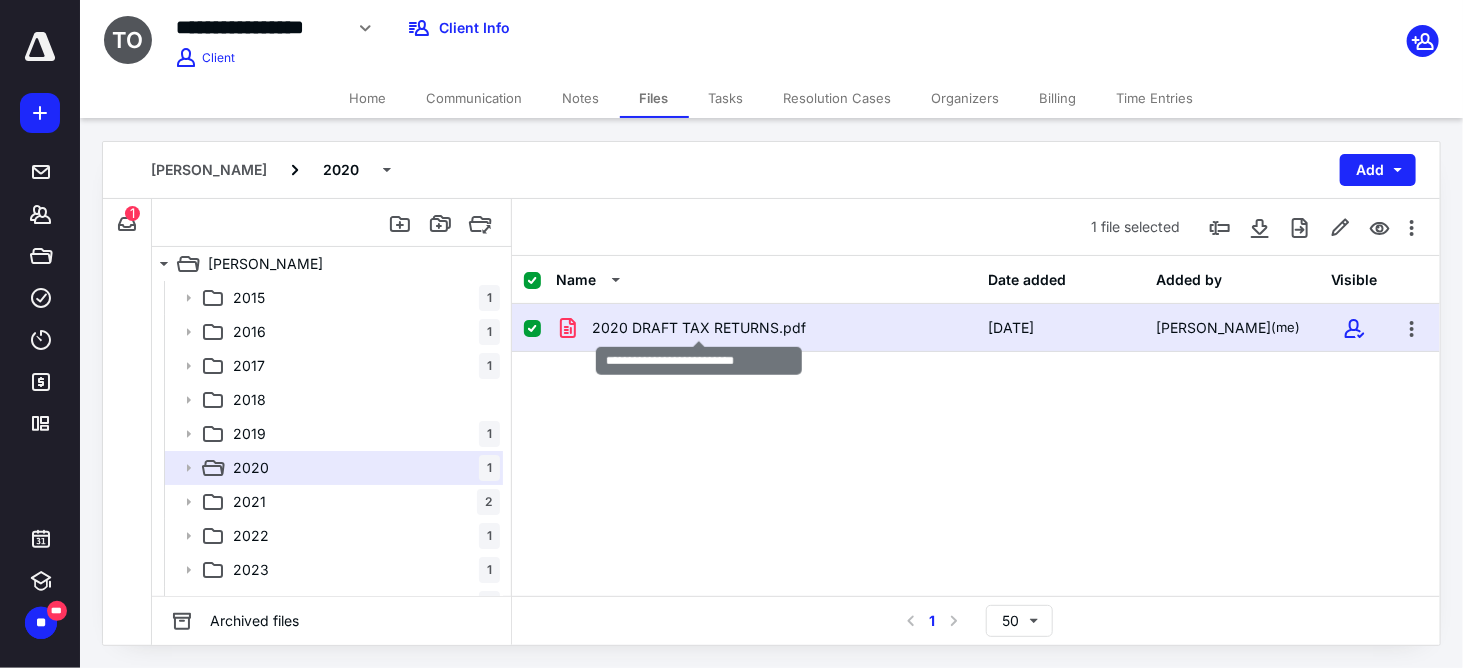 click on "2020 DRAFT TAX RETURNS.pdf" at bounding box center [699, 328] 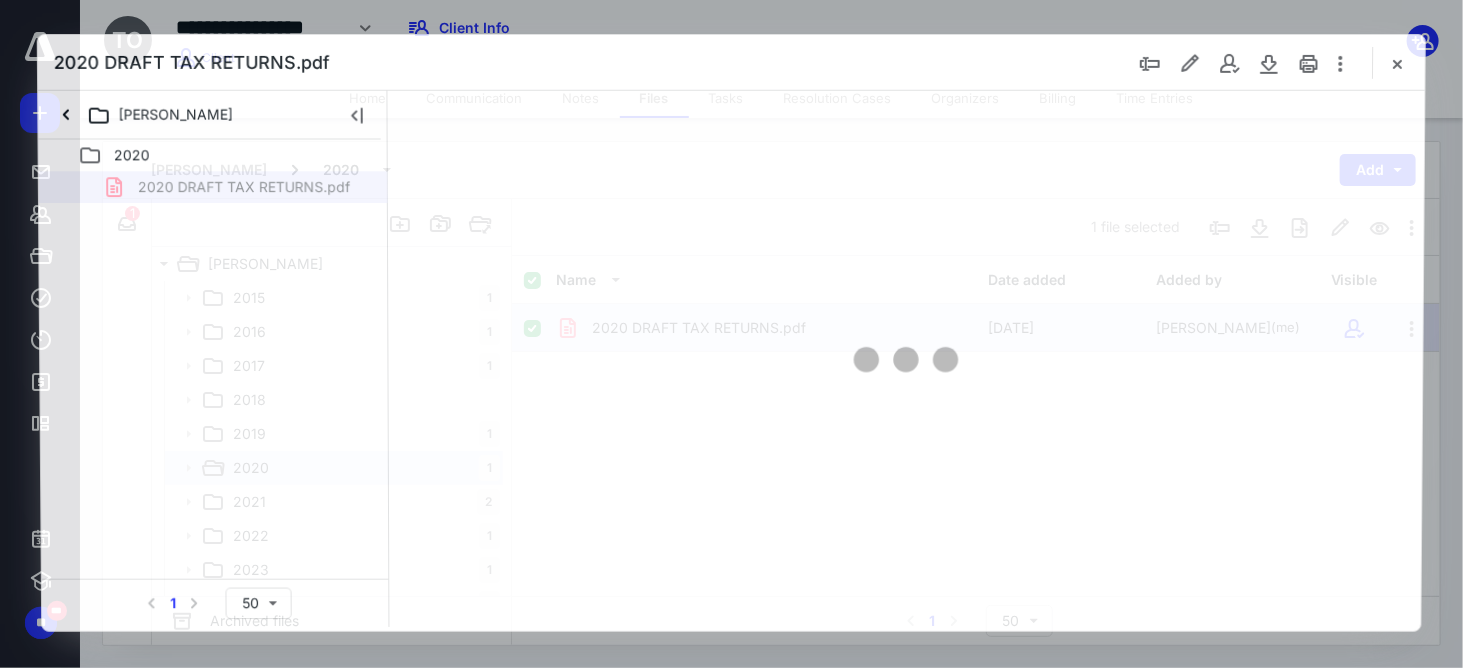 scroll, scrollTop: 0, scrollLeft: 0, axis: both 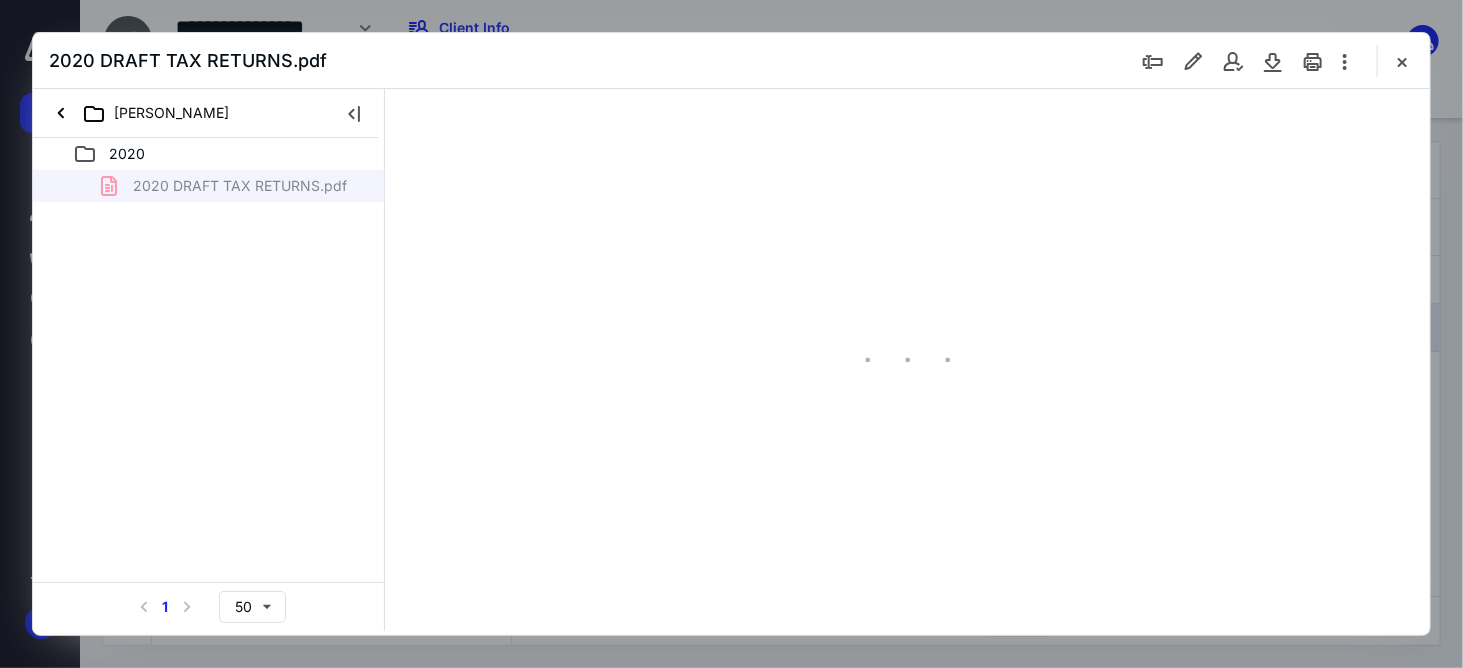 type on "59" 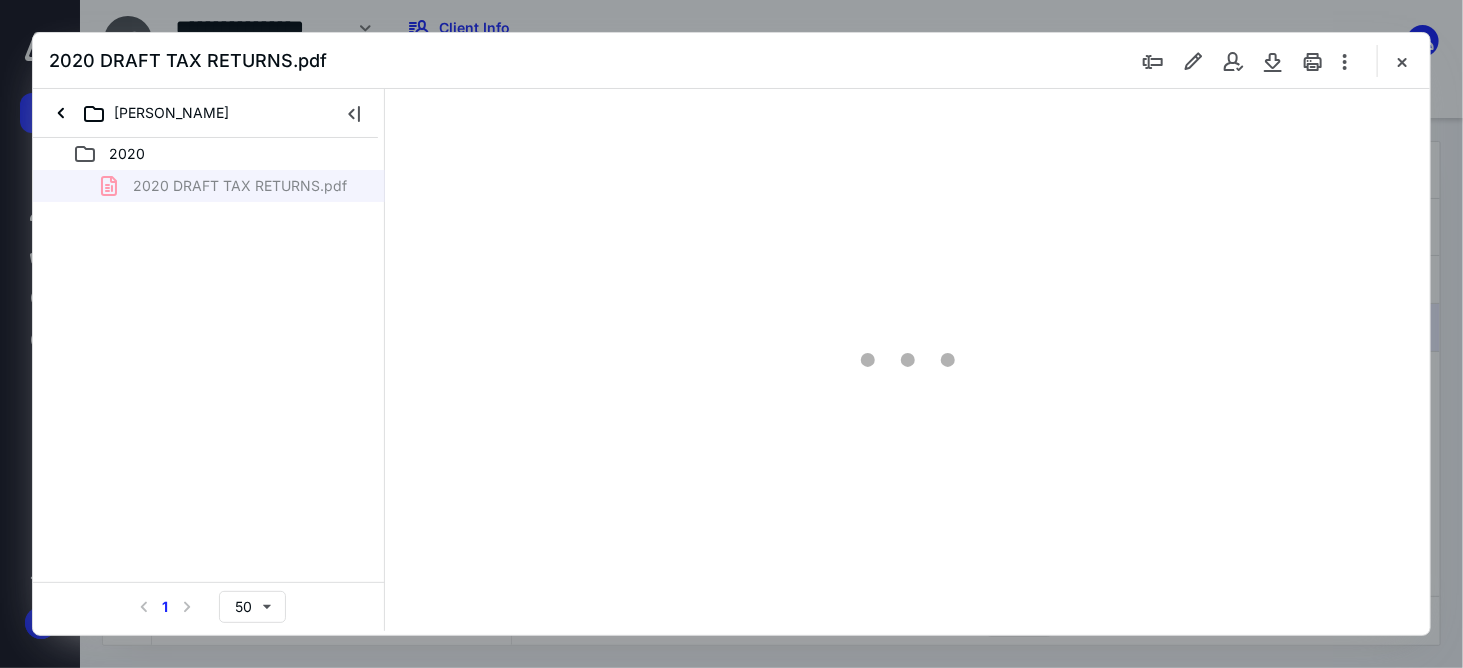scroll, scrollTop: 78, scrollLeft: 0, axis: vertical 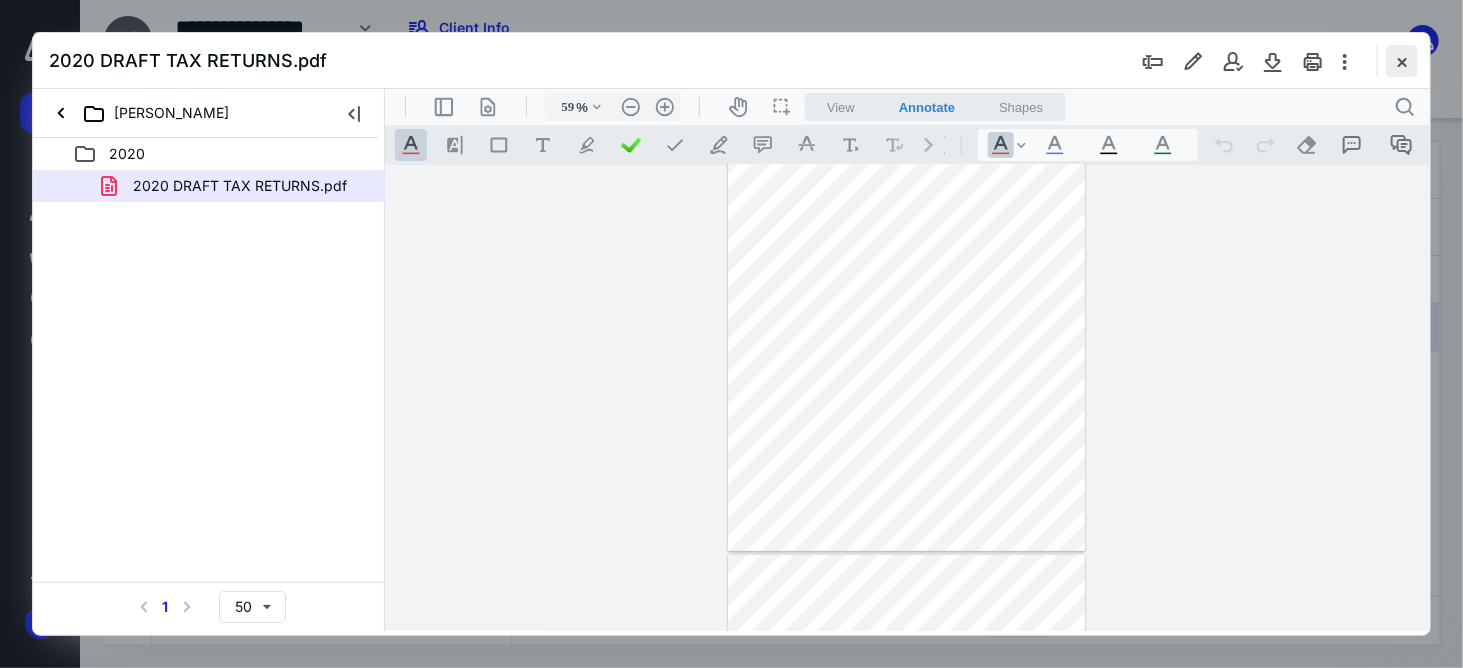 click at bounding box center [1402, 61] 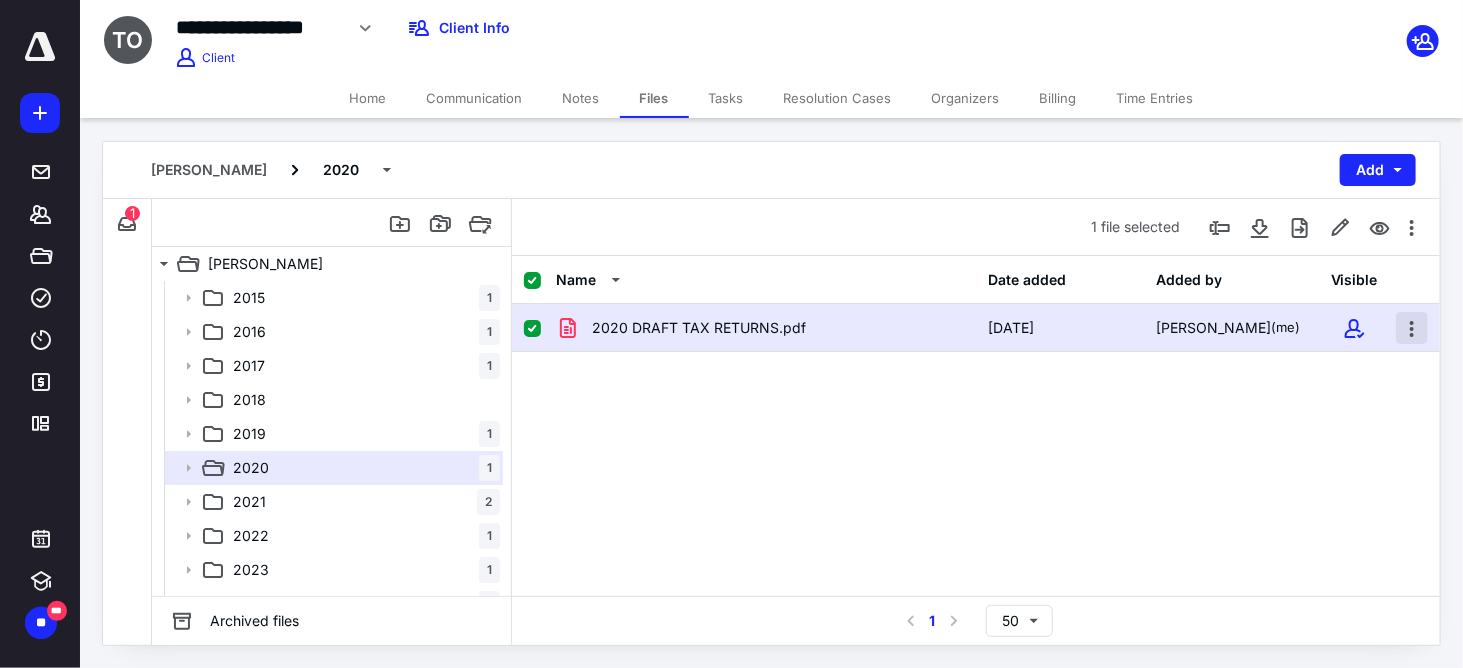click at bounding box center [1412, 328] 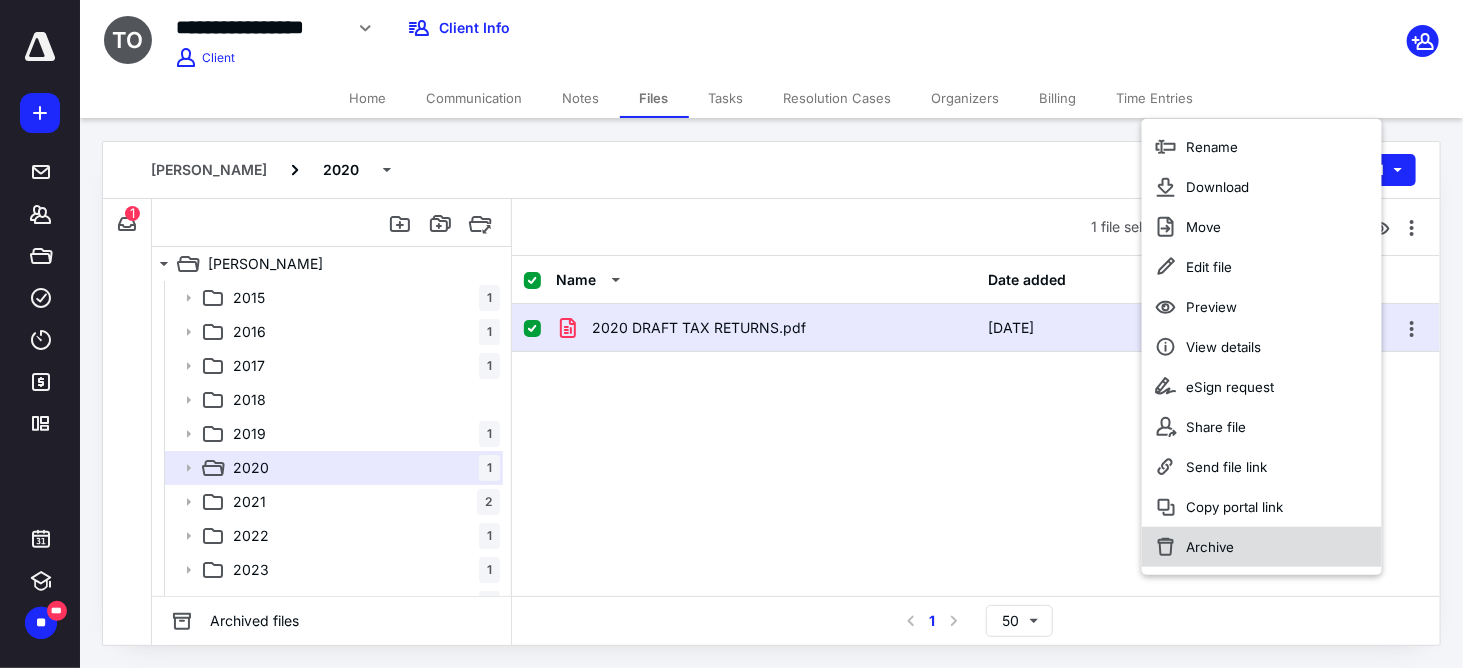 click on "Archive" at bounding box center (1210, 547) 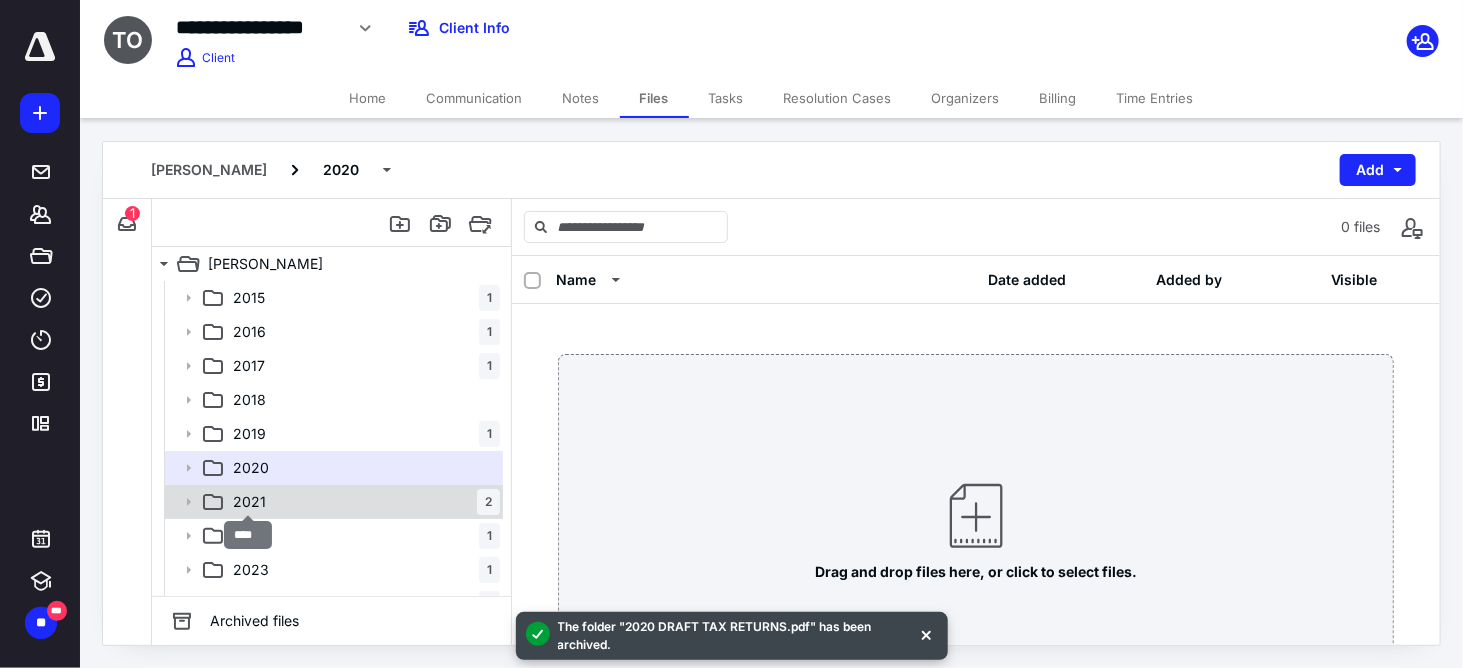 click on "2021" at bounding box center [249, 502] 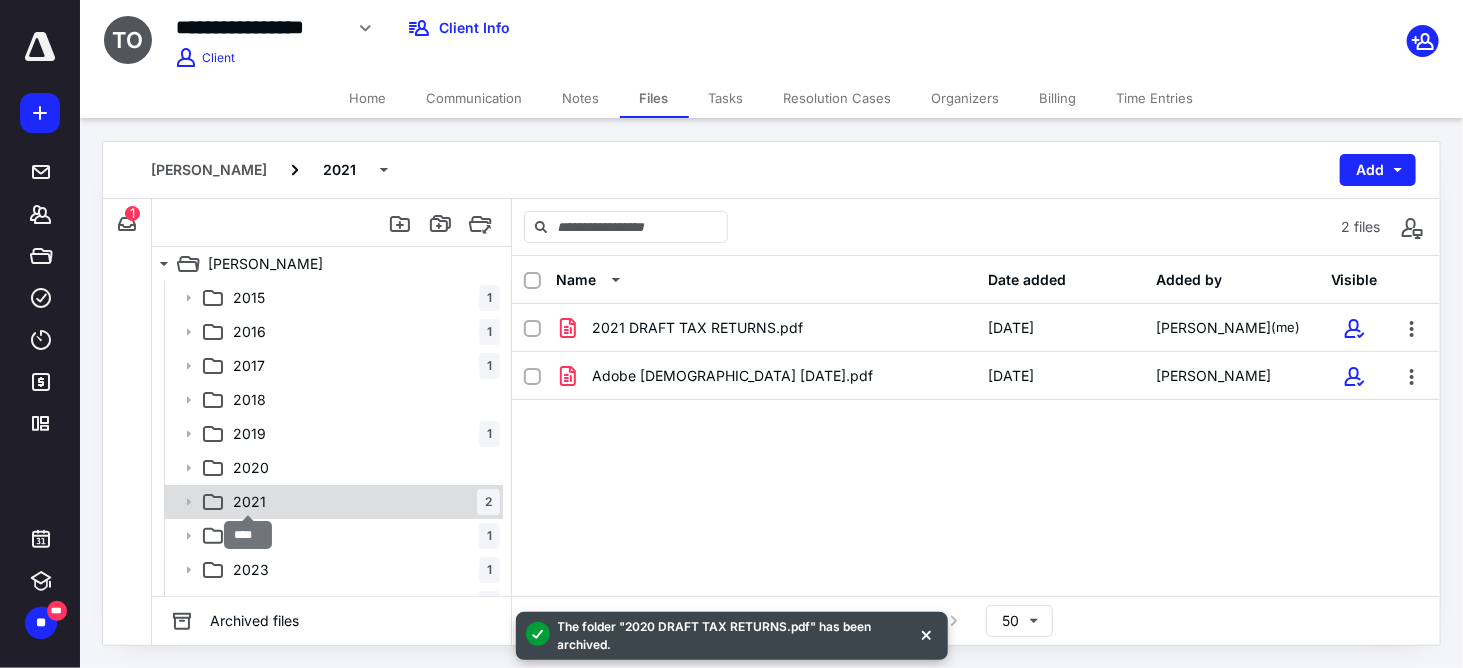click on "2021" at bounding box center [249, 502] 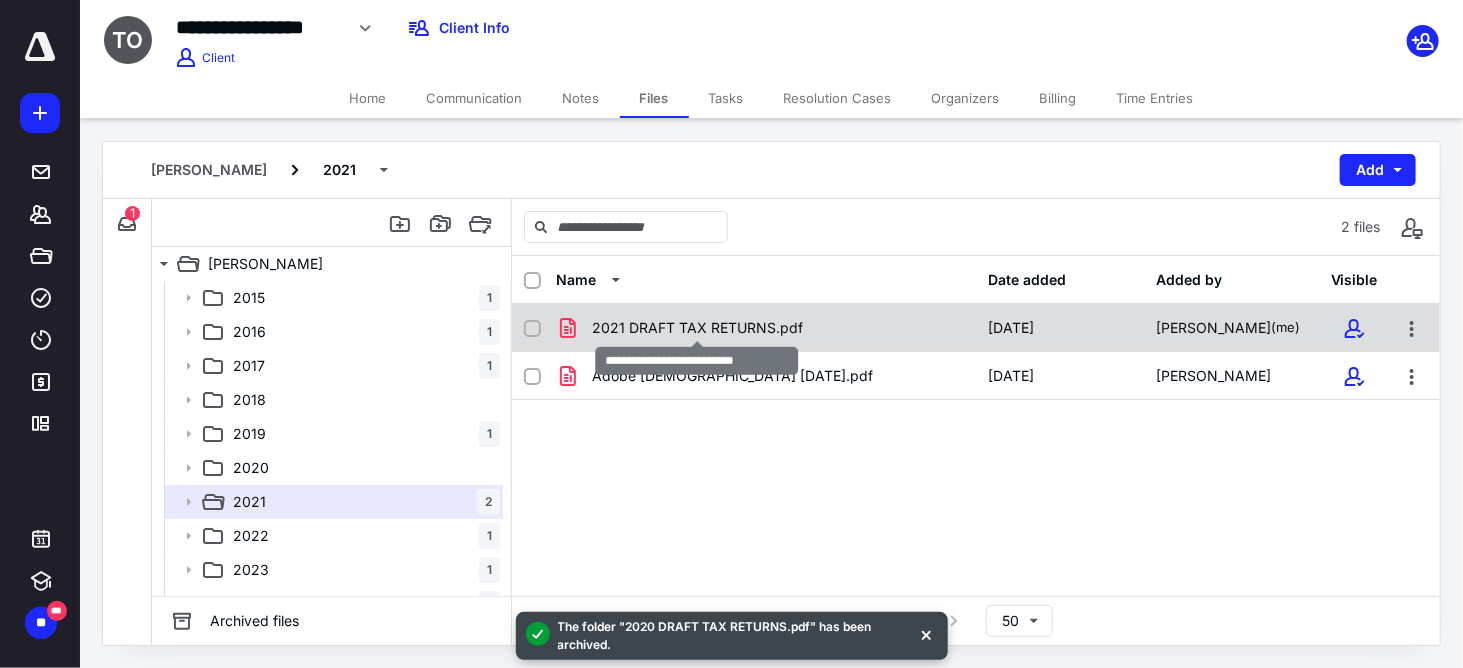 click on "2021 DRAFT TAX RETURNS.pdf" at bounding box center [697, 328] 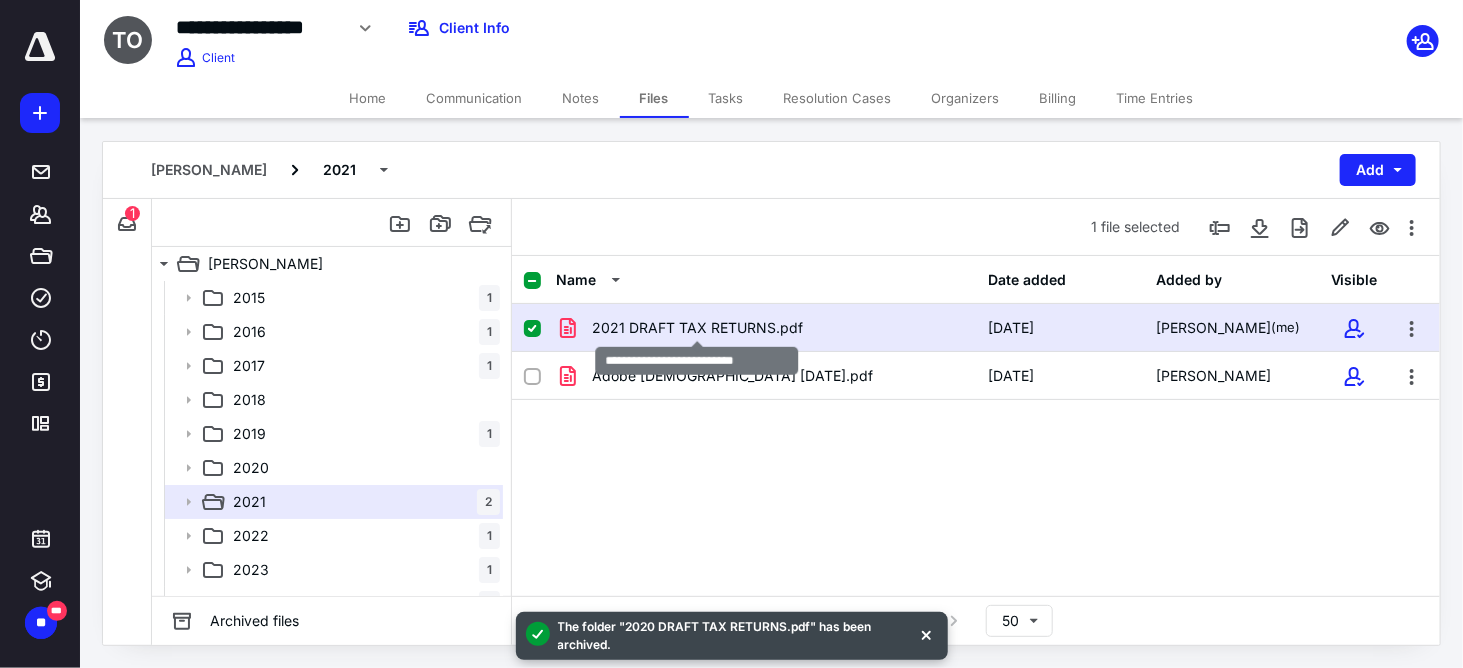 click on "2021 DRAFT TAX RETURNS.pdf" at bounding box center (697, 328) 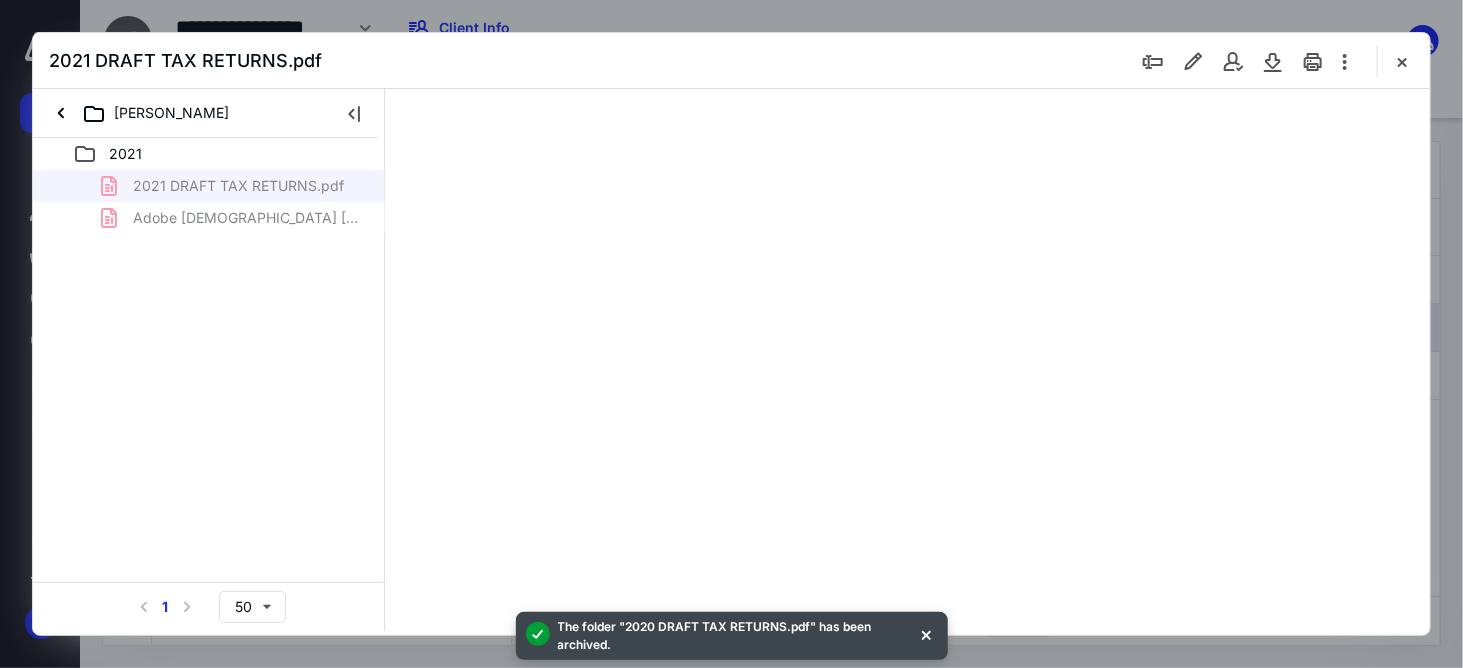 scroll, scrollTop: 0, scrollLeft: 0, axis: both 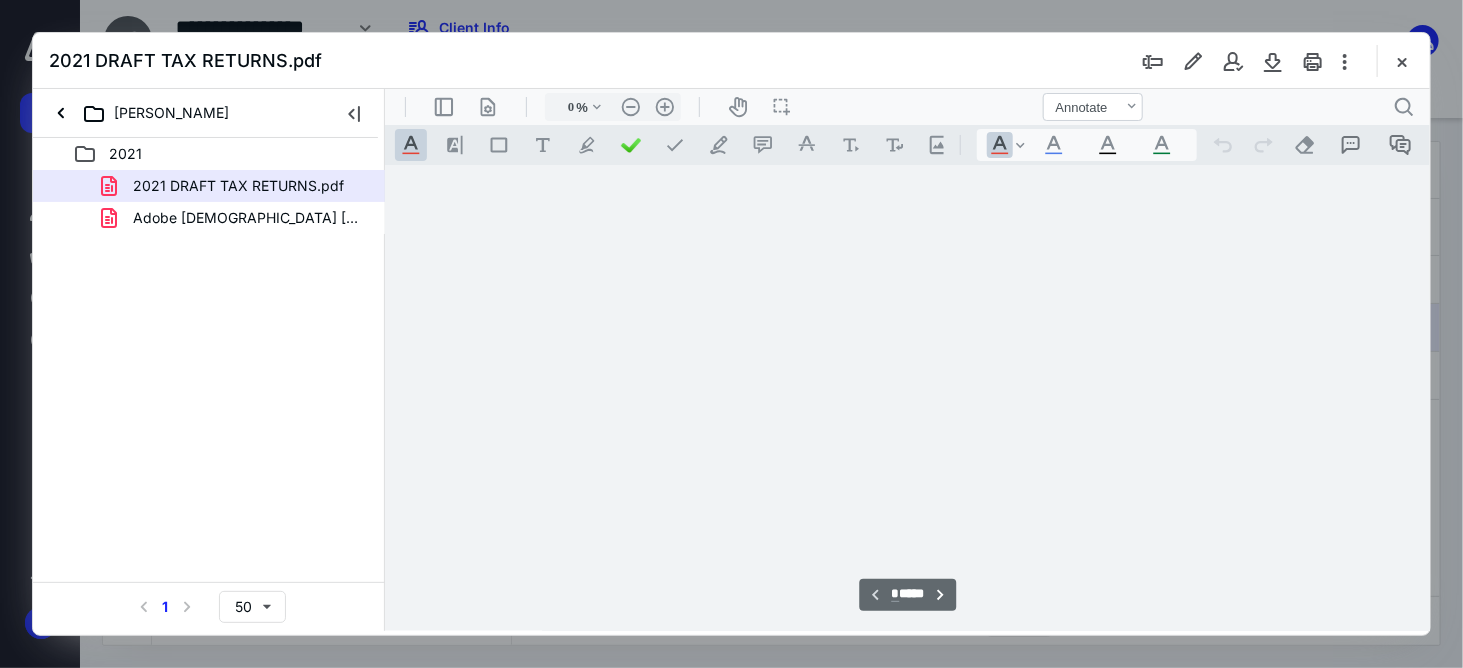 type on "59" 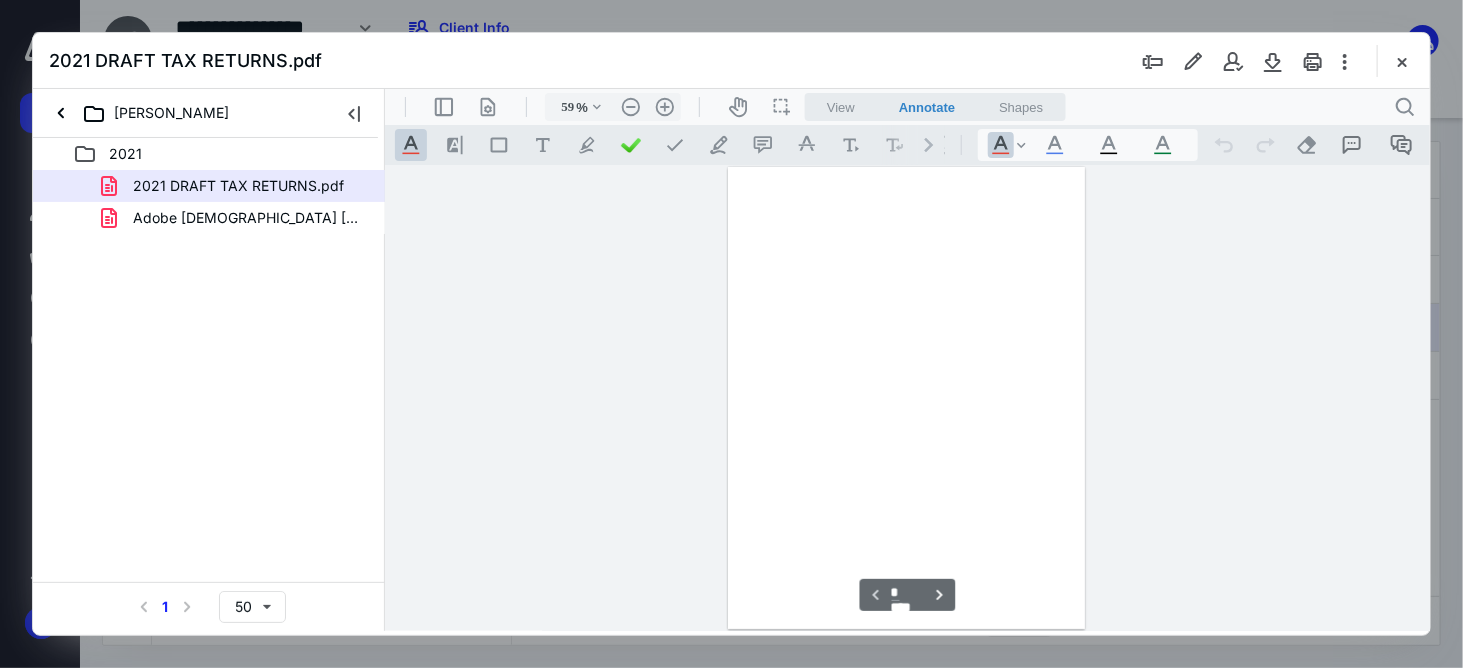 scroll, scrollTop: 78, scrollLeft: 0, axis: vertical 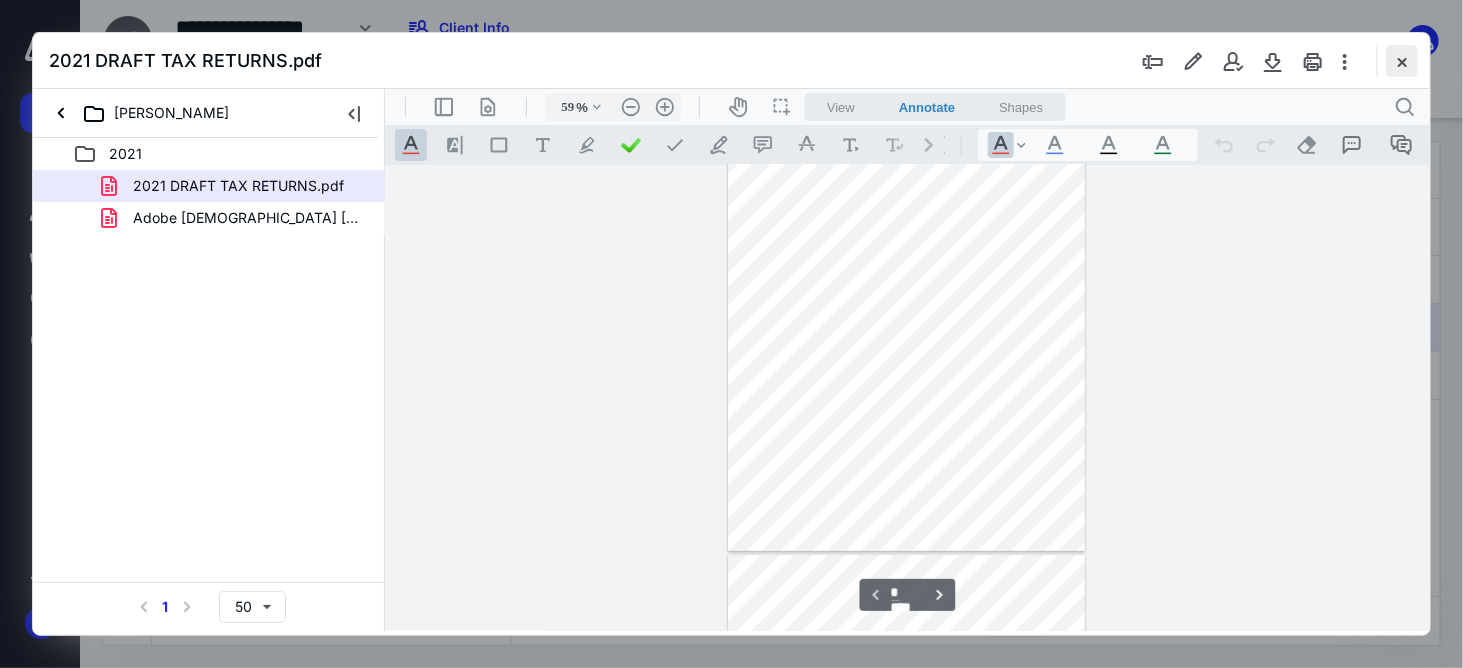 click at bounding box center [1402, 61] 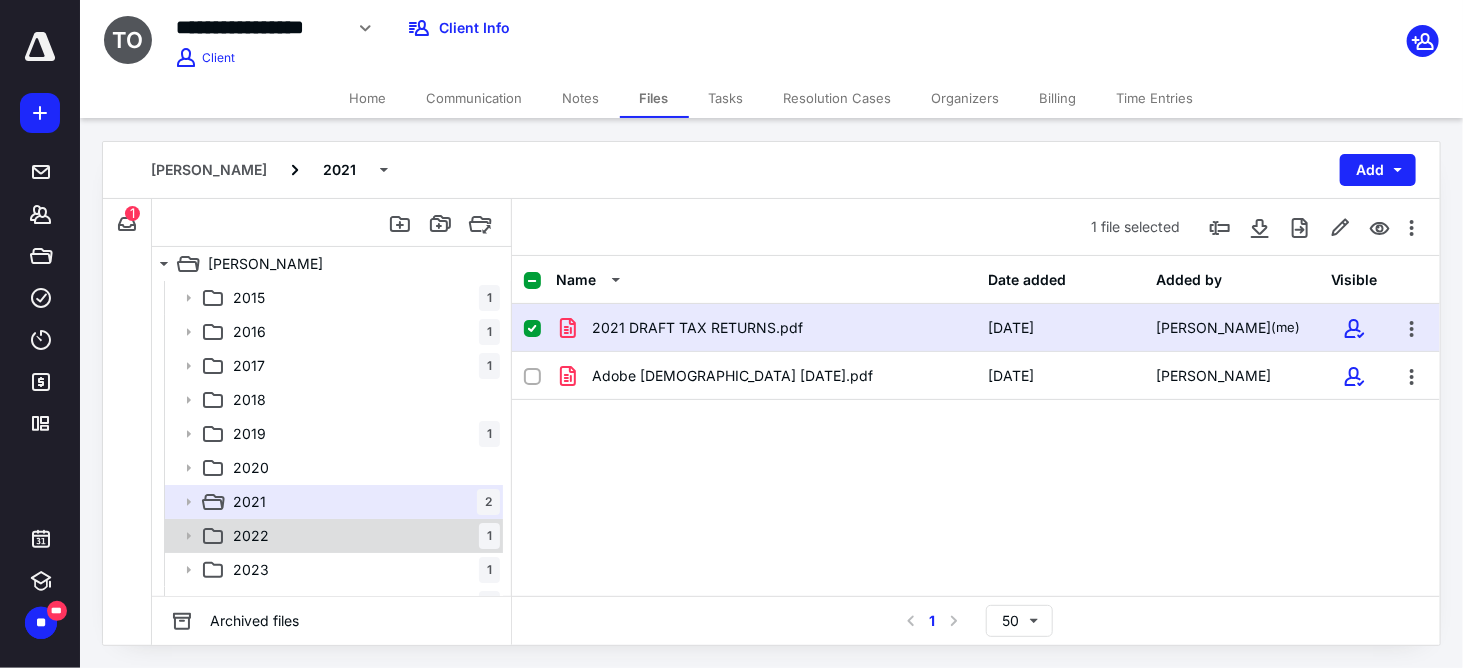 click on "2022 1" at bounding box center [362, 536] 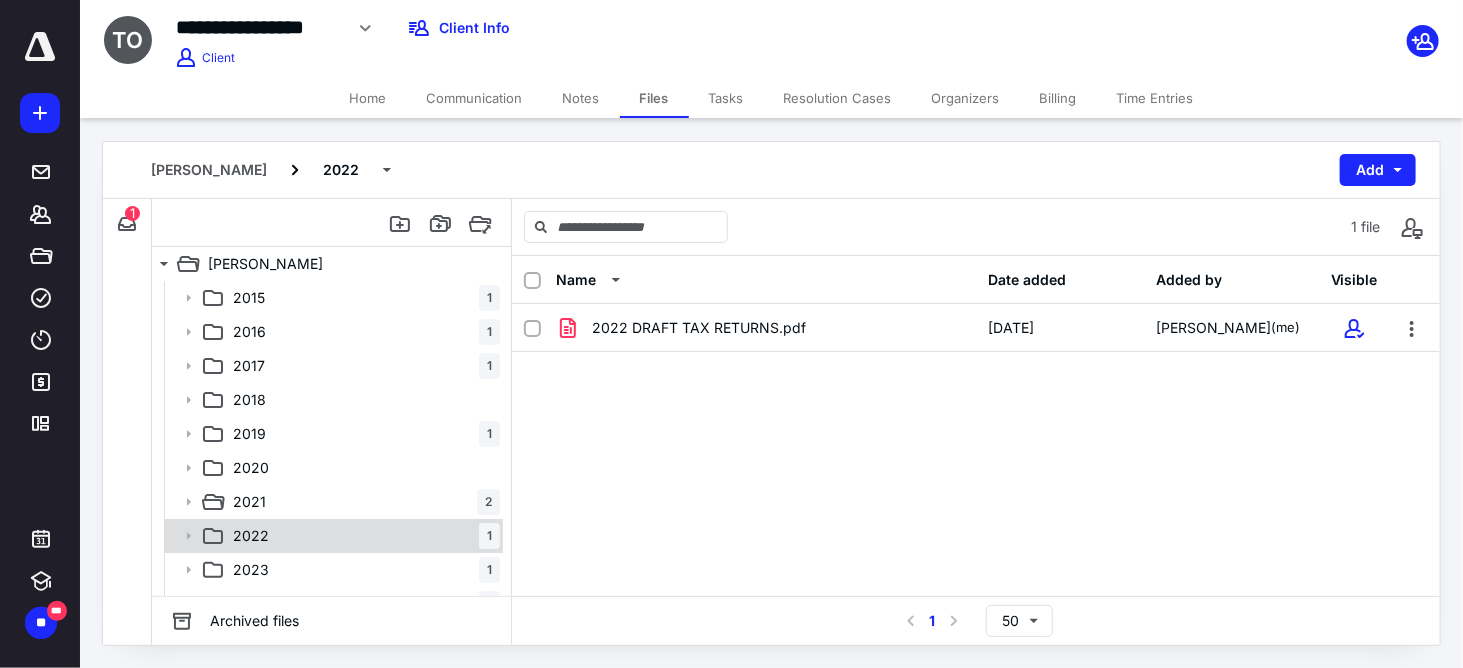 click on "2022 1" at bounding box center (362, 536) 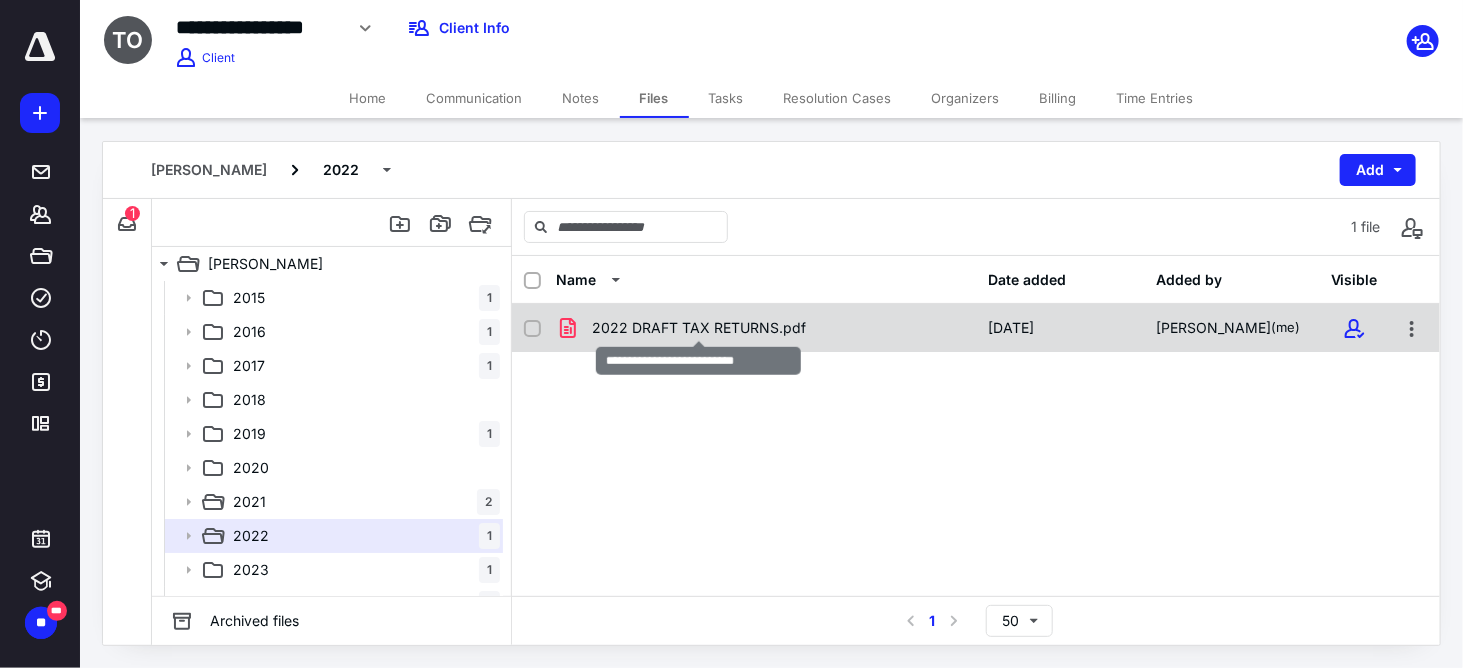 click on "2022 DRAFT TAX RETURNS.pdf" at bounding box center (699, 328) 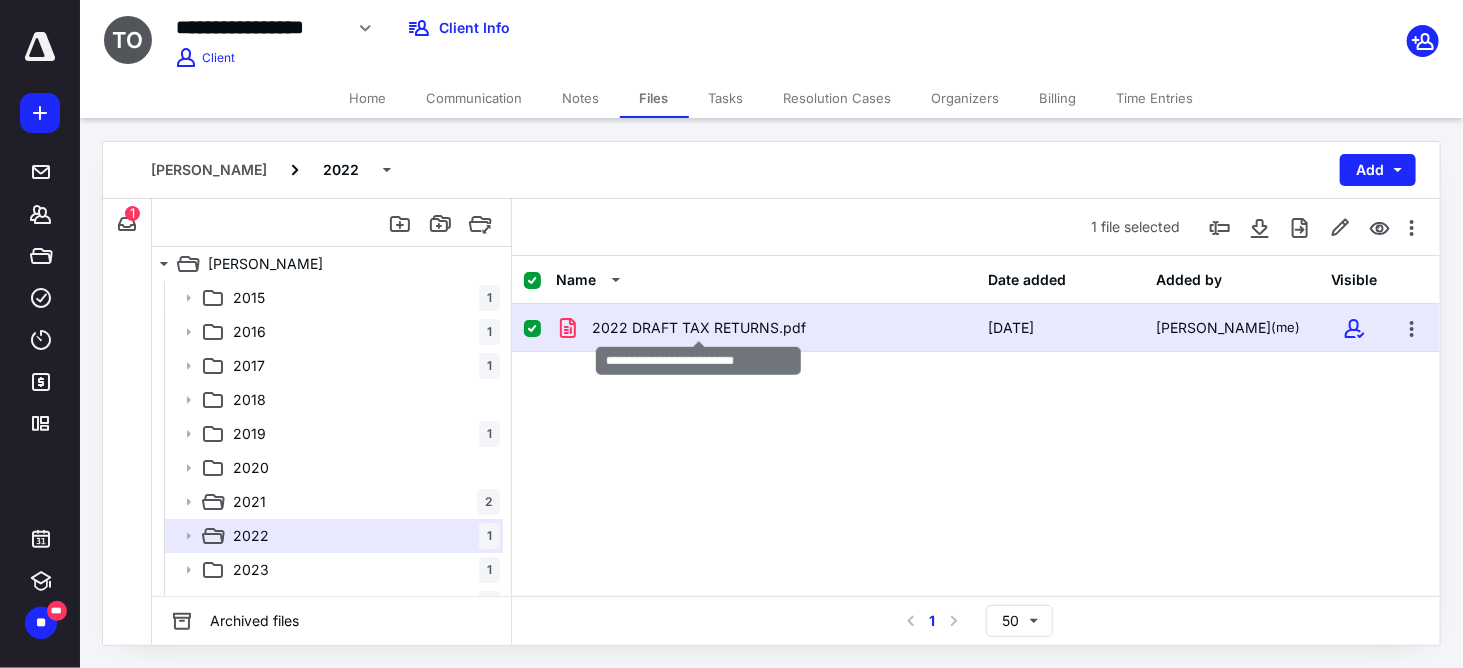 click on "2022 DRAFT TAX RETURNS.pdf" at bounding box center [699, 328] 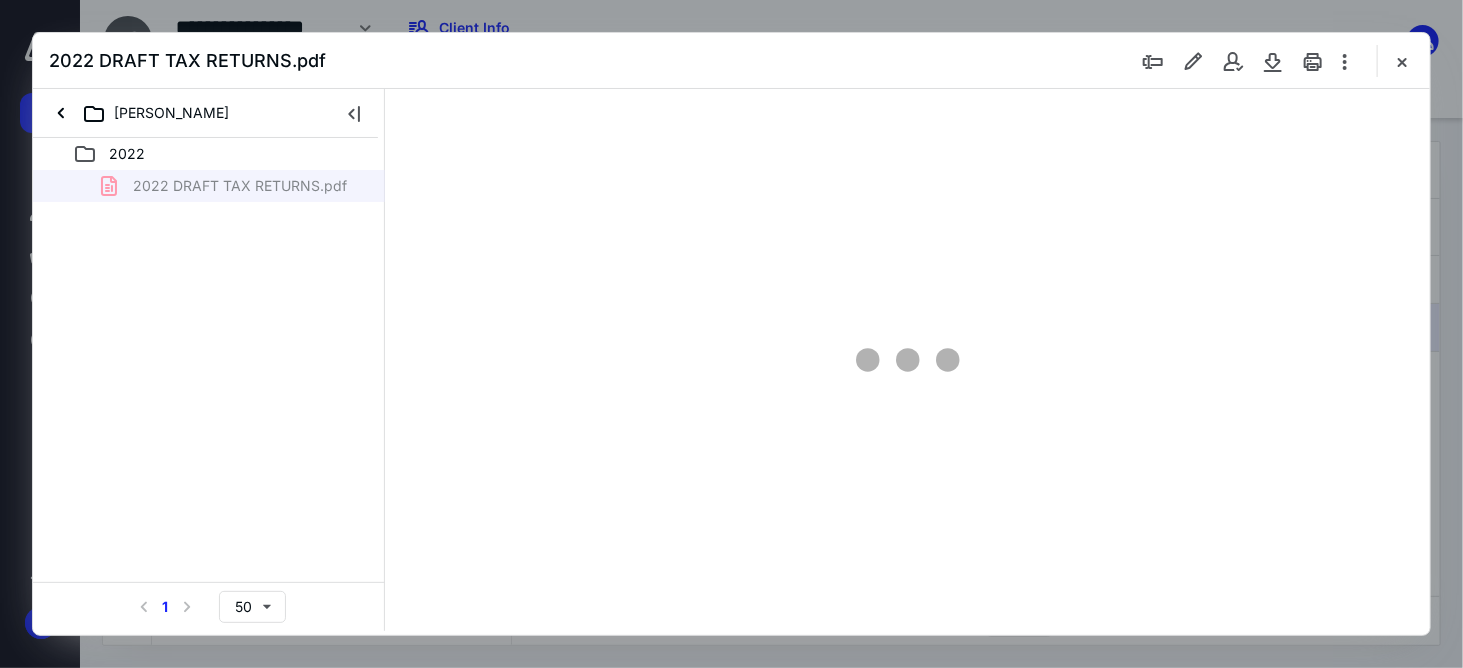 scroll, scrollTop: 0, scrollLeft: 0, axis: both 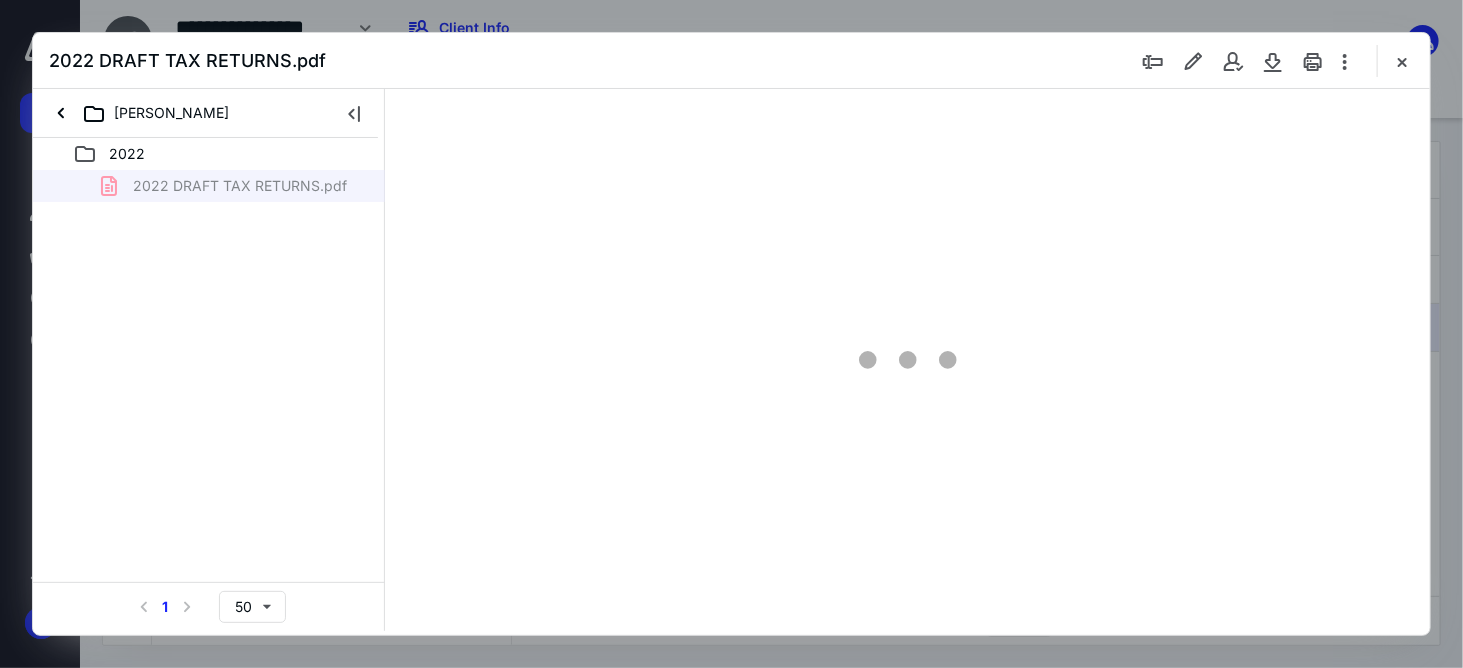 type on "59" 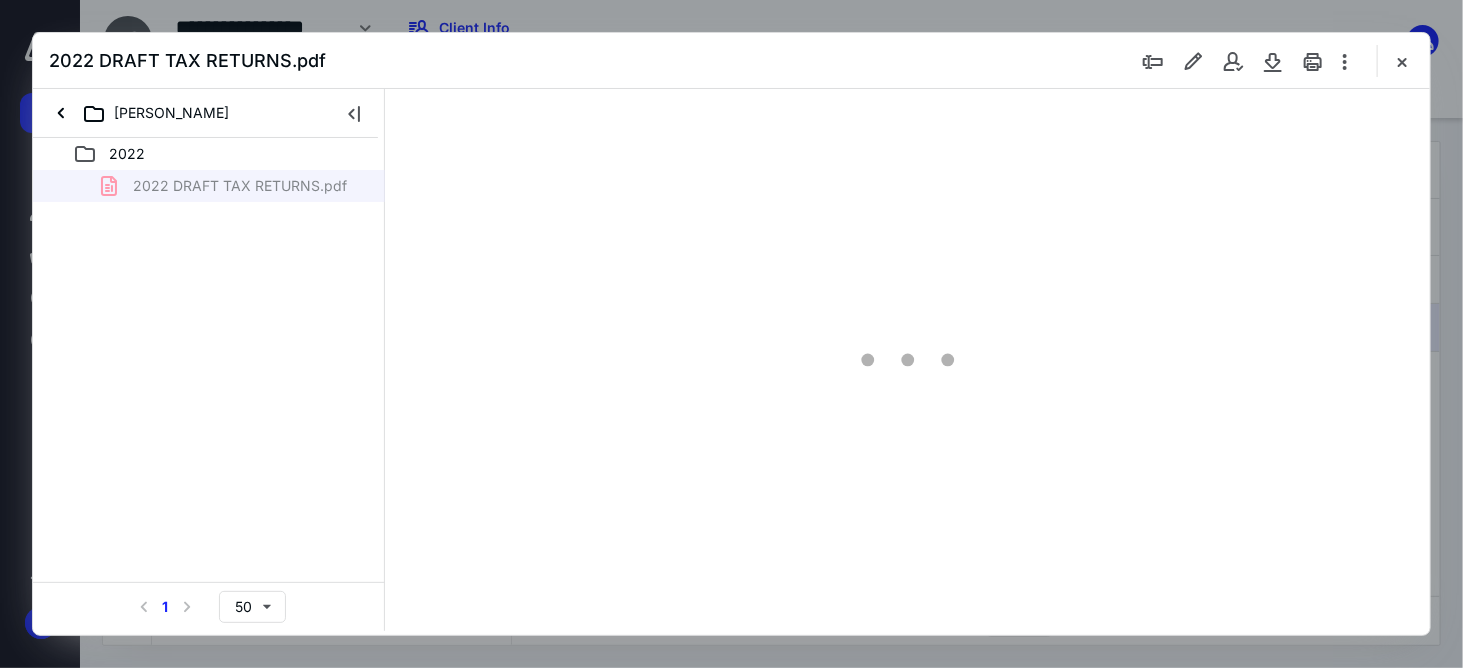 scroll, scrollTop: 78, scrollLeft: 0, axis: vertical 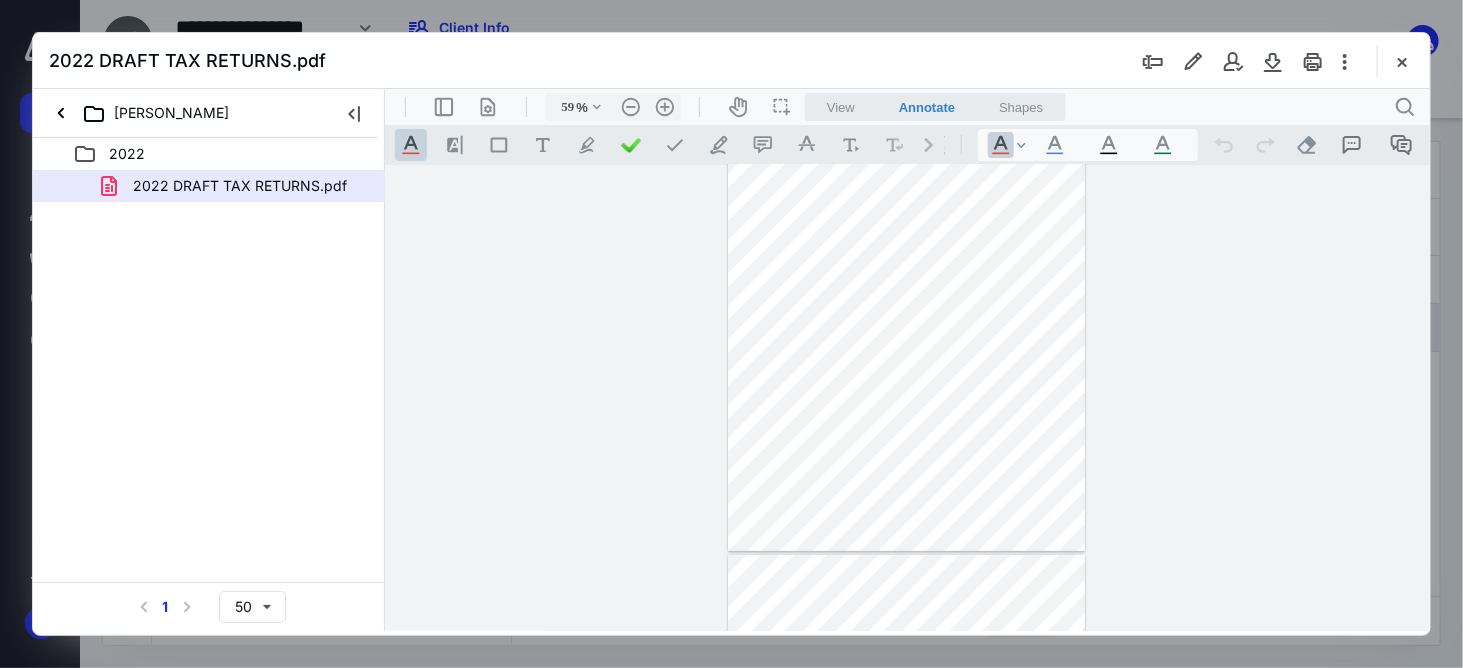 drag, startPoint x: 1412, startPoint y: 63, endPoint x: 1377, endPoint y: 96, distance: 48.104053 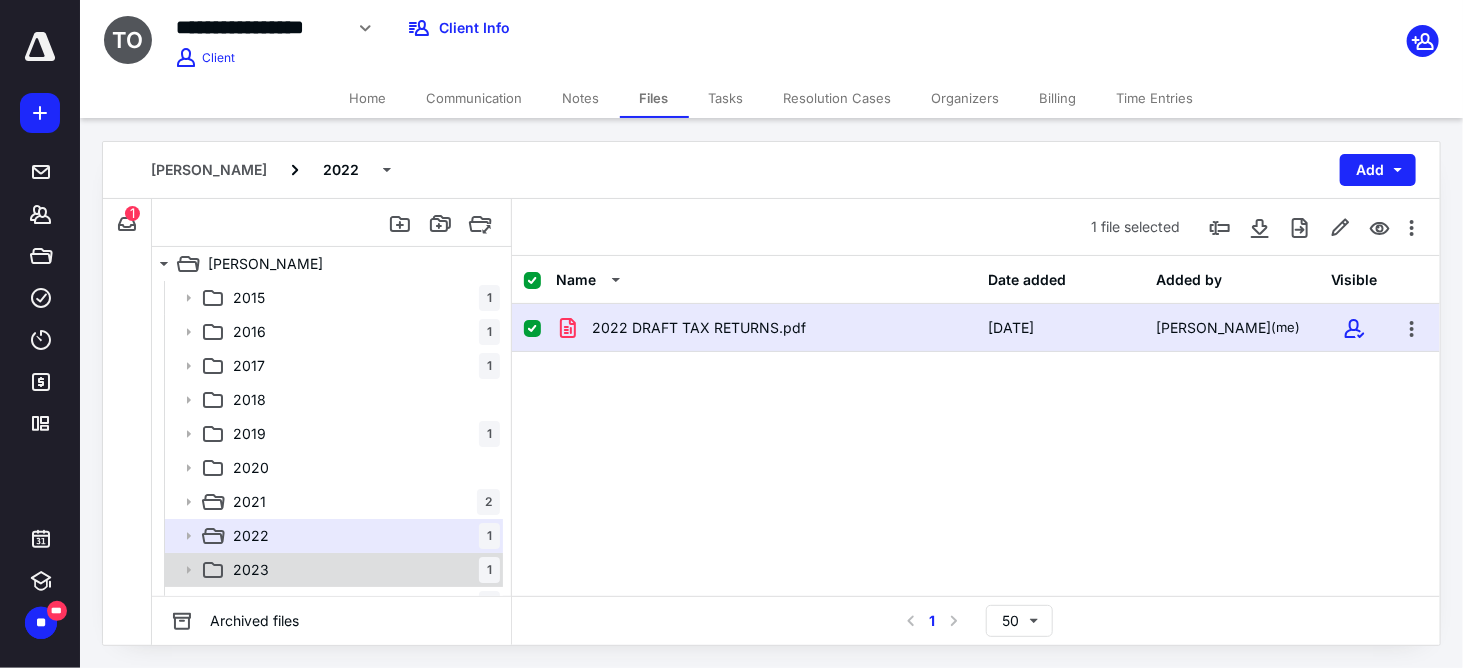 click on "2023 1" at bounding box center [362, 570] 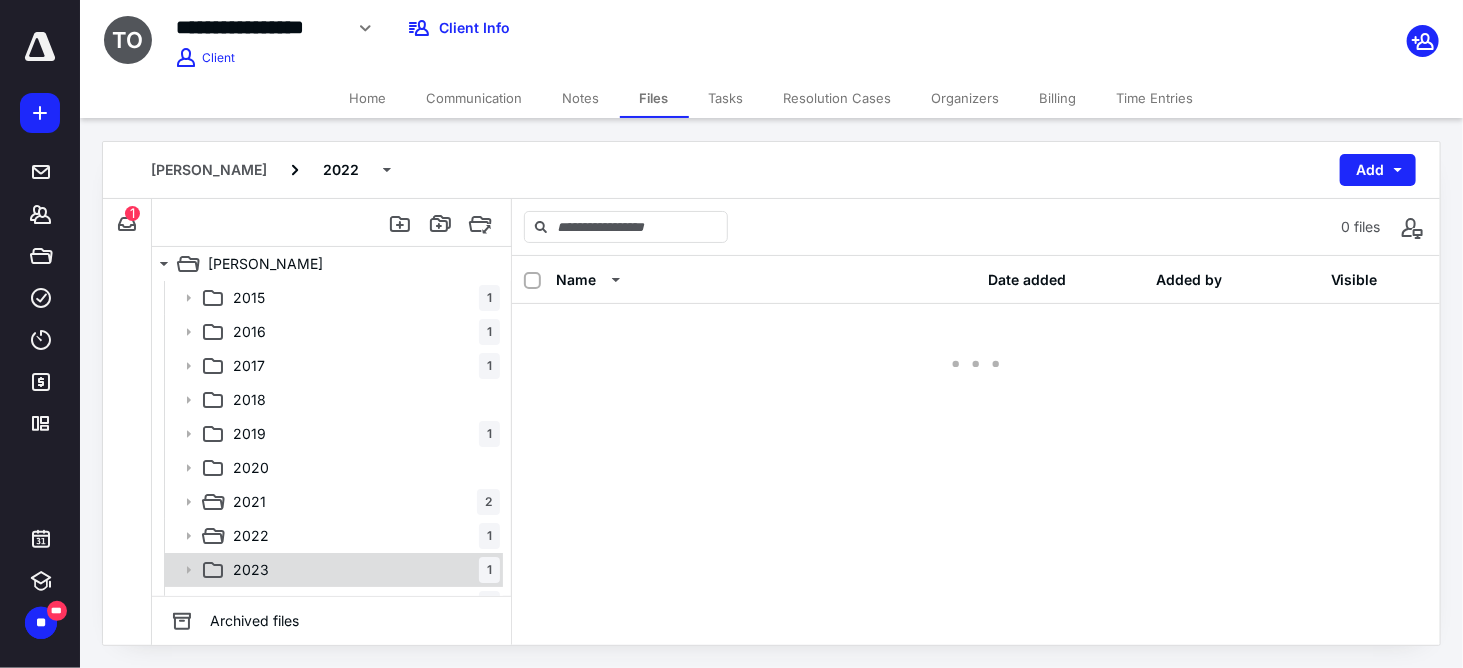 click on "2023 1" at bounding box center [362, 570] 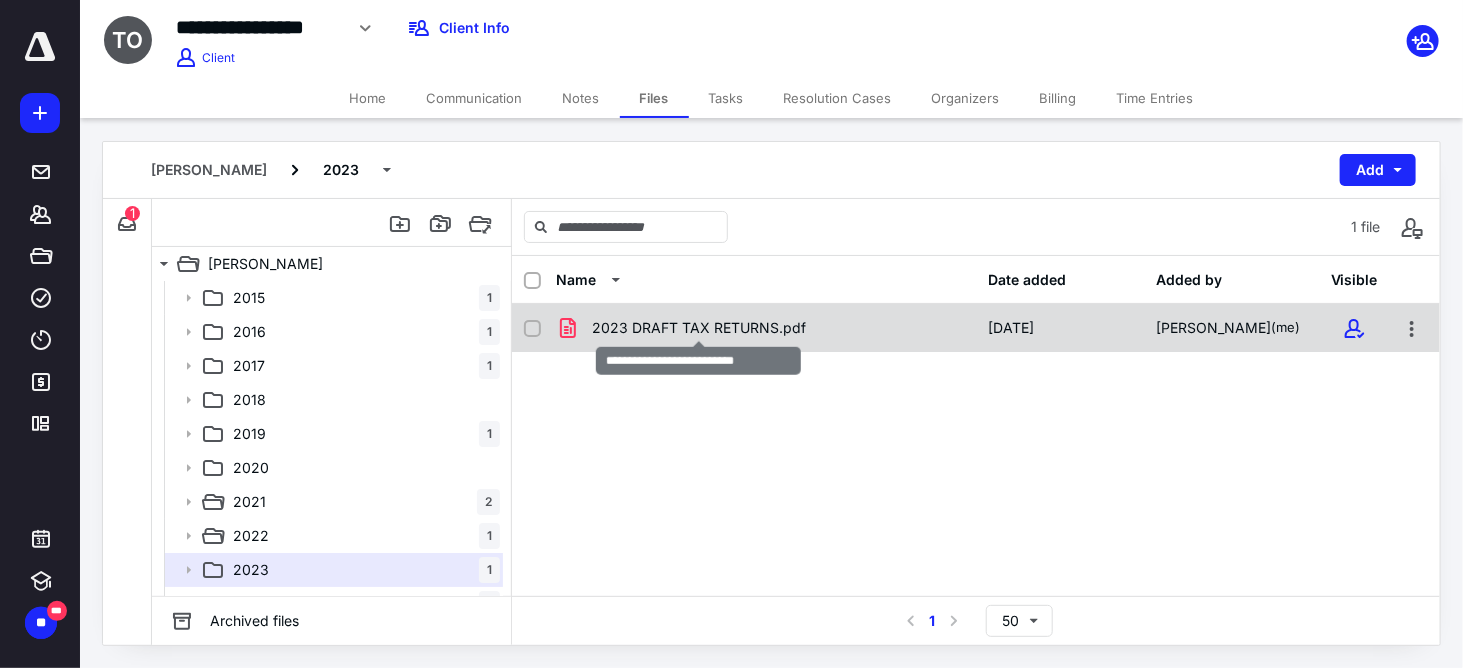 click on "2023 DRAFT TAX RETURNS.pdf" at bounding box center [699, 328] 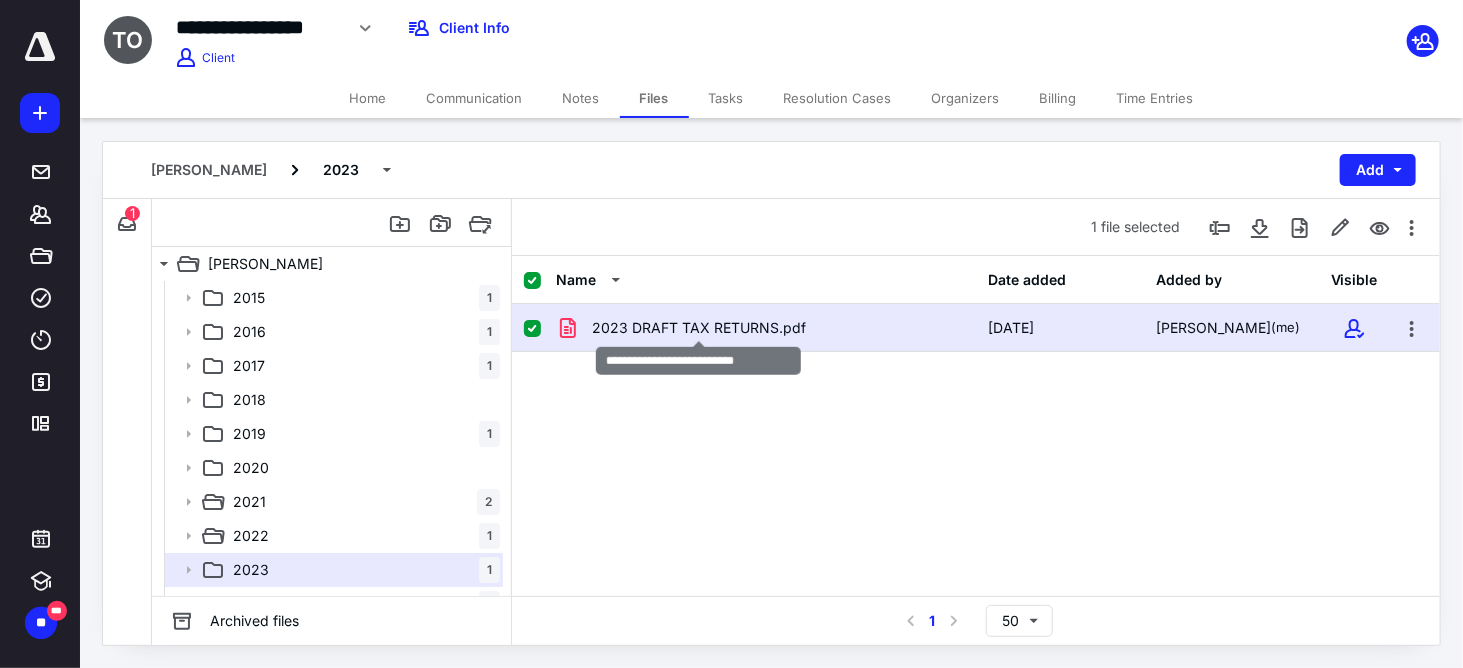 click on "2023 DRAFT TAX RETURNS.pdf" at bounding box center (699, 328) 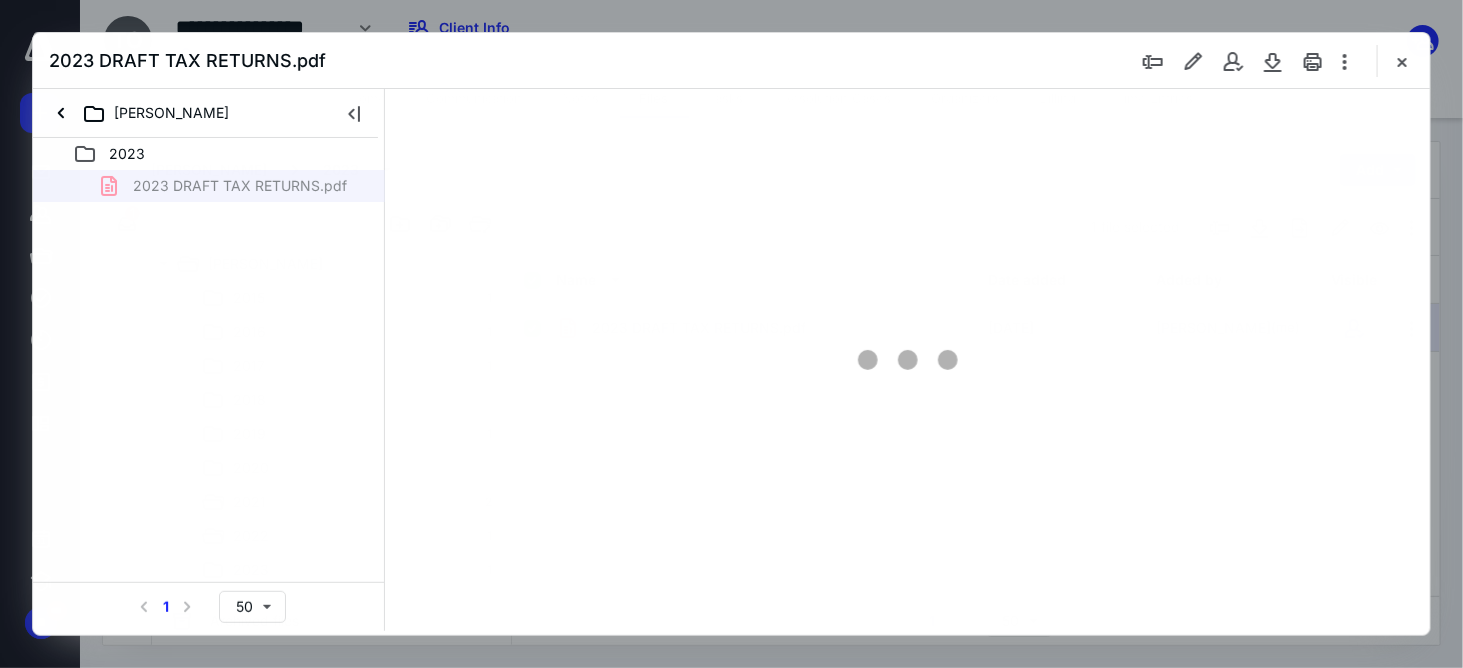 scroll, scrollTop: 0, scrollLeft: 0, axis: both 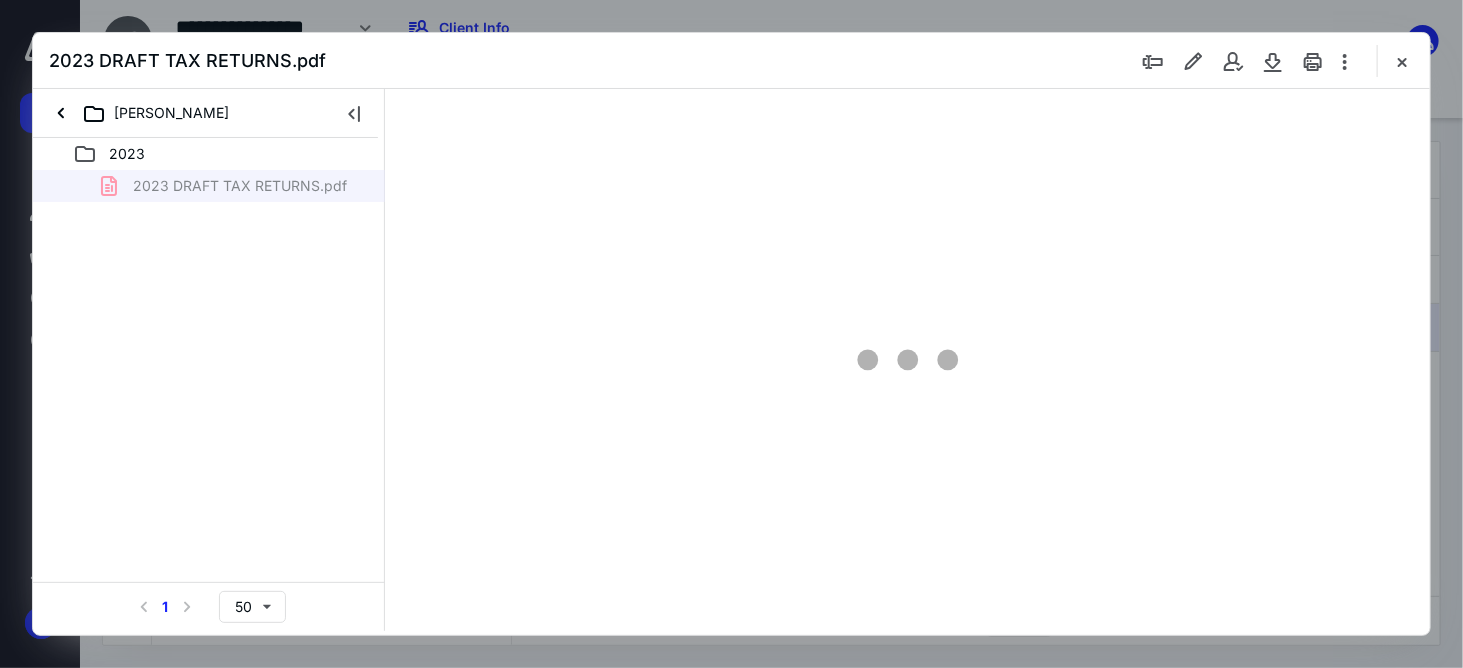 type on "59" 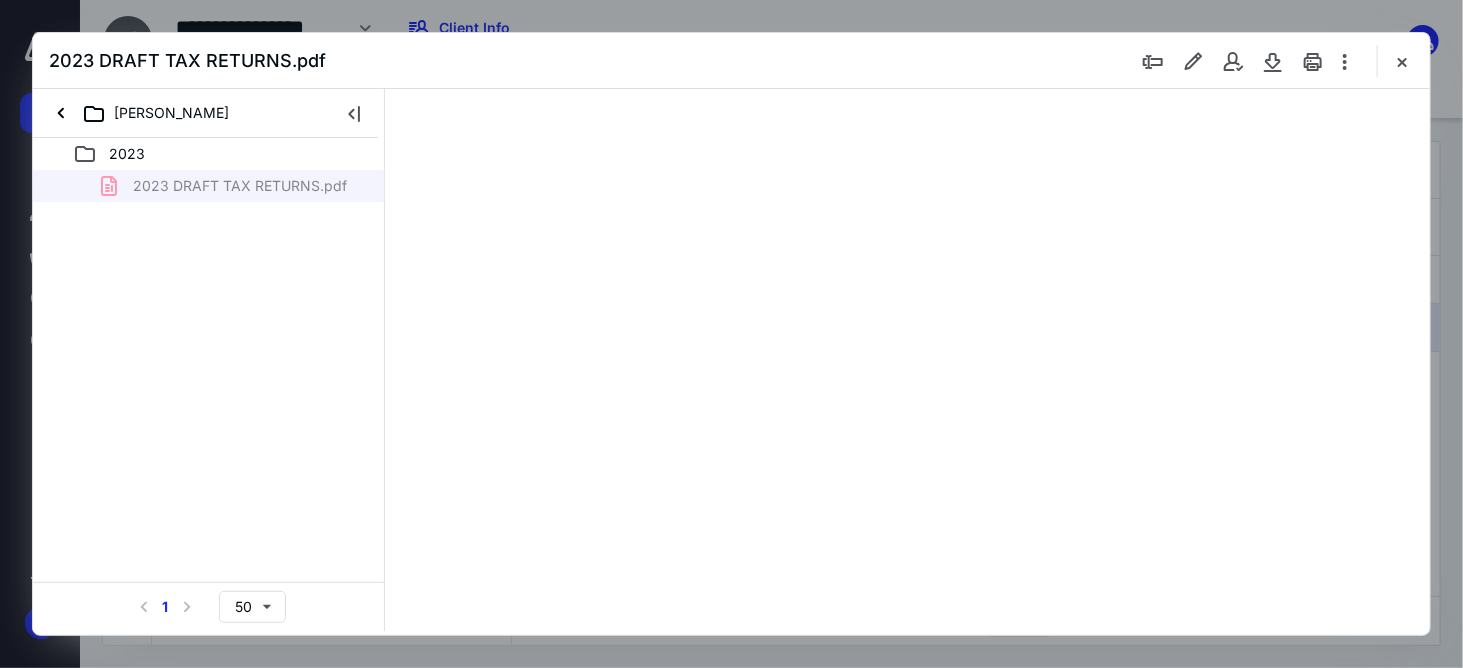 scroll, scrollTop: 78, scrollLeft: 0, axis: vertical 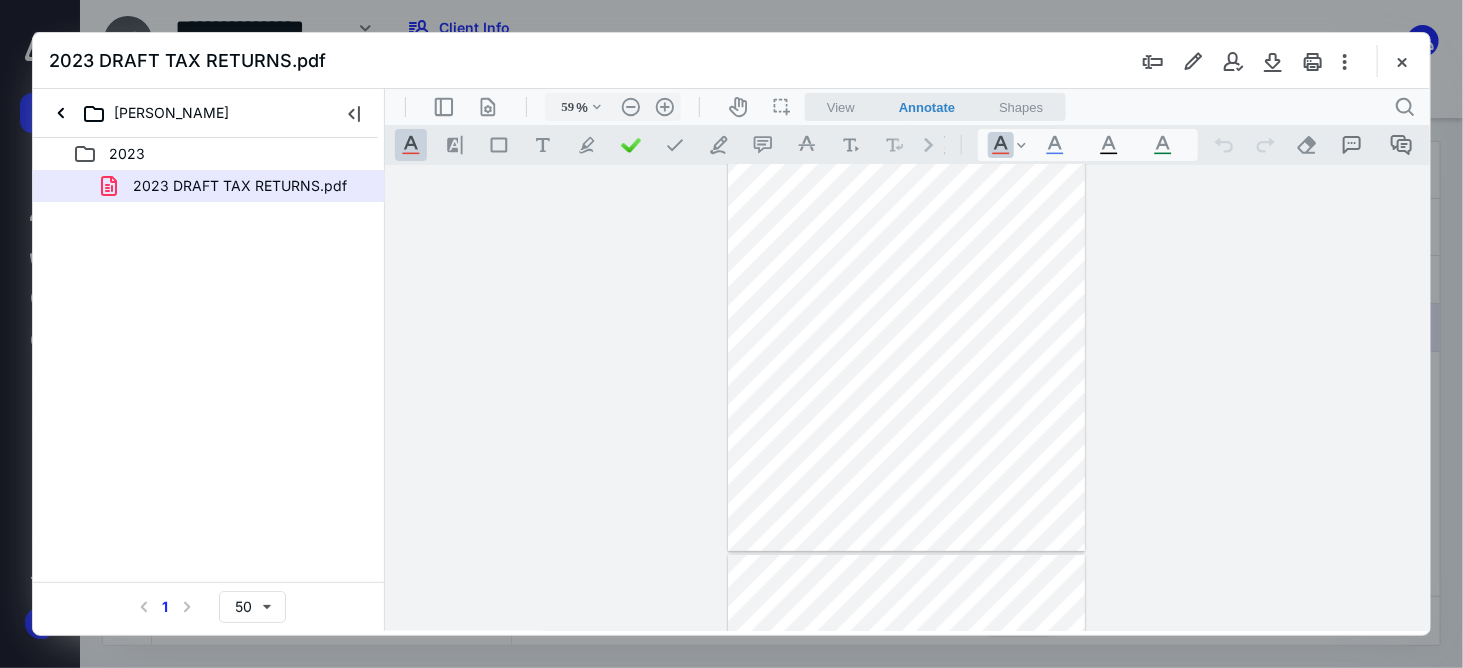 drag, startPoint x: 1429, startPoint y: 173, endPoint x: 1425, endPoint y: 209, distance: 36.221542 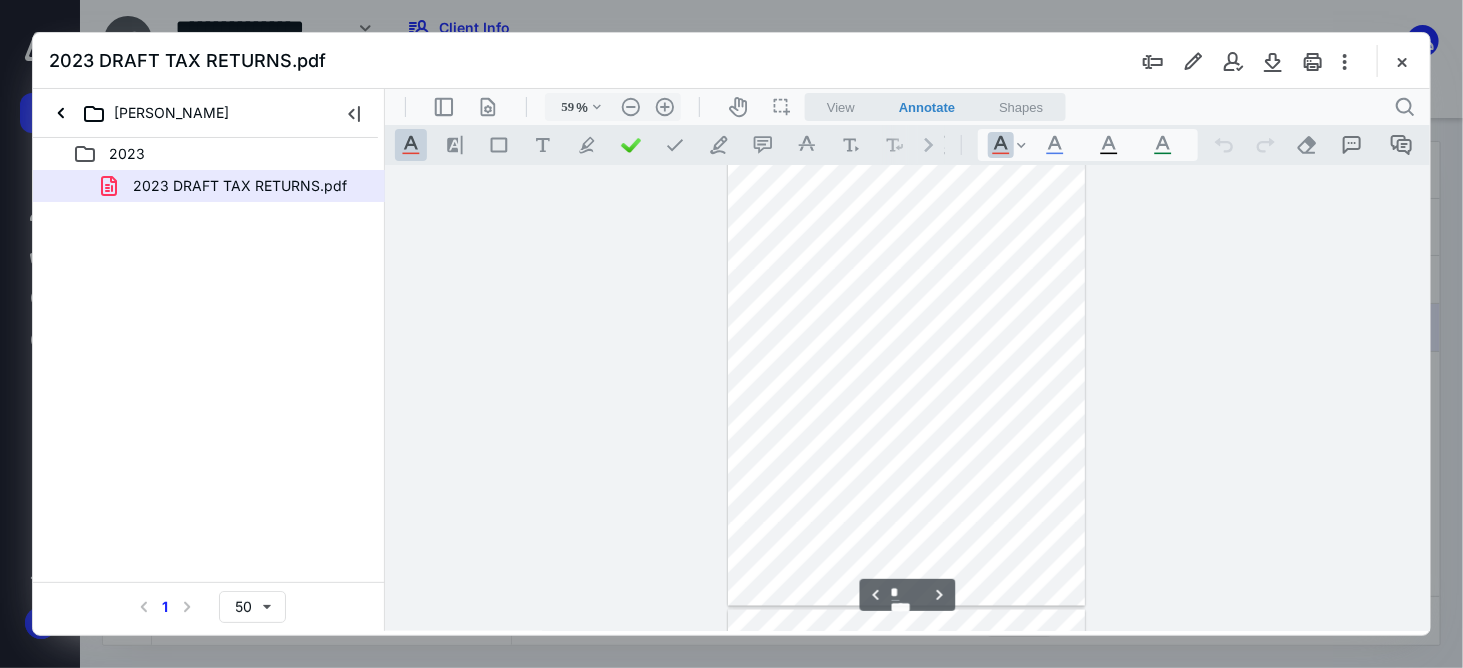 scroll, scrollTop: 908, scrollLeft: 0, axis: vertical 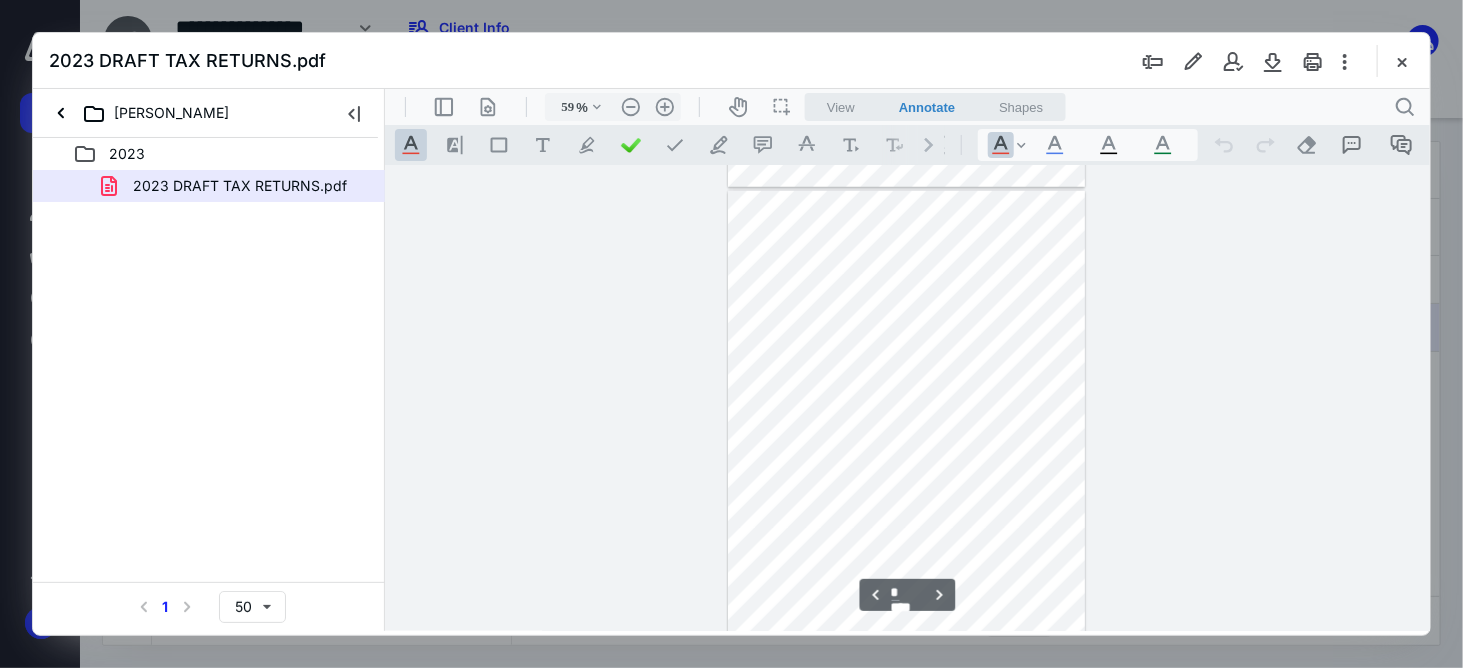 type on "*" 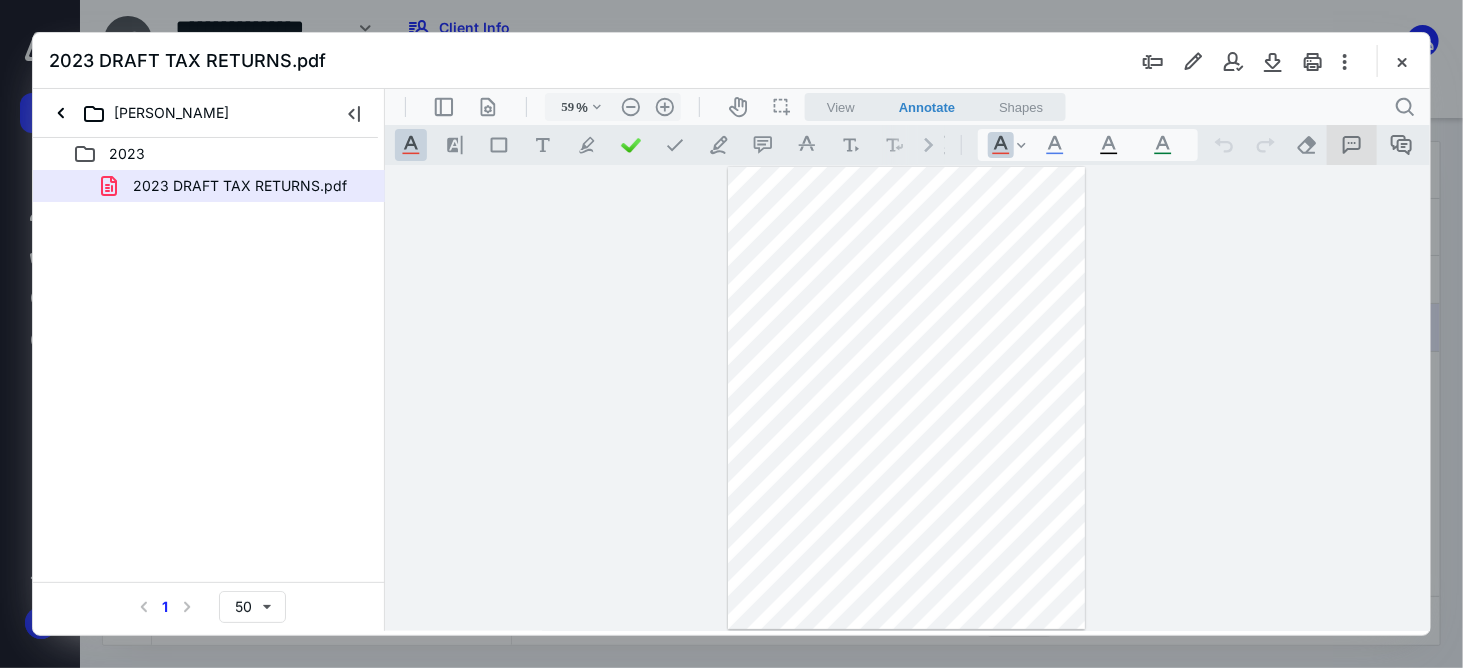 click 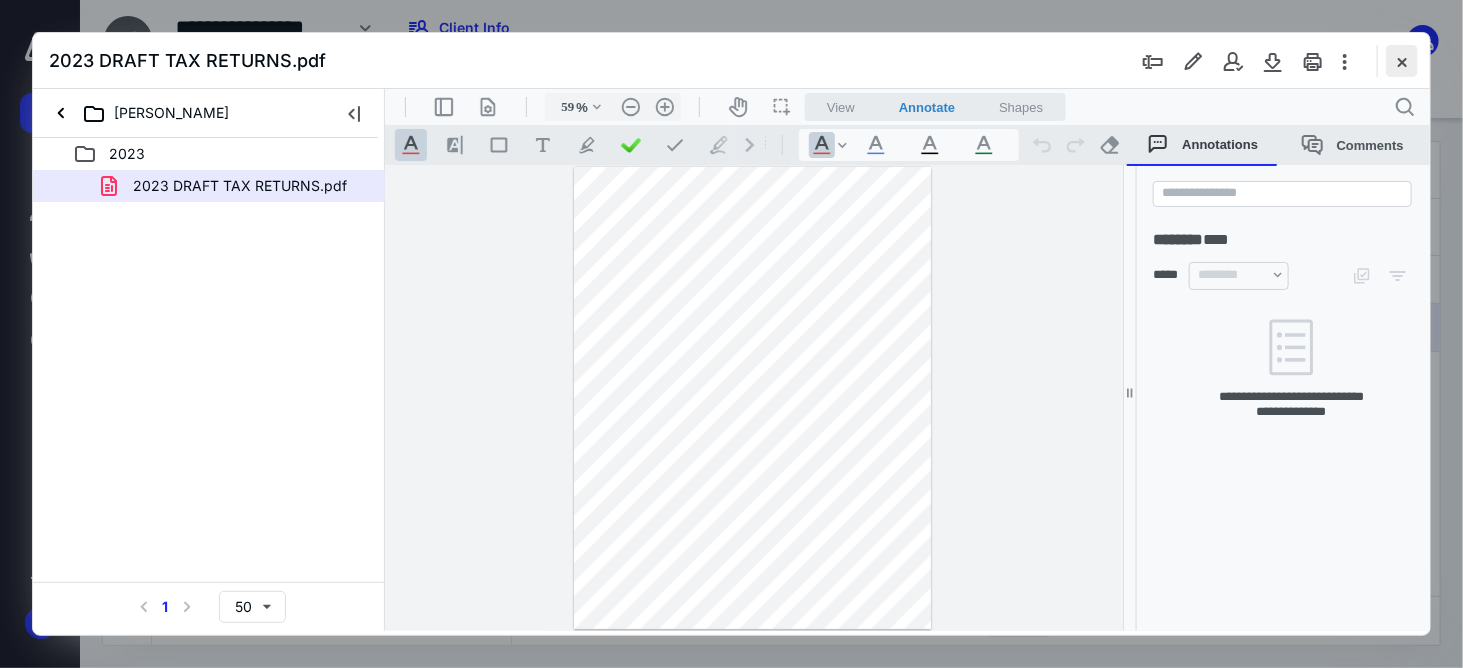 click at bounding box center [1402, 61] 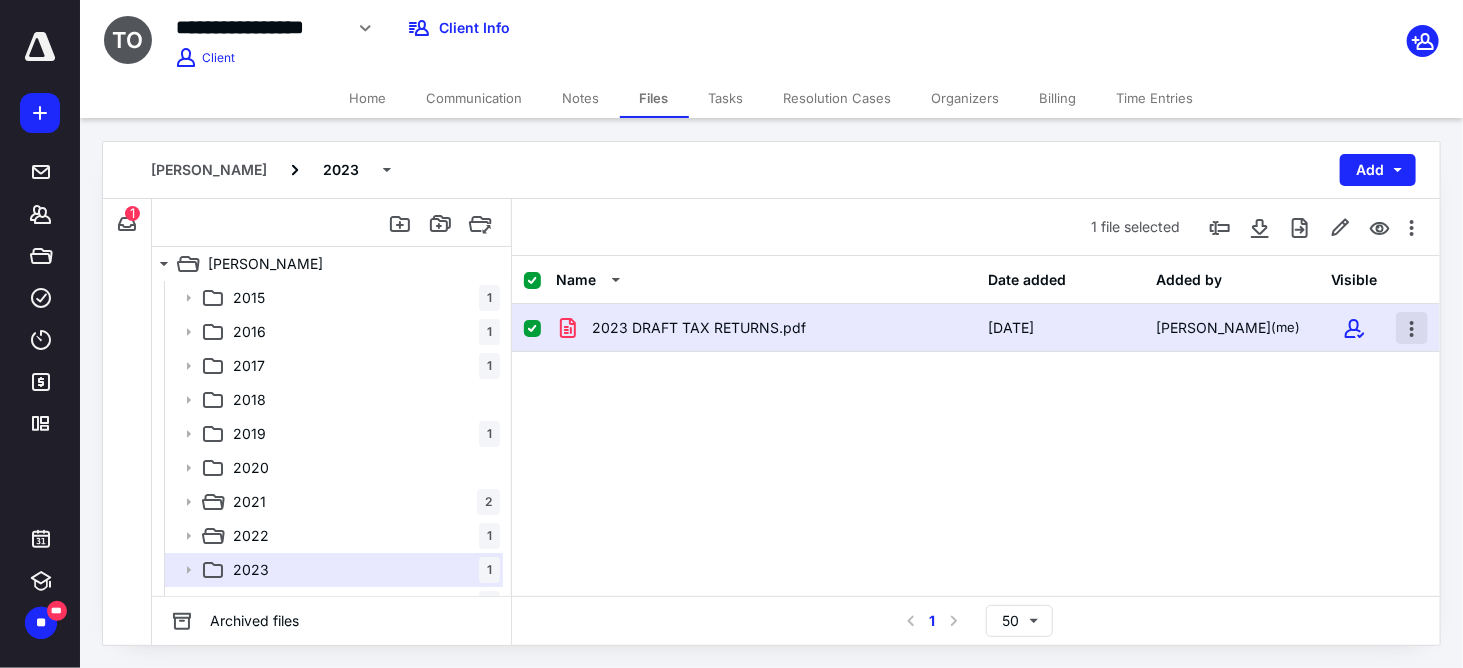 click at bounding box center [1412, 328] 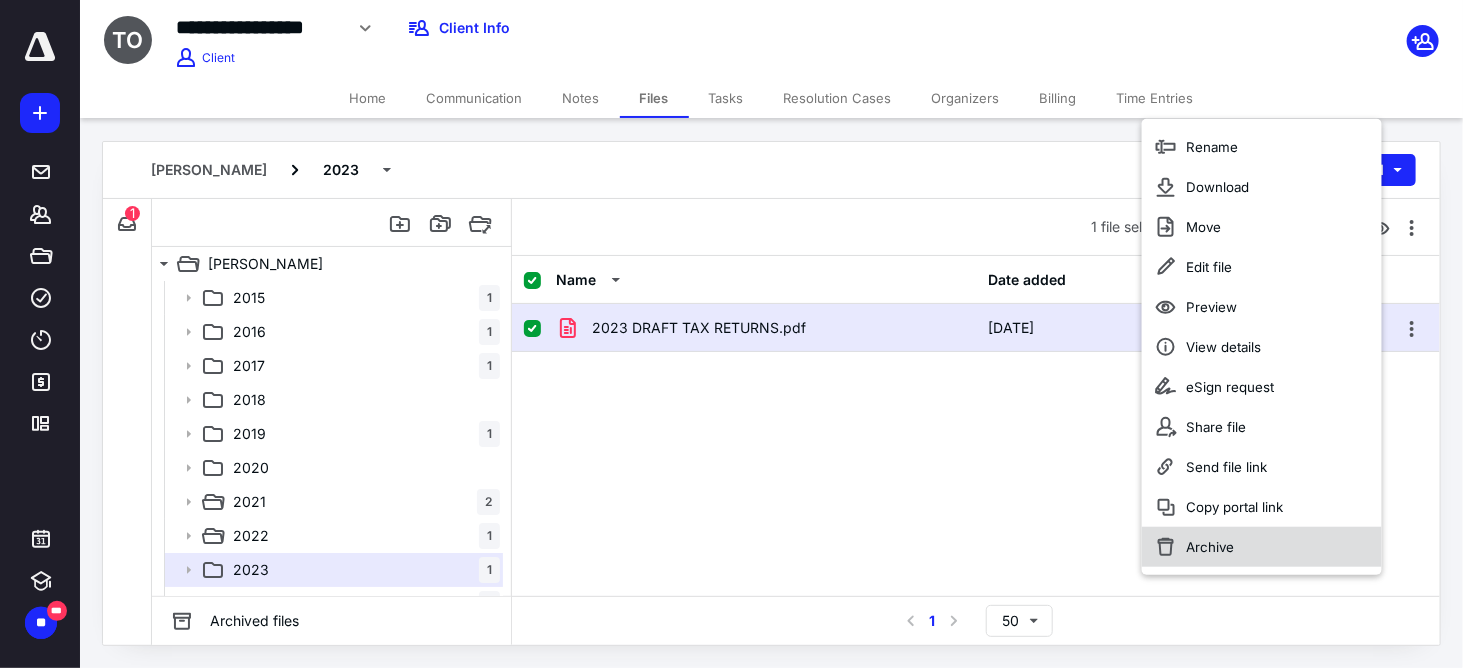 click on "Archive" at bounding box center (1262, 547) 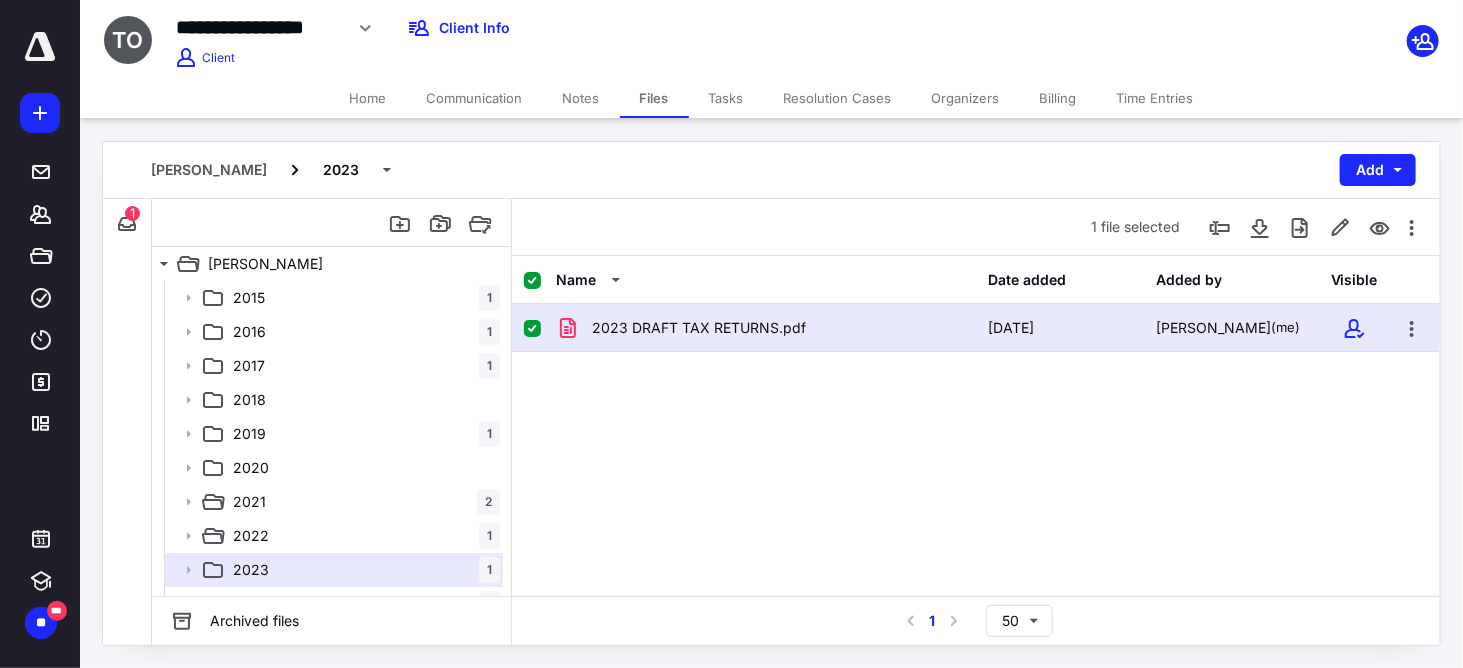 checkbox on "false" 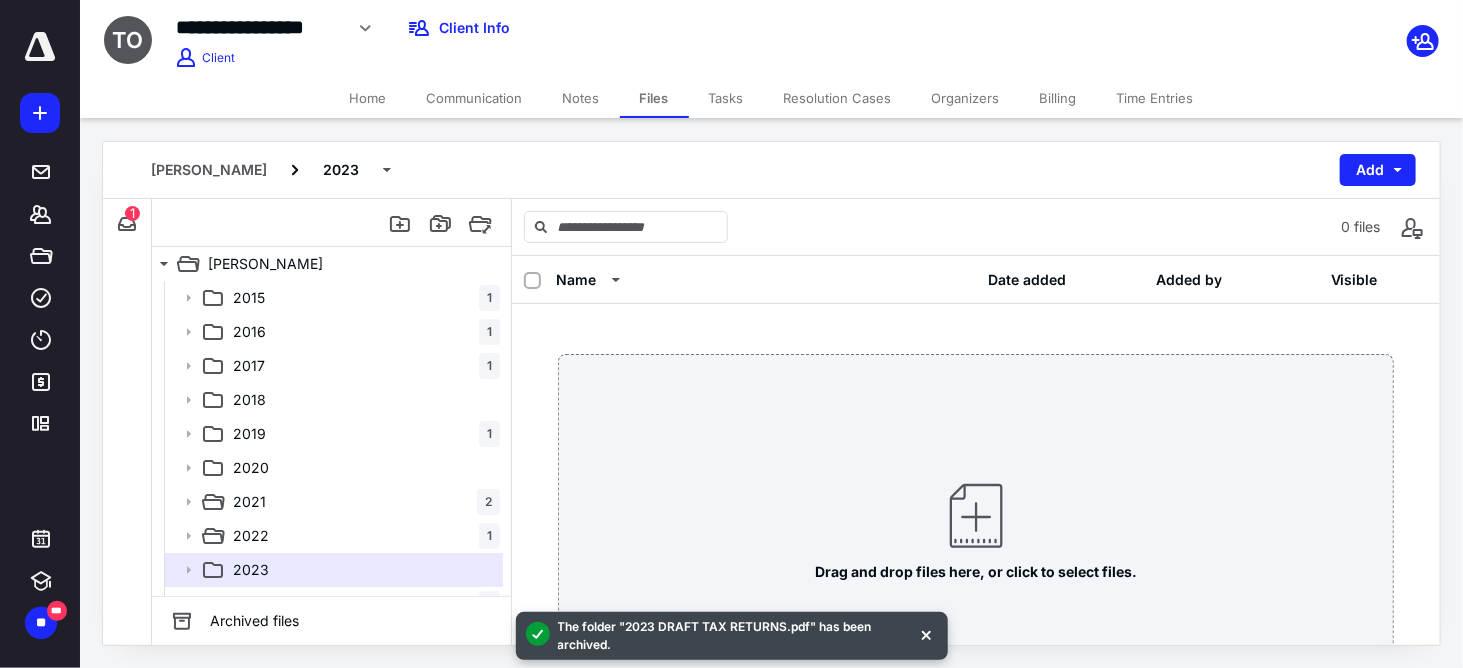 scroll, scrollTop: 57, scrollLeft: 0, axis: vertical 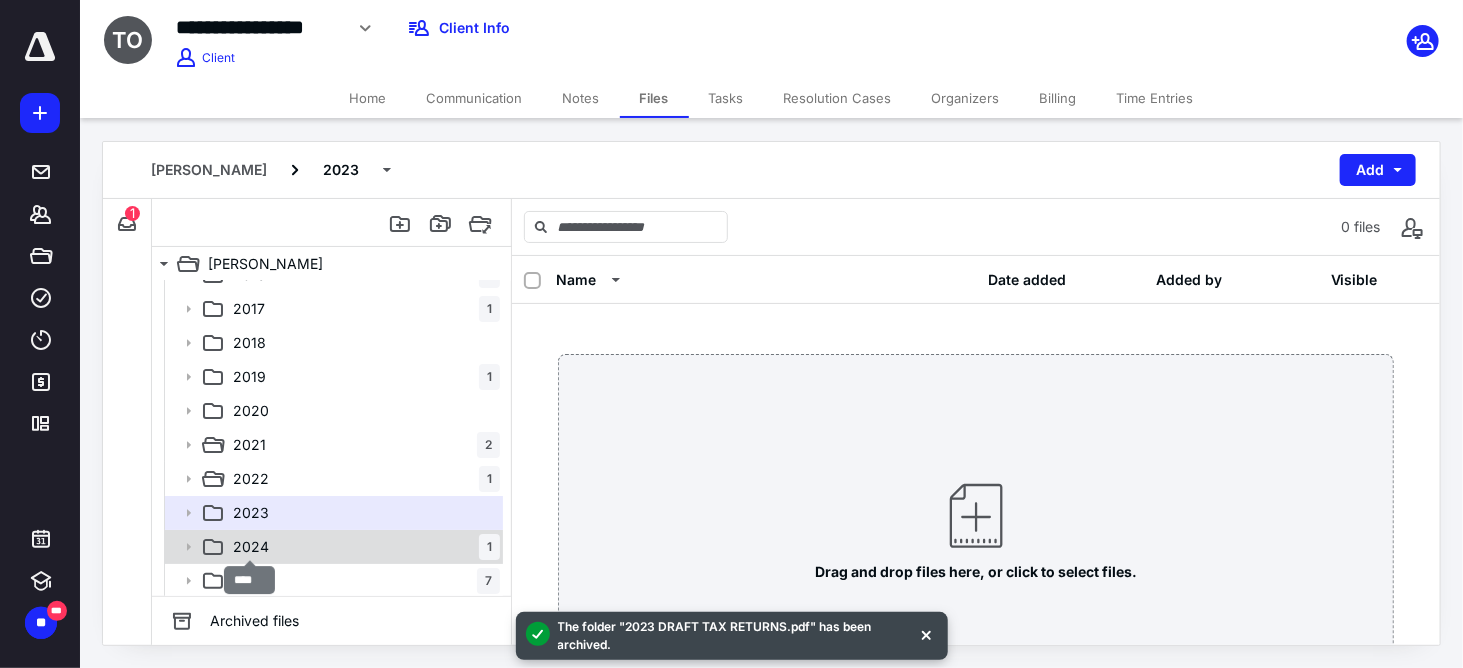 click on "2024" at bounding box center [251, 547] 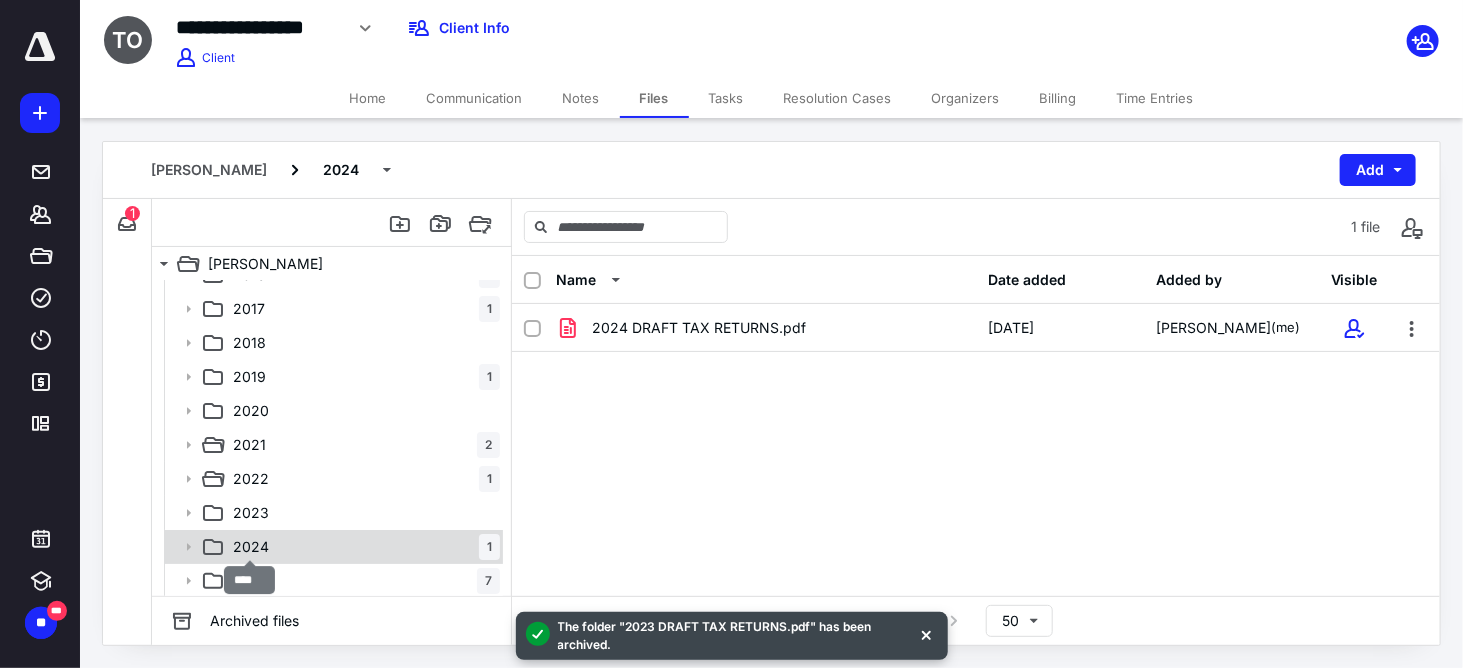 click on "2024" at bounding box center (251, 547) 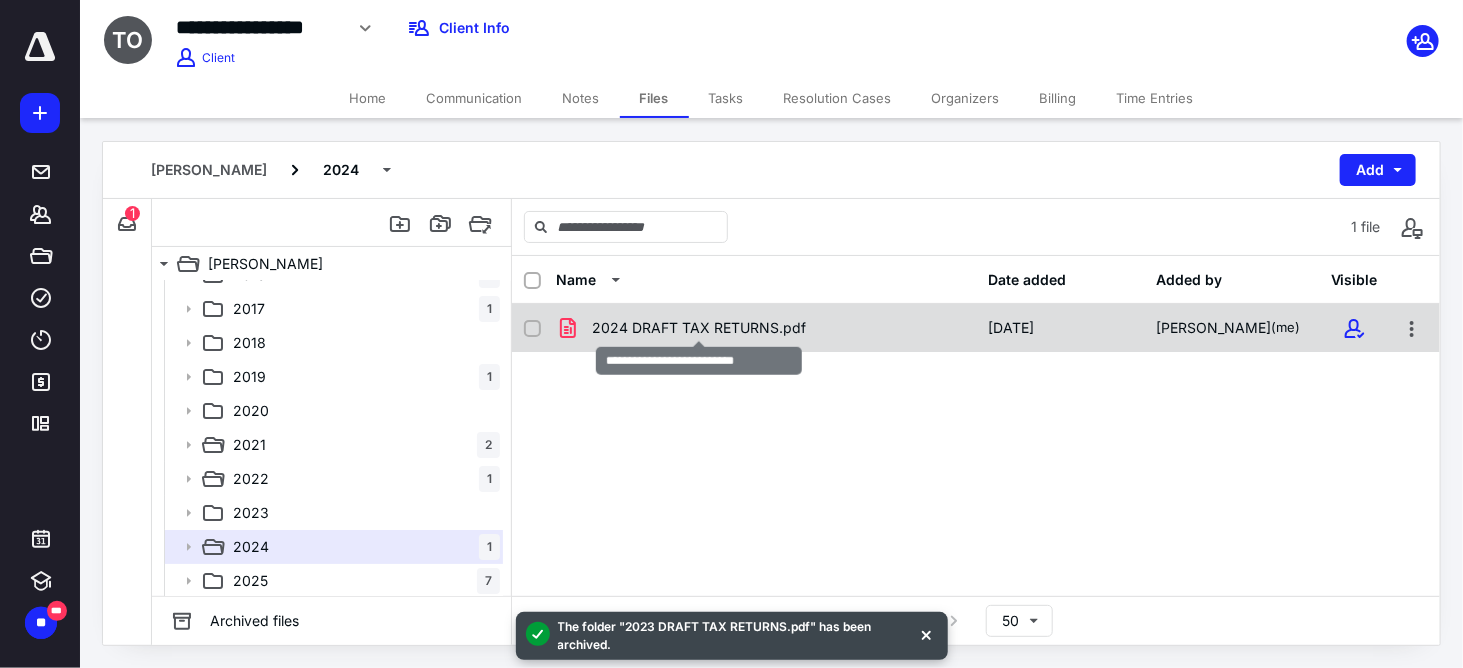 click on "2024 DRAFT TAX RETURNS.pdf" at bounding box center [699, 328] 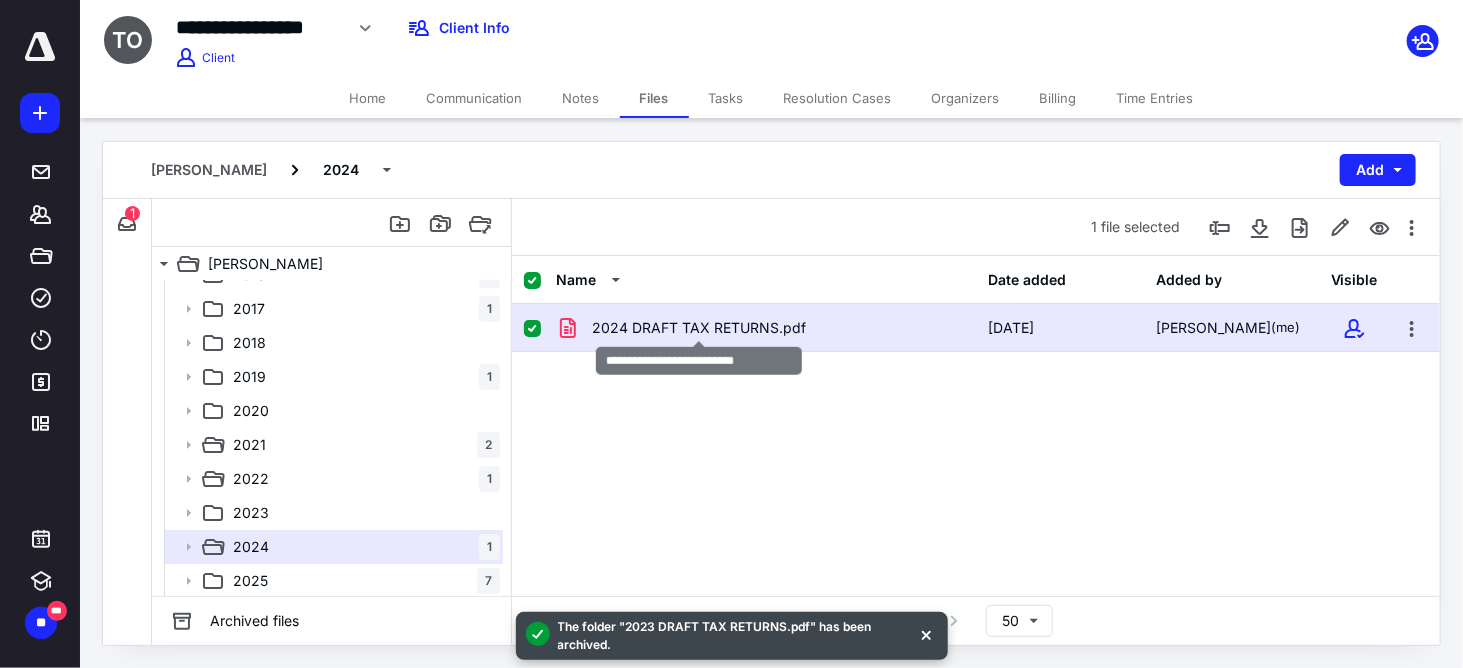 click on "2024 DRAFT TAX RETURNS.pdf" at bounding box center [699, 328] 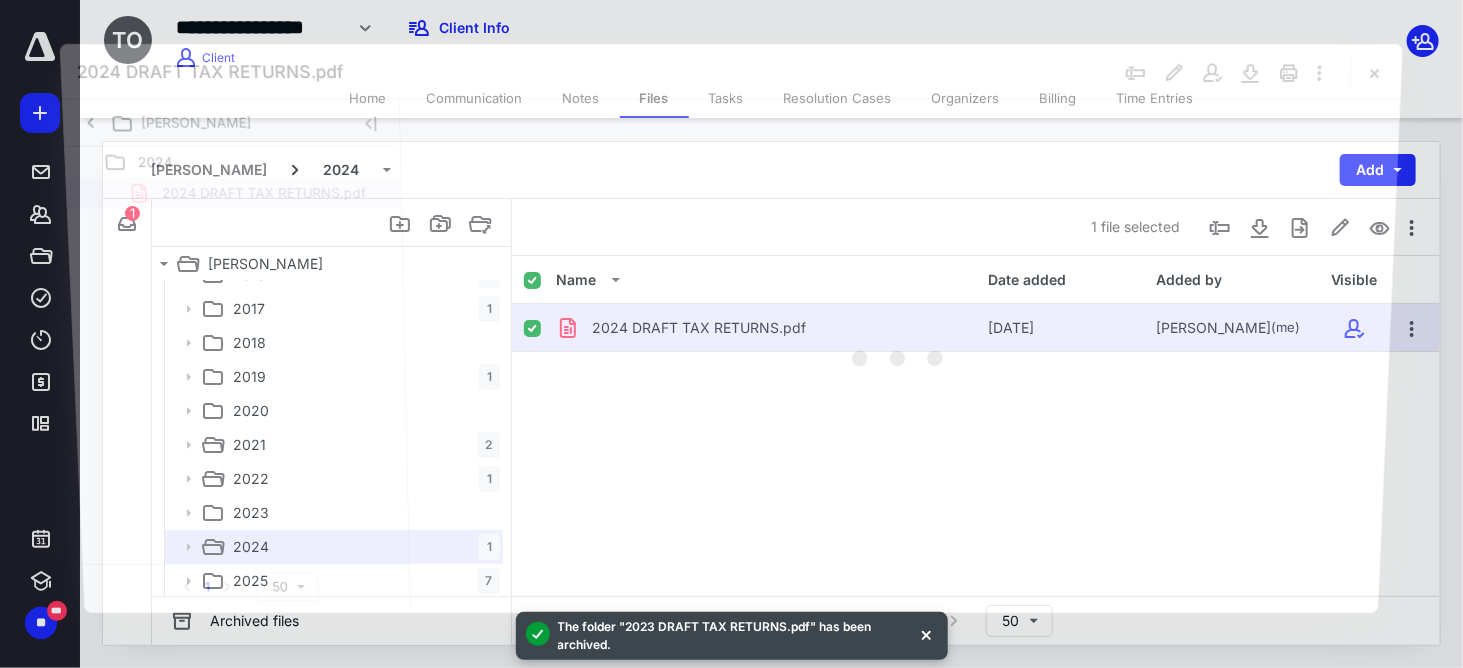scroll, scrollTop: 0, scrollLeft: 0, axis: both 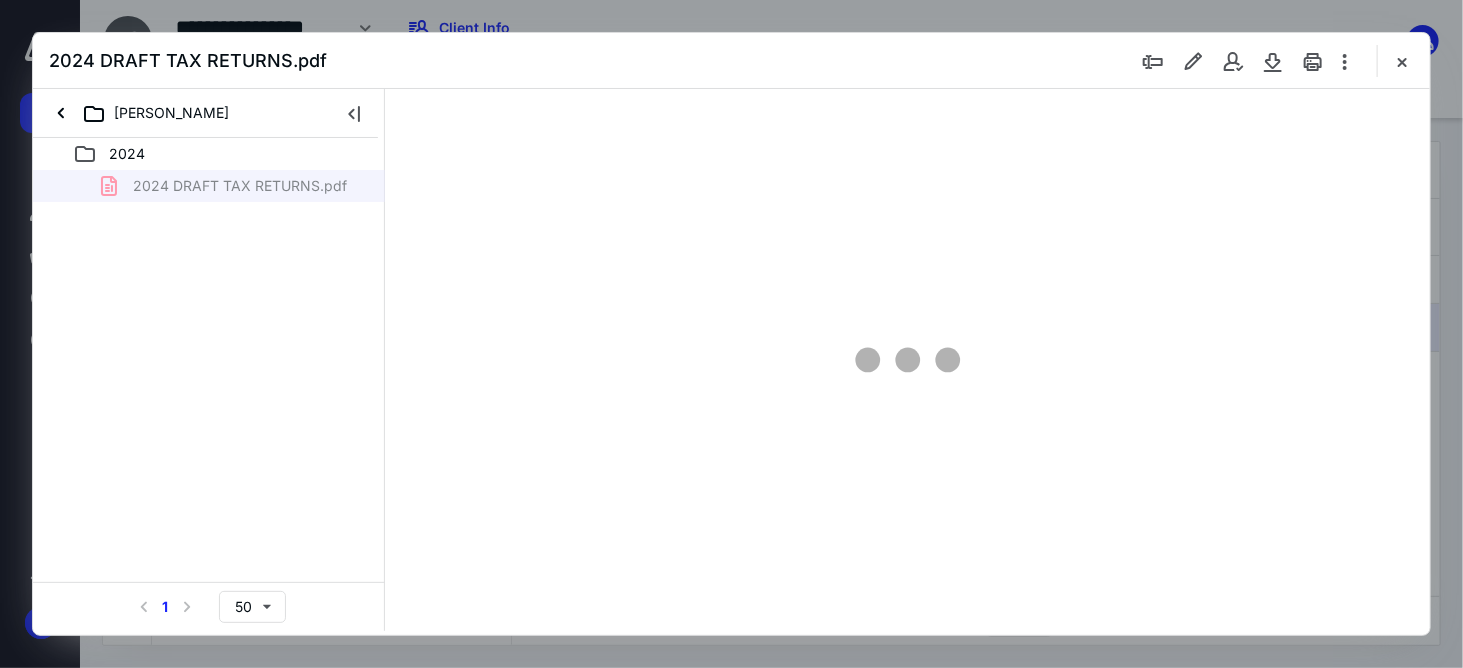 type on "59" 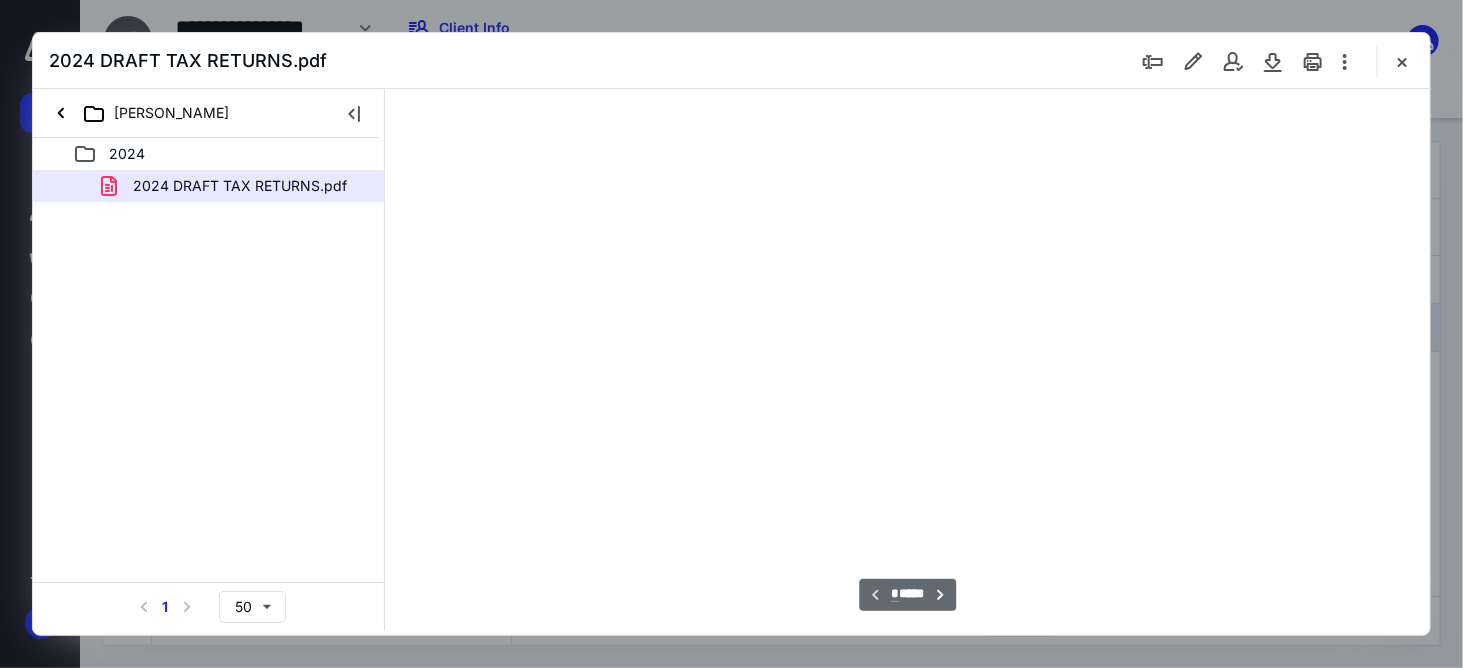 scroll, scrollTop: 78, scrollLeft: 0, axis: vertical 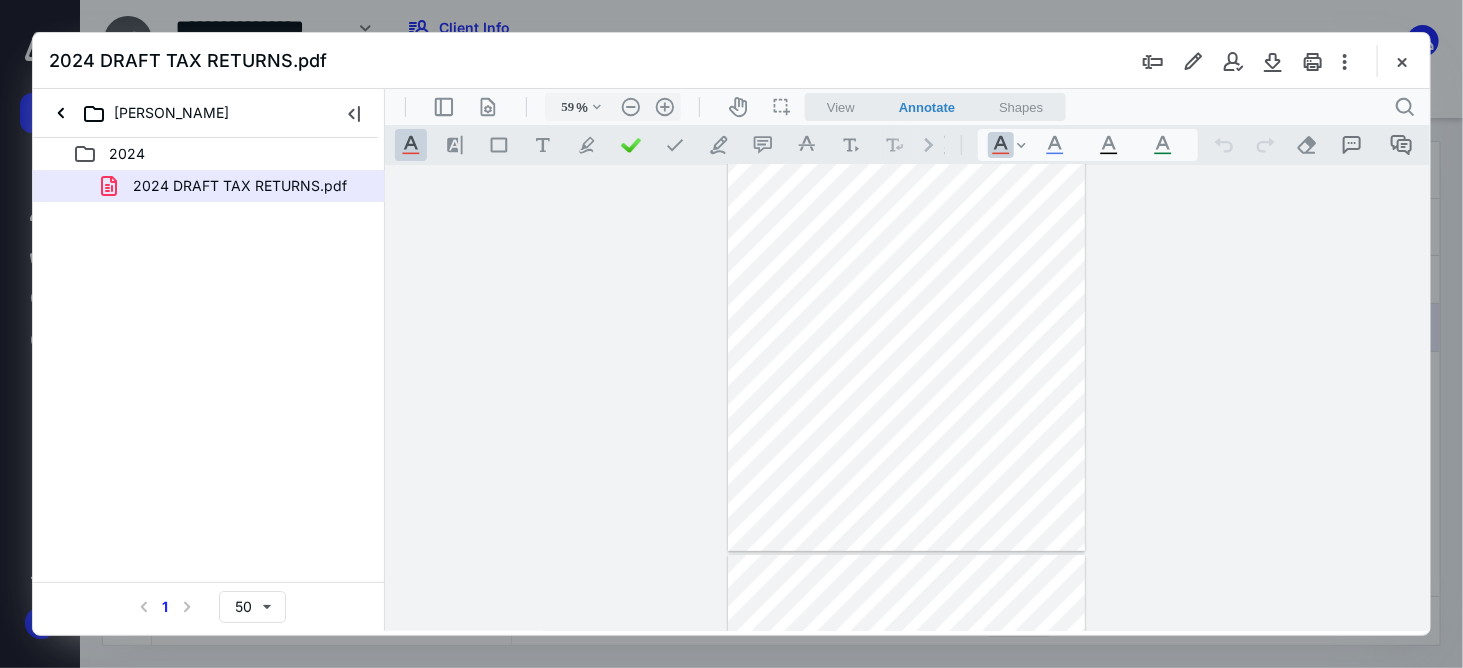 drag, startPoint x: 1428, startPoint y: 173, endPoint x: 1423, endPoint y: 204, distance: 31.400637 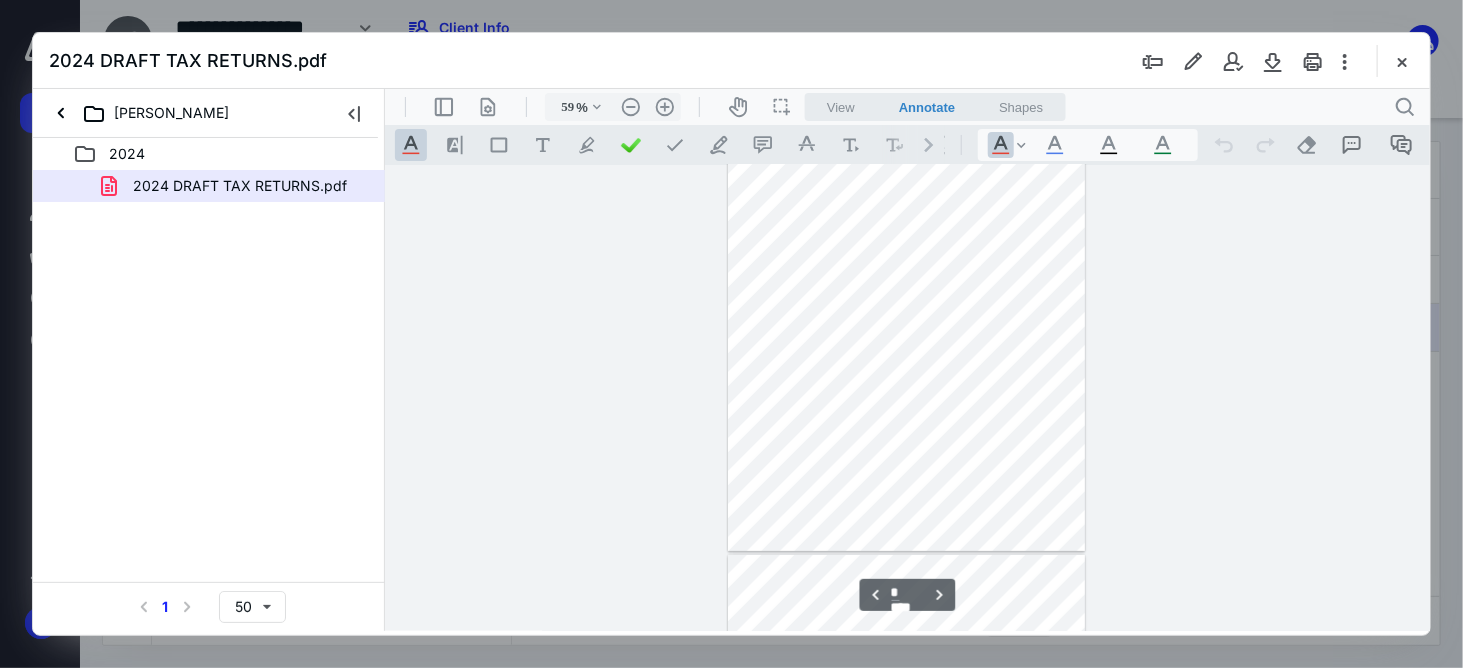 scroll, scrollTop: 2131, scrollLeft: 0, axis: vertical 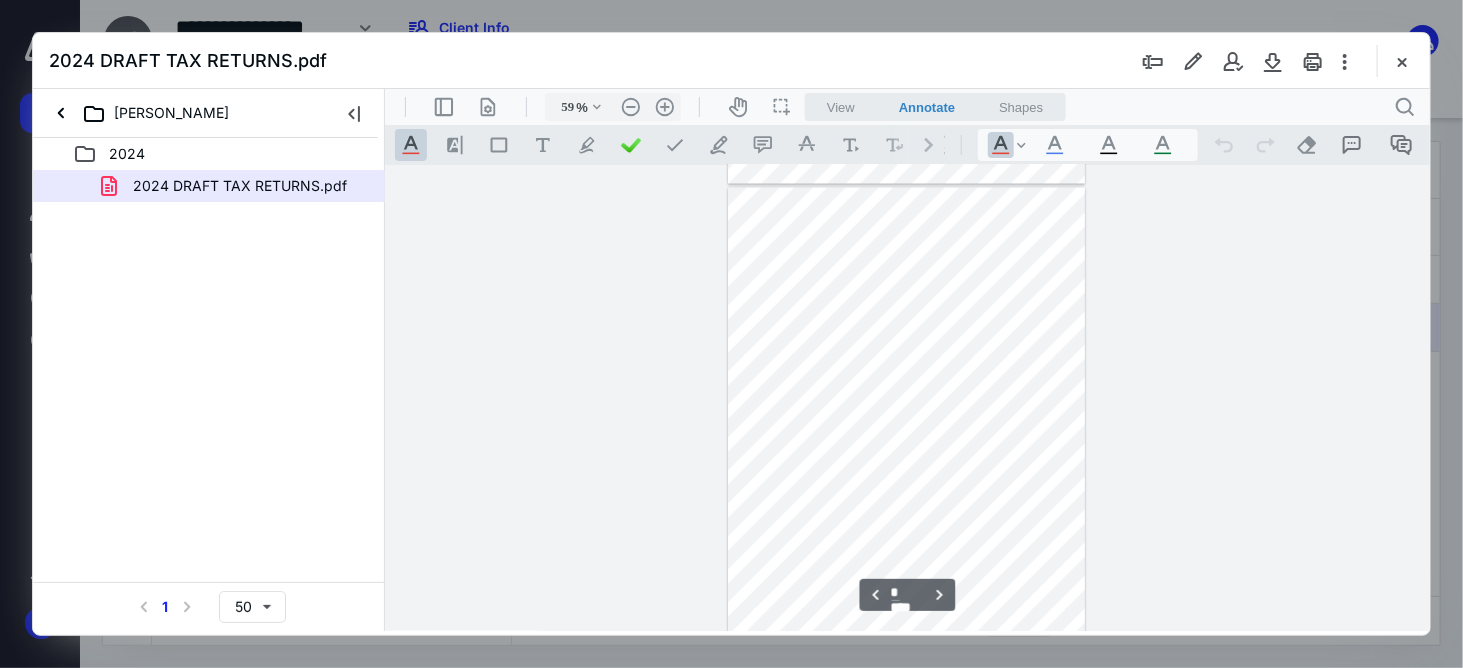 type on "*" 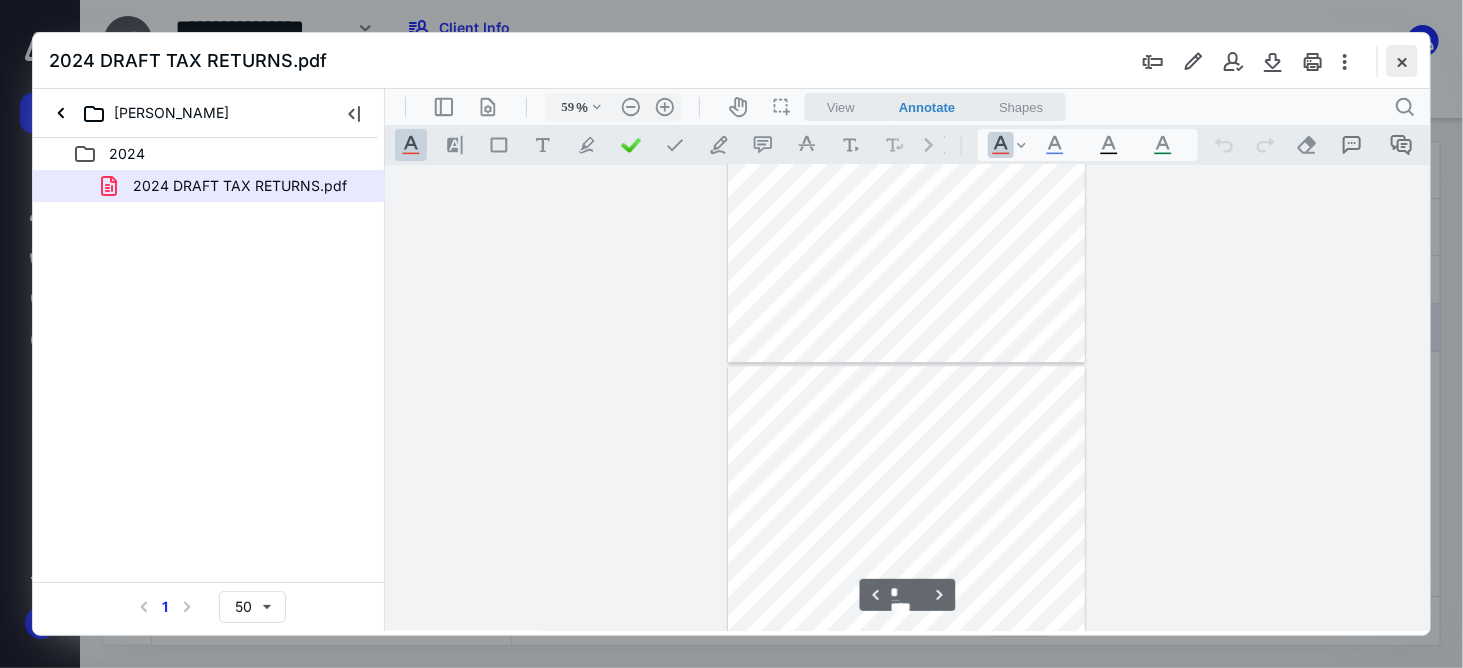 click at bounding box center [1402, 61] 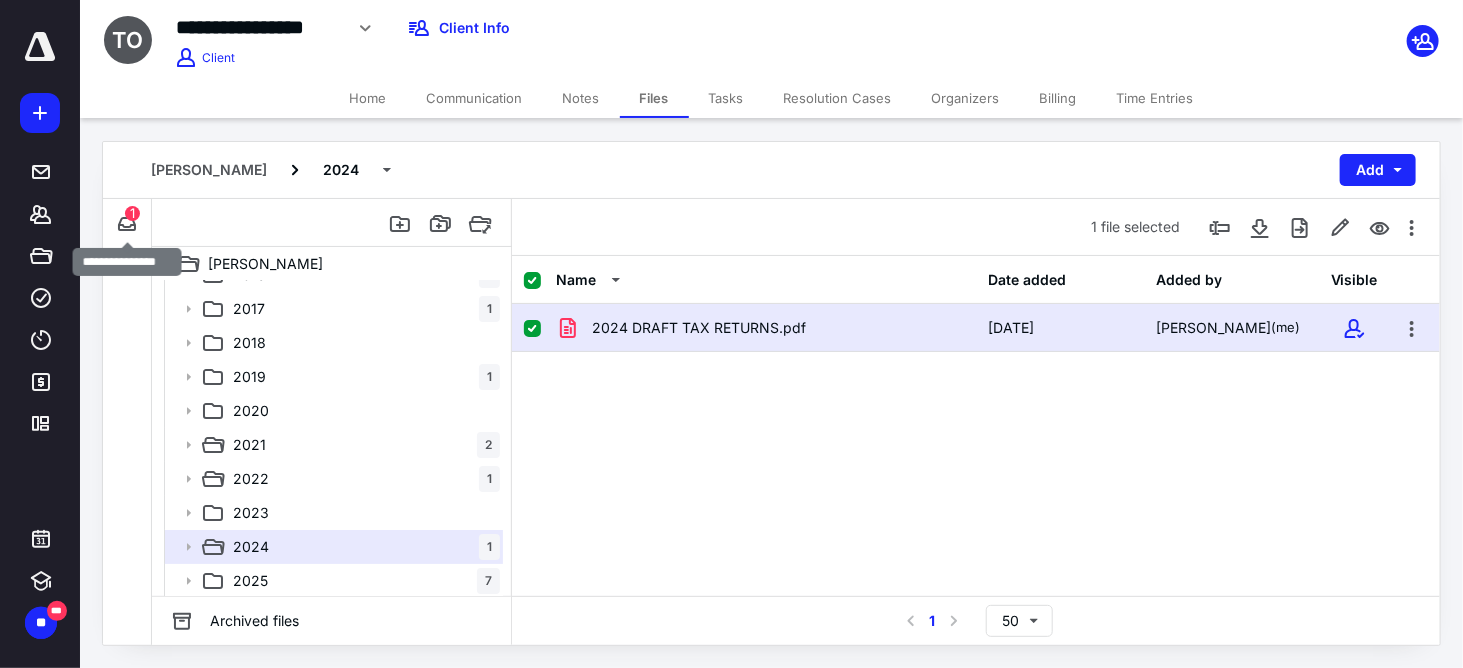 click on "1" at bounding box center [132, 213] 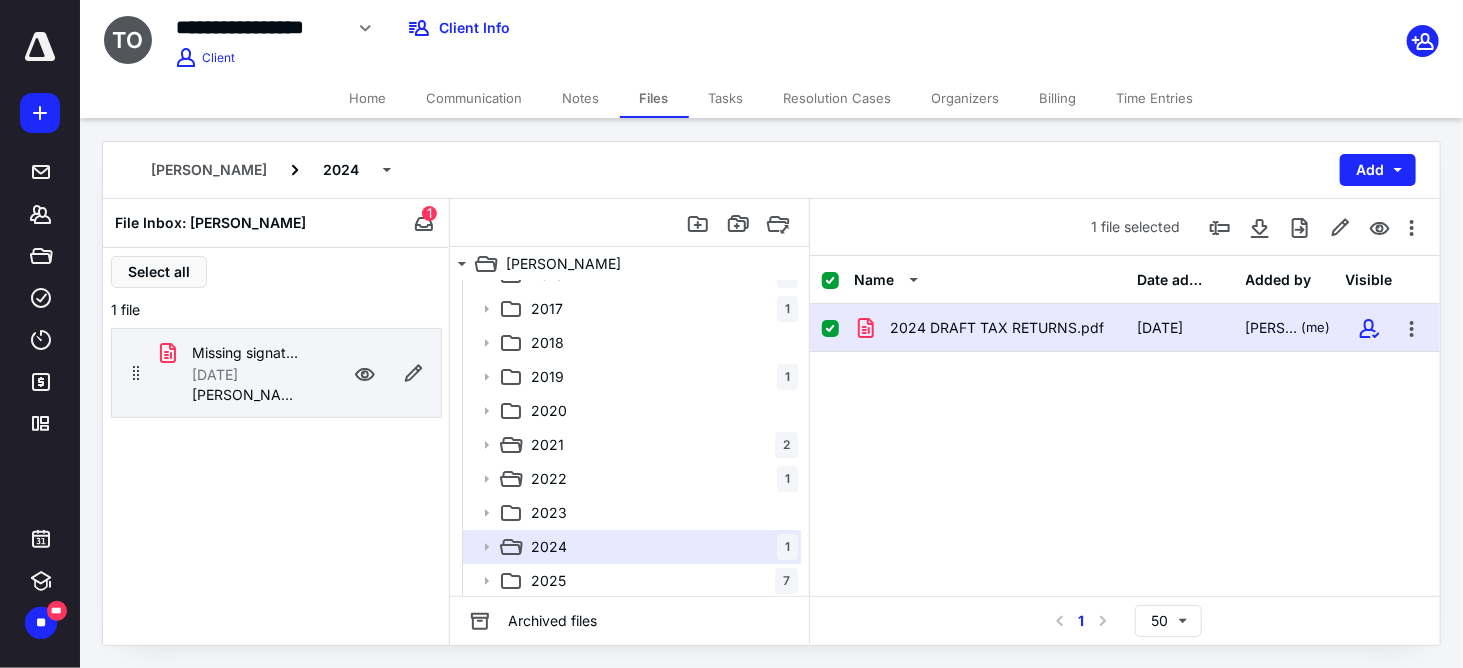 click on "[DATE]" at bounding box center (215, 375) 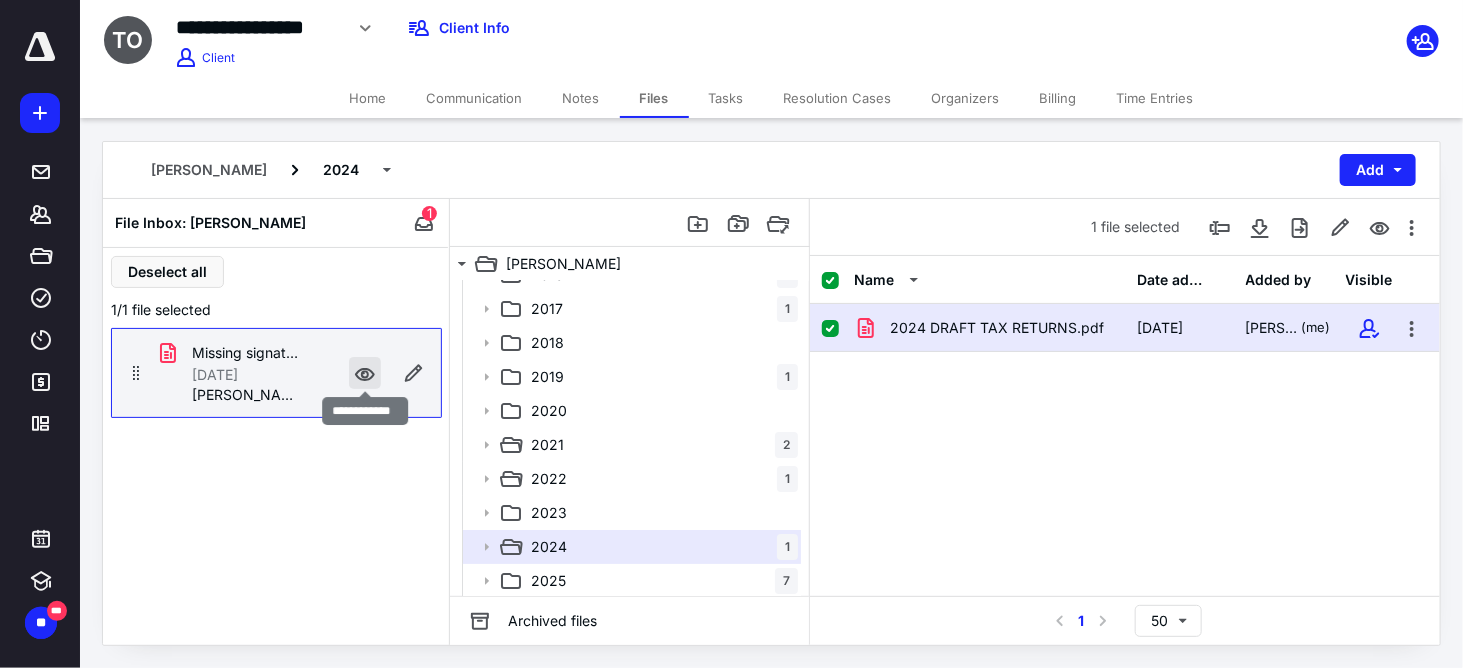 click at bounding box center (365, 373) 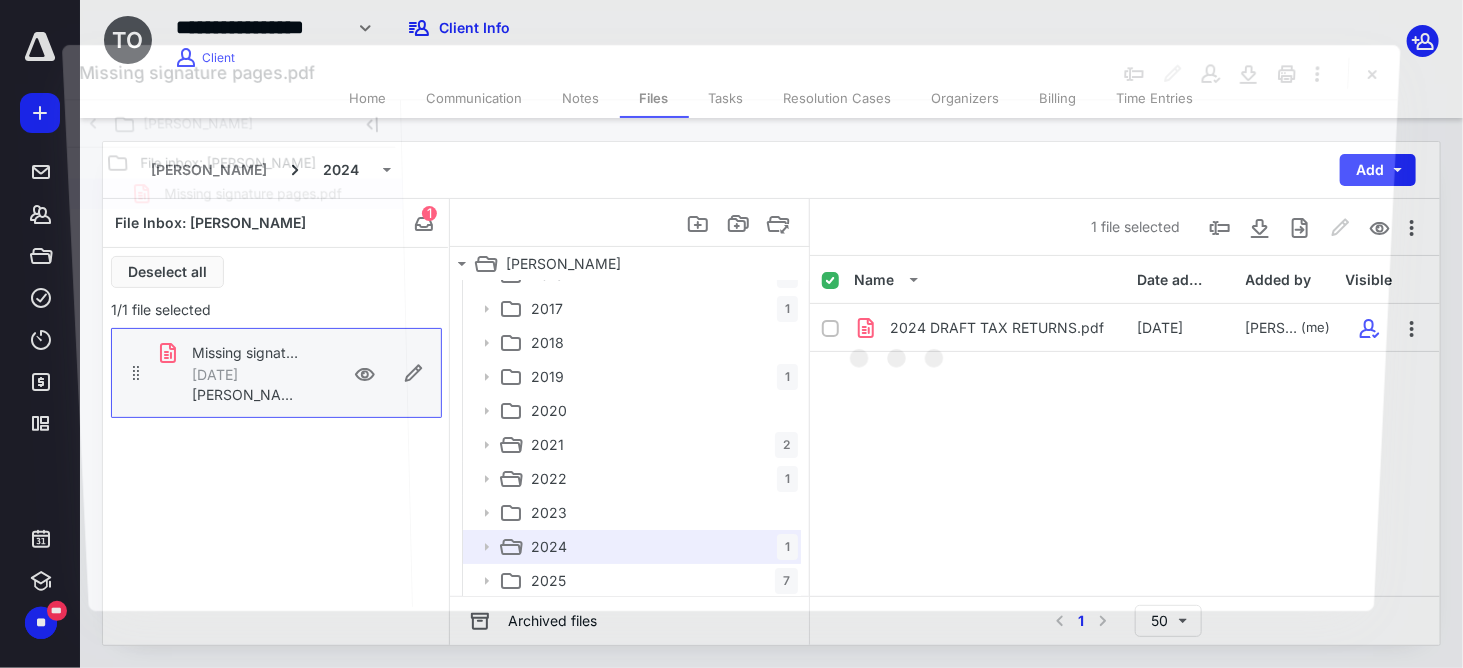 scroll, scrollTop: 0, scrollLeft: 0, axis: both 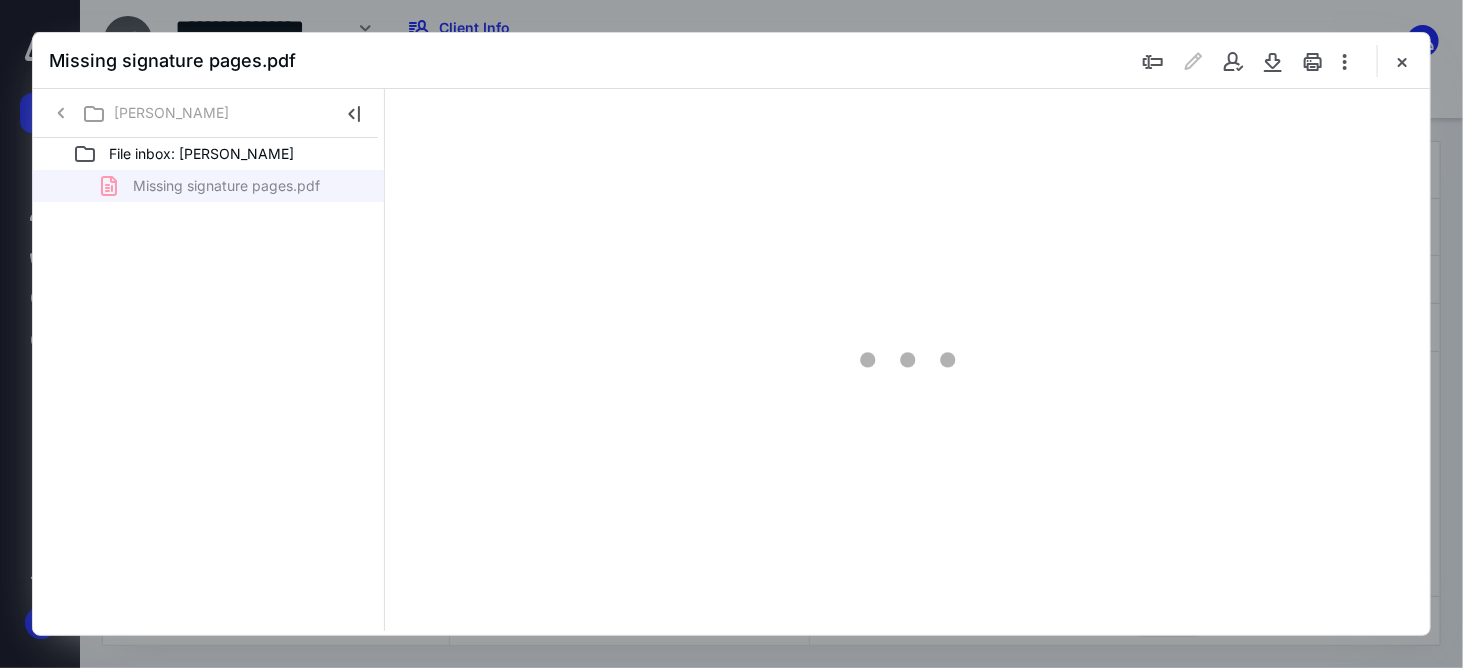 type on "59" 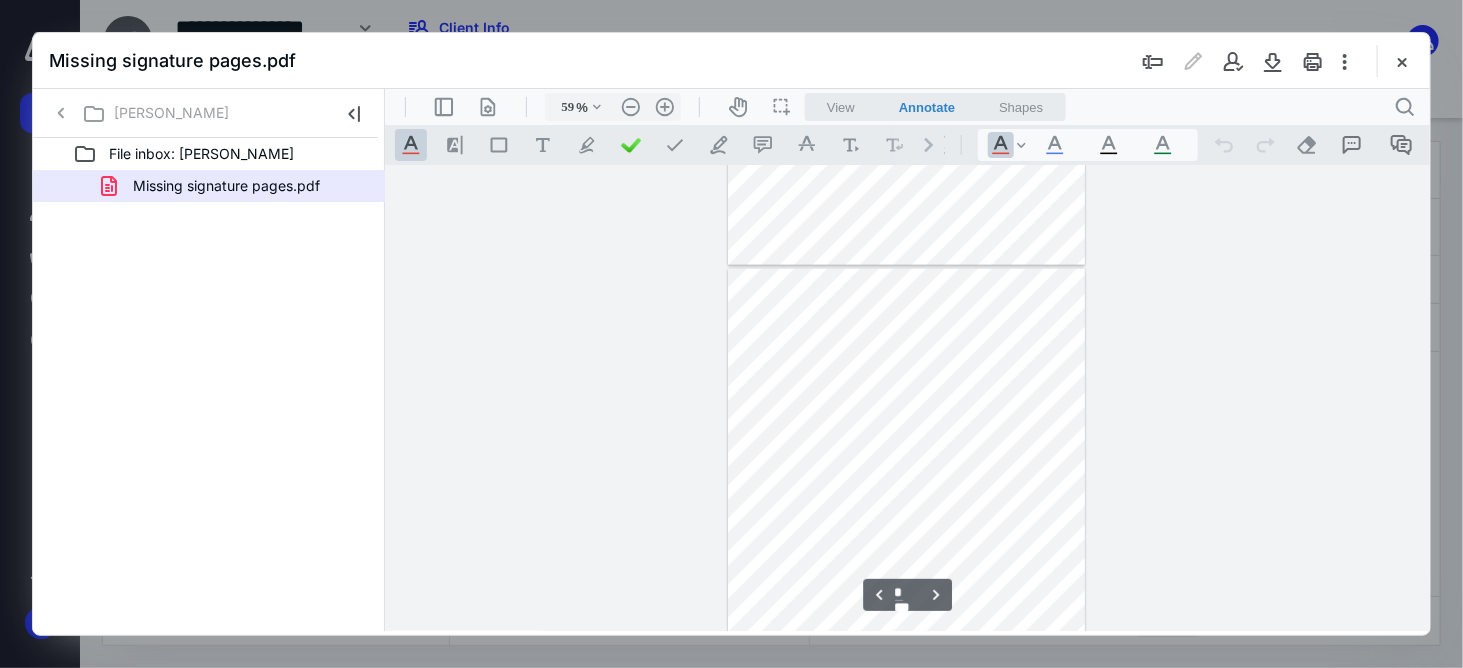 scroll, scrollTop: 1320, scrollLeft: 0, axis: vertical 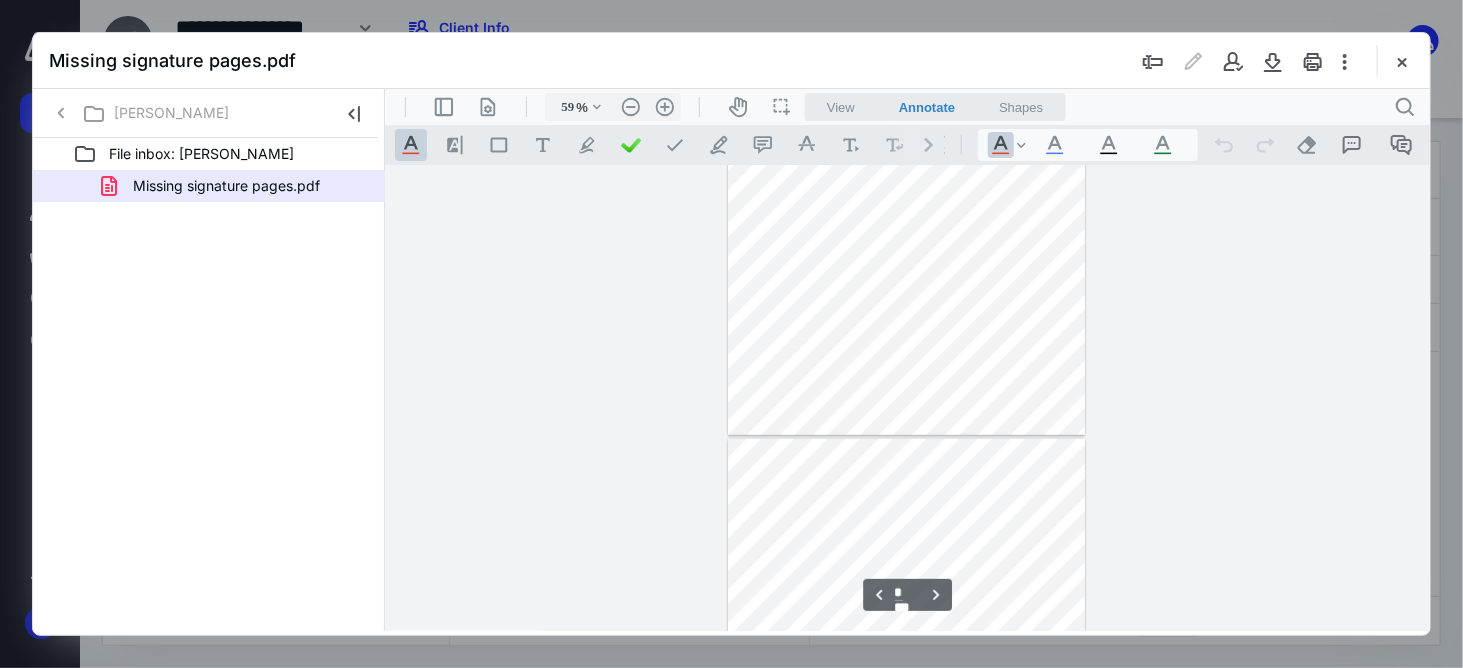 type on "*" 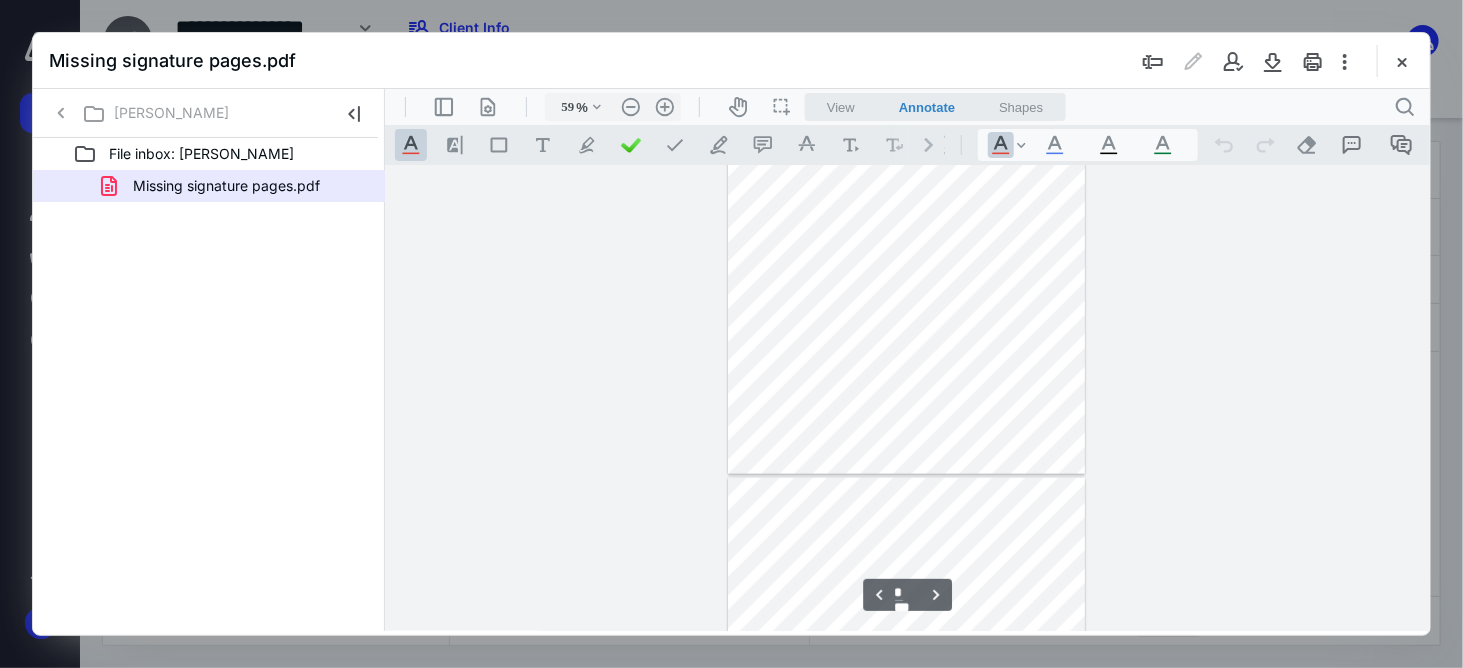 scroll, scrollTop: 1121, scrollLeft: 0, axis: vertical 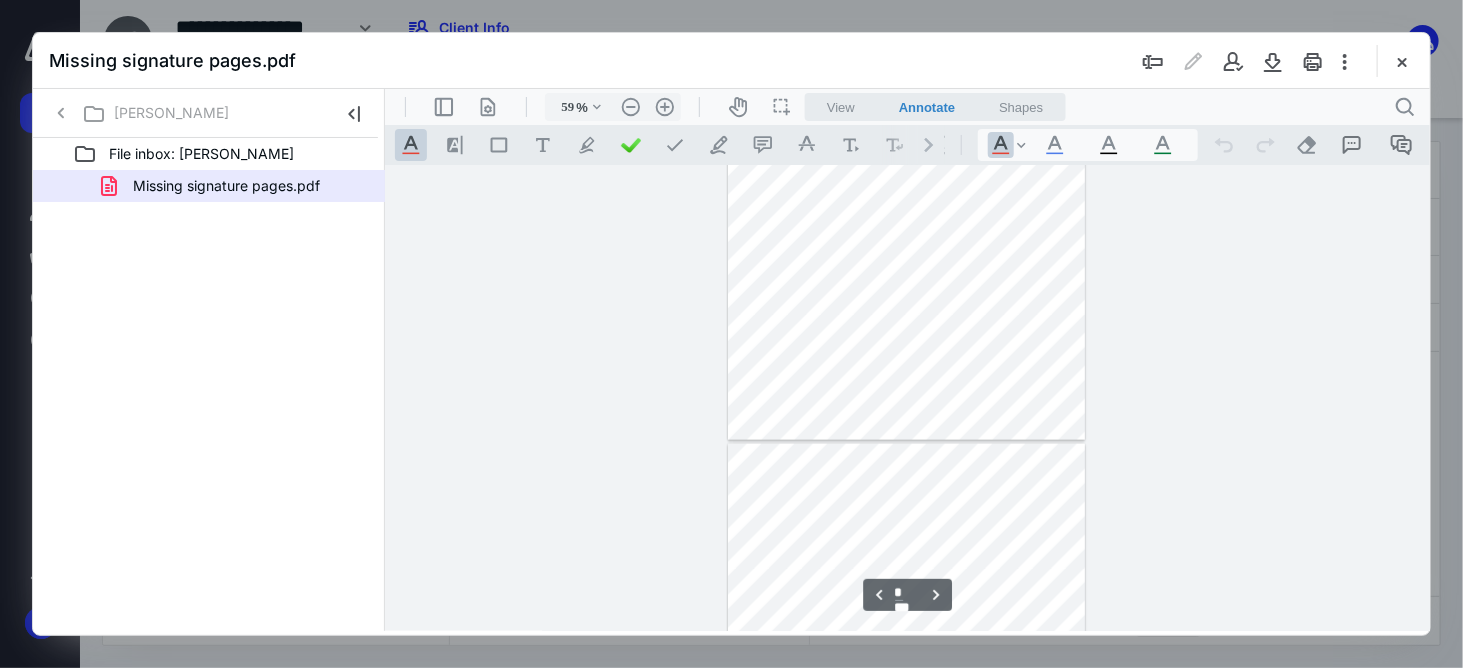 drag, startPoint x: 1424, startPoint y: 237, endPoint x: 1821, endPoint y: 484, distance: 467.56604 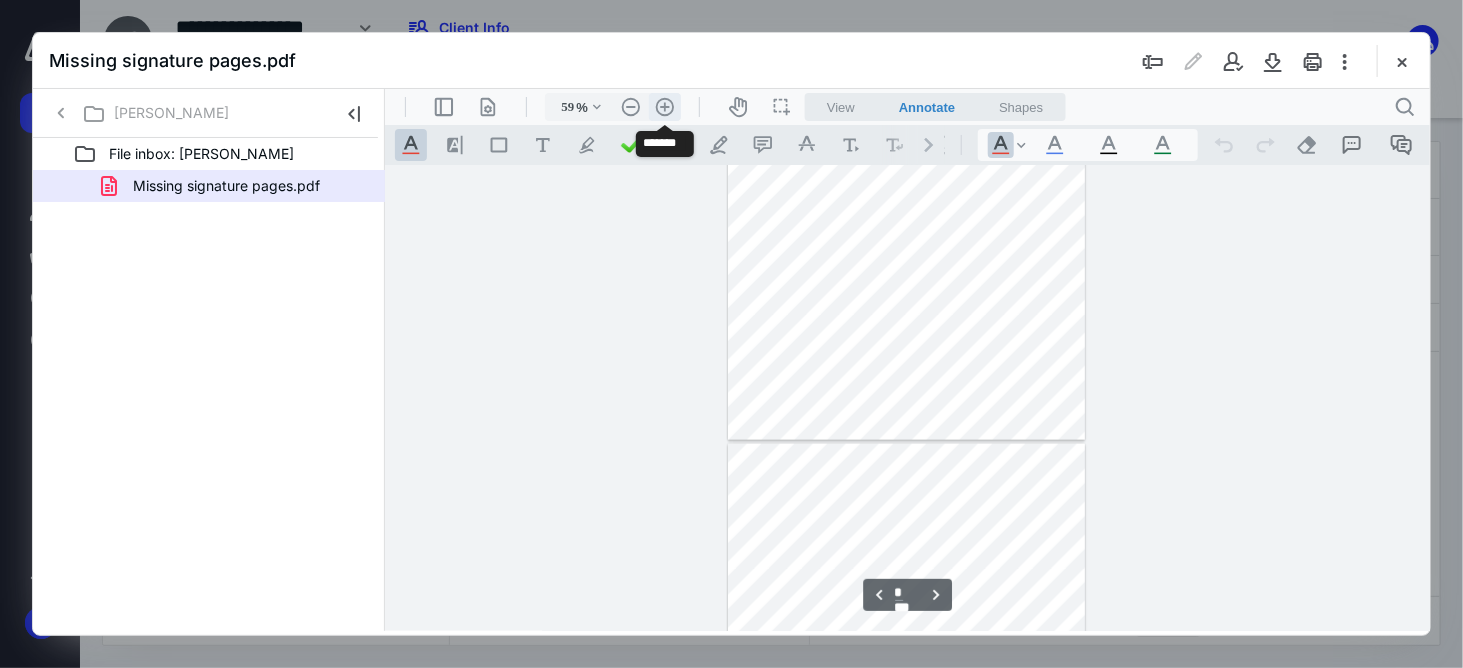 click on ".cls-1{fill:#abb0c4;} icon - header - zoom - in - line" at bounding box center (664, 106) 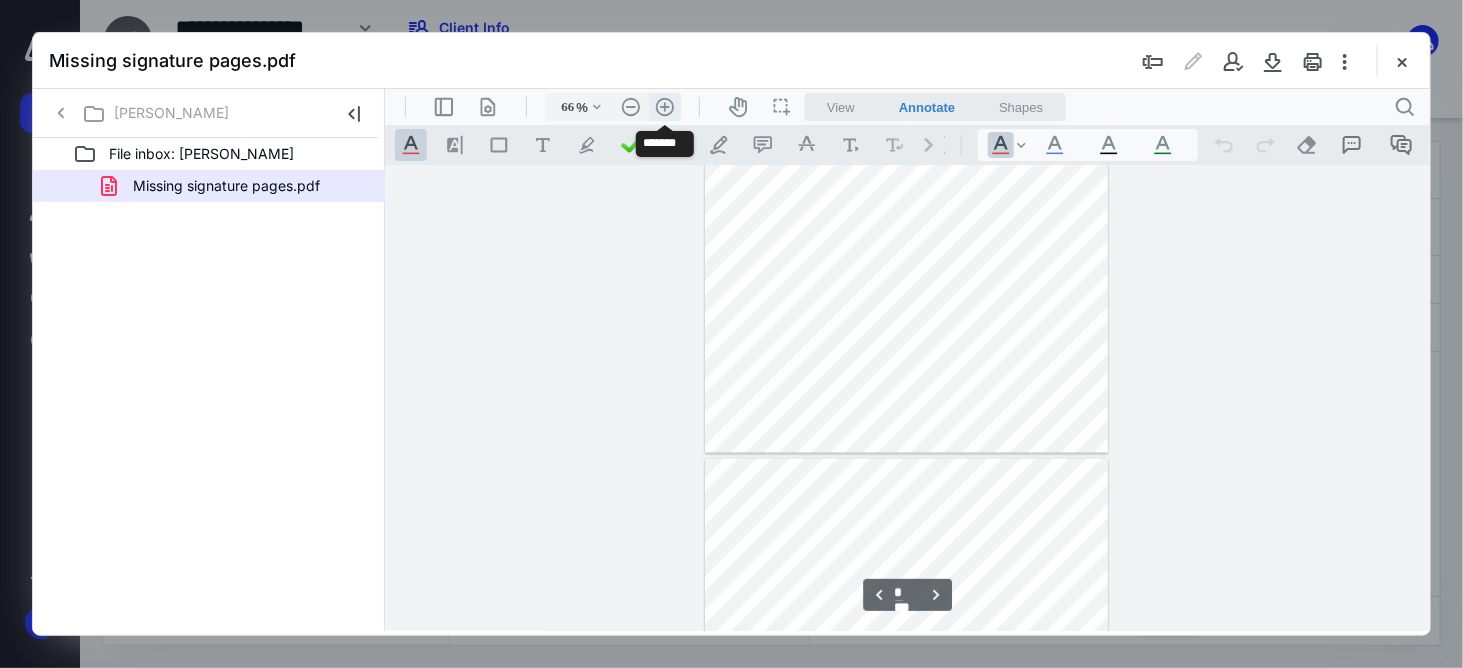 click on ".cls-1{fill:#abb0c4;} icon - header - zoom - in - line" at bounding box center (664, 106) 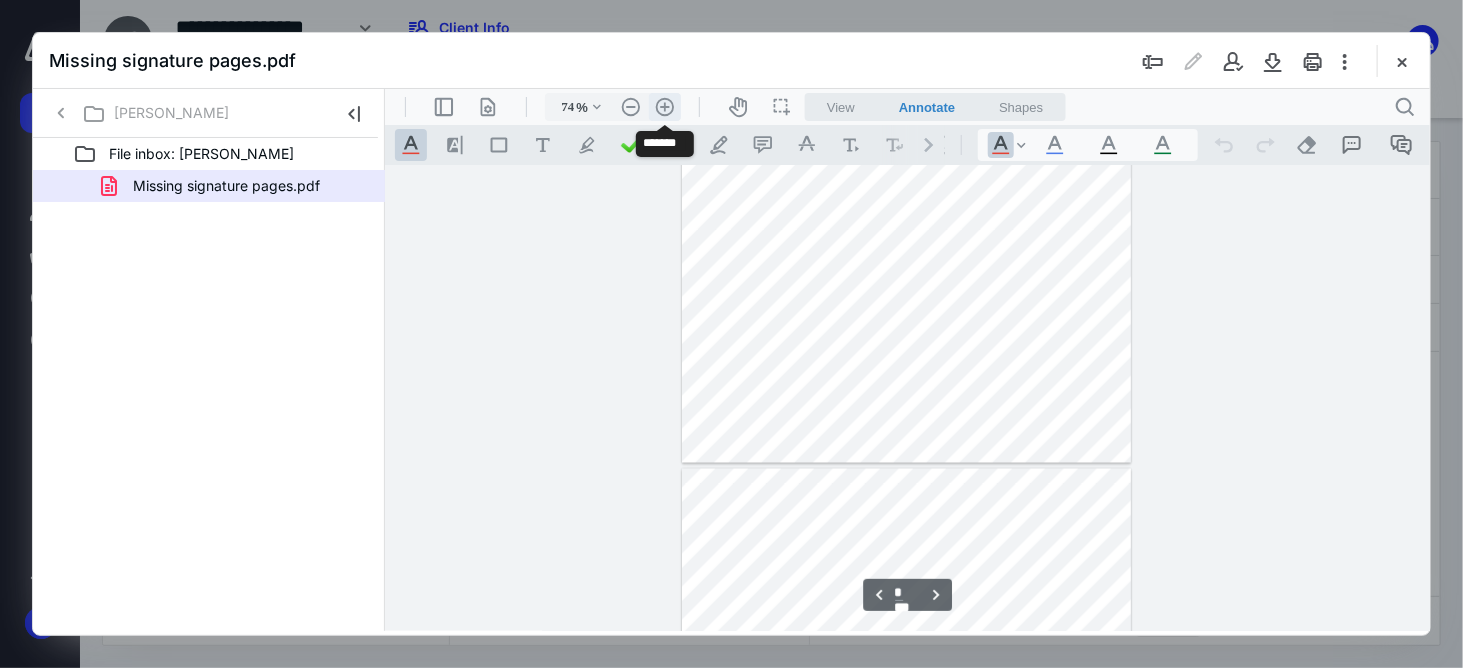 click on ".cls-1{fill:#abb0c4;} icon - header - zoom - in - line" at bounding box center (664, 106) 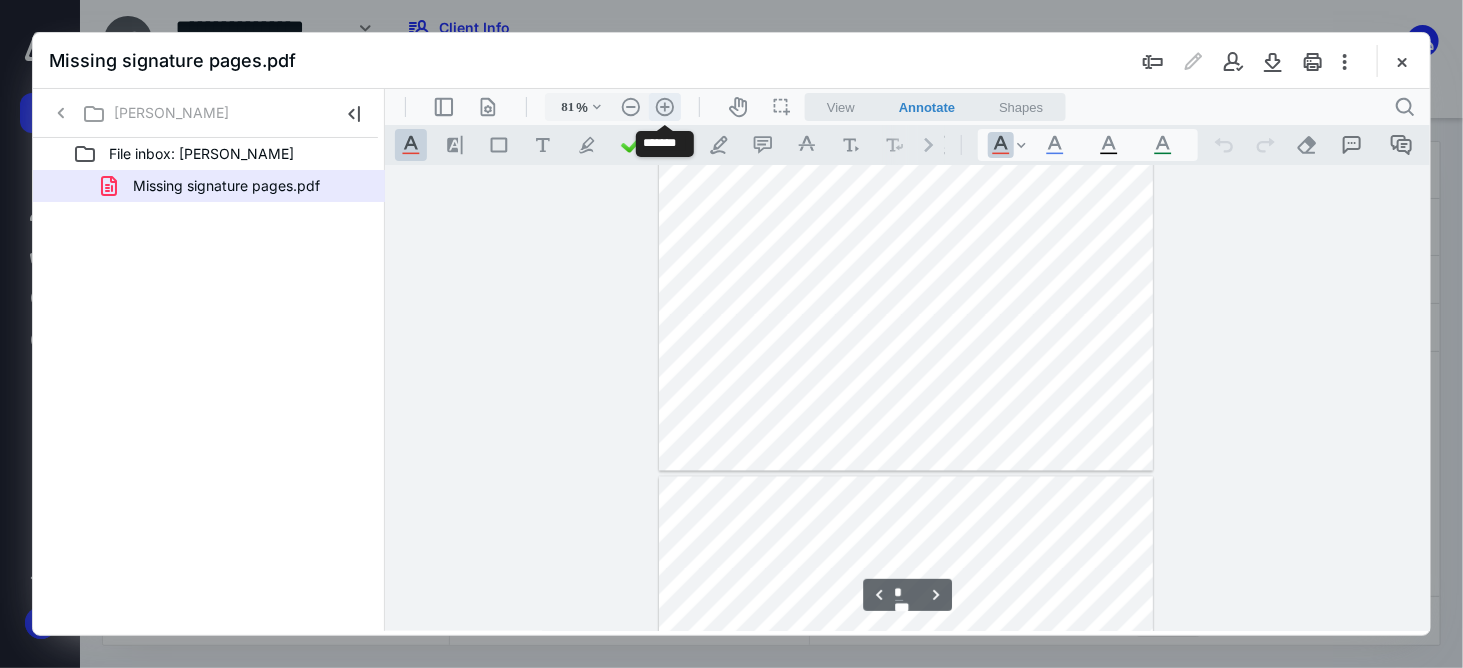 click on ".cls-1{fill:#abb0c4;} icon - header - zoom - in - line" at bounding box center [664, 106] 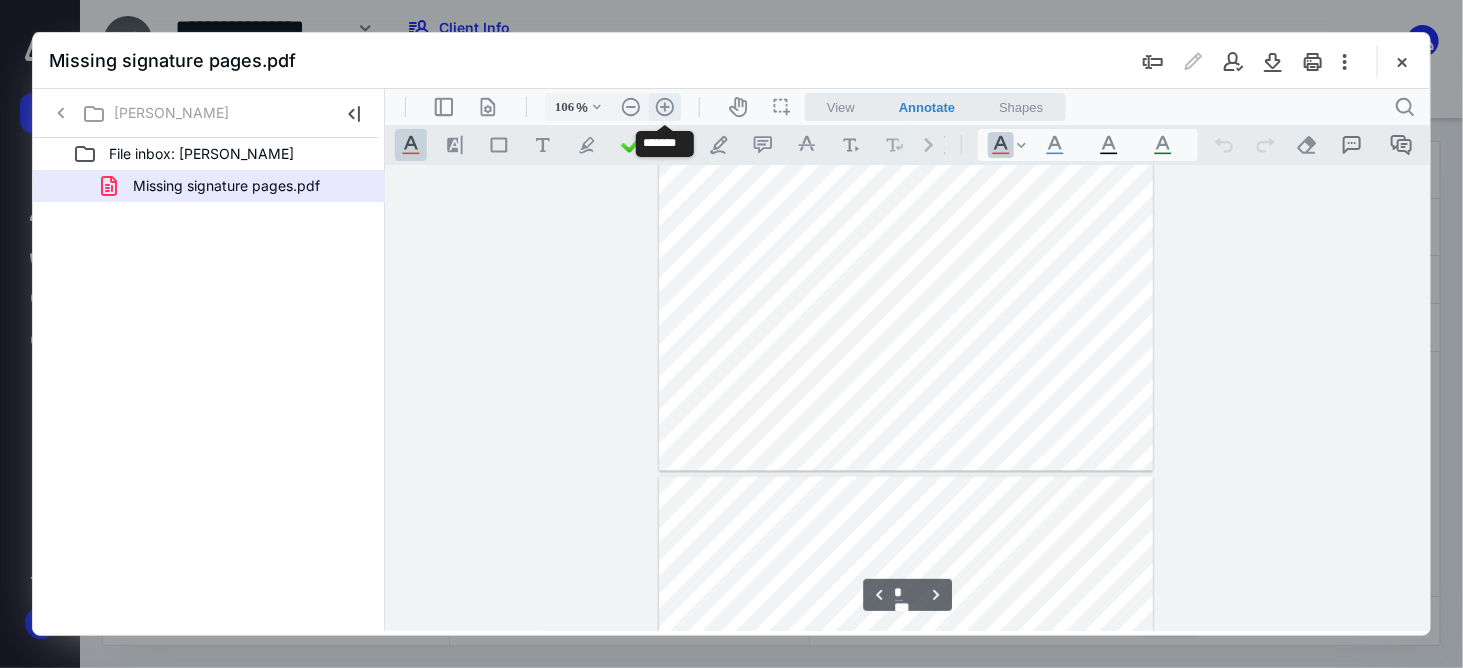 scroll, scrollTop: 2193, scrollLeft: 0, axis: vertical 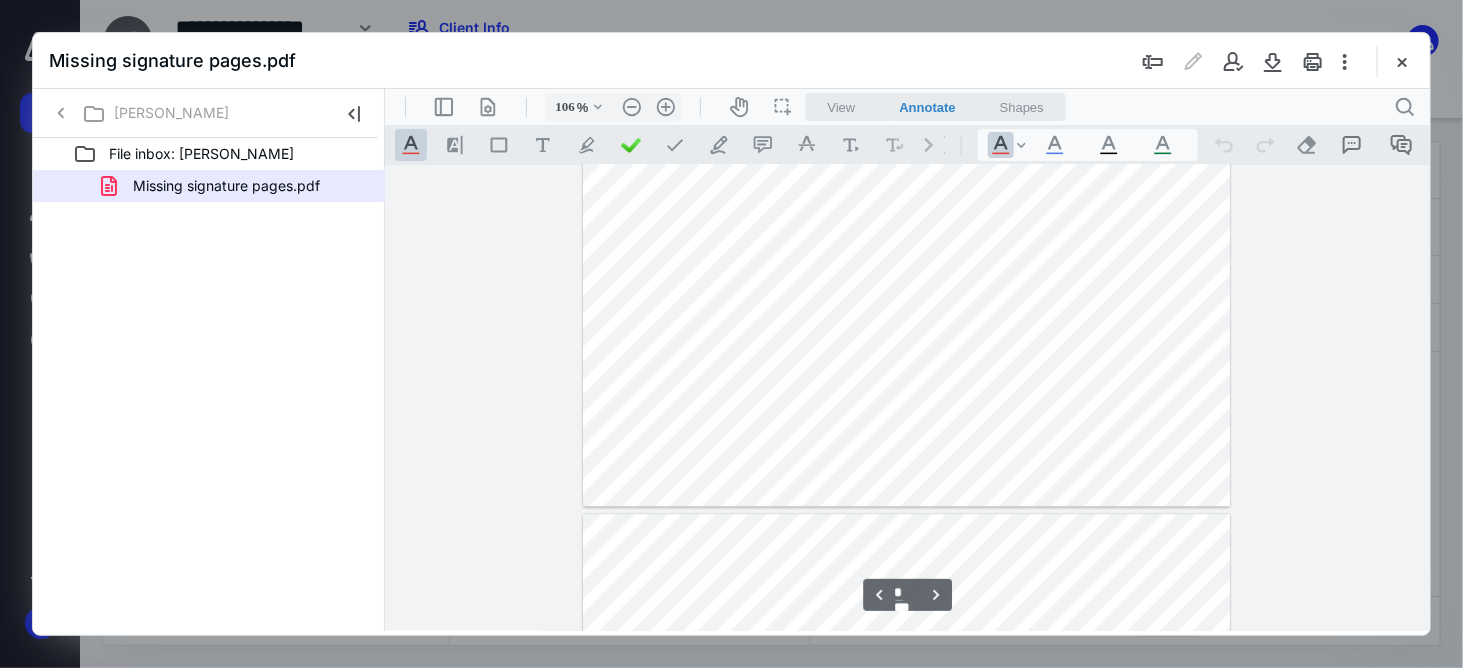 drag, startPoint x: 1427, startPoint y: 389, endPoint x: 1431, endPoint y: 425, distance: 36.221542 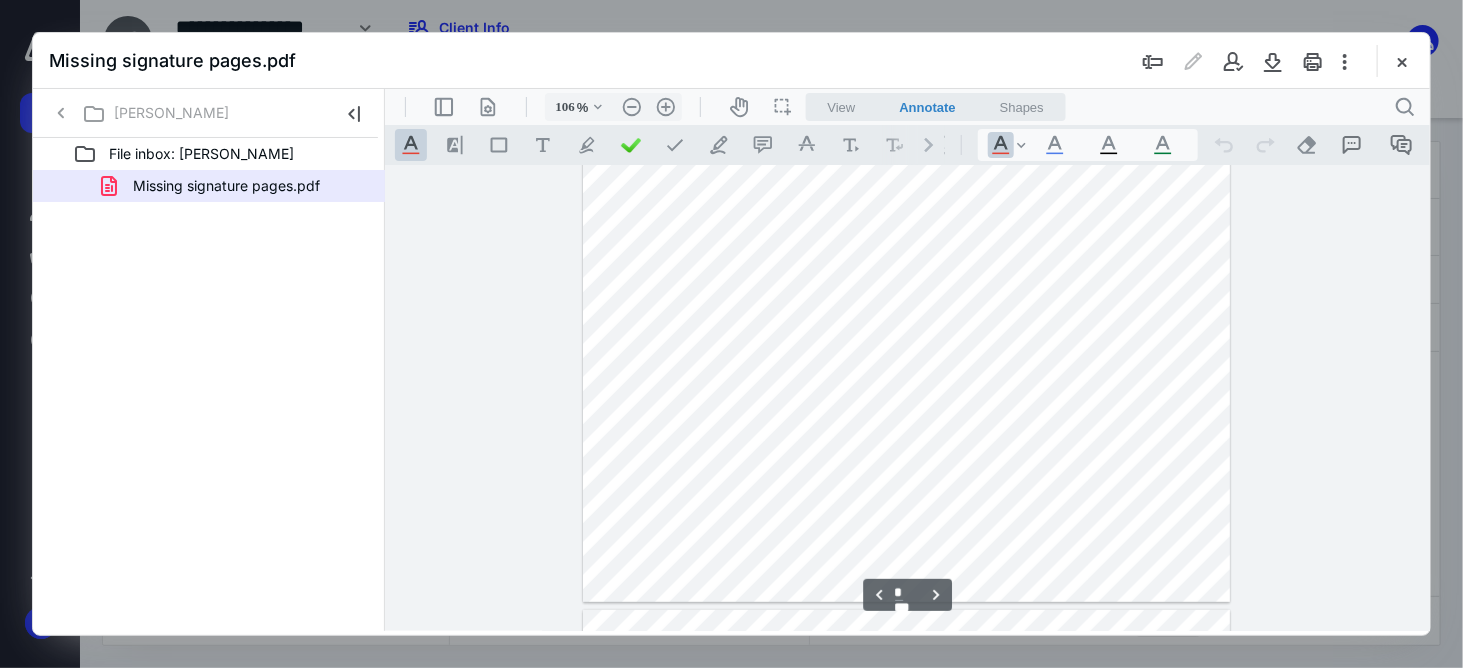 scroll, scrollTop: 3838, scrollLeft: 0, axis: vertical 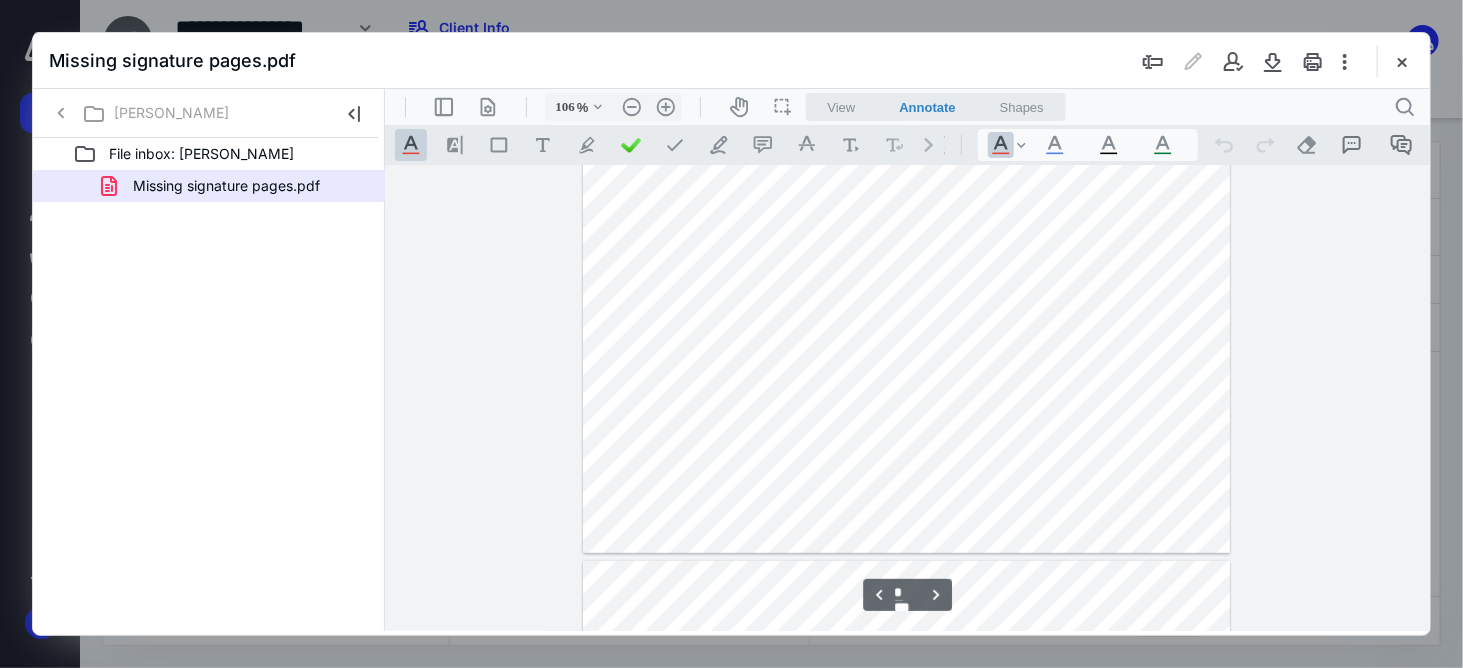 type on "*" 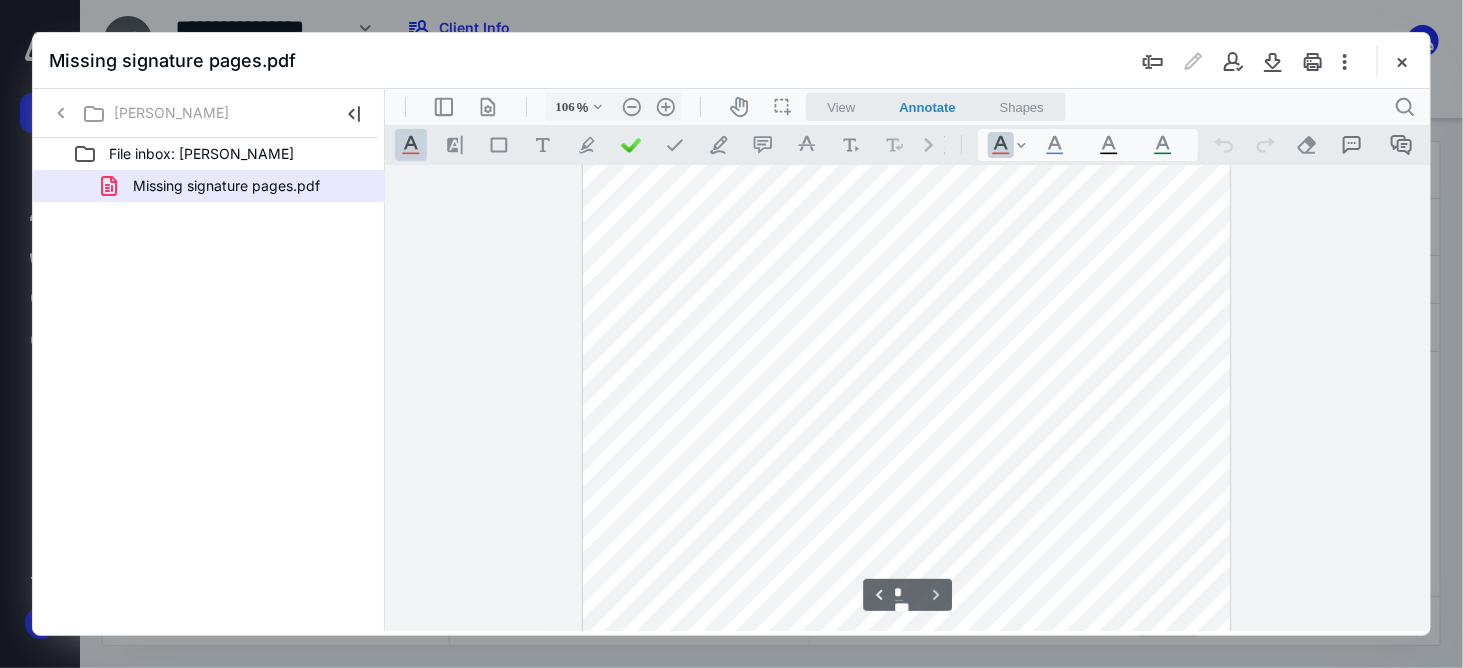 scroll, scrollTop: 4609, scrollLeft: 0, axis: vertical 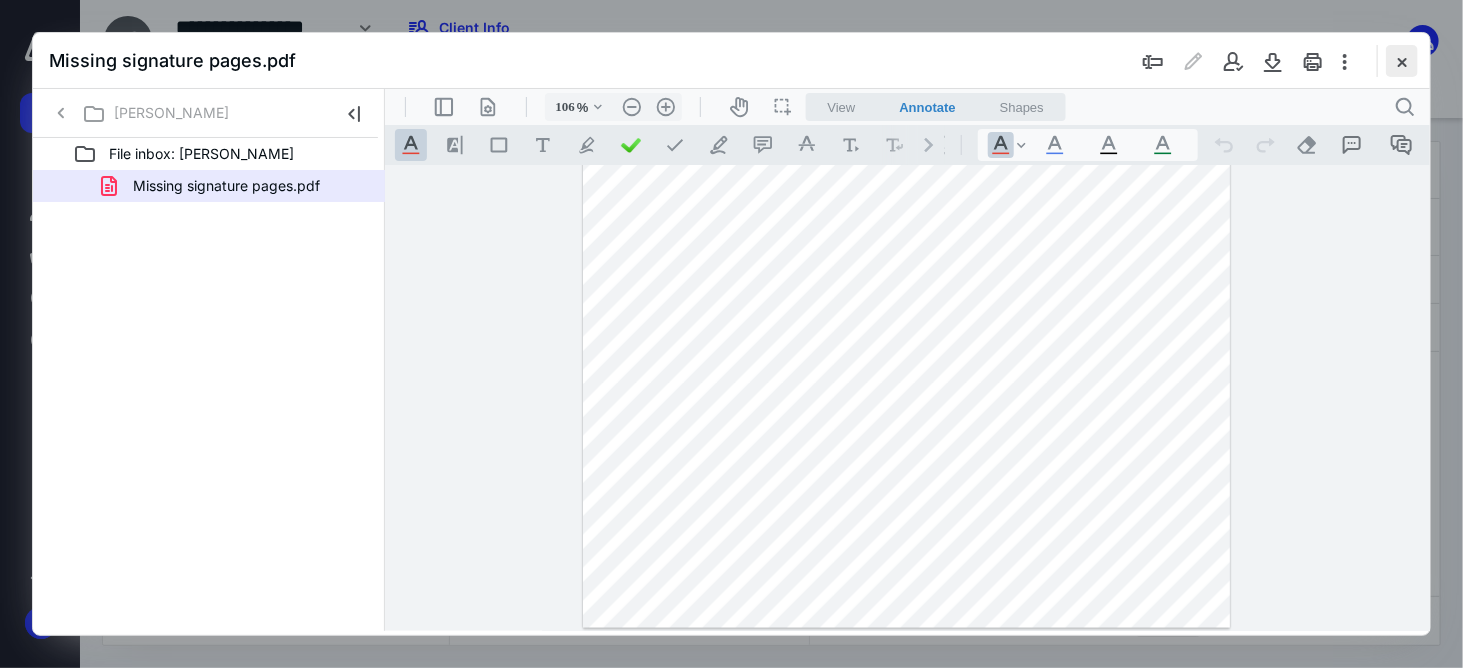 click at bounding box center (1402, 61) 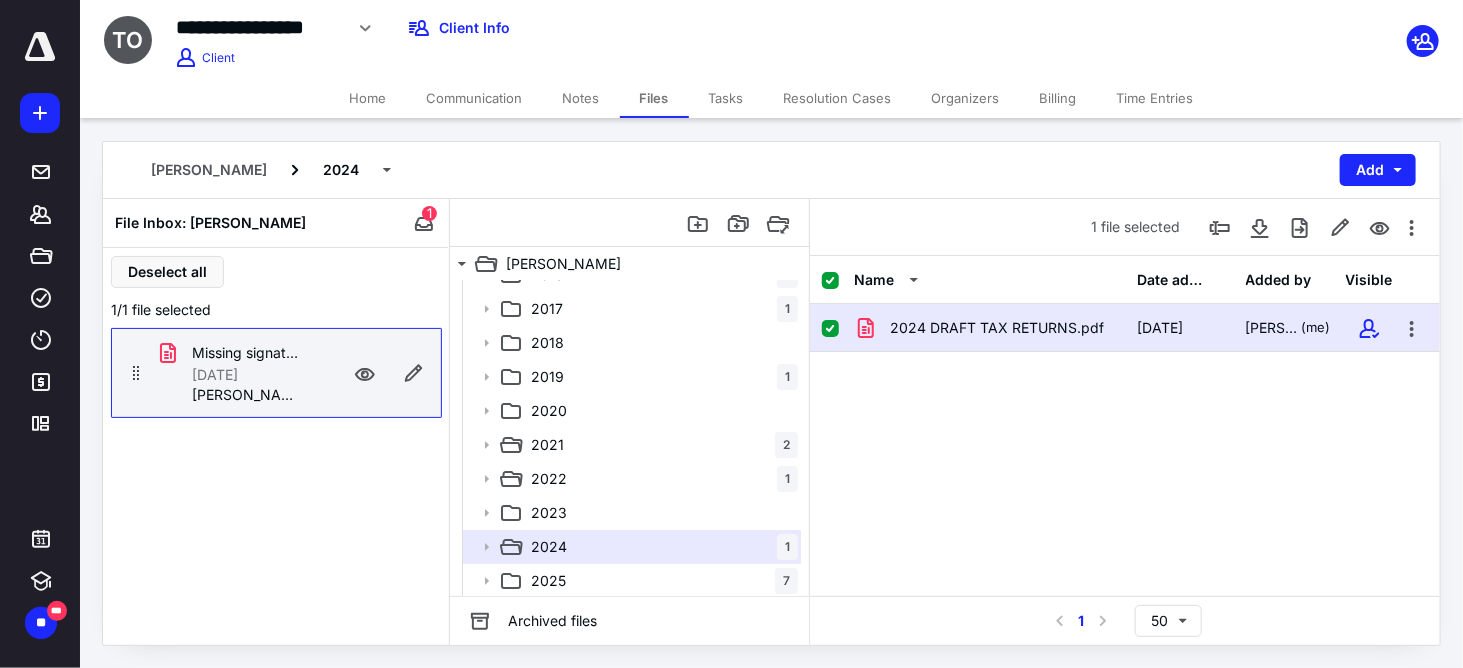 scroll, scrollTop: 6, scrollLeft: 0, axis: vertical 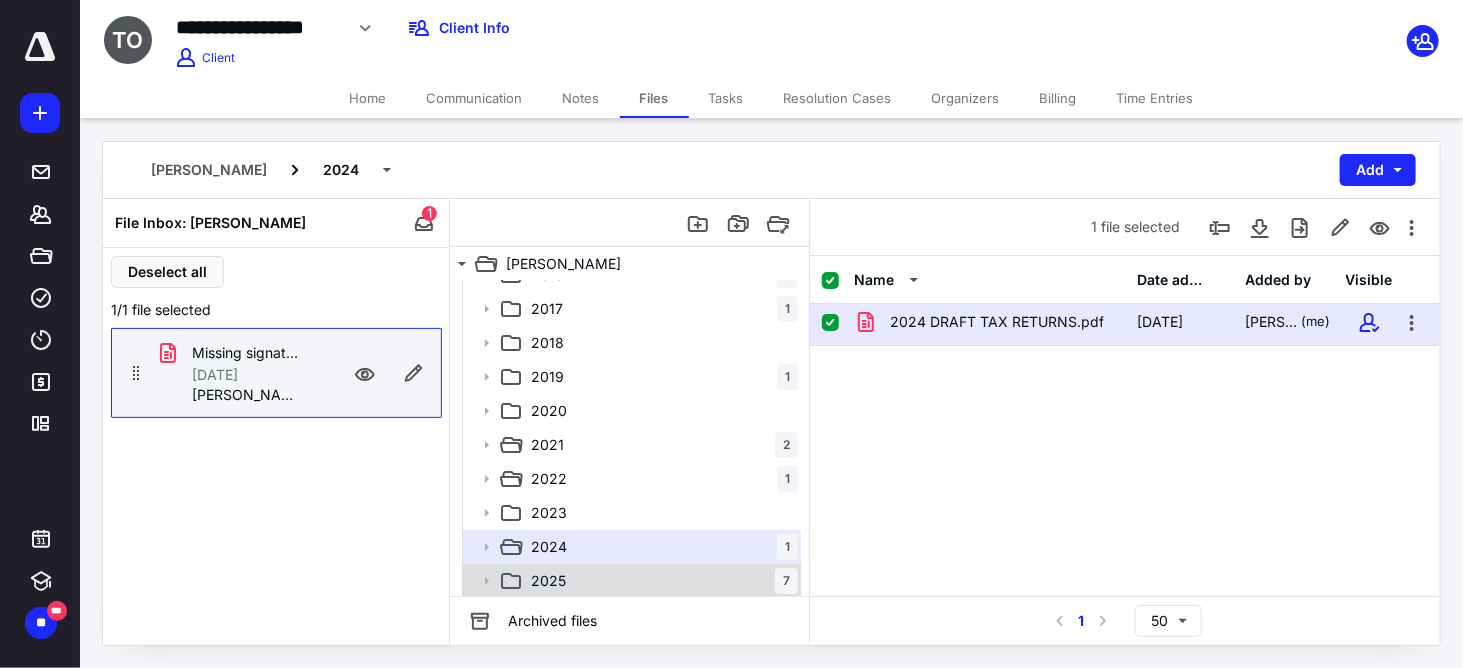 click 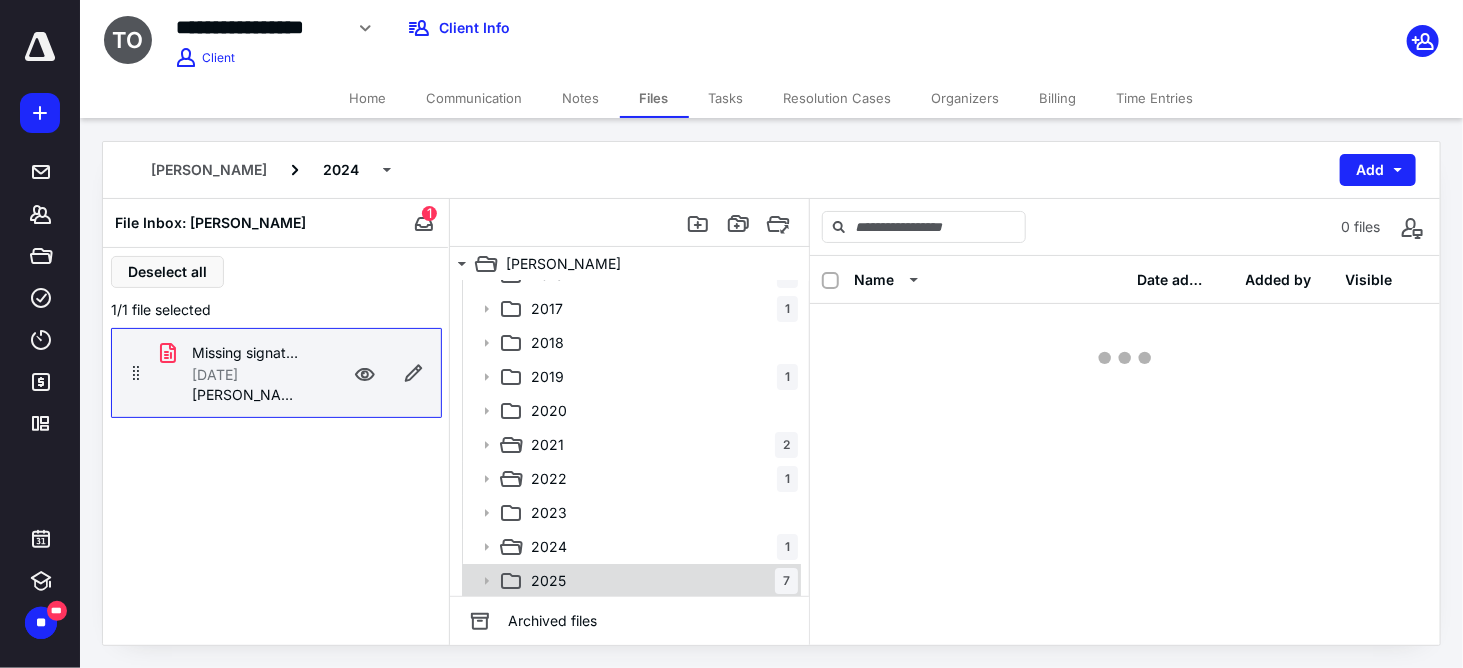 scroll, scrollTop: 0, scrollLeft: 0, axis: both 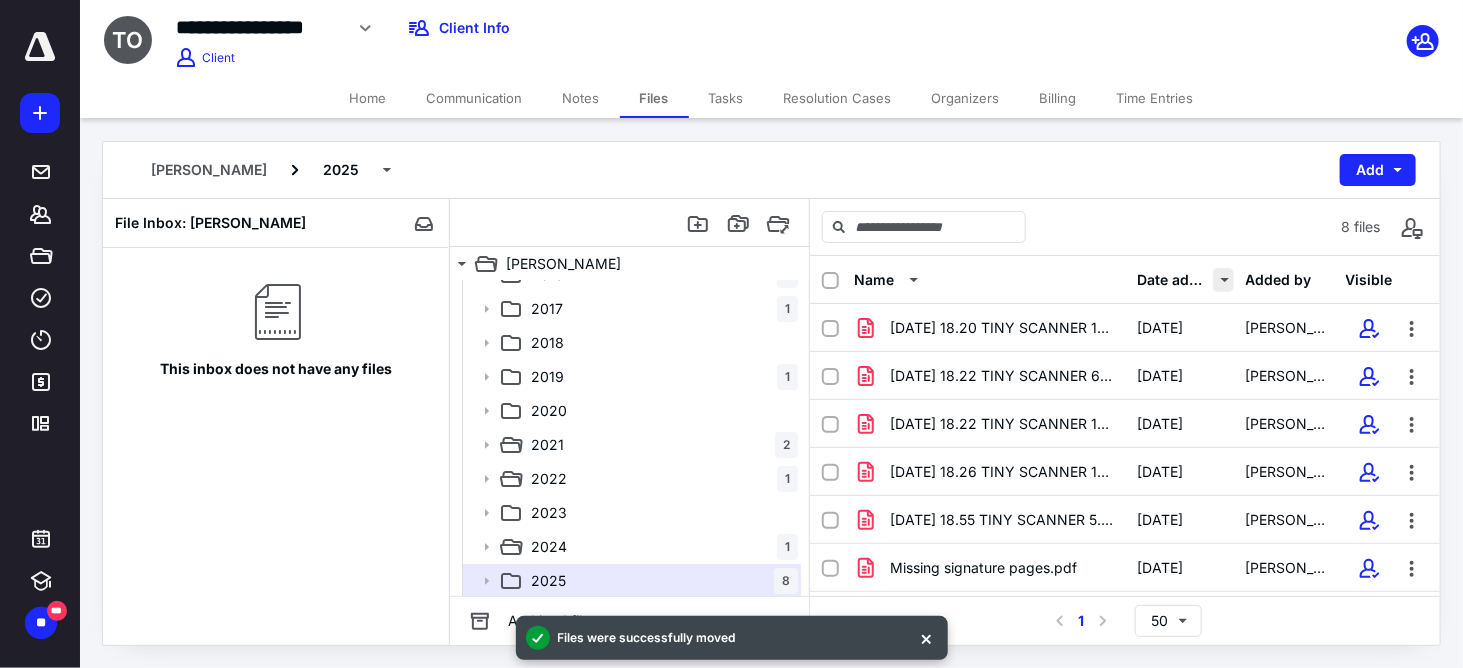 click at bounding box center [1223, 280] 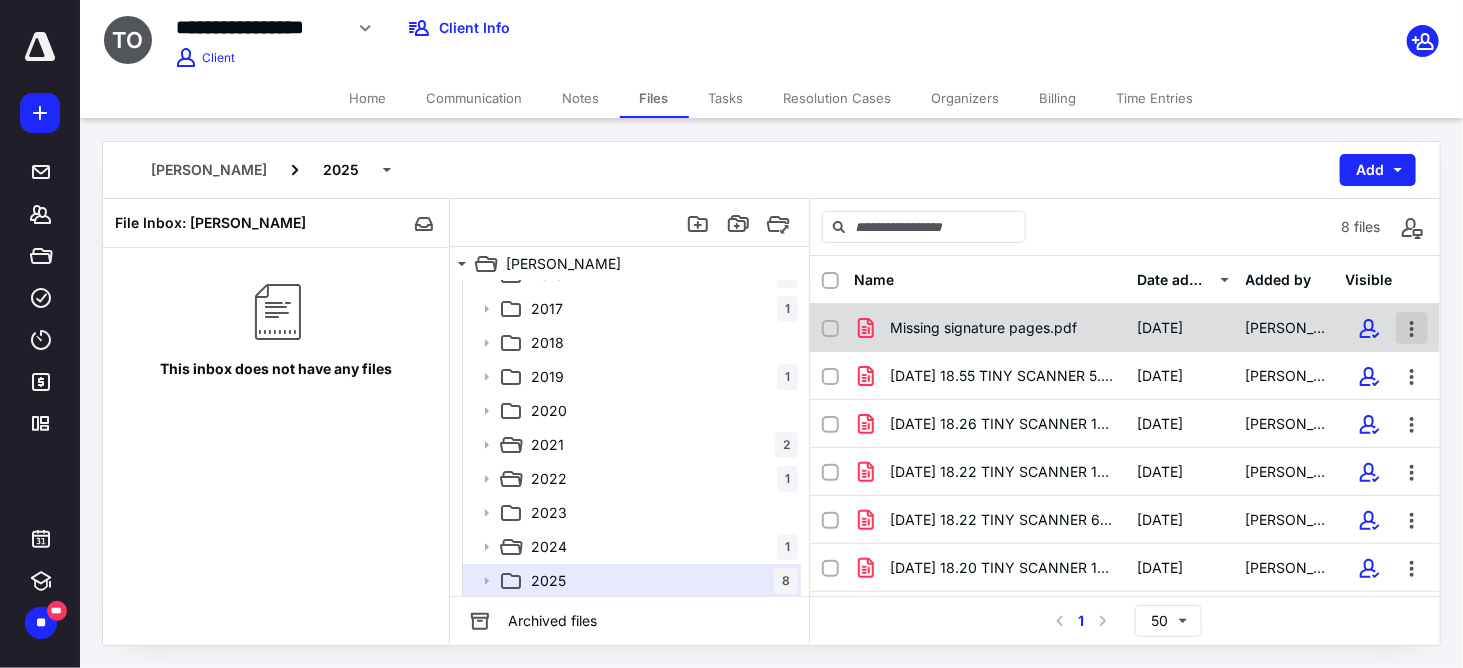 click at bounding box center (1412, 328) 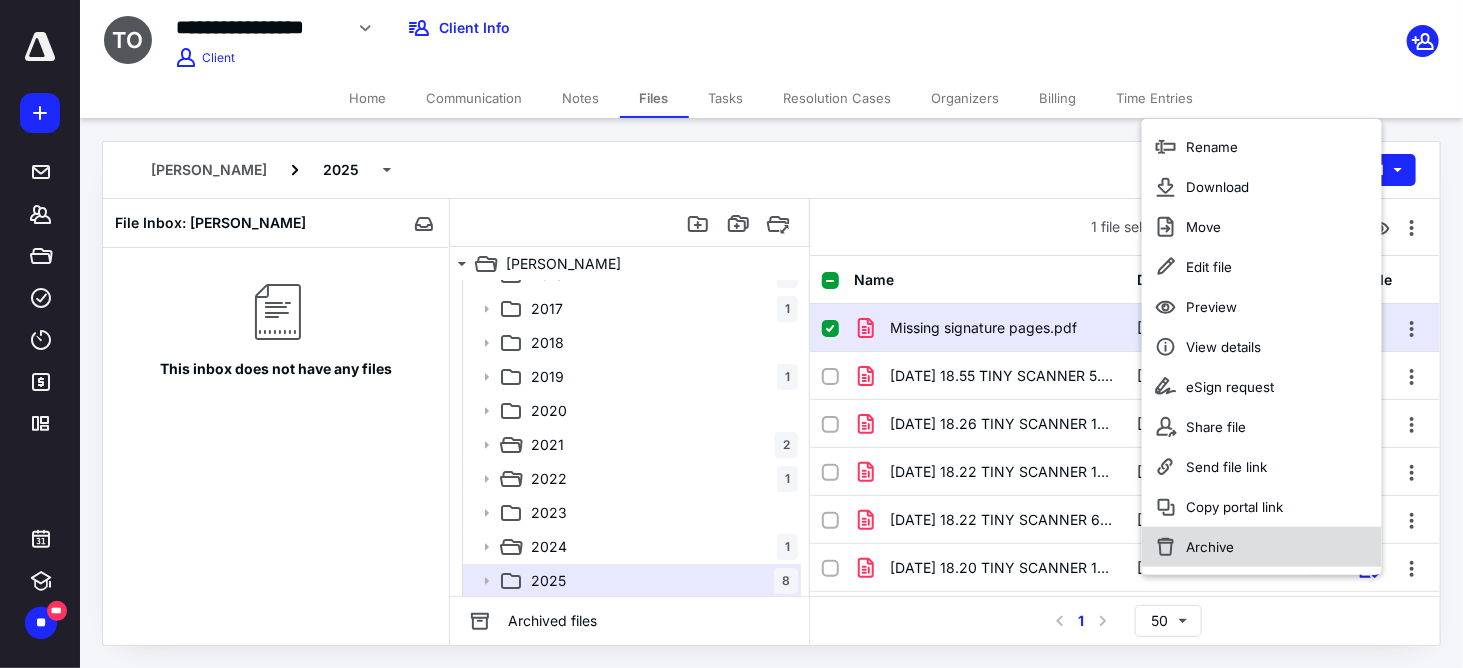click on "Archive" at bounding box center [1262, 547] 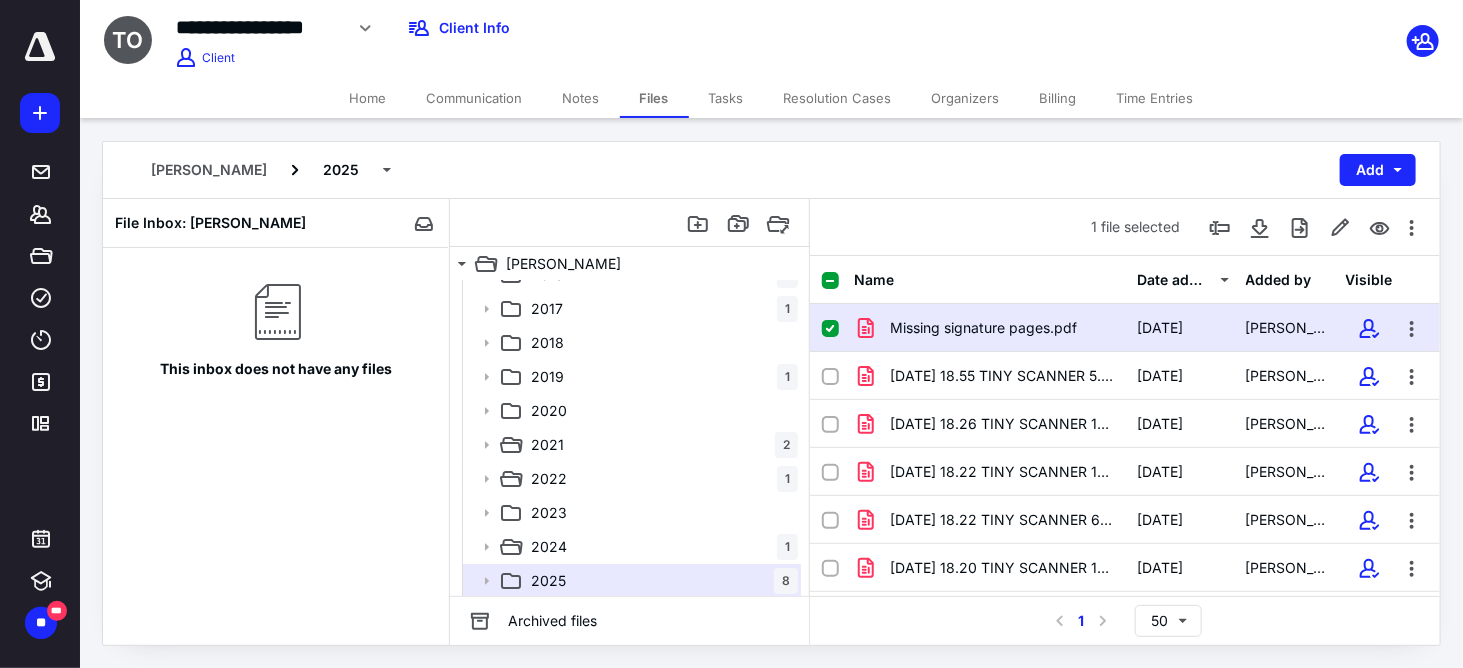 checkbox on "false" 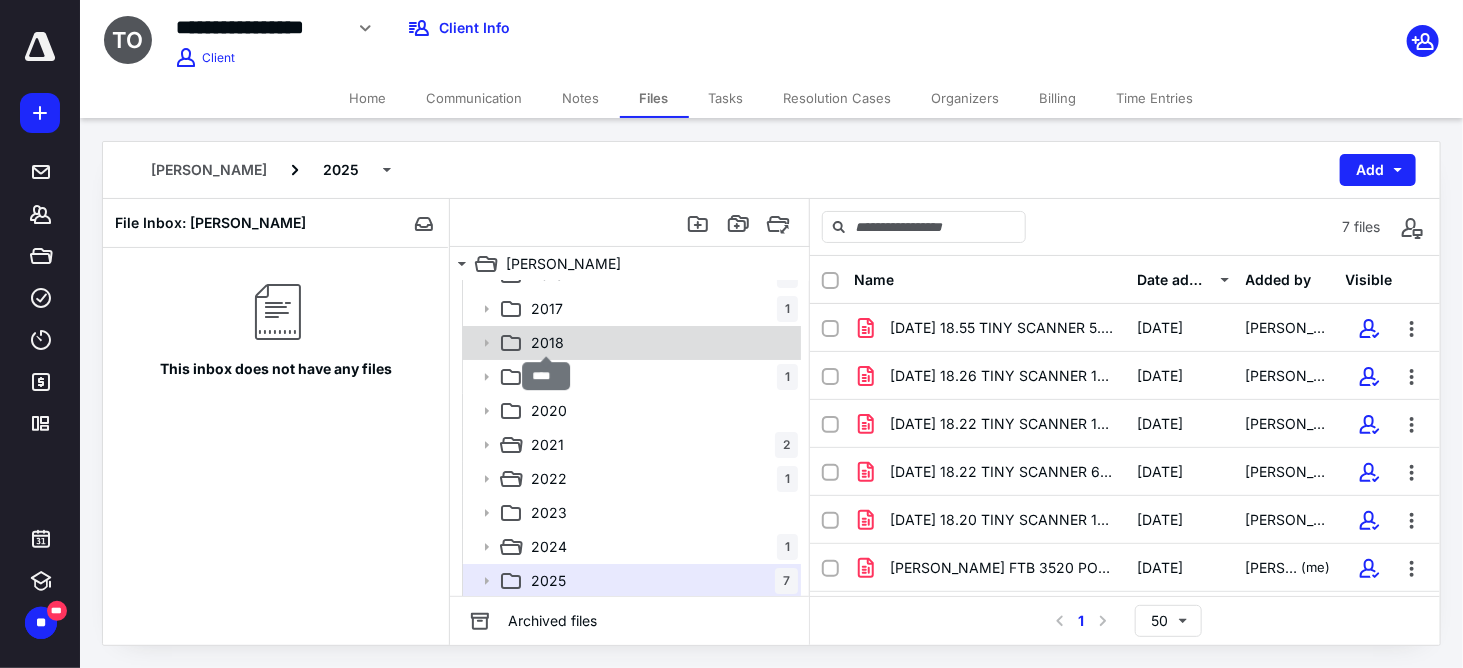 click on "2018" at bounding box center (547, 343) 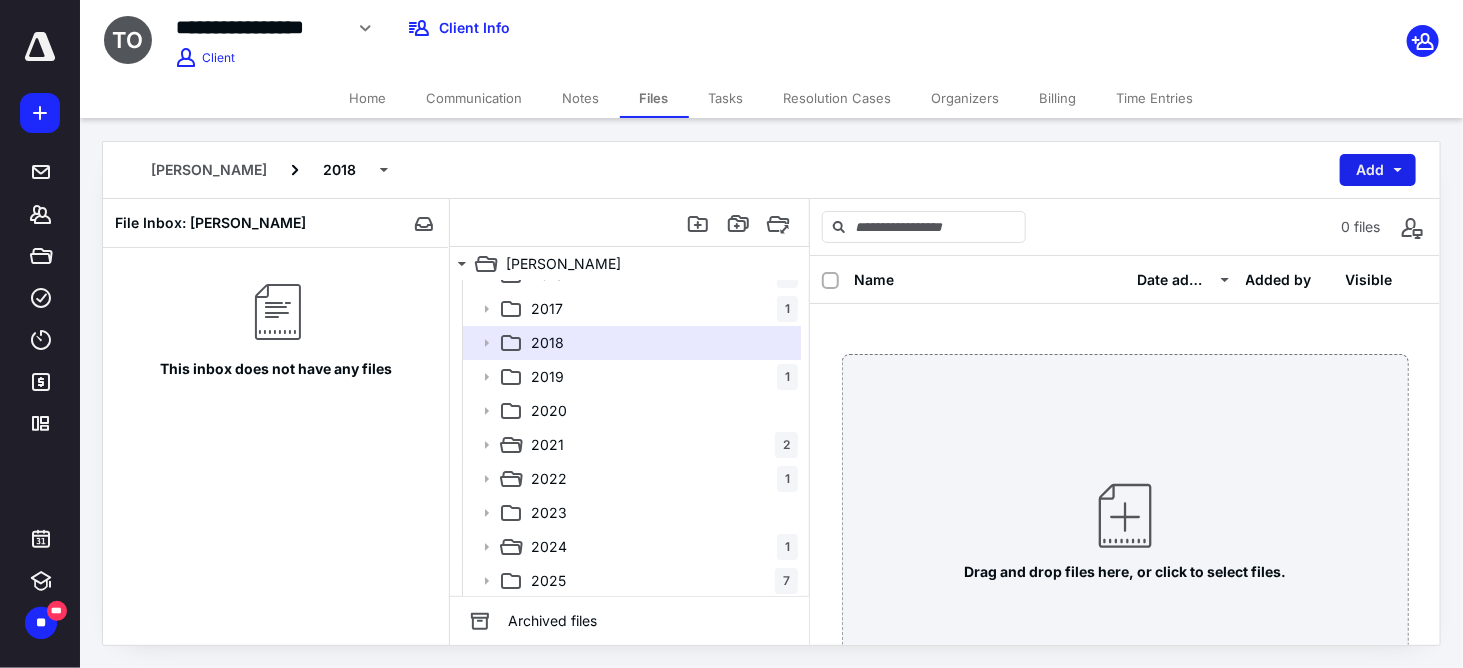 click on "Add" at bounding box center (1378, 170) 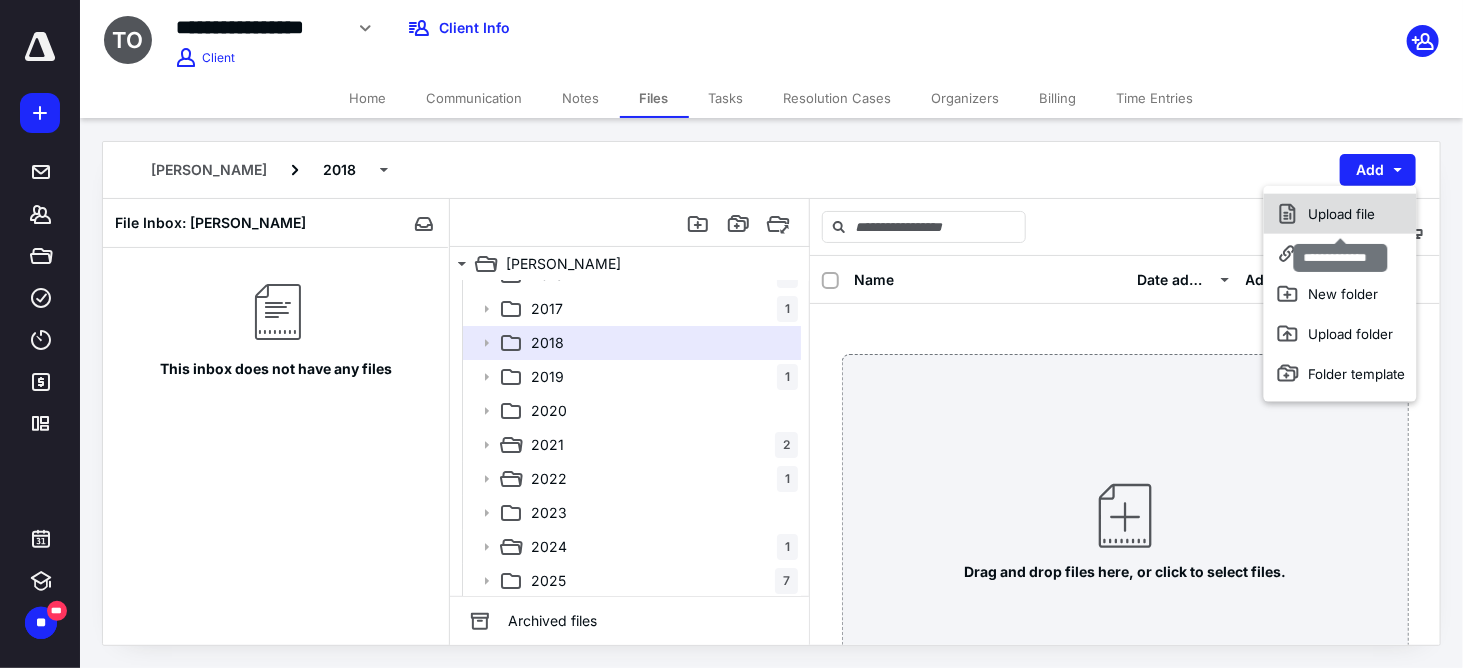 click on "Upload file" at bounding box center [1340, 214] 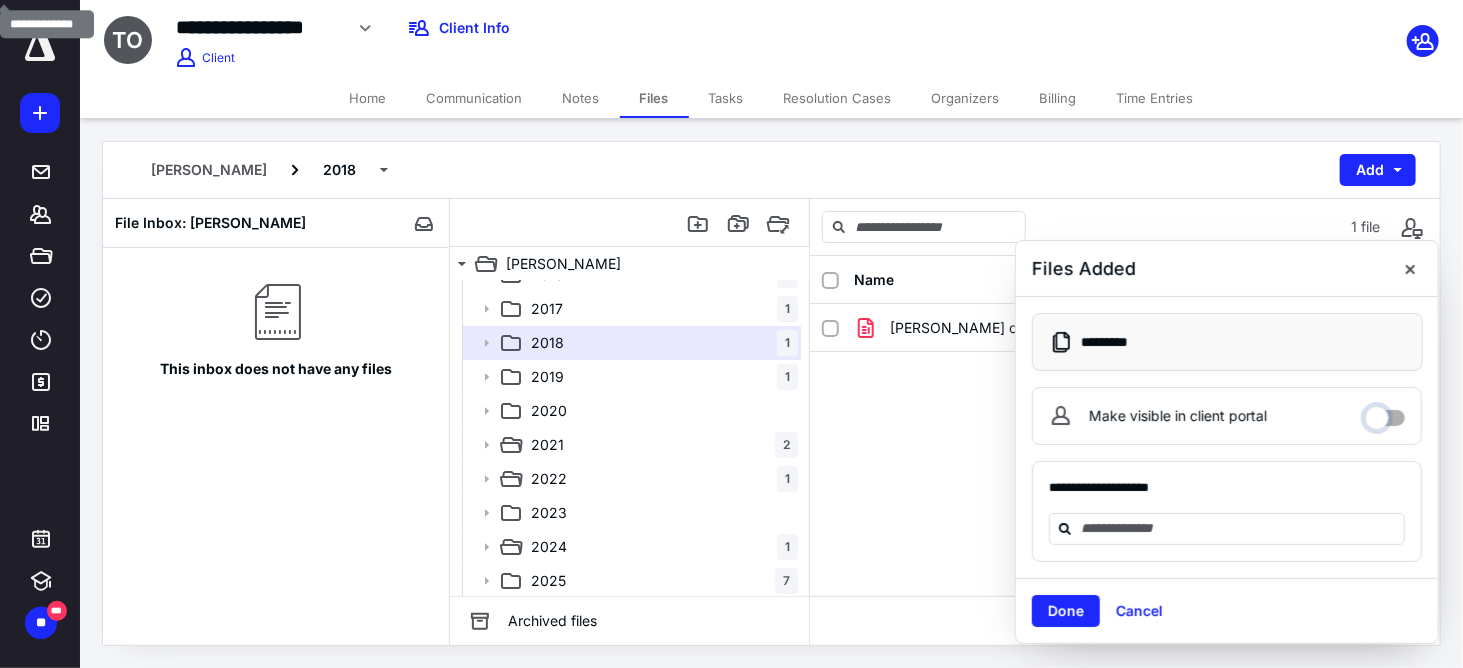 click on "Make visible in client portal" at bounding box center (1385, 413) 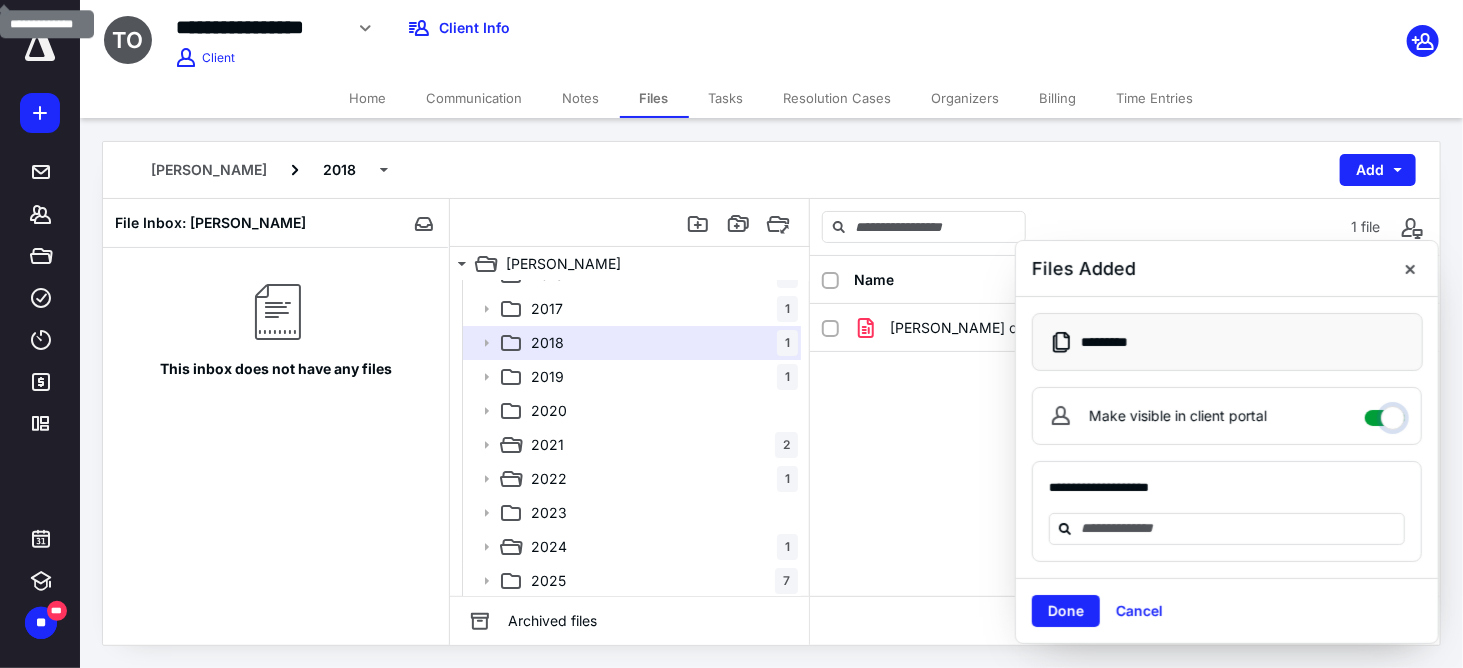 checkbox on "****" 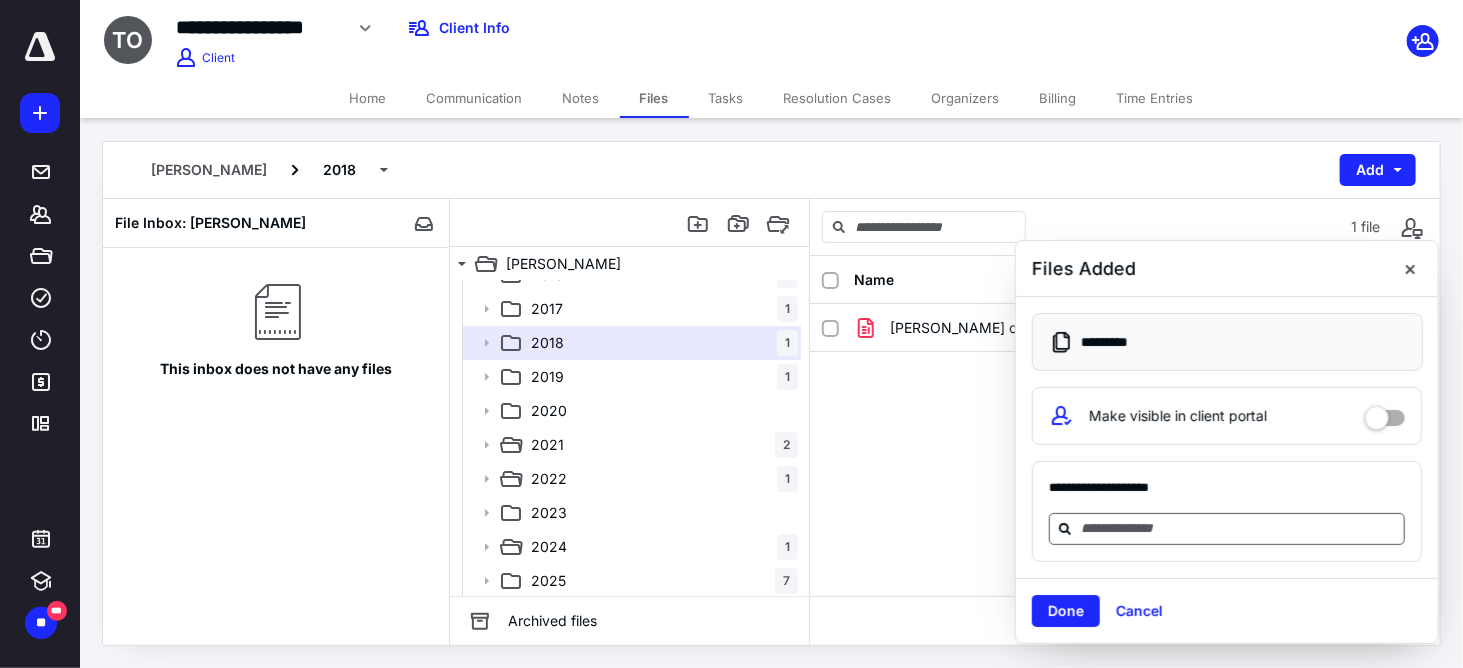click at bounding box center [1239, 528] 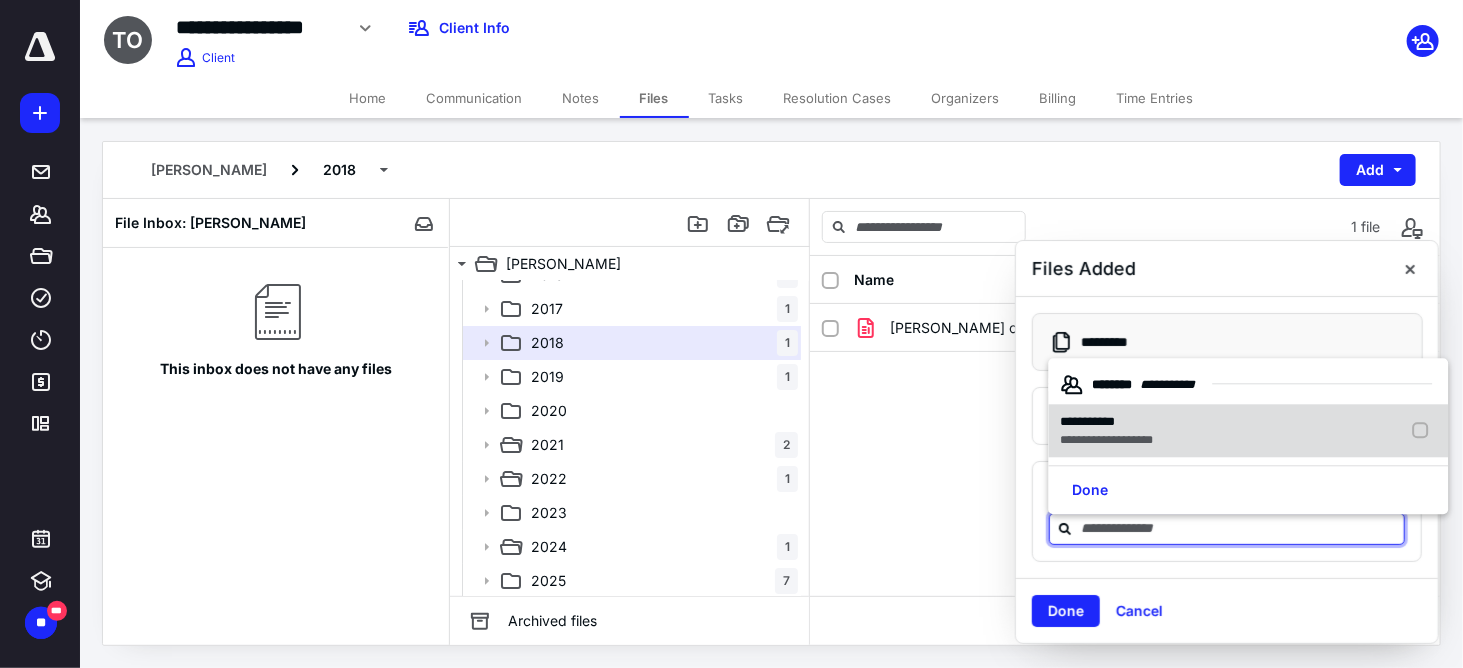 click on "**********" at bounding box center (1107, 422) 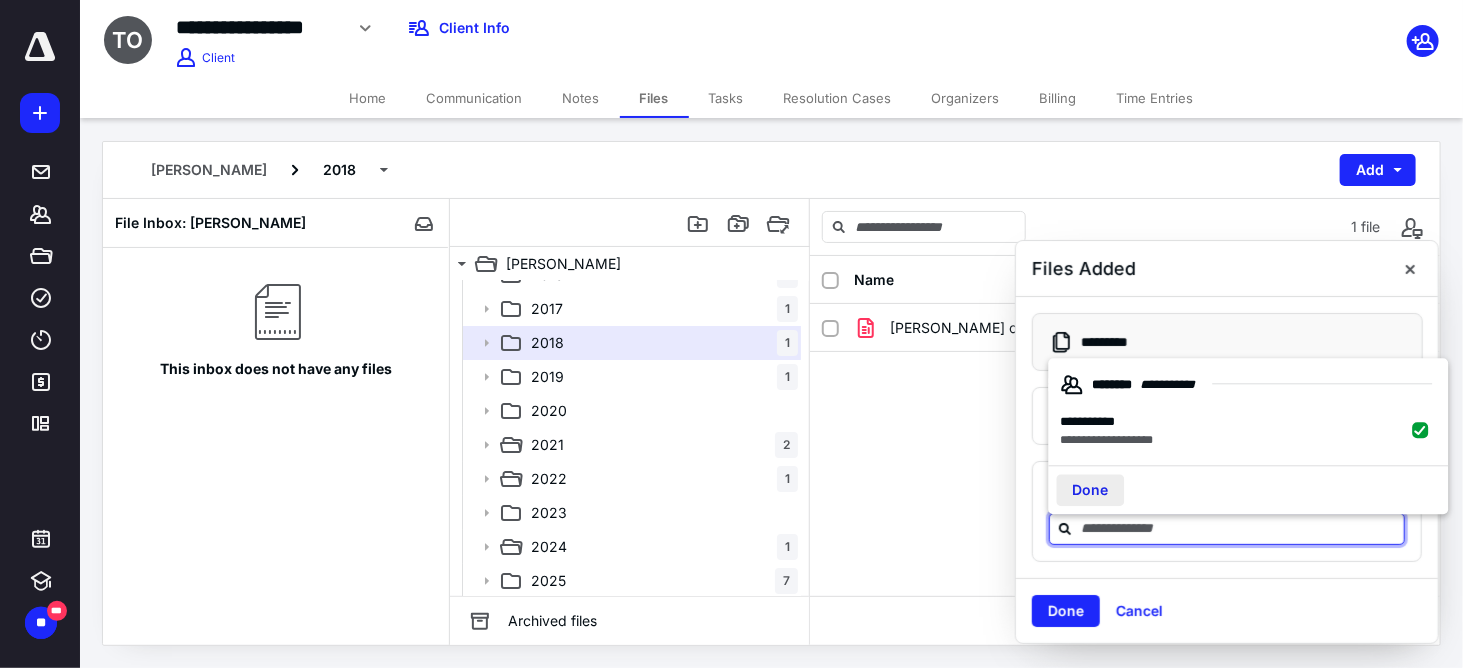 checkbox on "true" 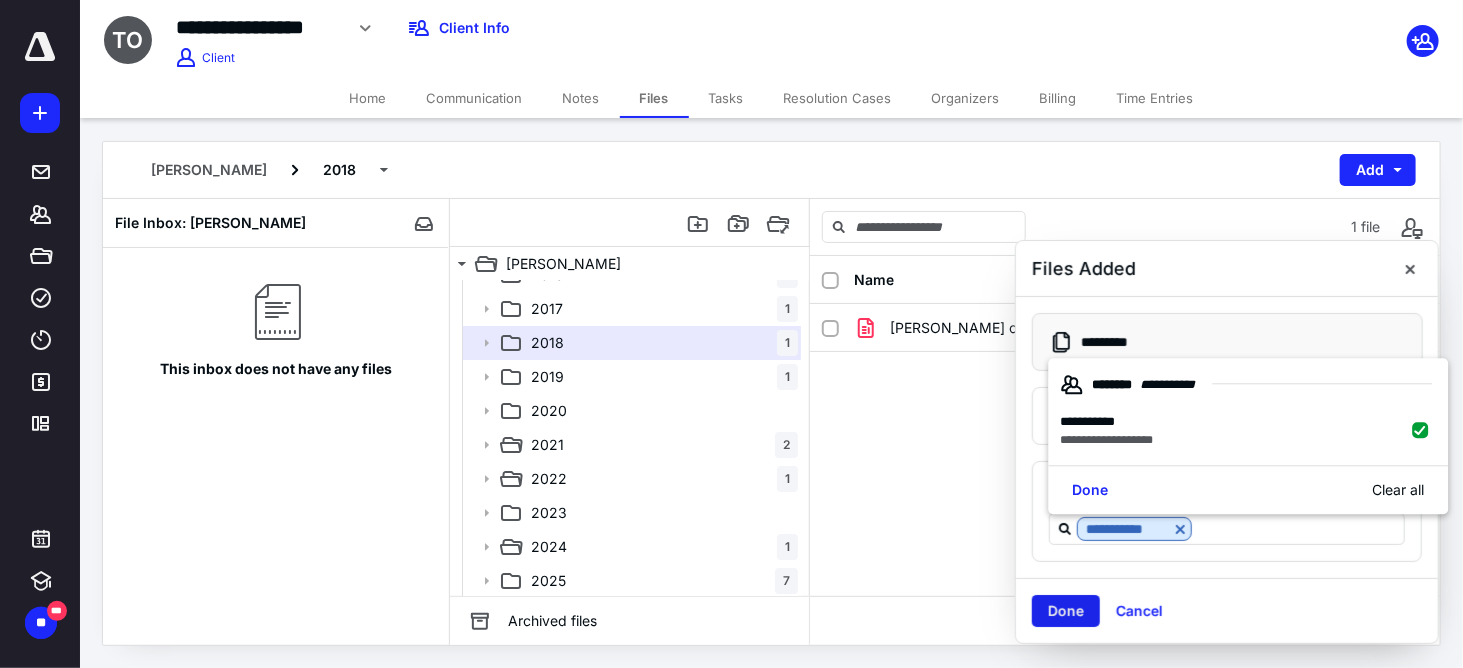 click on "Done" at bounding box center [1066, 611] 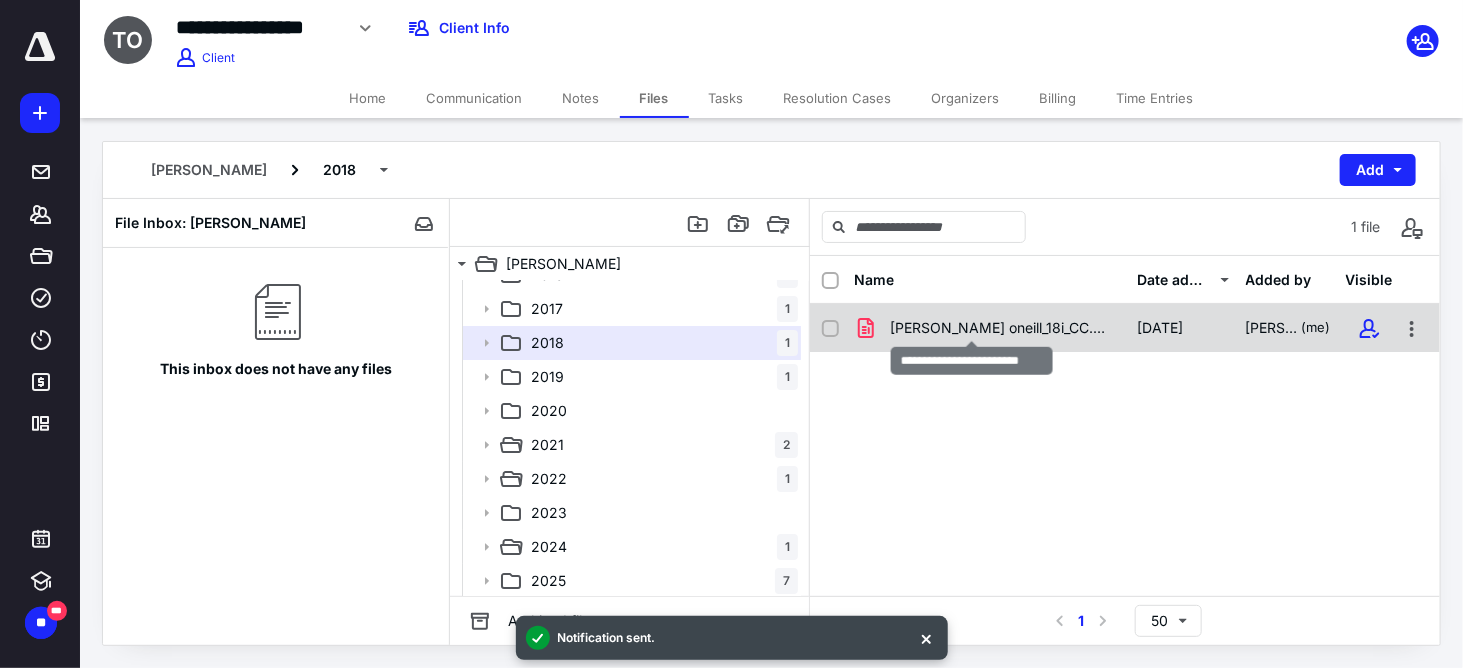 checkbox on "true" 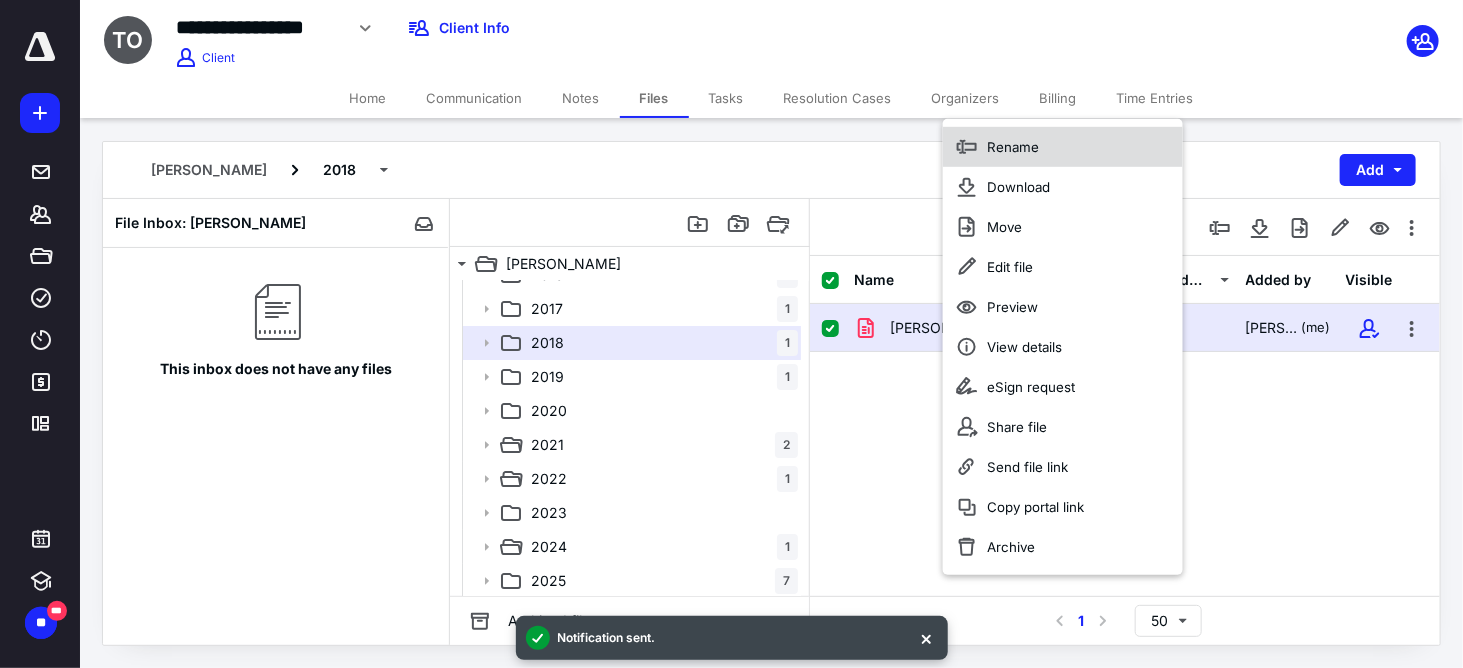 click on "Rename" at bounding box center [1013, 147] 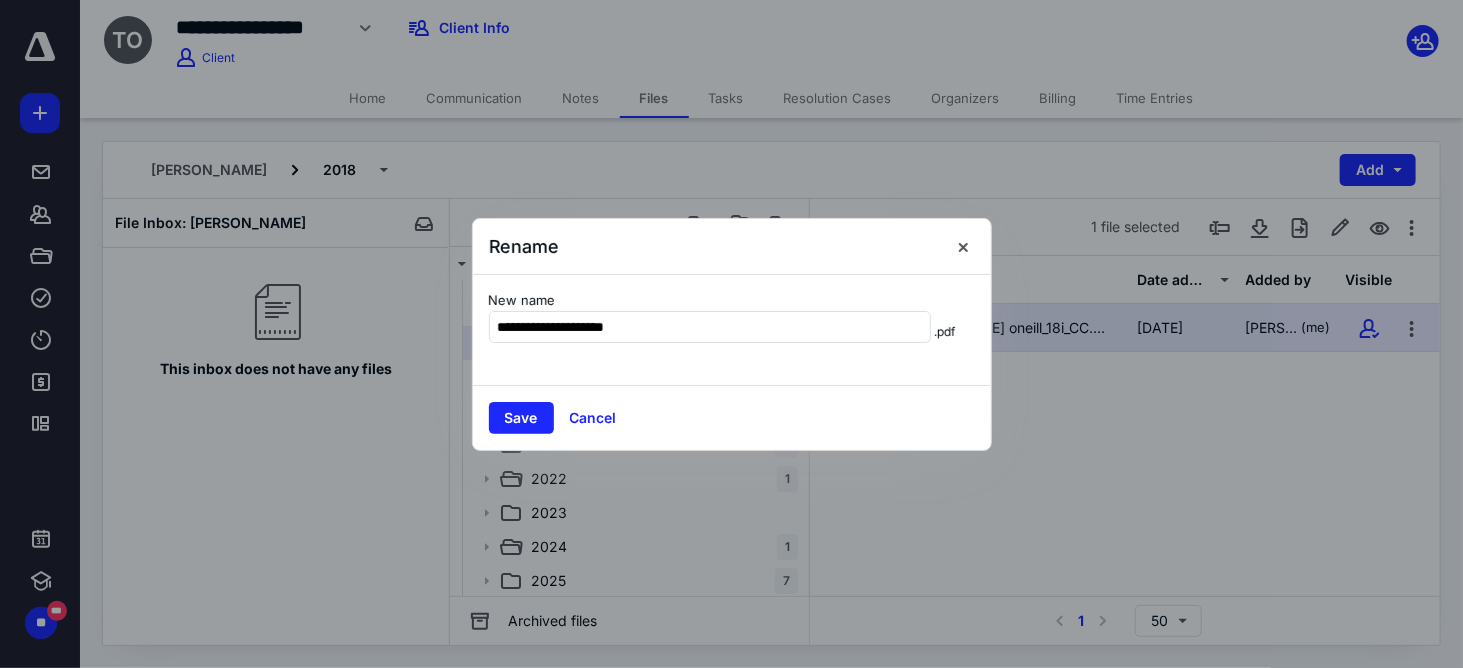 type on "**********" 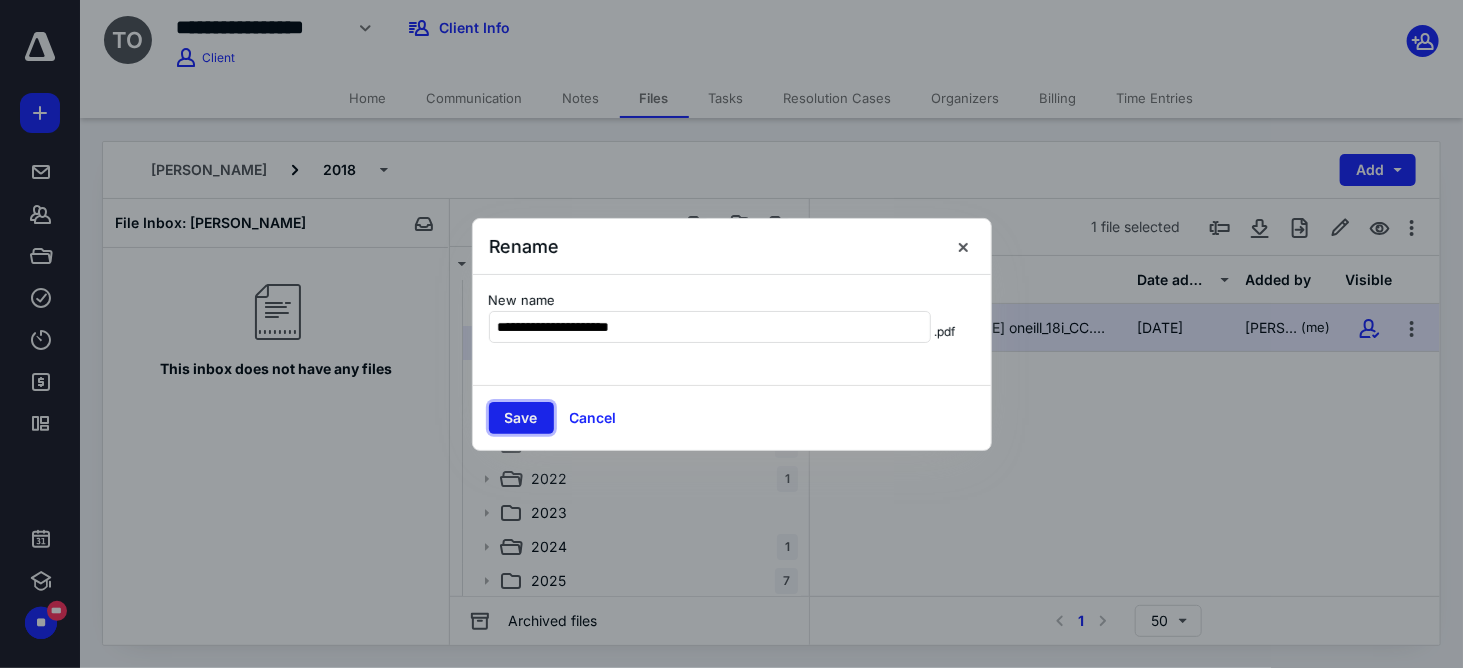 click on "Save" at bounding box center [521, 418] 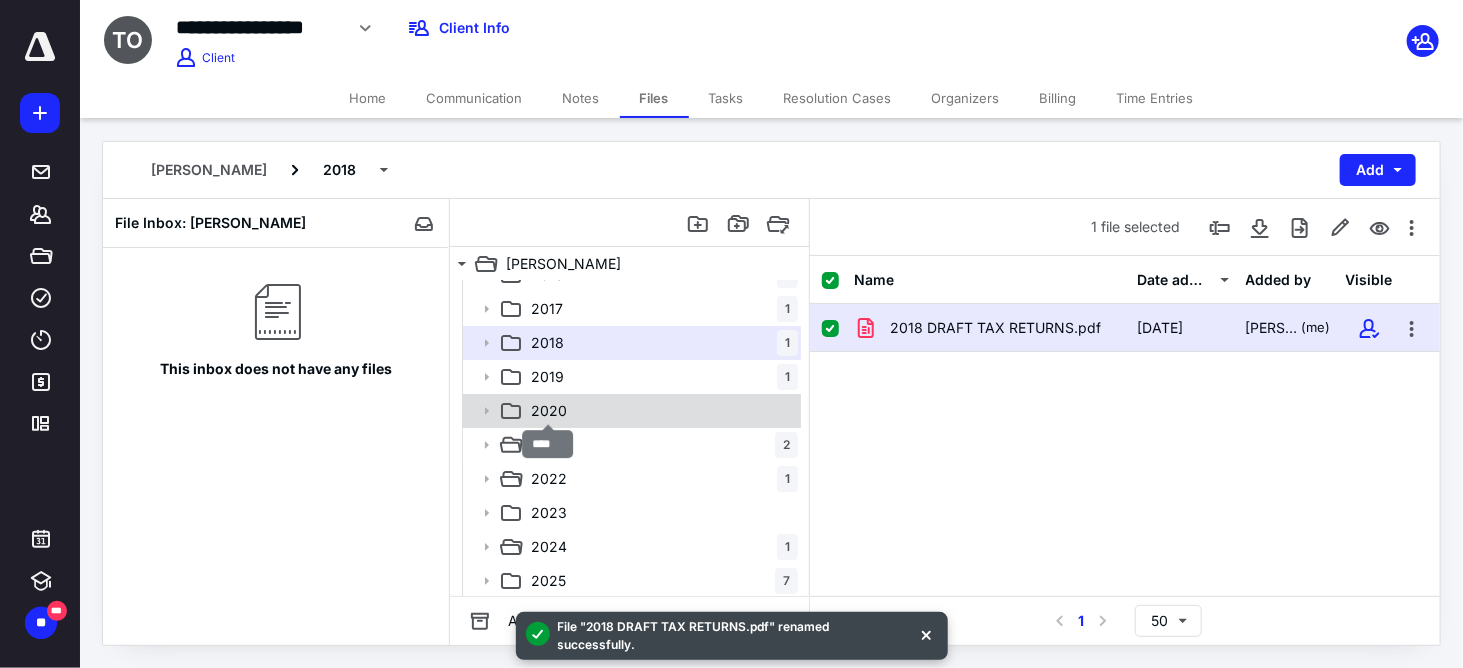 click on "2020" at bounding box center (549, 411) 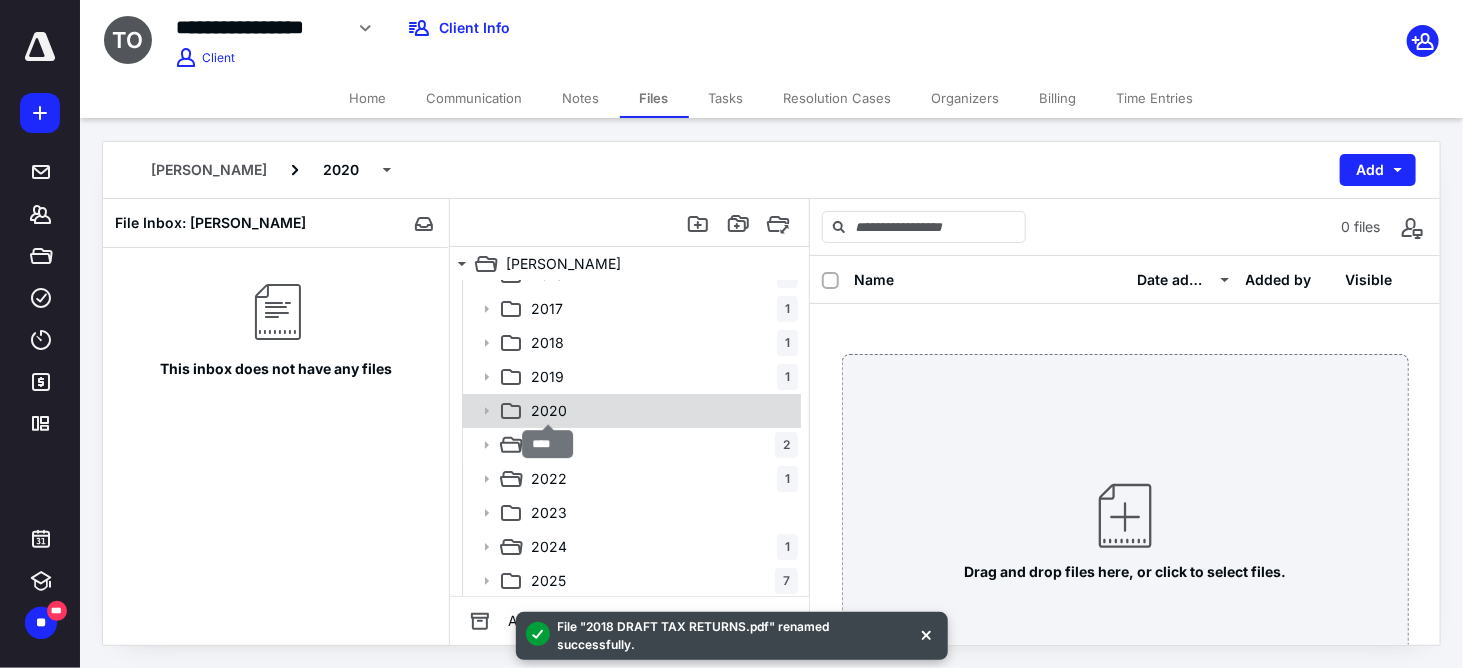 click on "2020" at bounding box center (549, 411) 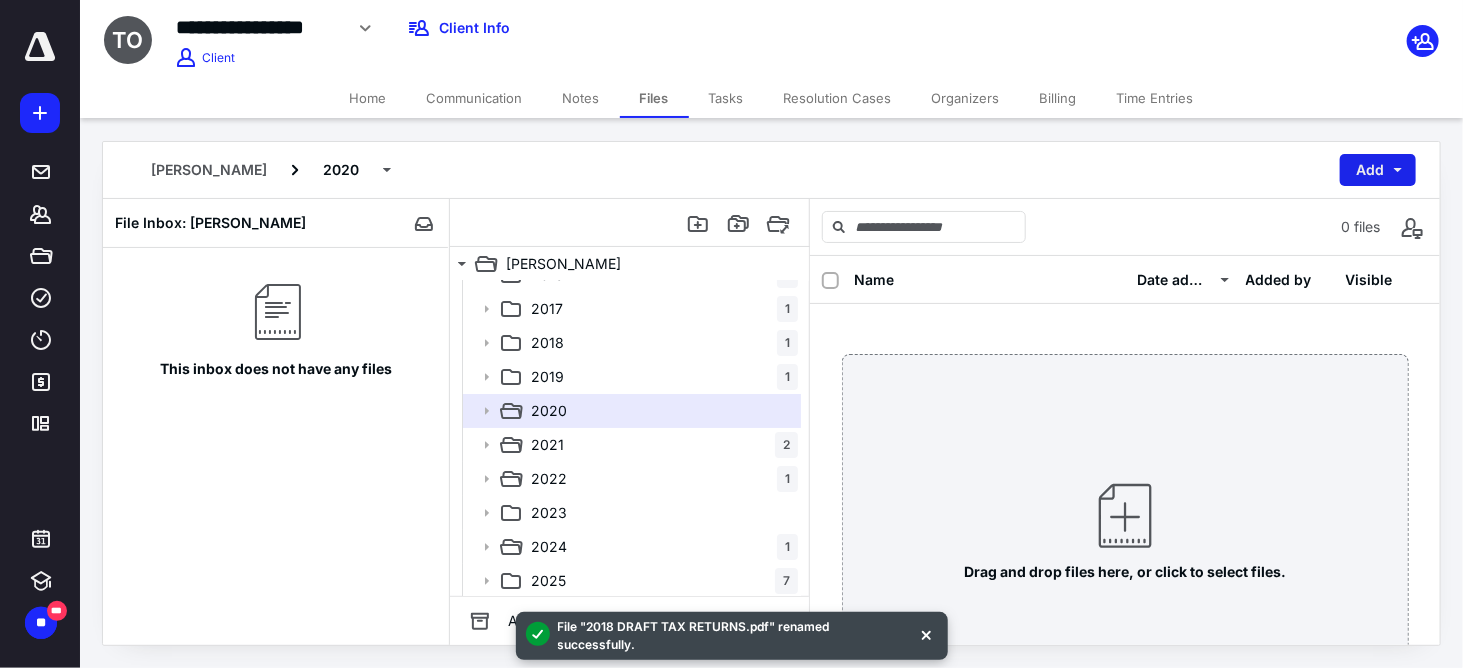 click on "Add" at bounding box center (1378, 170) 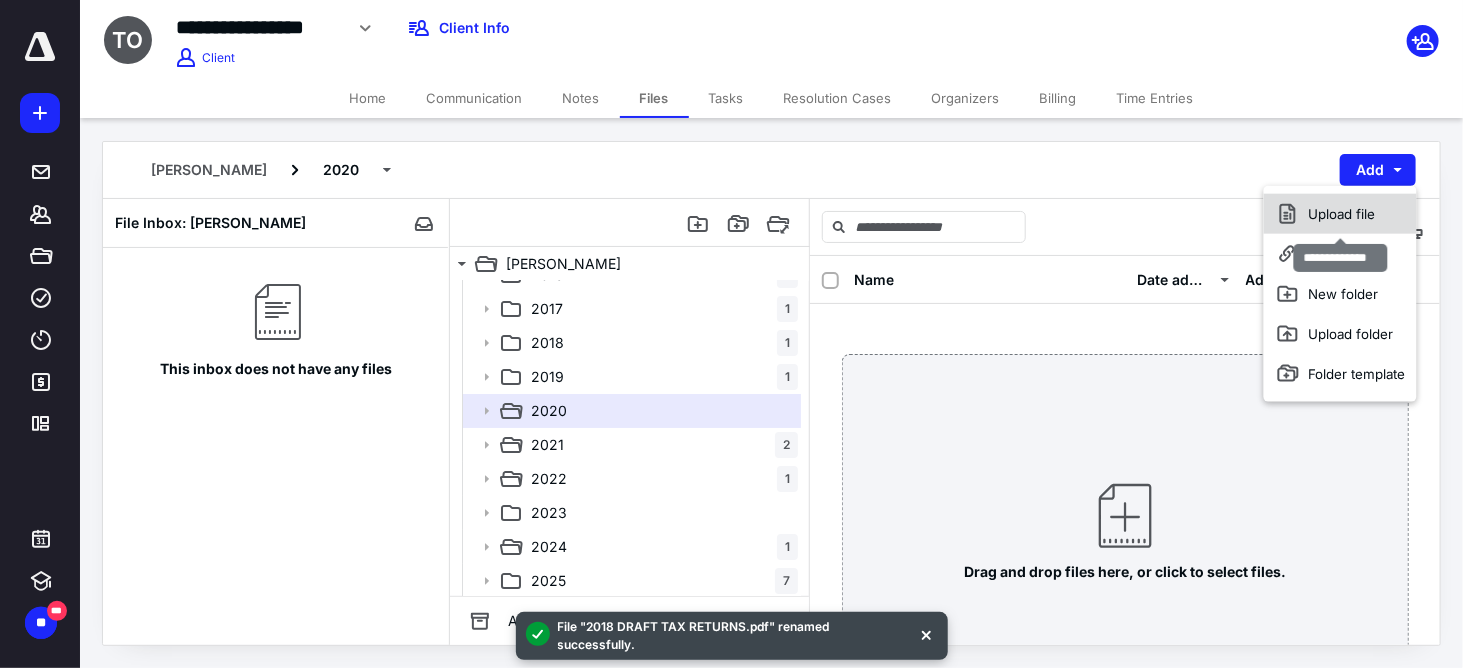 click on "Upload file" at bounding box center (1340, 214) 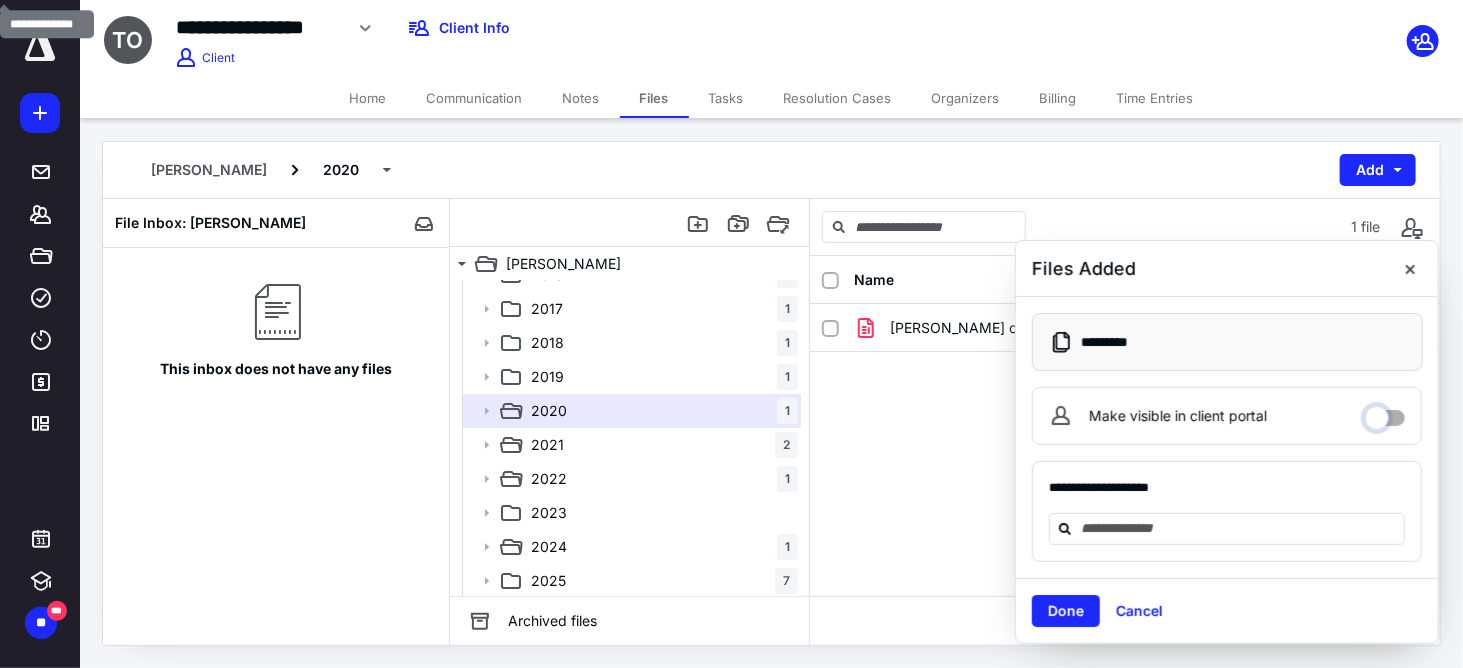 click on "Make visible in client portal" at bounding box center (1385, 413) 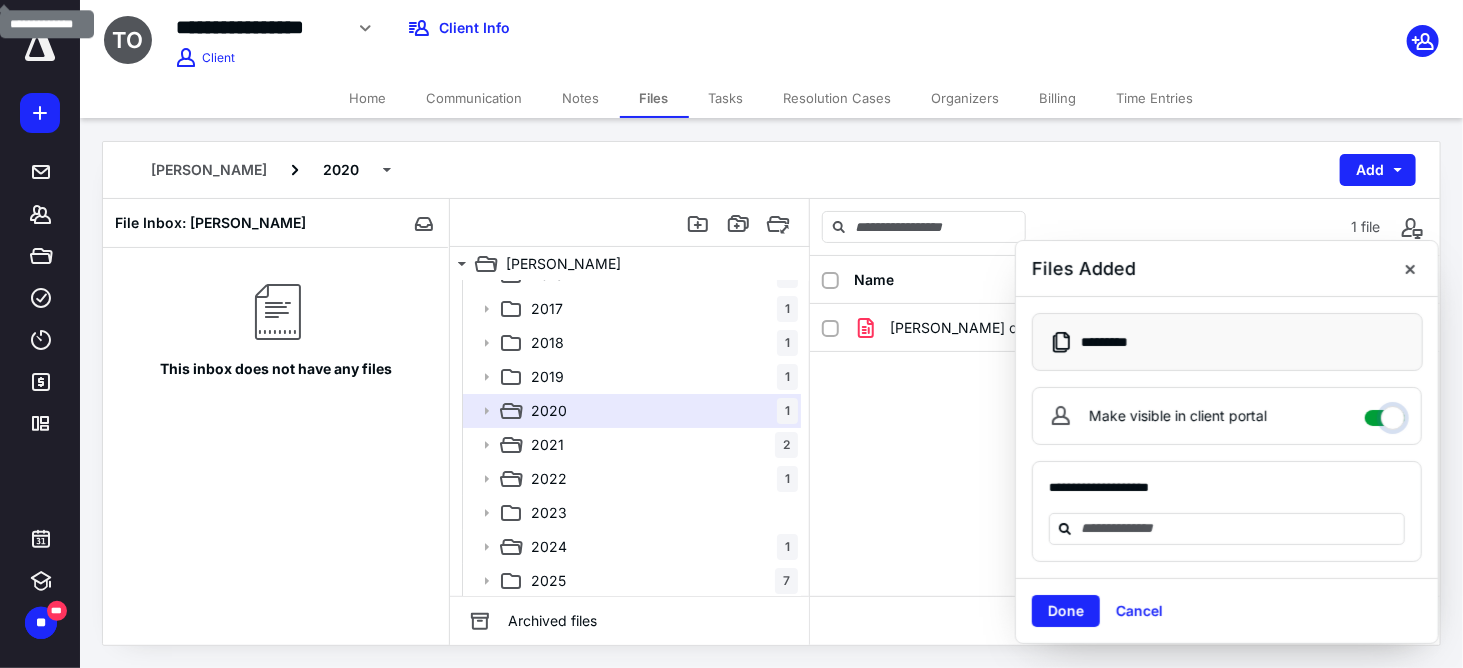 checkbox on "****" 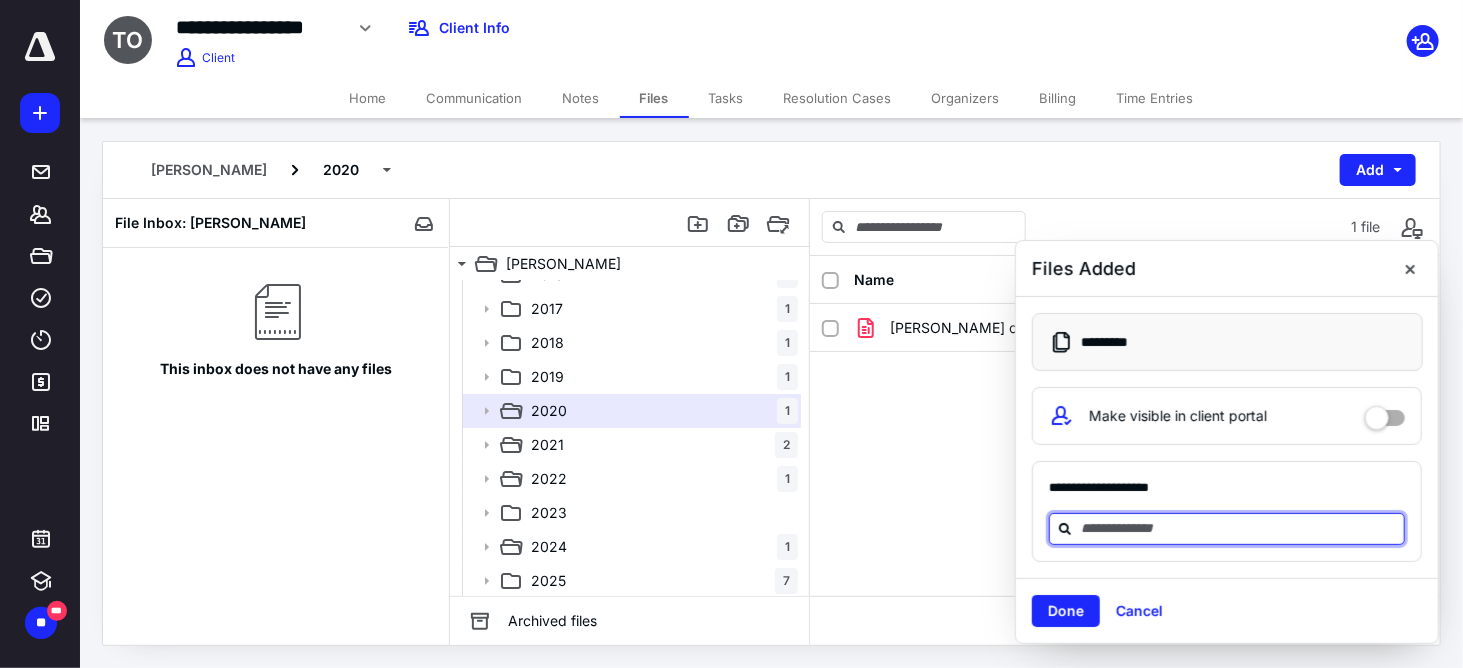 click at bounding box center (1239, 528) 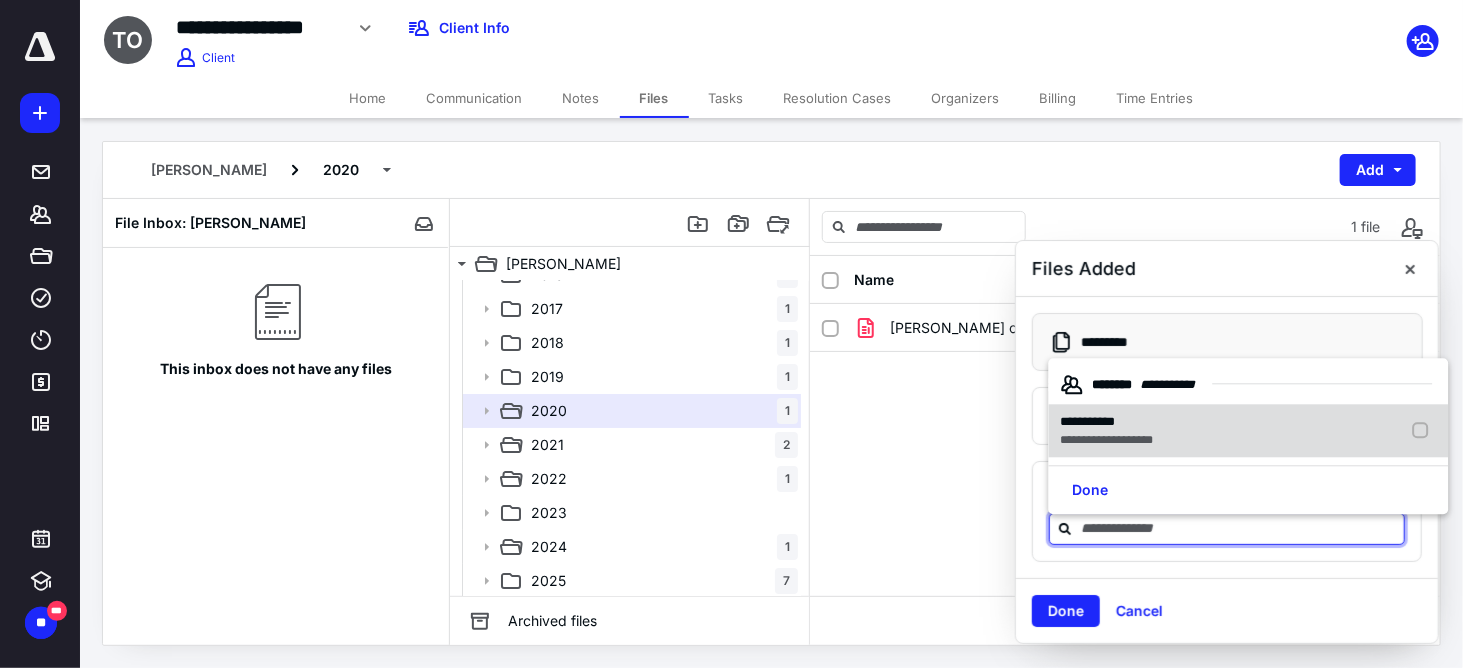 click on "**********" at bounding box center (1088, 421) 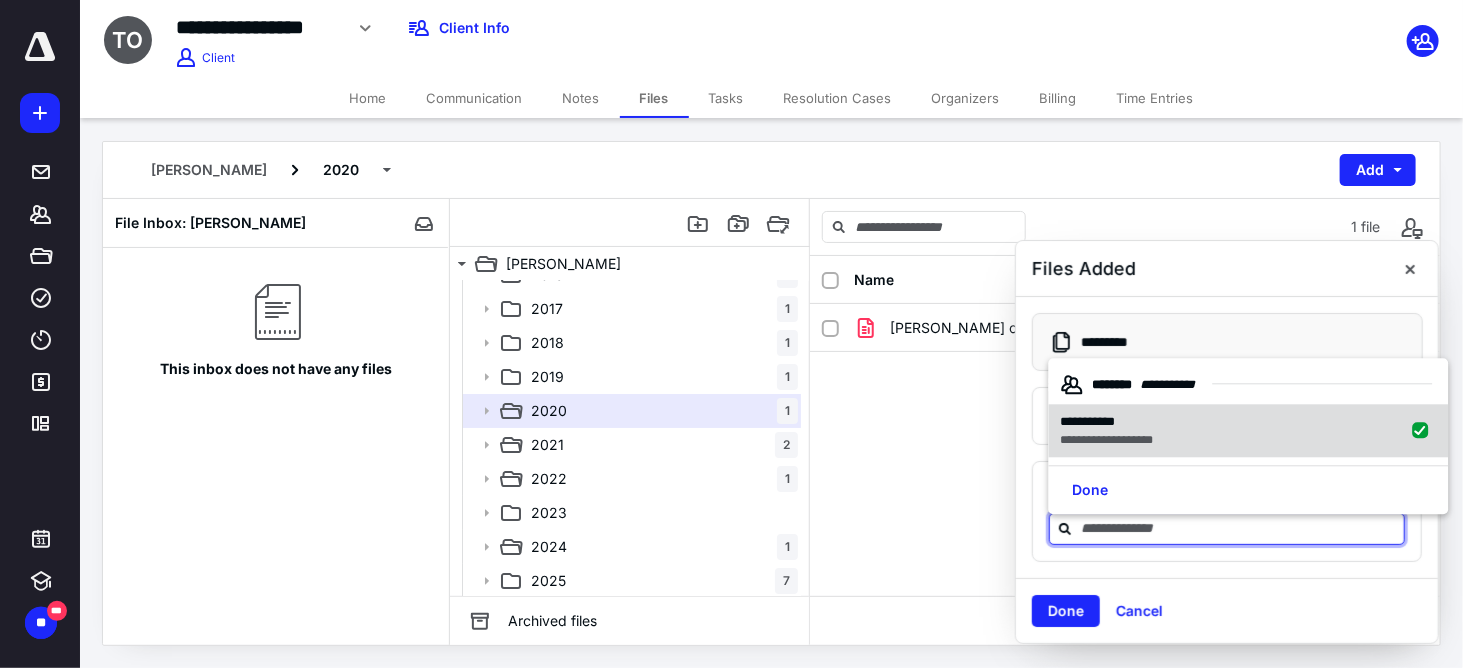 checkbox on "true" 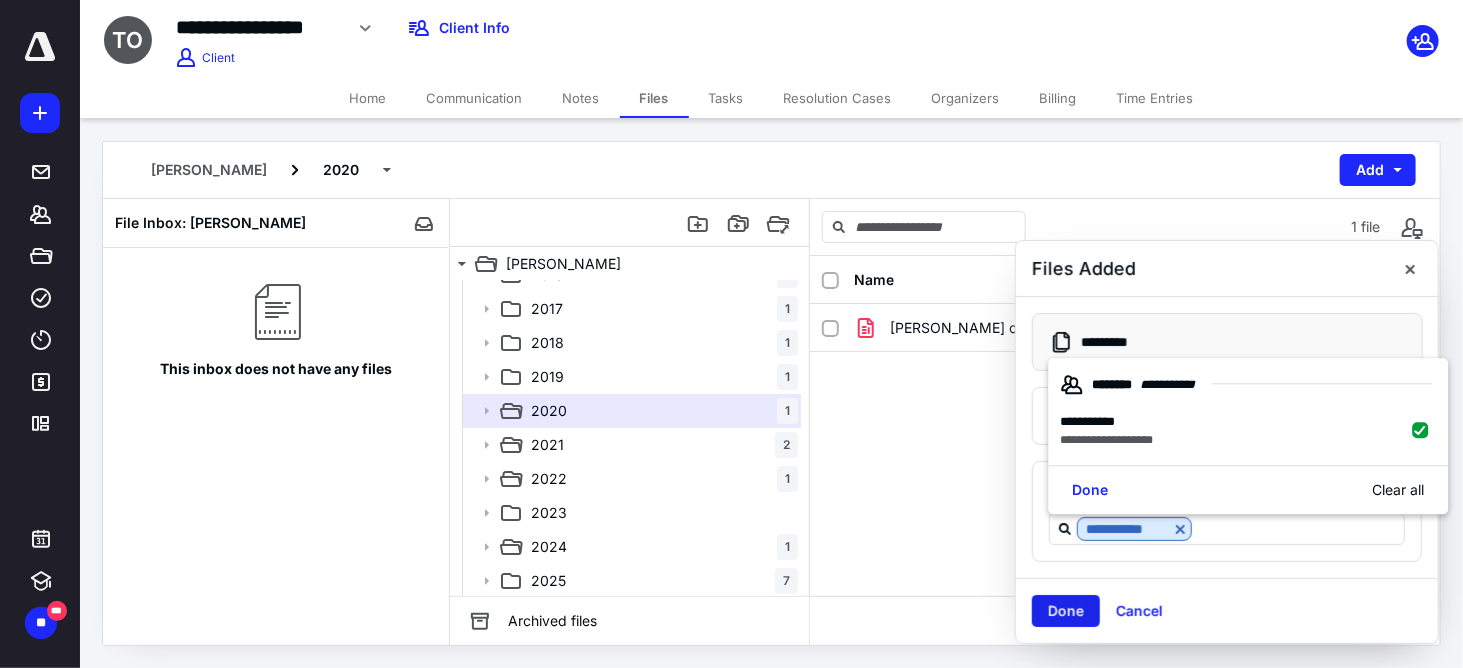 click on "Done" at bounding box center [1066, 611] 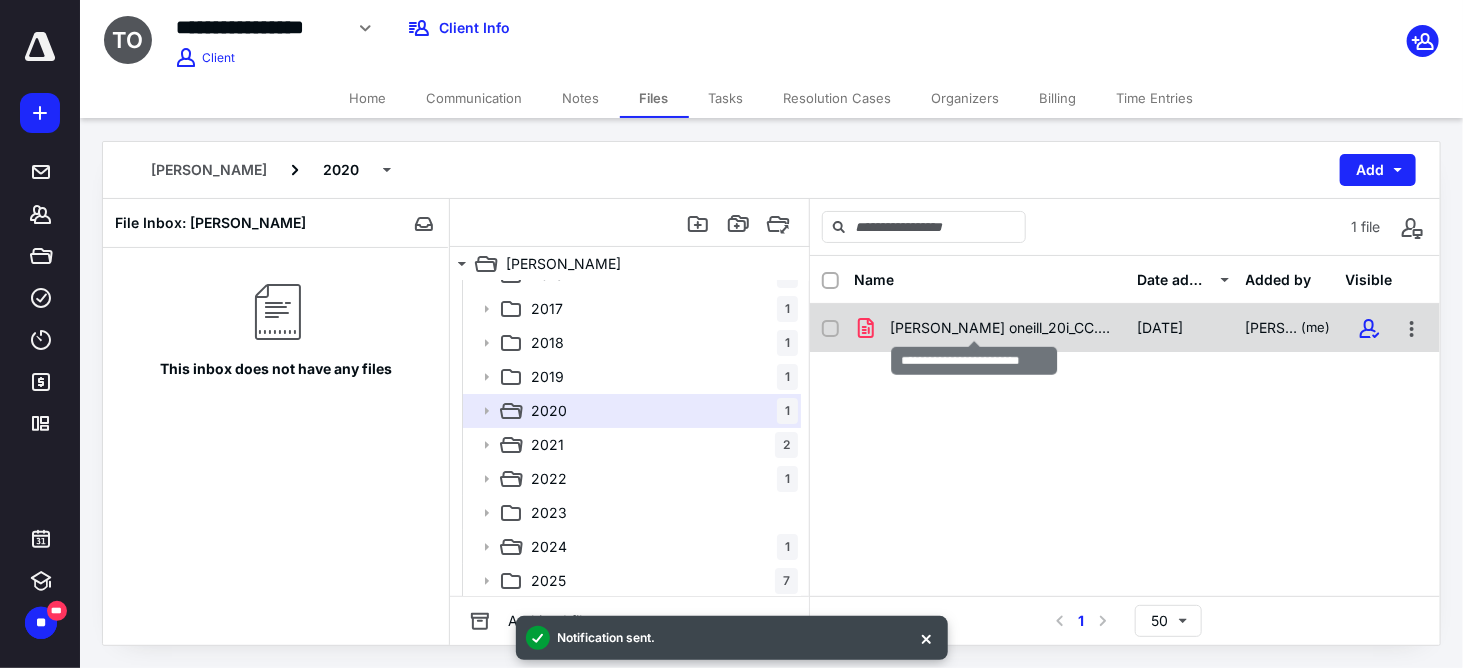 checkbox on "true" 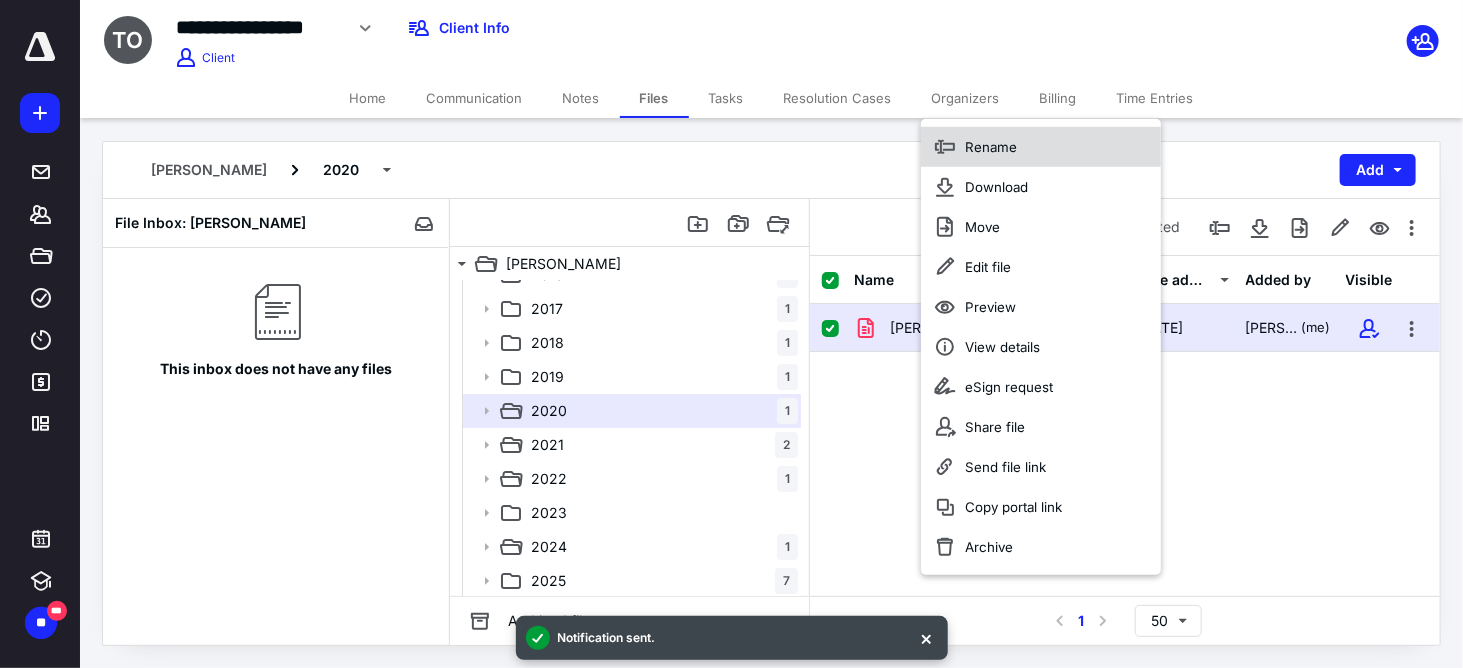 click on "Rename" at bounding box center (991, 147) 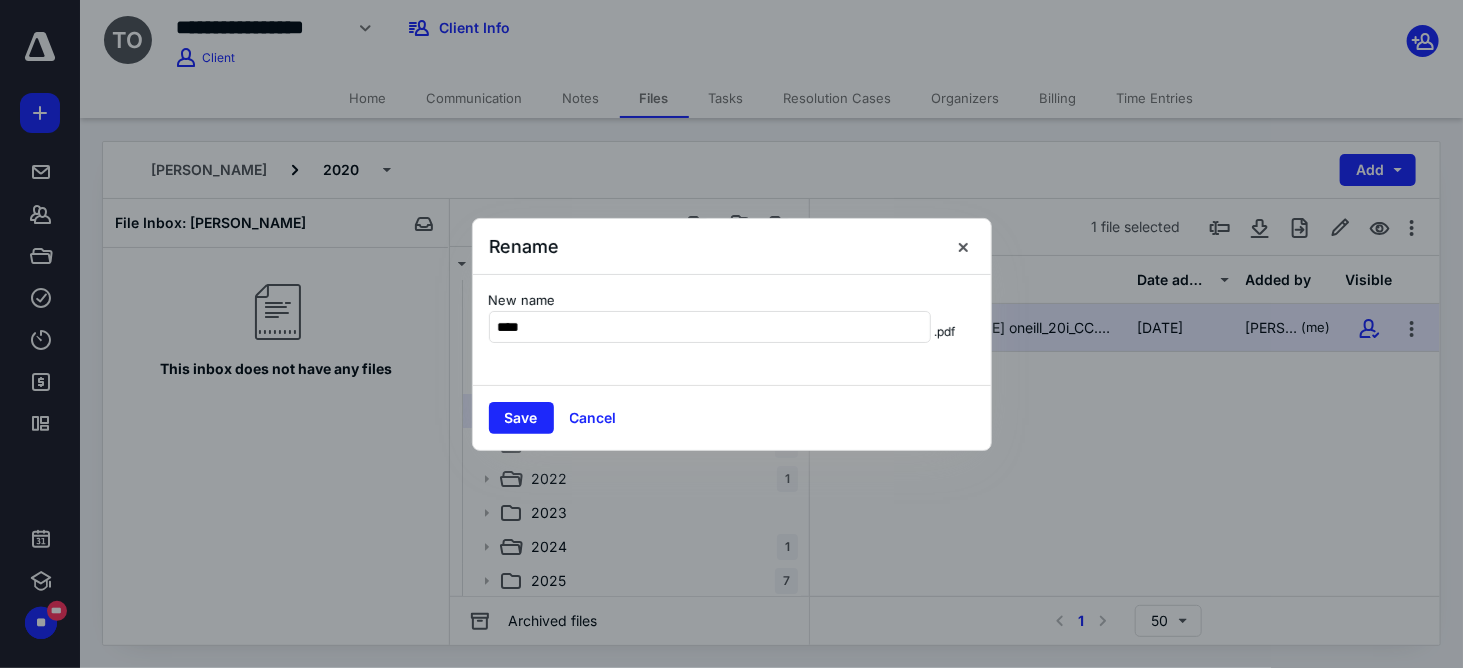 type on "**********" 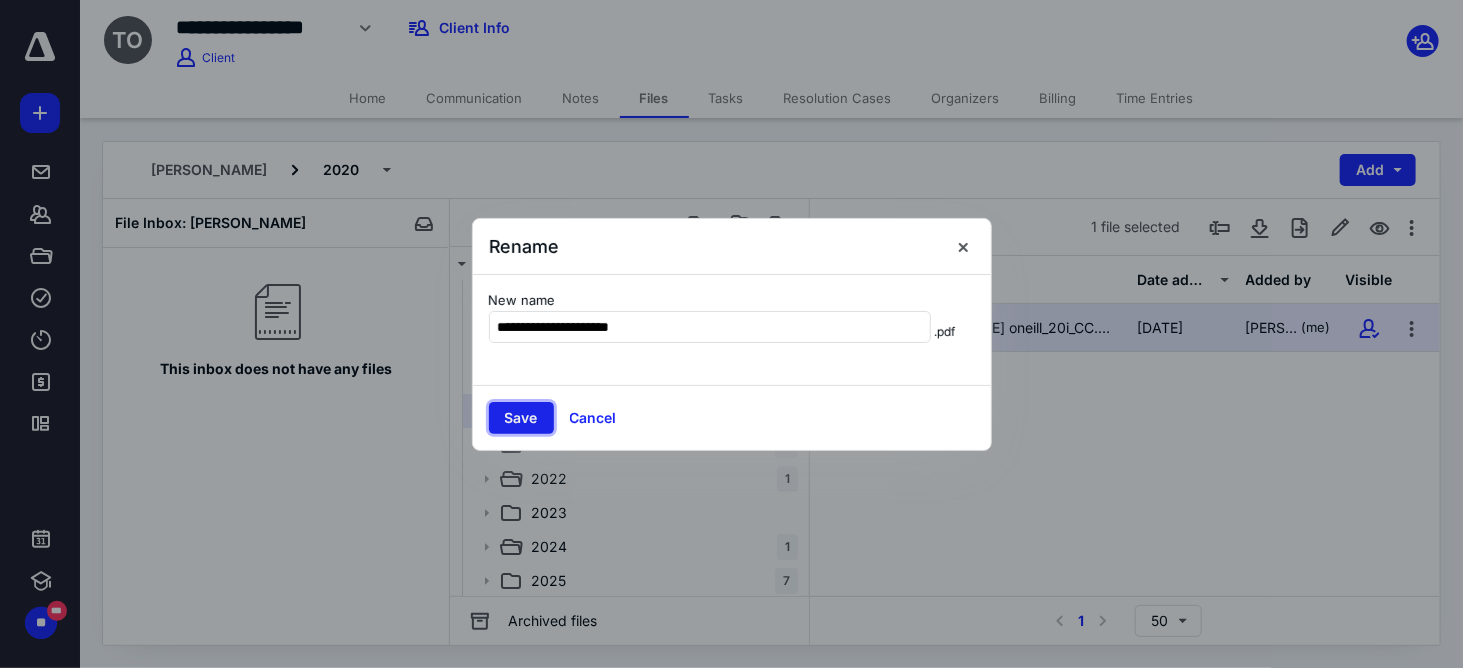 drag, startPoint x: 532, startPoint y: 415, endPoint x: 526, endPoint y: 430, distance: 16.155495 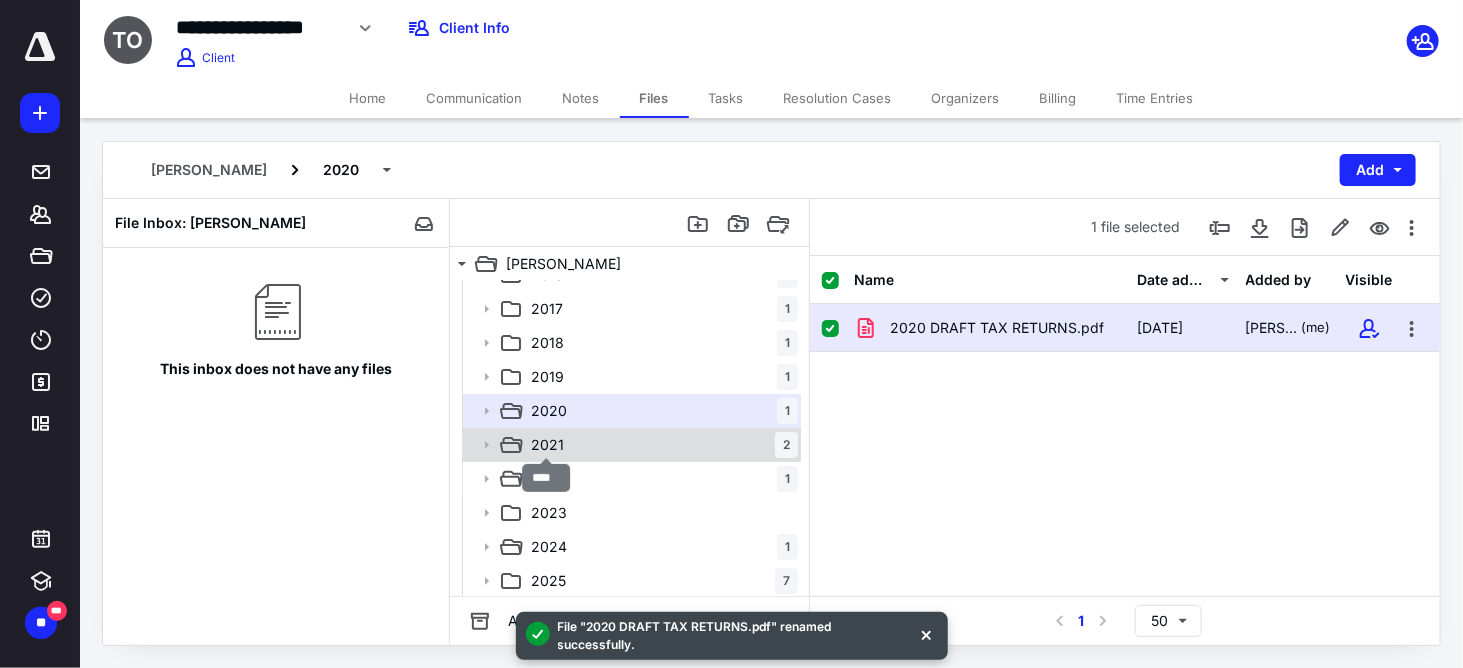 click on "2021" at bounding box center [547, 445] 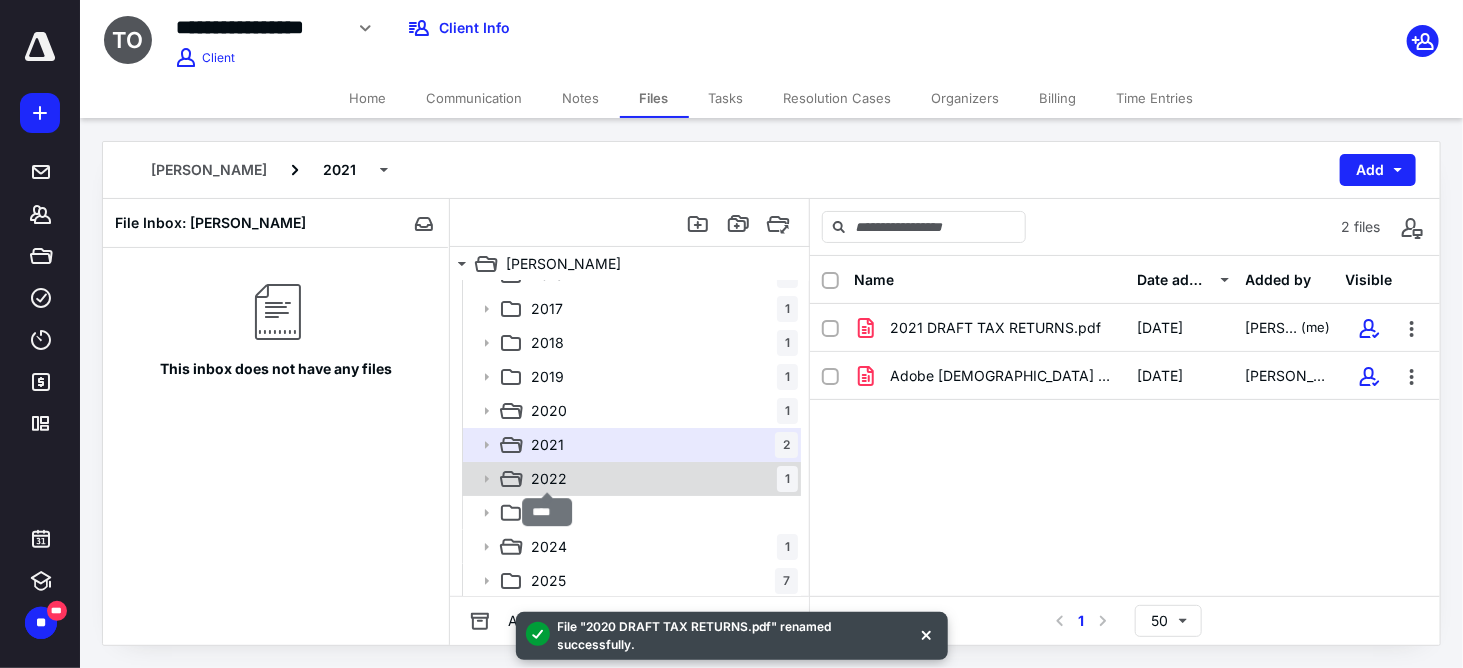 click on "2022" at bounding box center [549, 479] 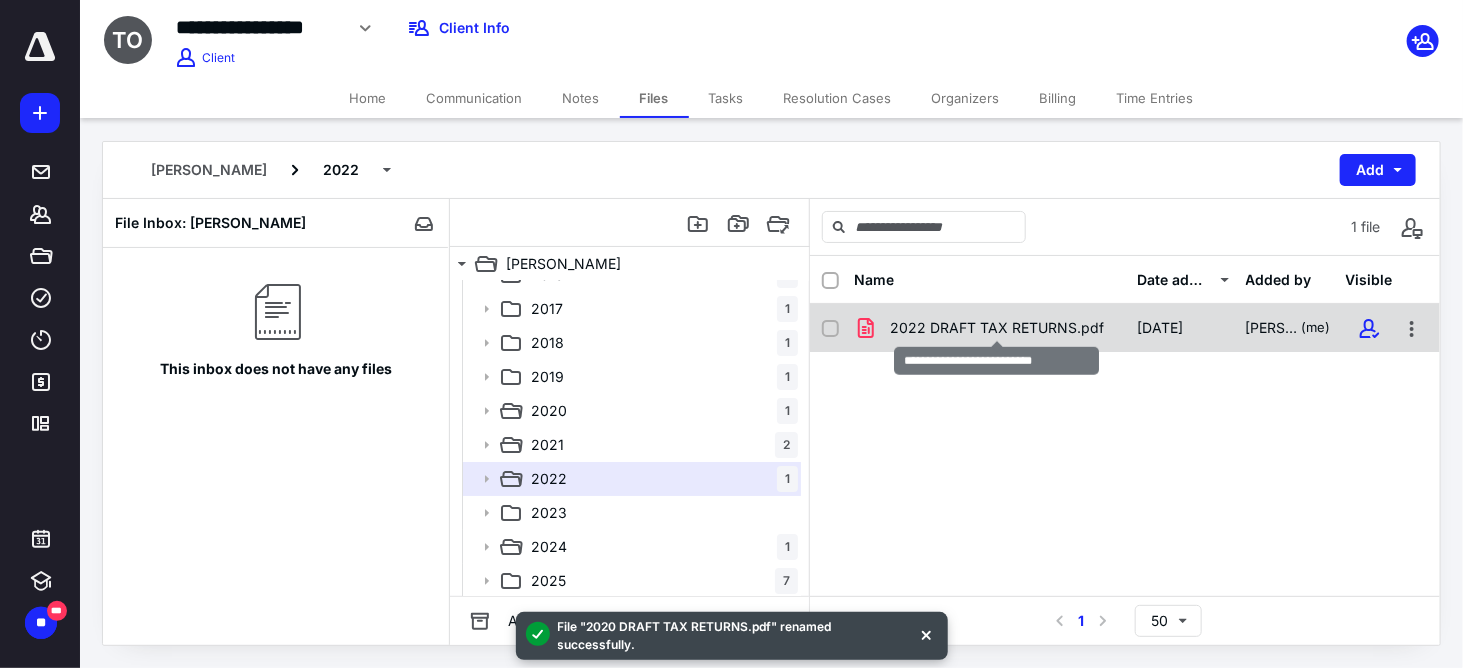 click on "2022 DRAFT TAX RETURNS.pdf" at bounding box center [997, 328] 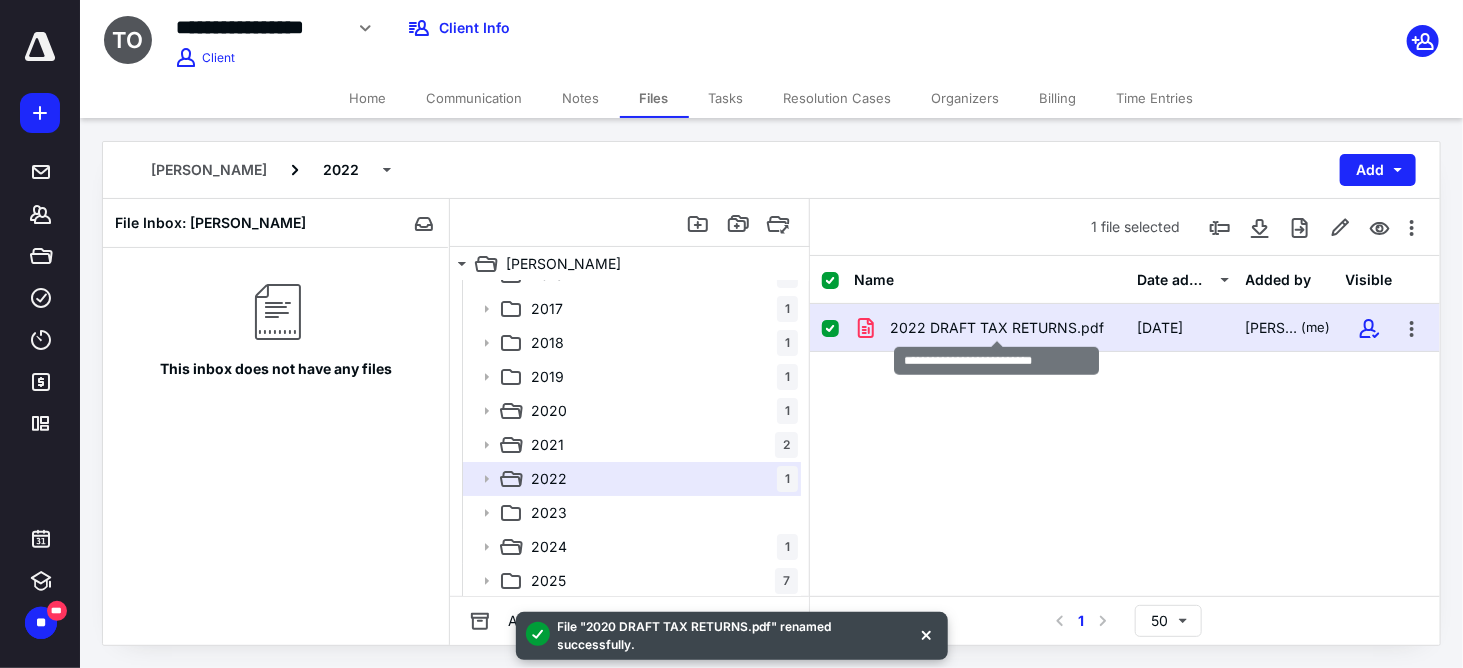 click on "2022 DRAFT TAX RETURNS.pdf" at bounding box center [997, 328] 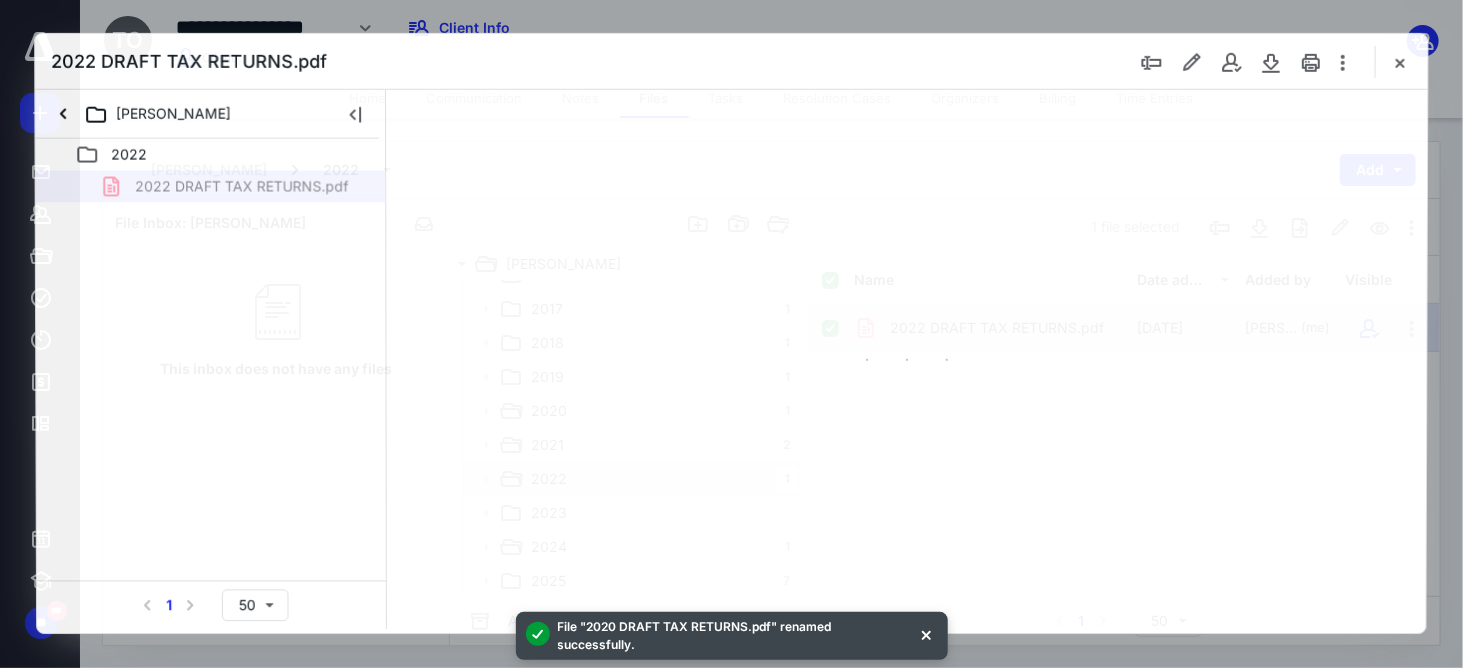 scroll, scrollTop: 0, scrollLeft: 0, axis: both 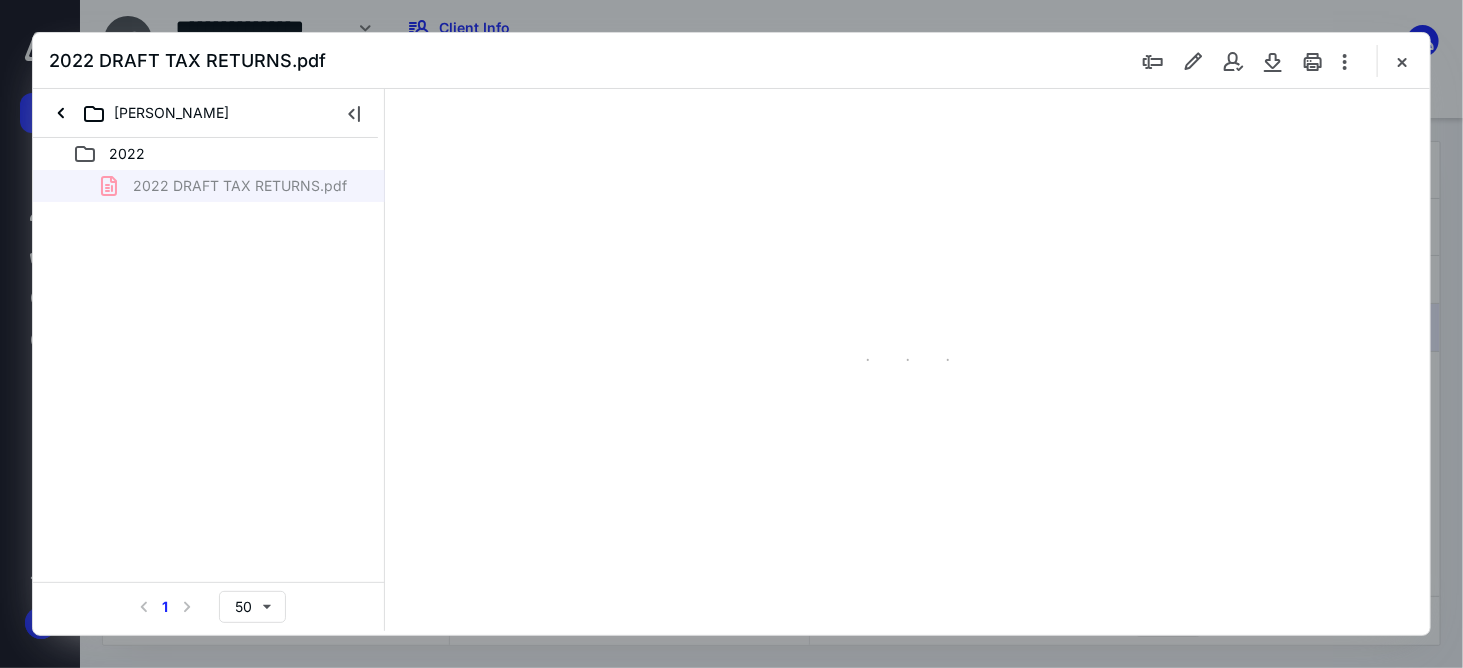 type on "59" 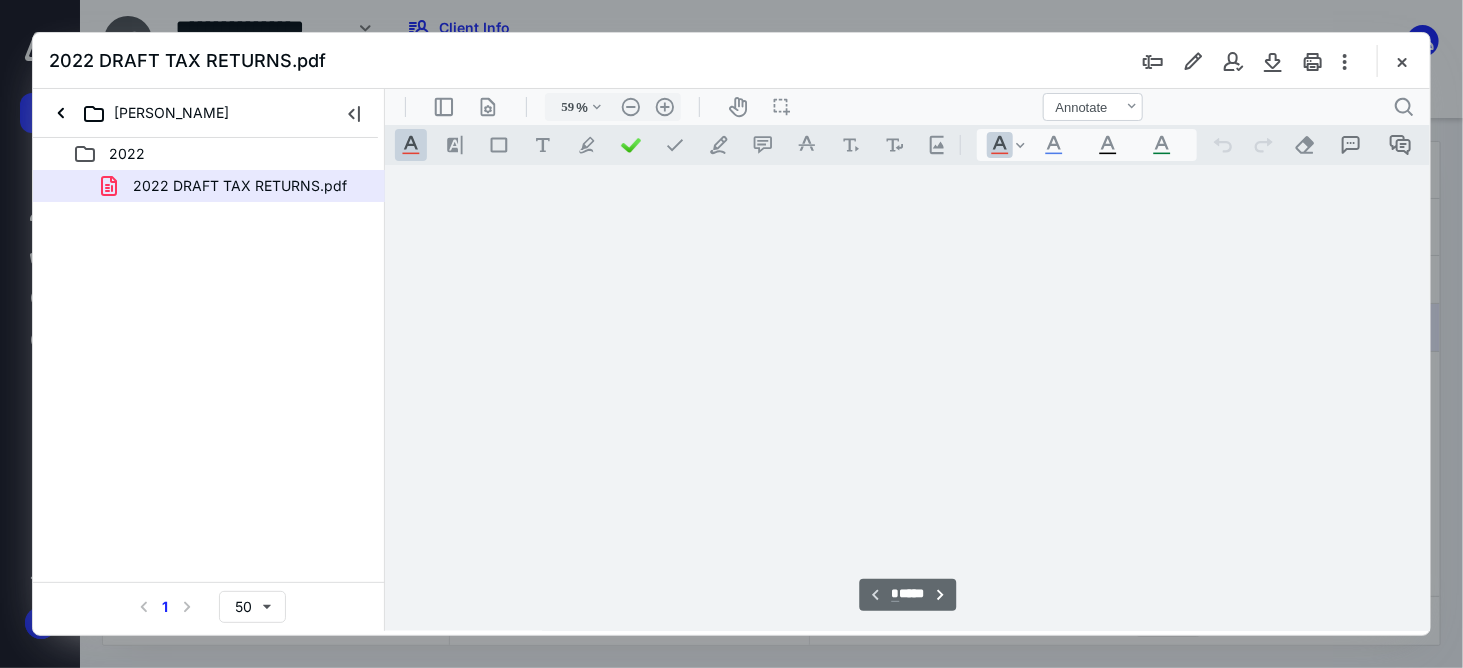 scroll, scrollTop: 78, scrollLeft: 0, axis: vertical 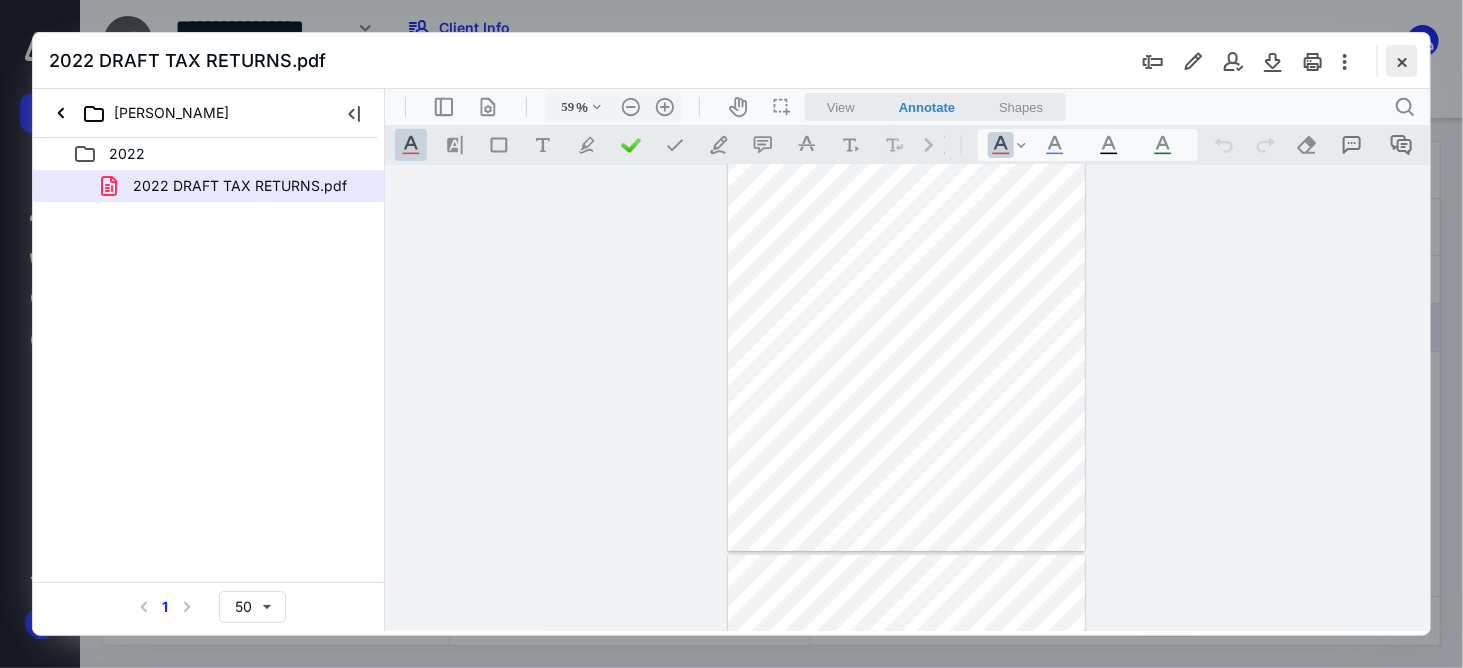 click at bounding box center (1402, 61) 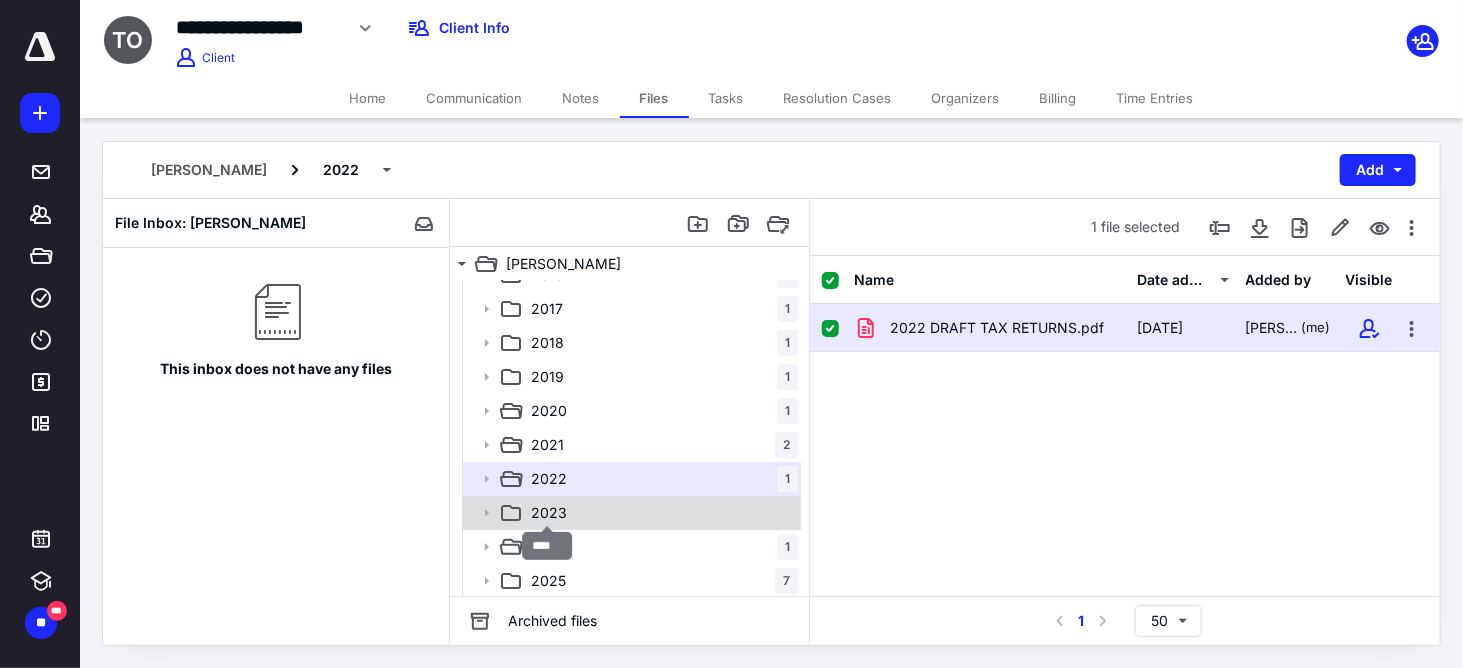 click on "2023" at bounding box center [549, 513] 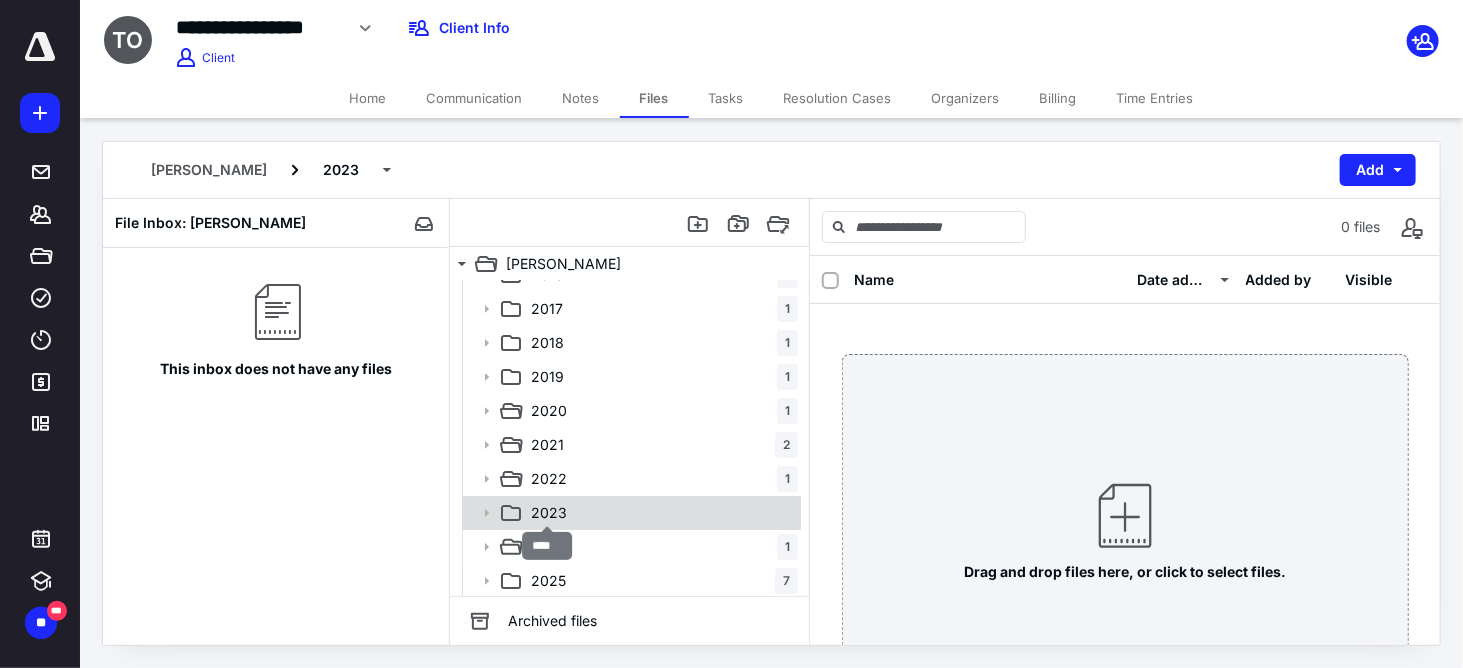 click on "2023" at bounding box center (549, 513) 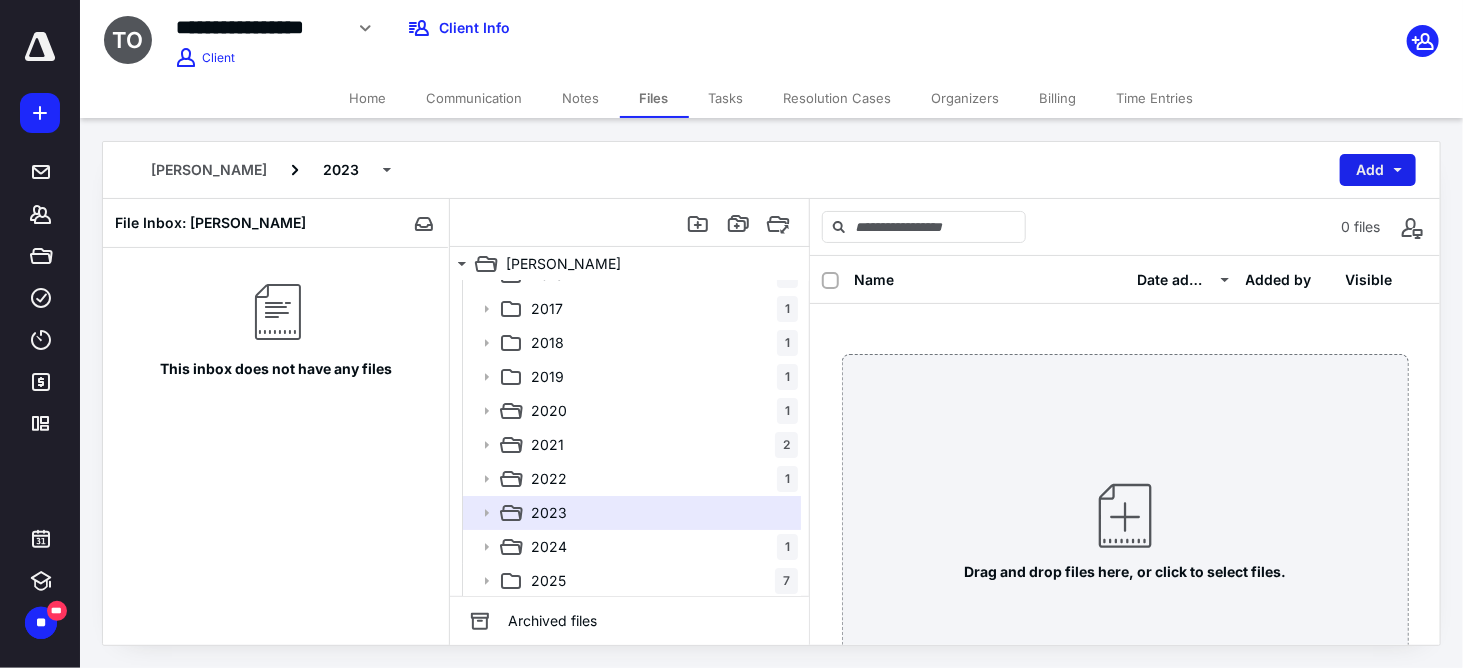 click on "Add" at bounding box center (1378, 170) 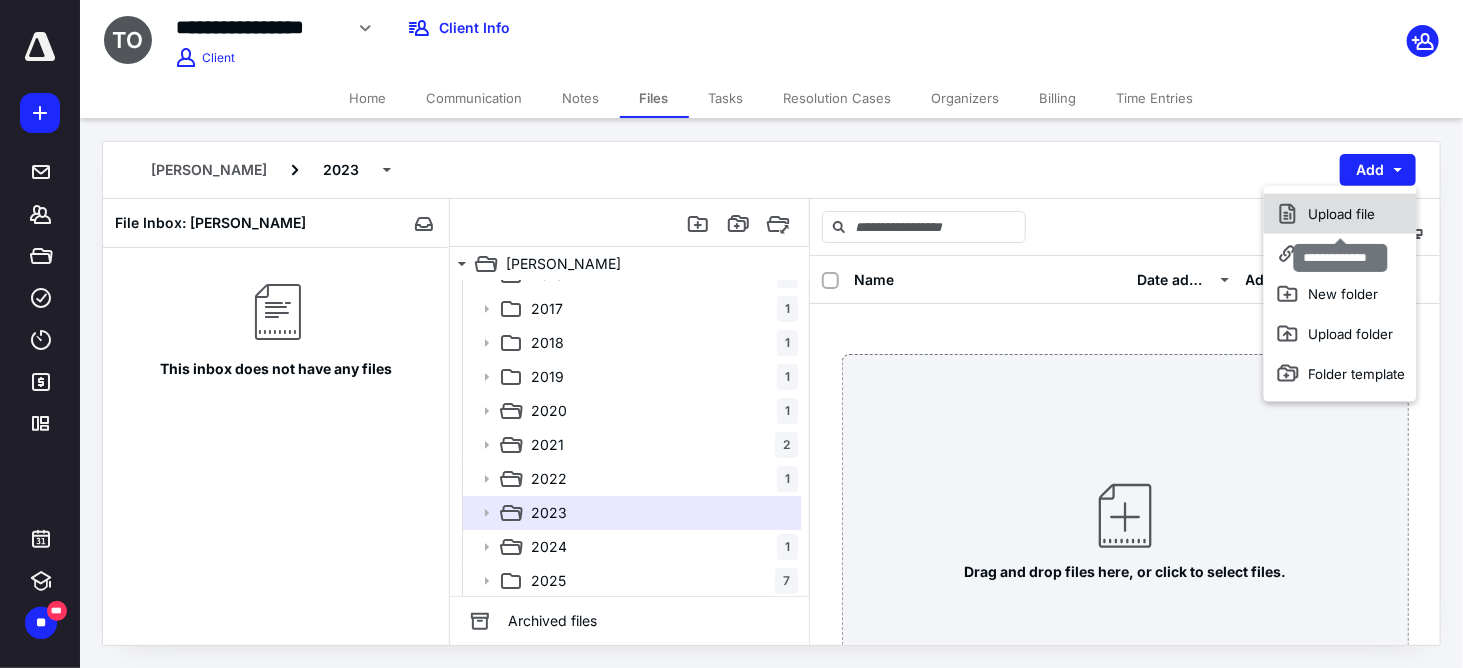 click on "Upload file" at bounding box center [1340, 214] 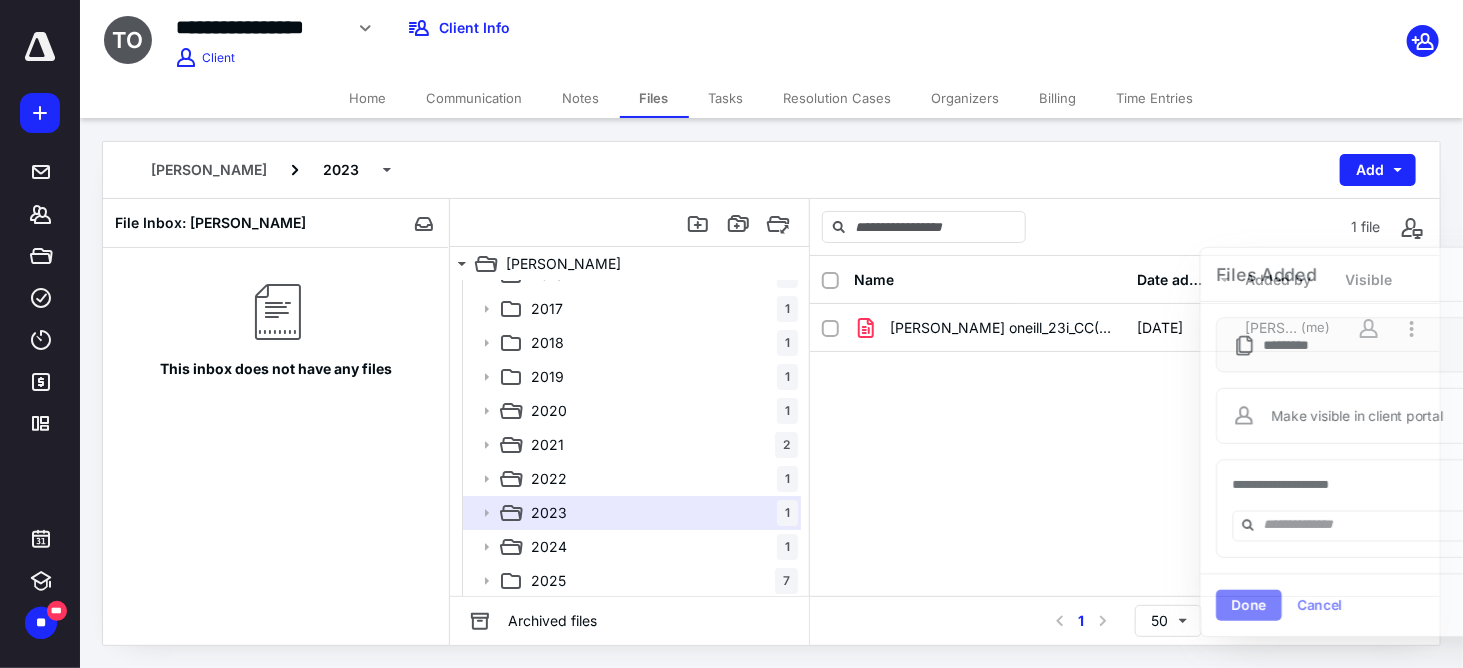 checkbox on "true" 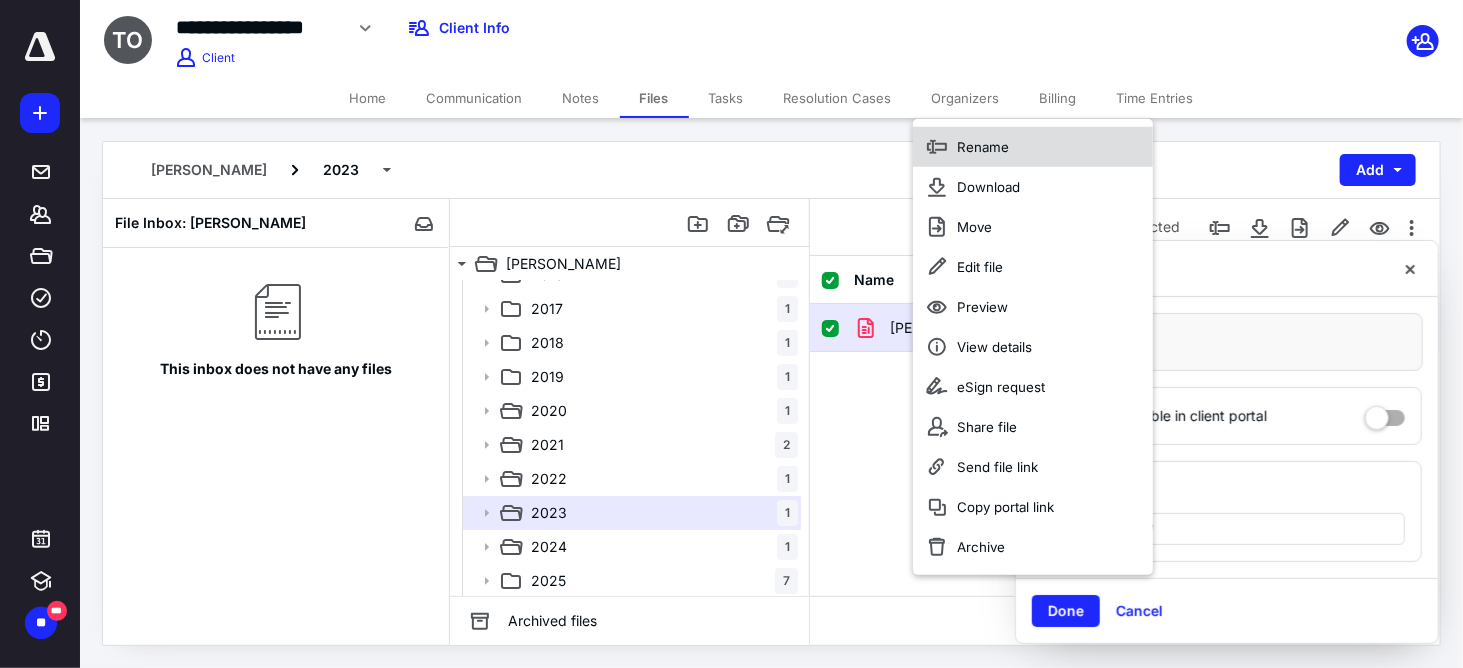 click on "Rename" at bounding box center [983, 147] 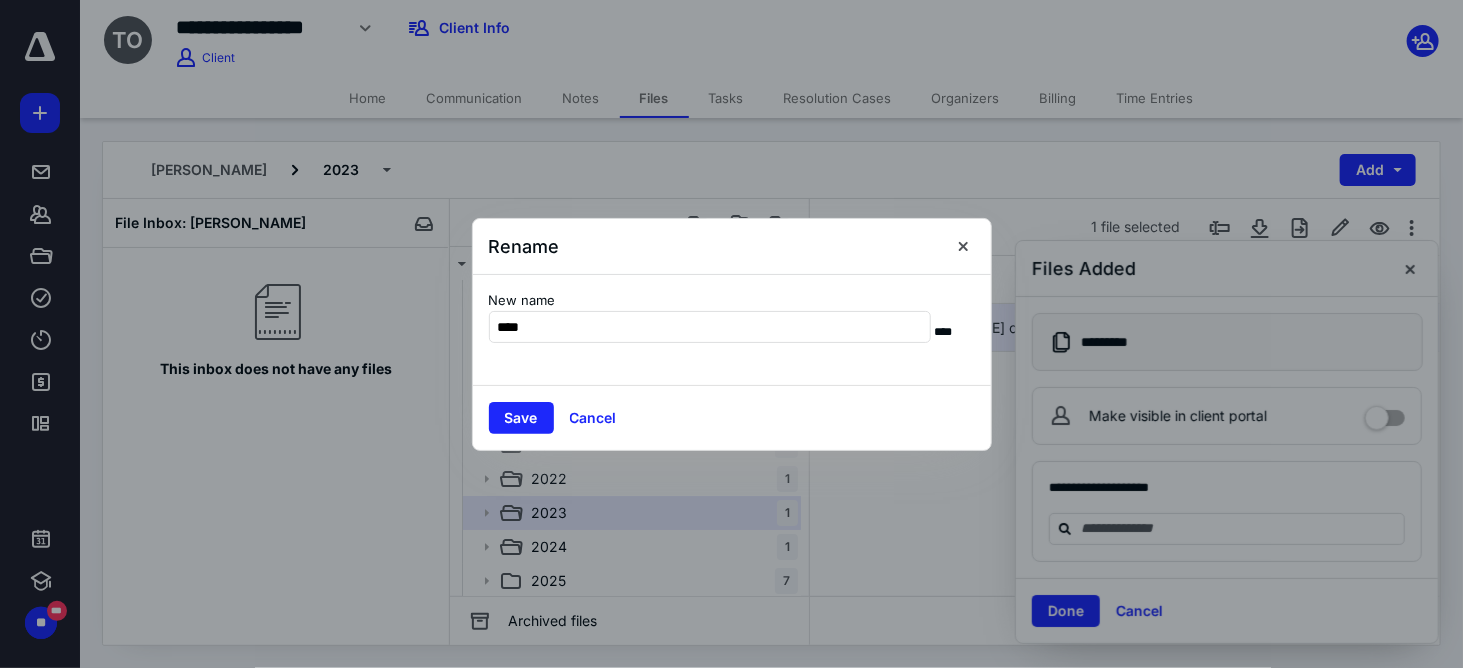 type on "**********" 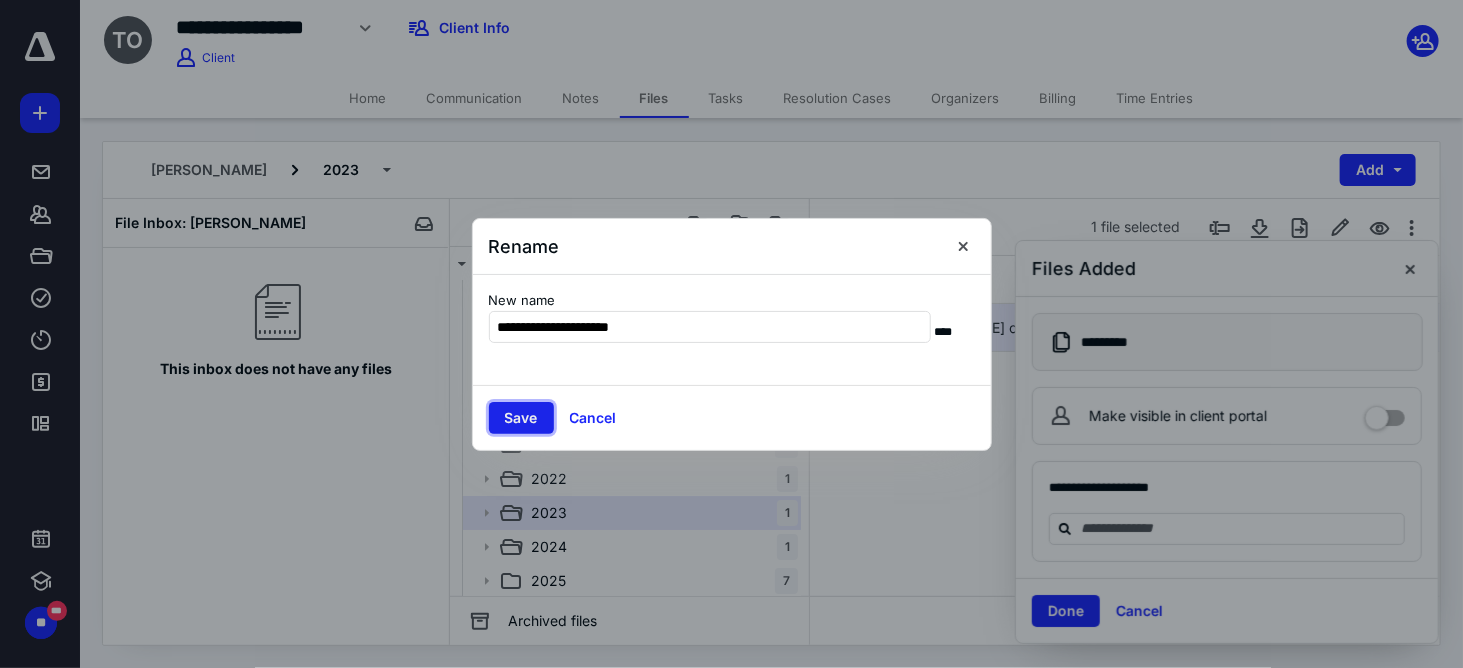 click on "Save" at bounding box center (521, 418) 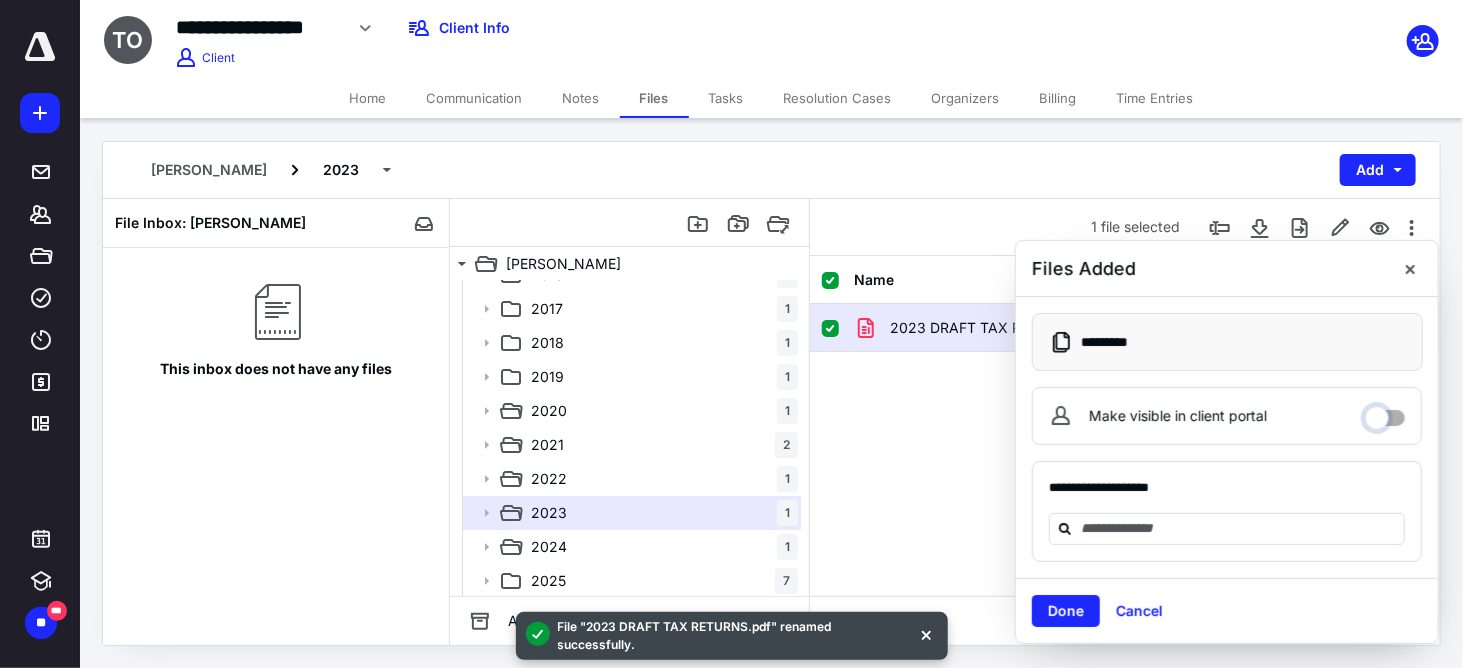 click on "Make visible in client portal" at bounding box center [1385, 413] 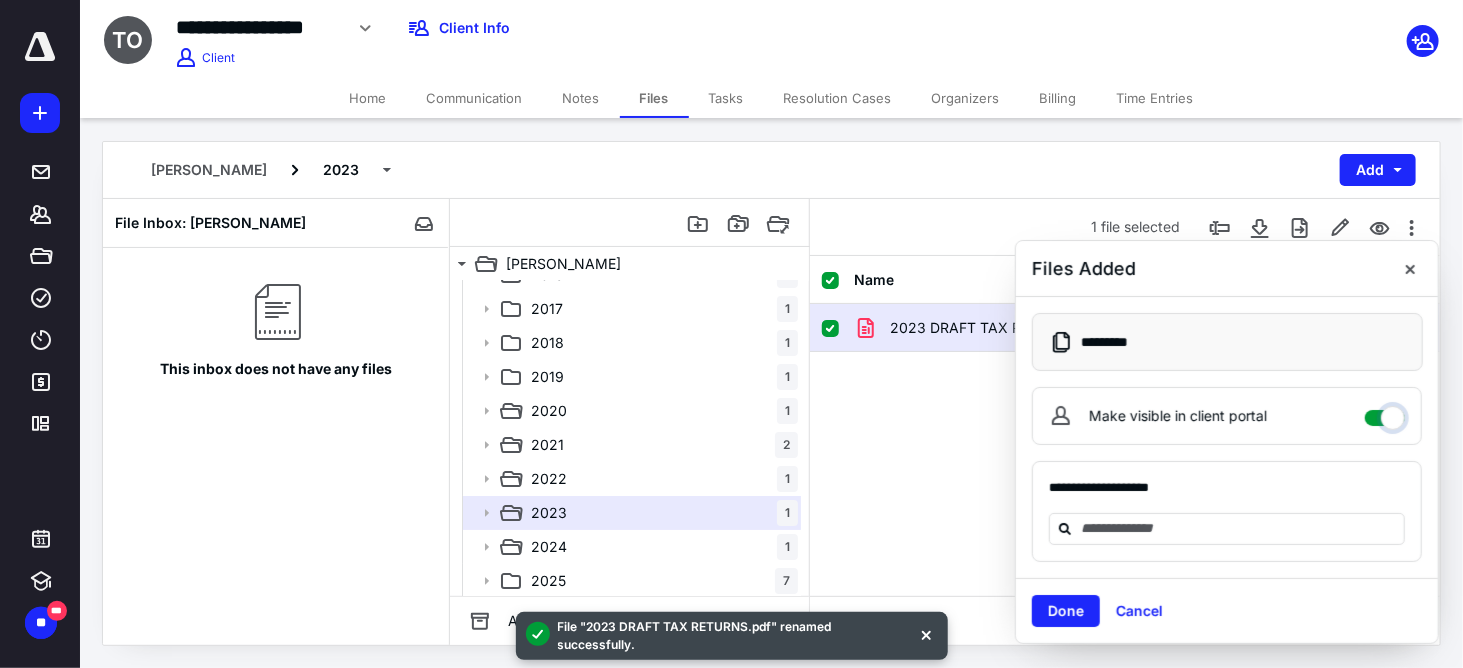 checkbox on "****" 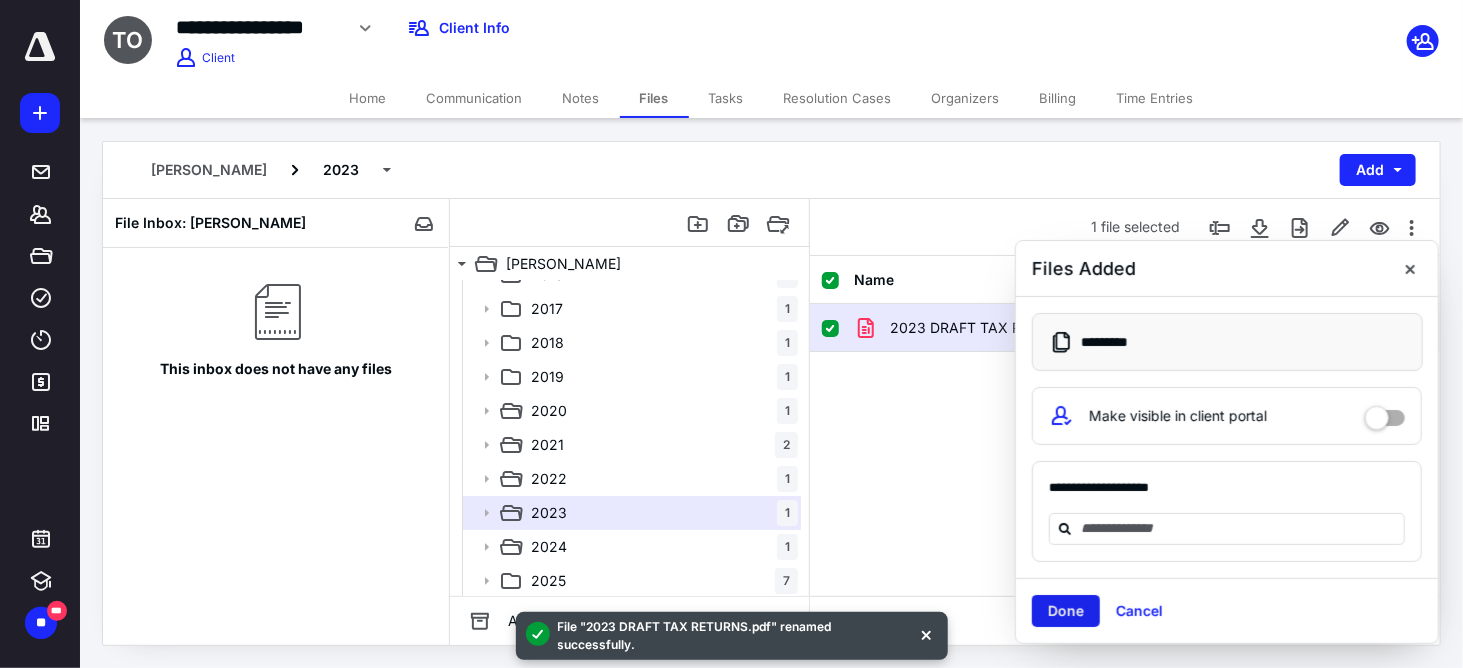 click on "Done" at bounding box center (1066, 611) 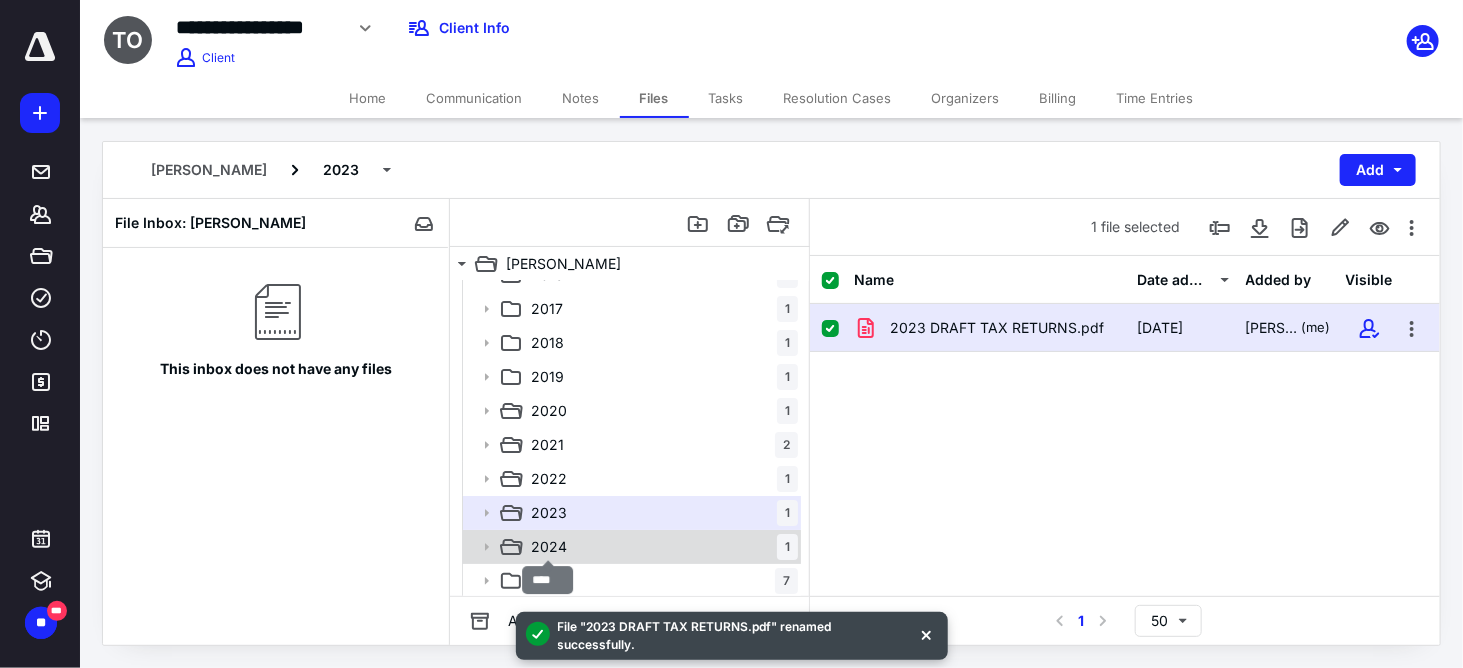 click on "2024" at bounding box center (549, 547) 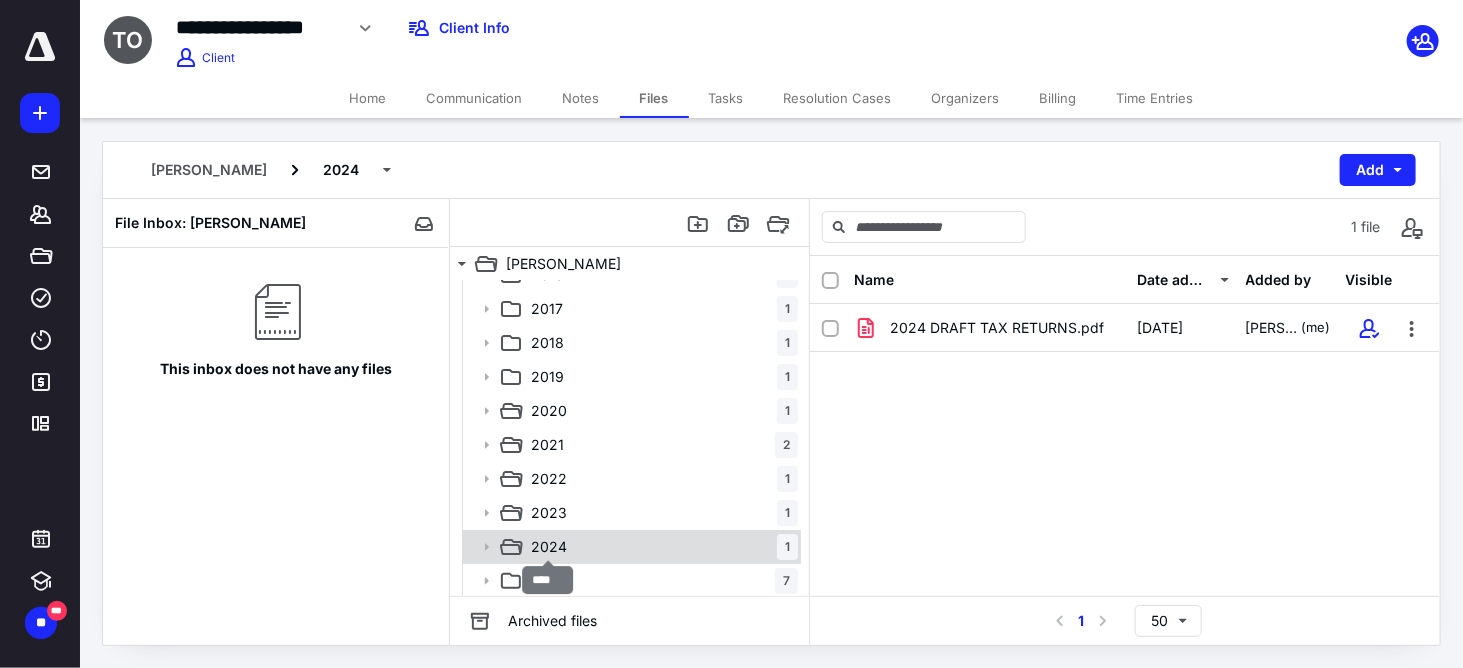 click on "2024" at bounding box center (549, 547) 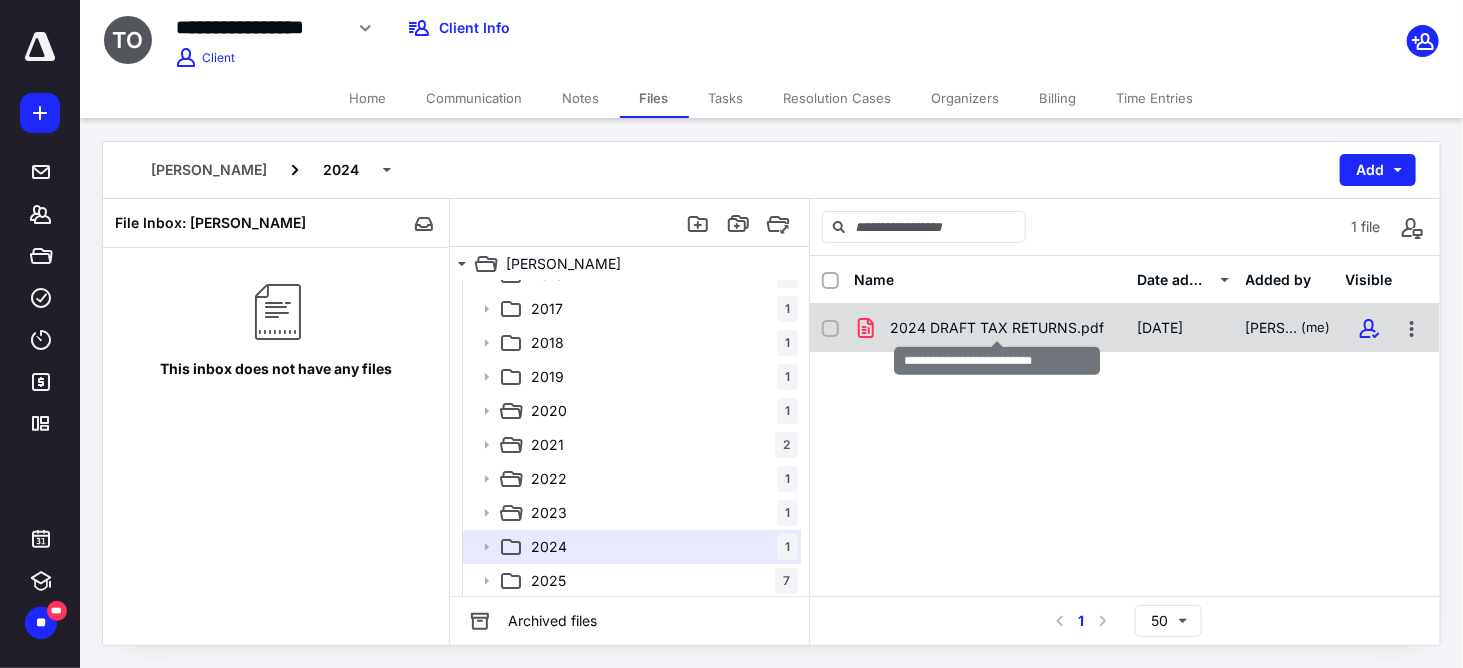 click on "2024 DRAFT TAX RETURNS.pdf" at bounding box center (997, 328) 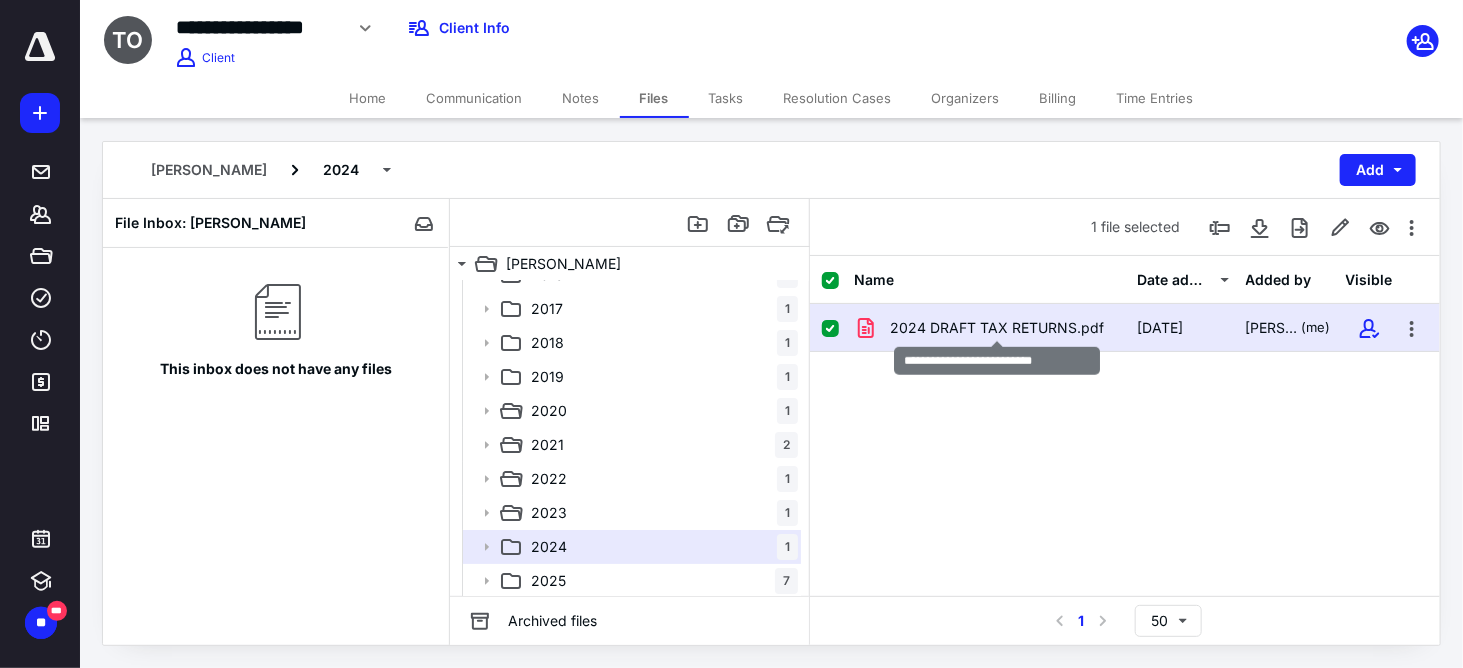 click on "2024 DRAFT TAX RETURNS.pdf" at bounding box center [997, 328] 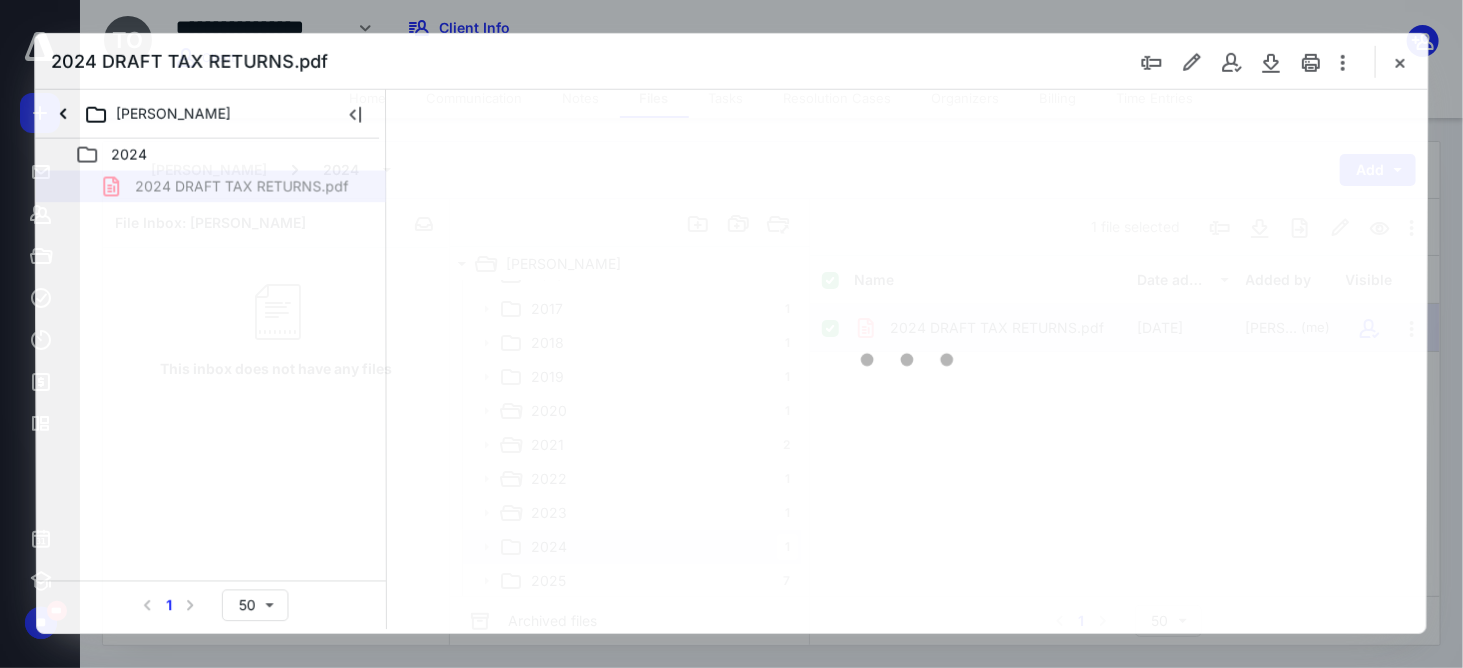 scroll, scrollTop: 0, scrollLeft: 0, axis: both 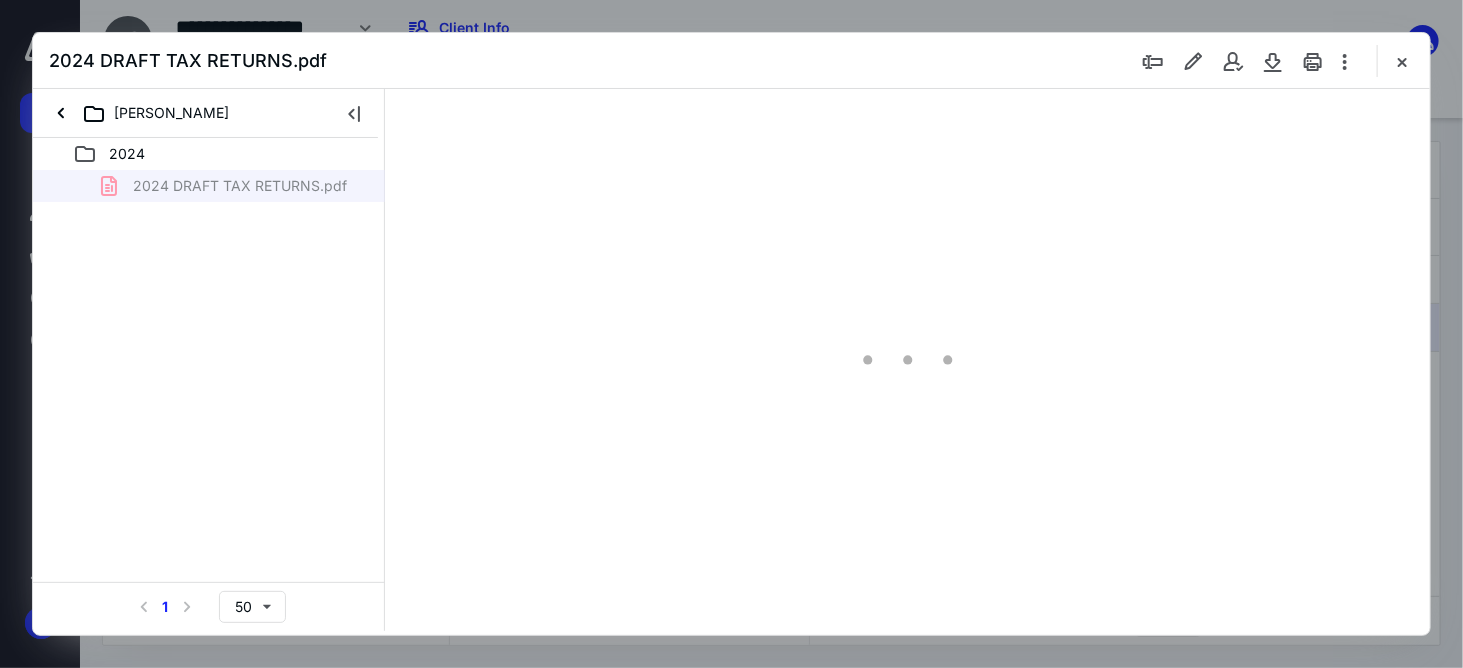type on "59" 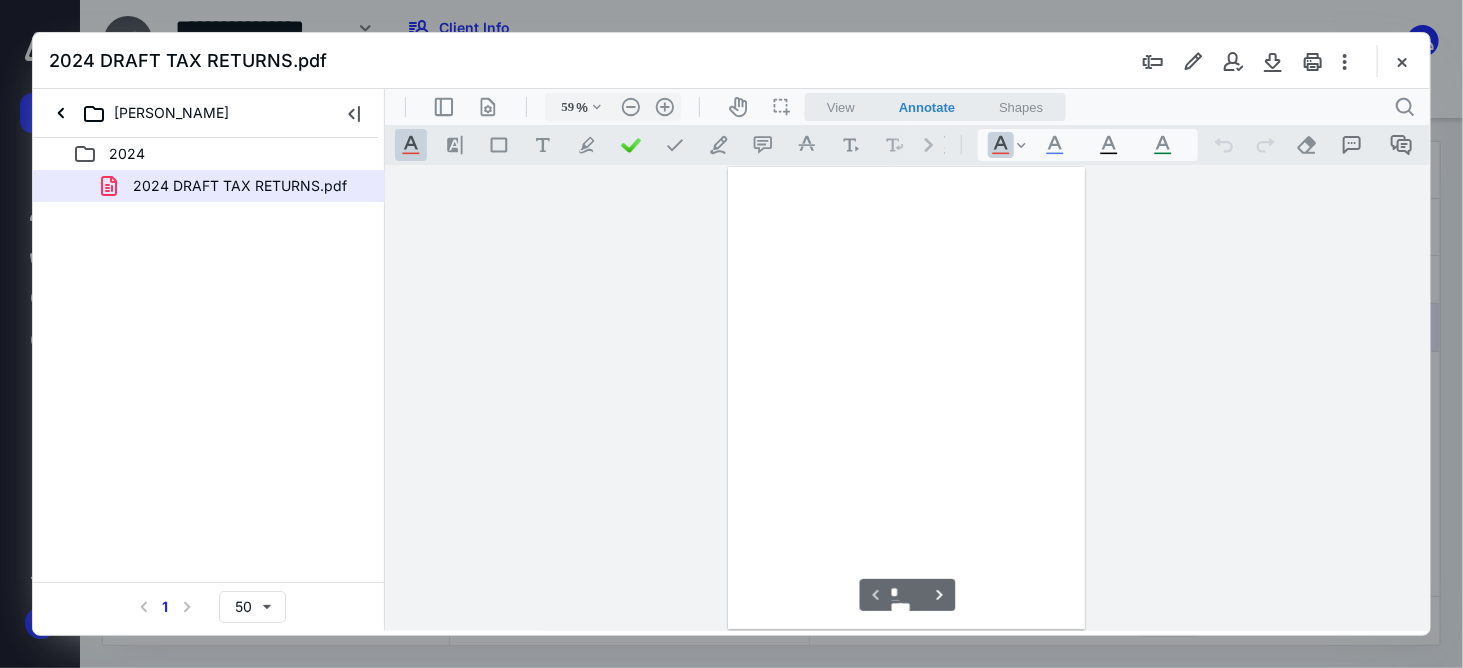 scroll, scrollTop: 78, scrollLeft: 0, axis: vertical 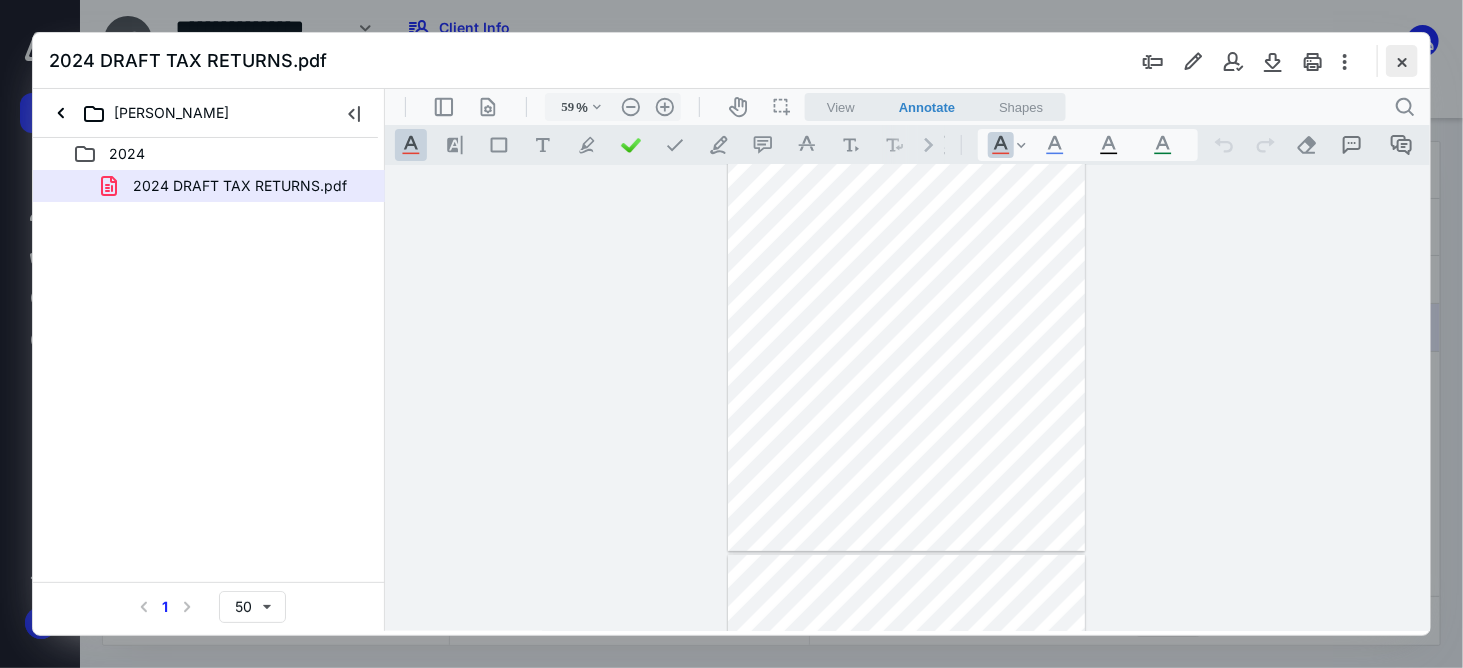click at bounding box center (1402, 61) 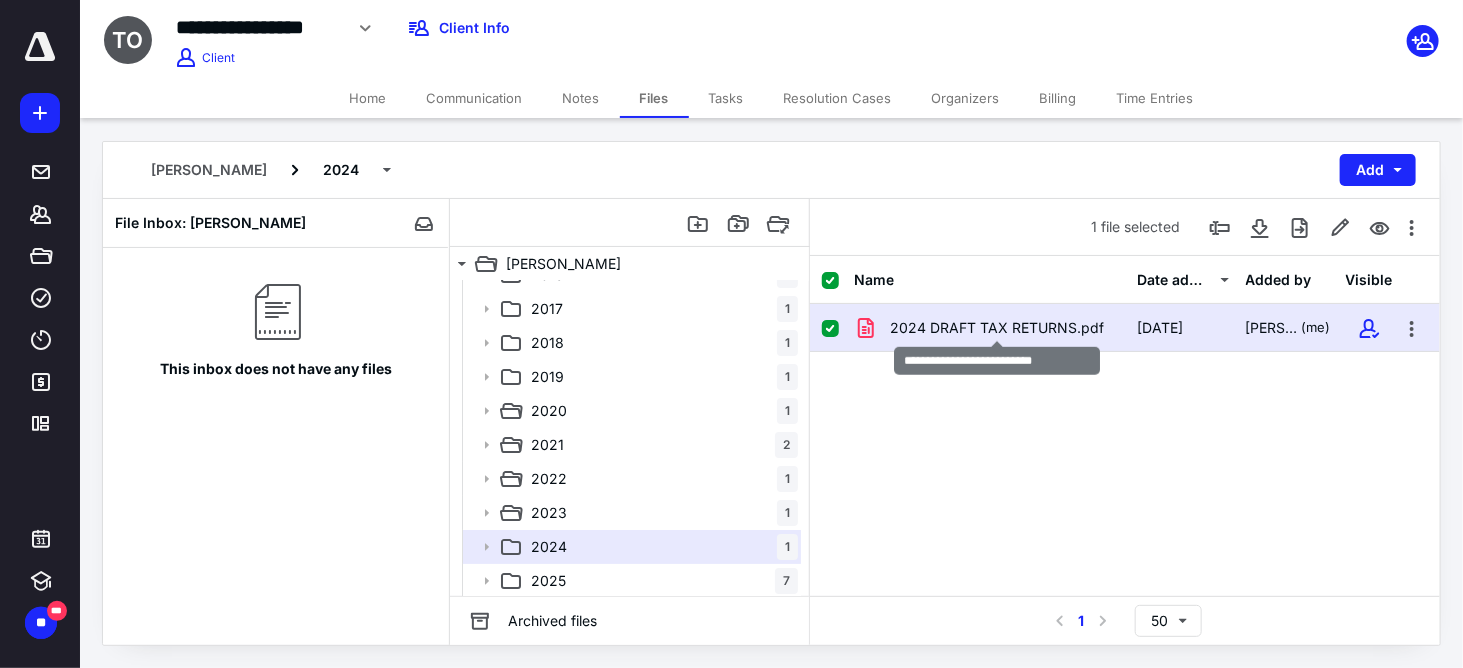 click on "2024 DRAFT TAX RETURNS.pdf" at bounding box center (997, 328) 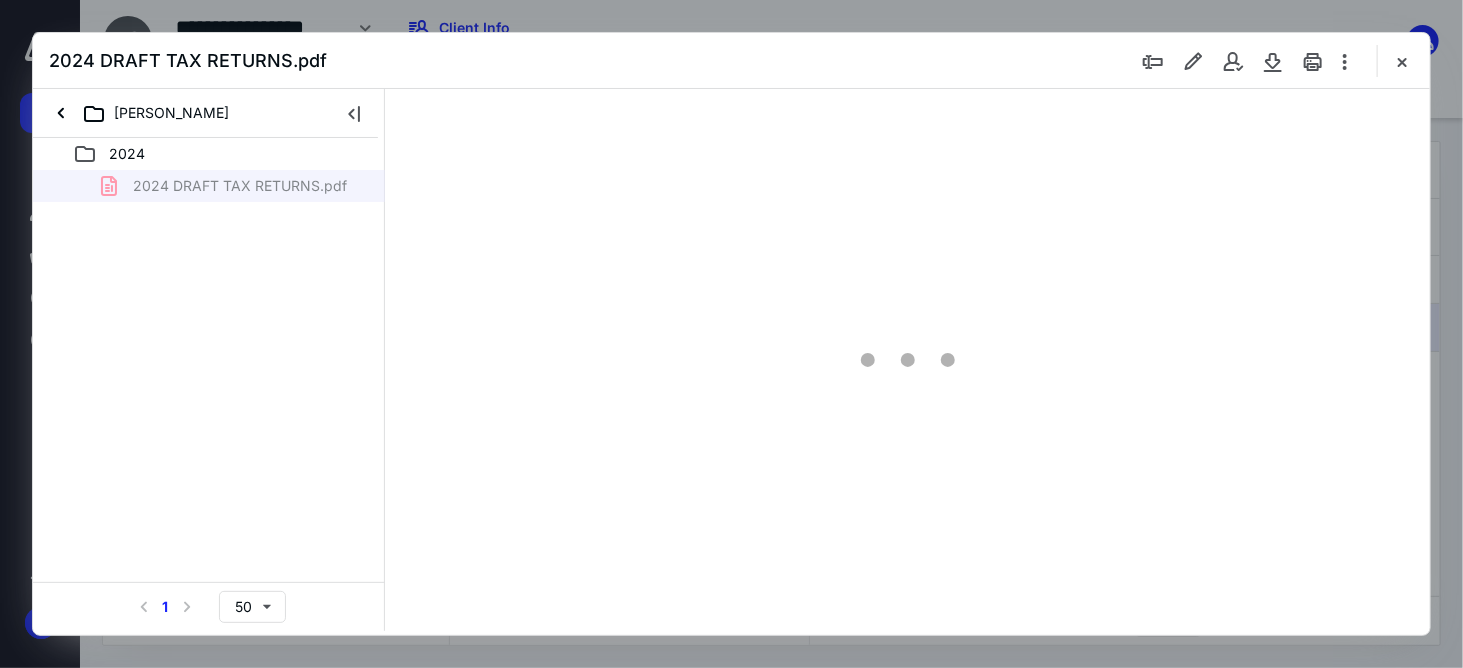 scroll, scrollTop: 0, scrollLeft: 0, axis: both 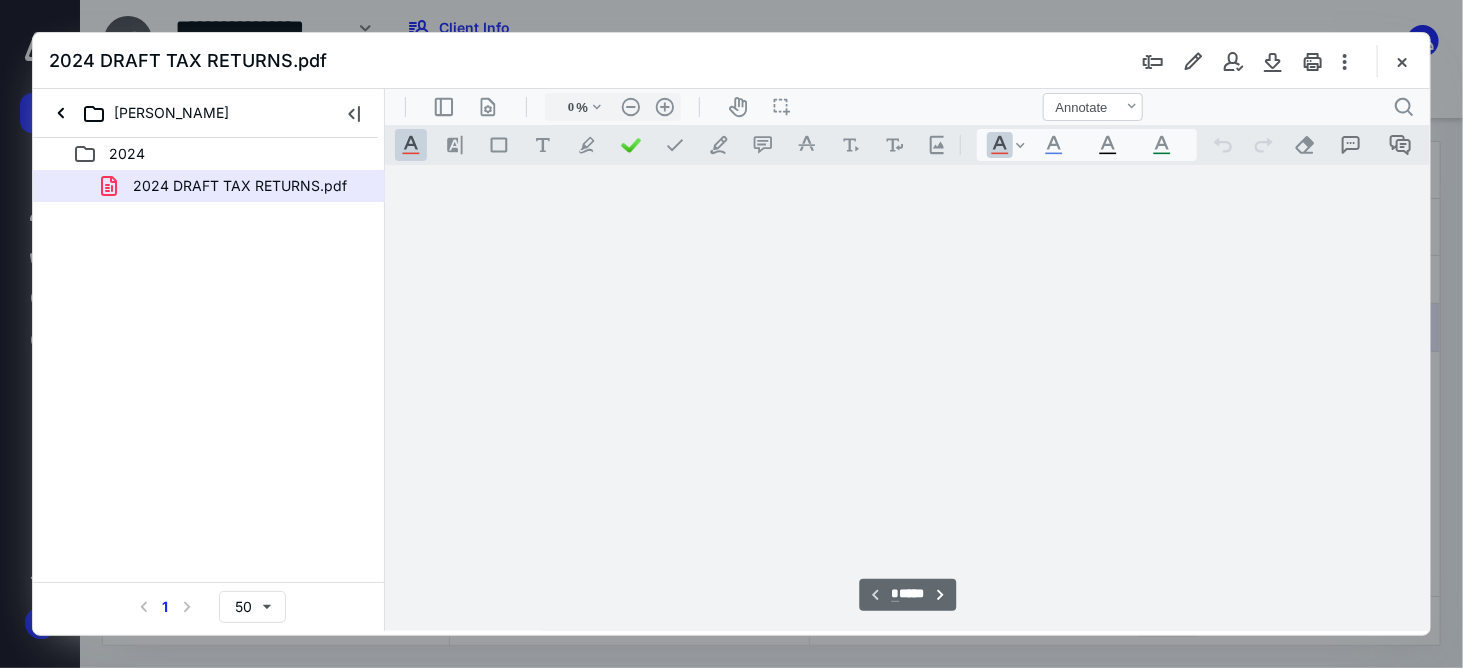 type on "59" 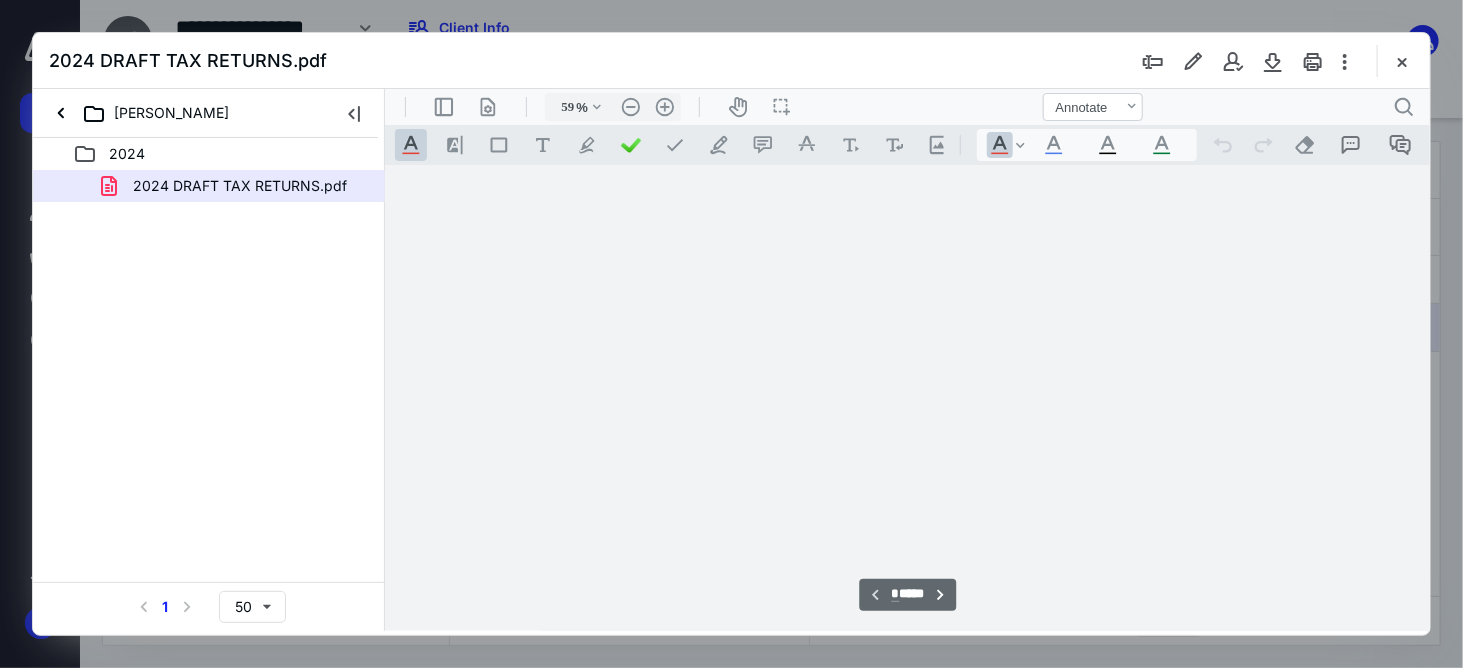 scroll, scrollTop: 78, scrollLeft: 0, axis: vertical 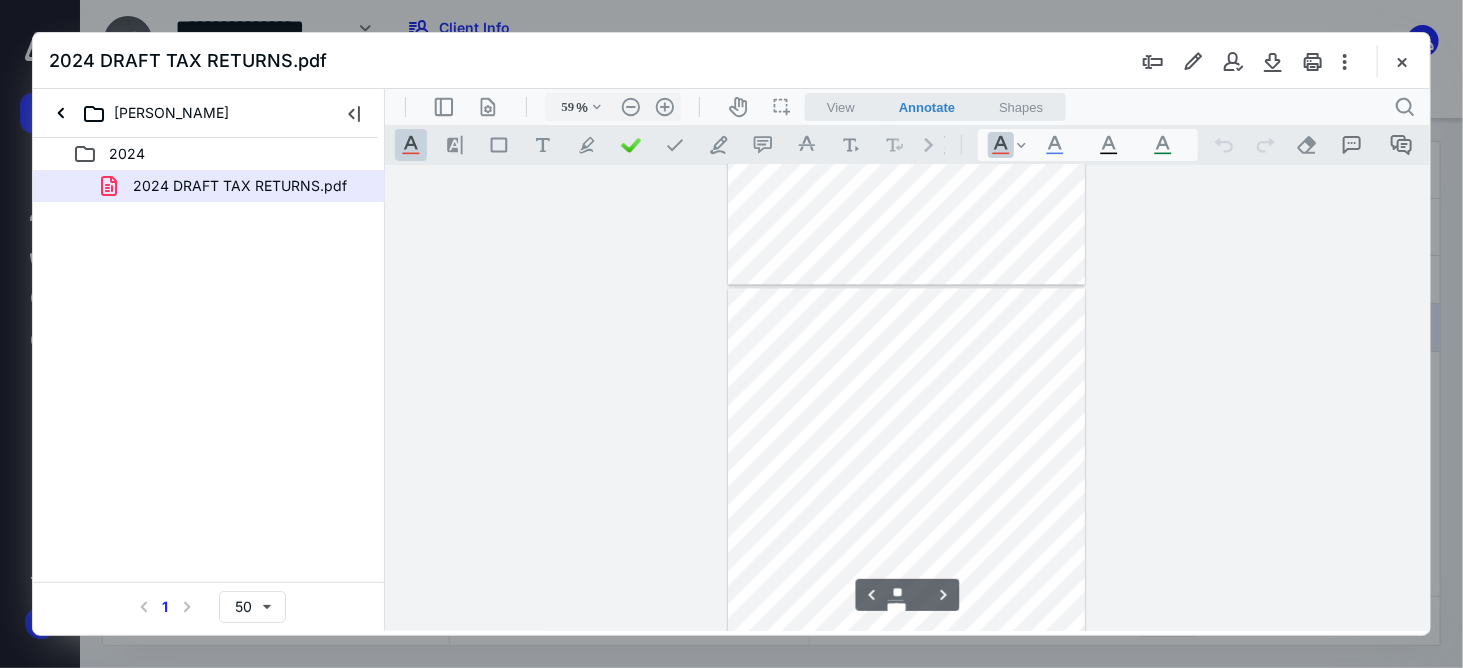 type on "**" 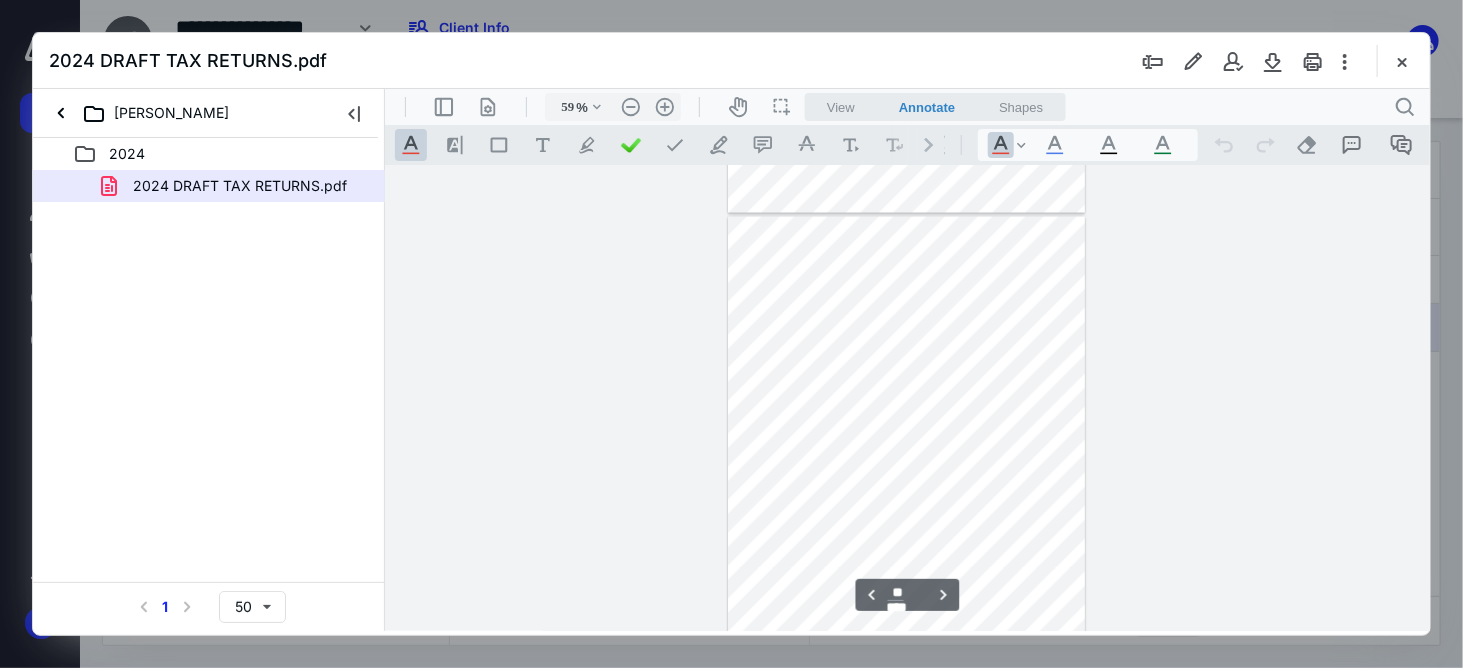 scroll, scrollTop: 18669, scrollLeft: 0, axis: vertical 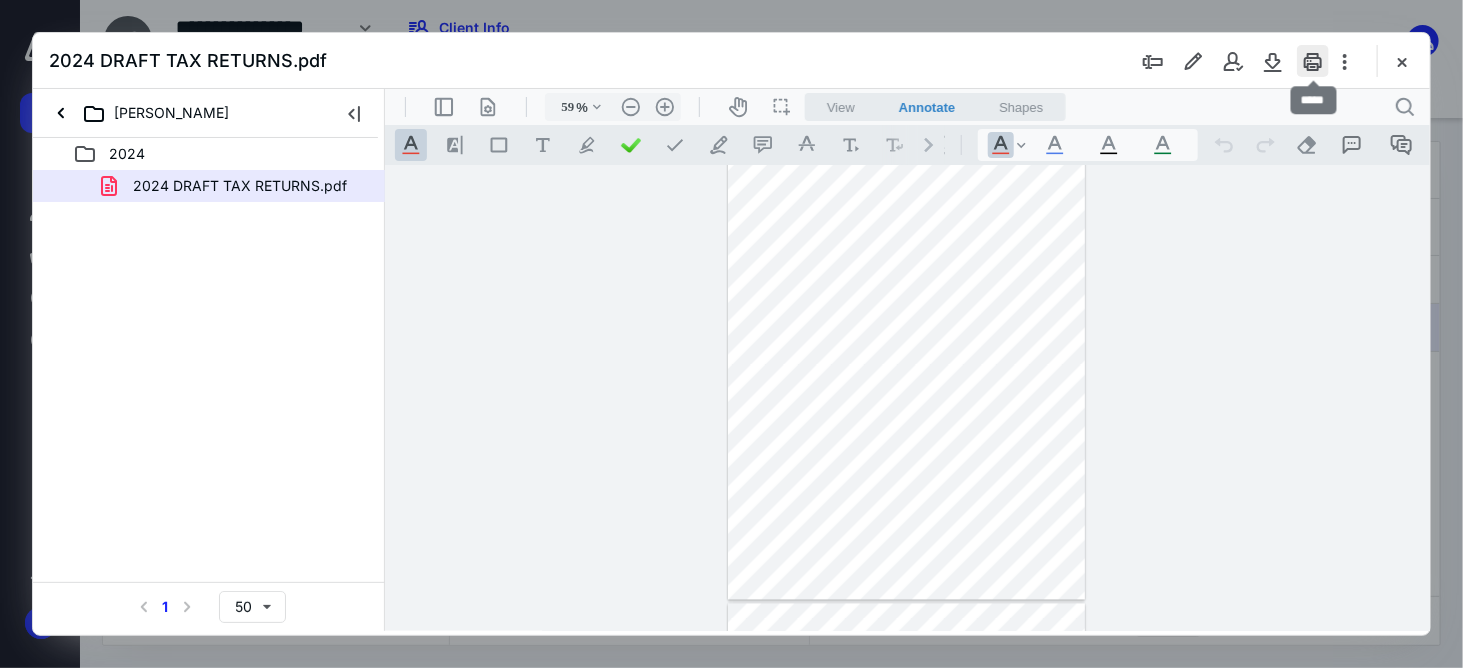 click at bounding box center (1313, 61) 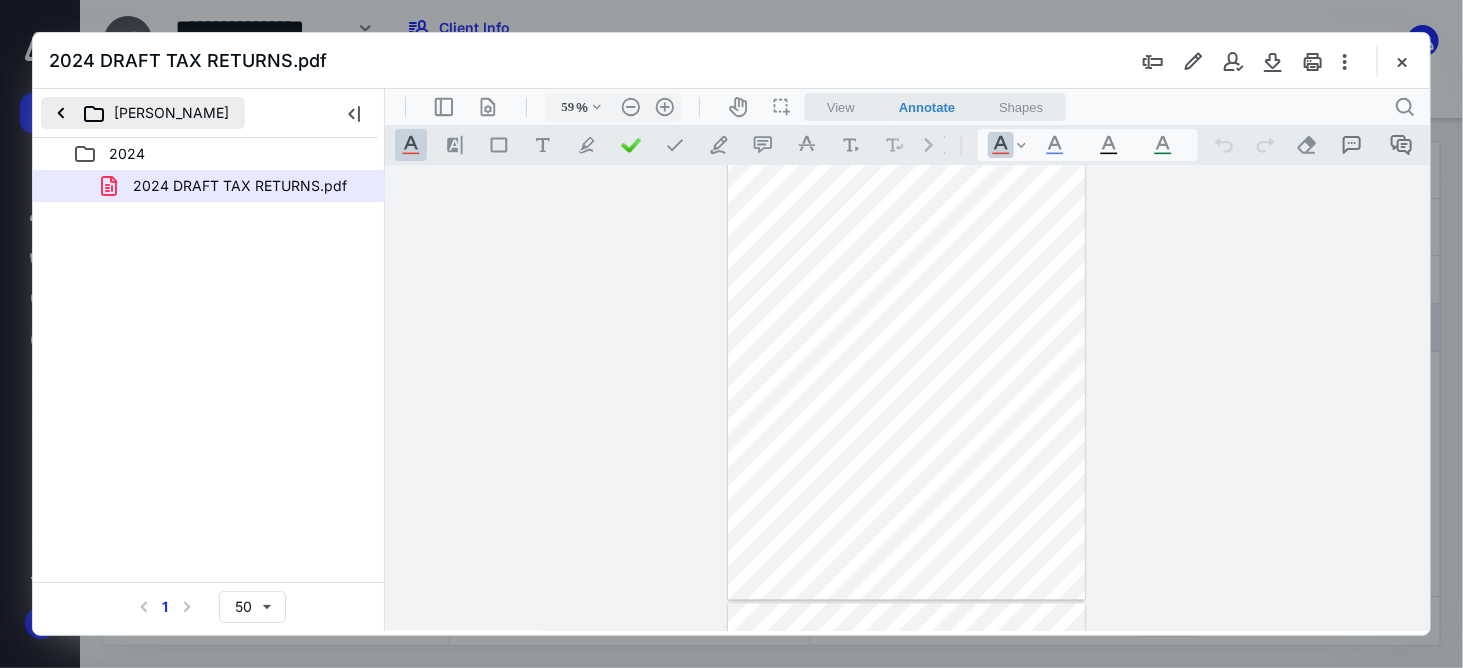 click on "[PERSON_NAME]" at bounding box center [143, 113] 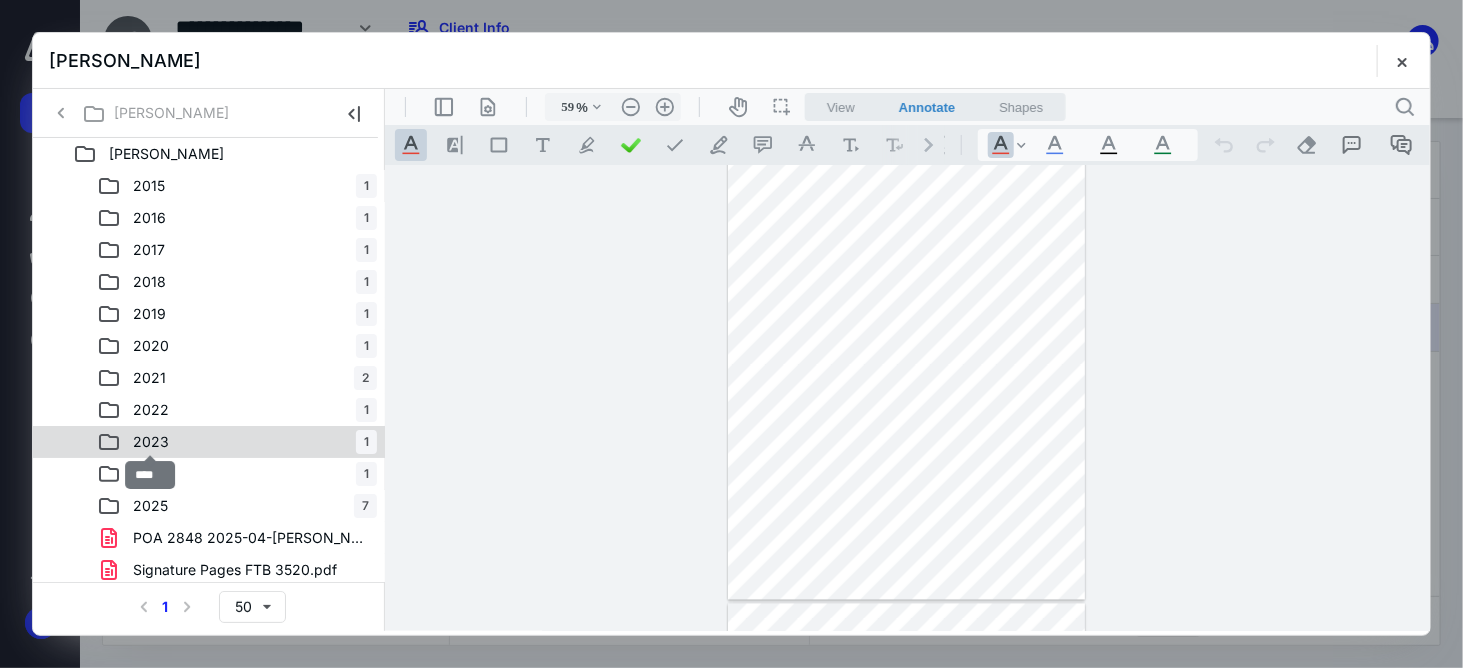 click on "2023" at bounding box center (151, 442) 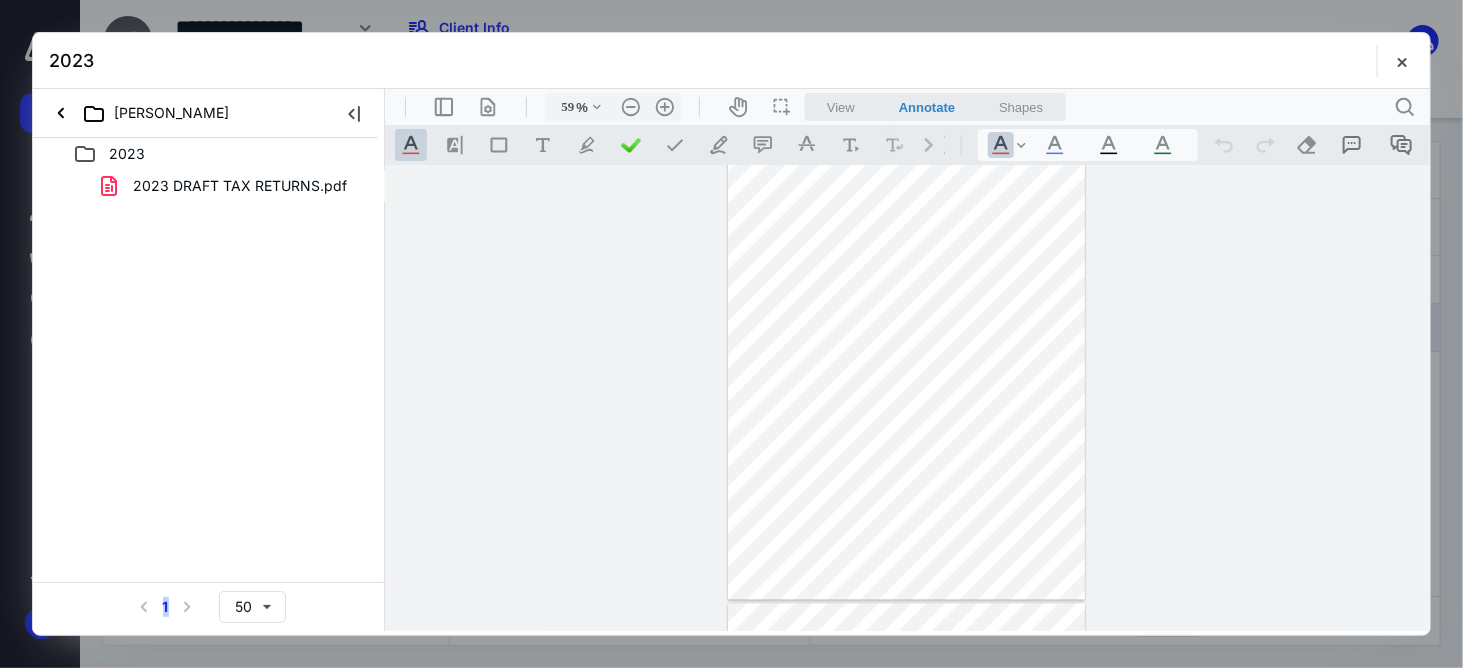 click on "2023 2023 DRAFT TAX RETURNS.pdf Select a page number for more results 1 50" at bounding box center [209, 384] 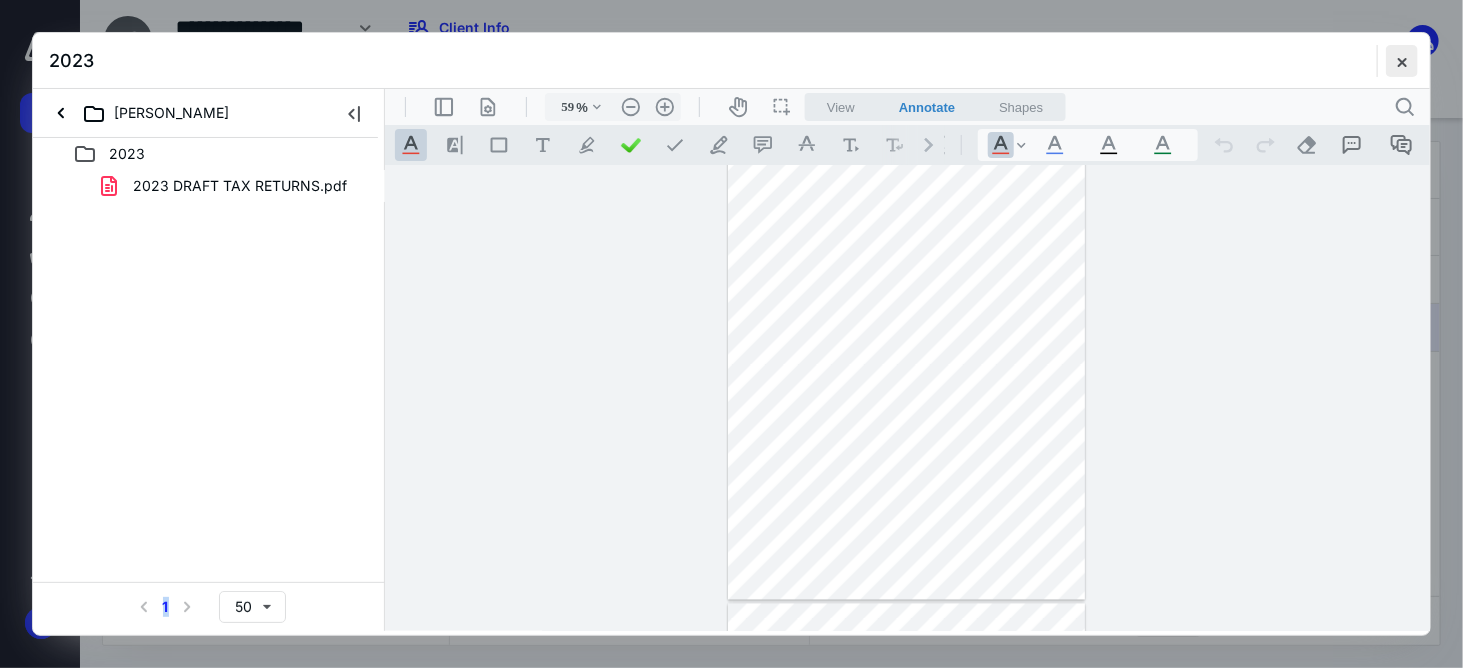 click at bounding box center (1402, 61) 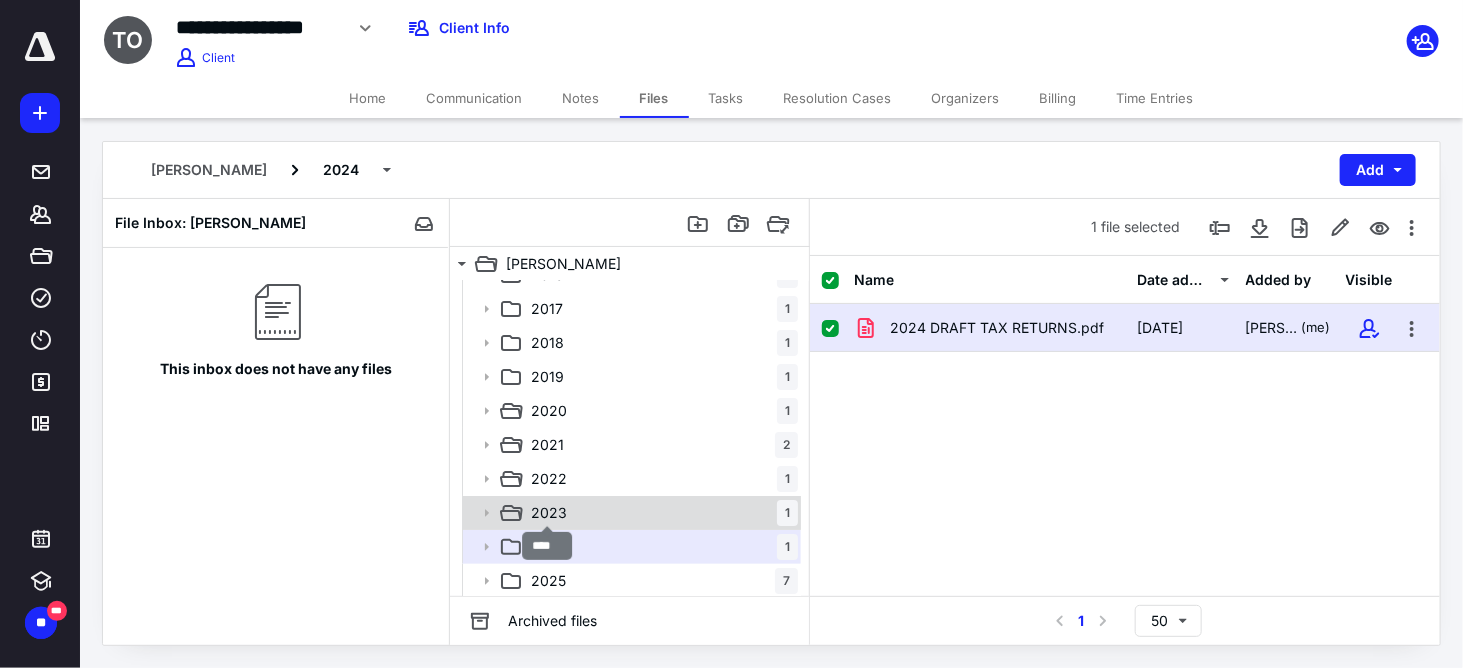 click on "2023" at bounding box center [549, 513] 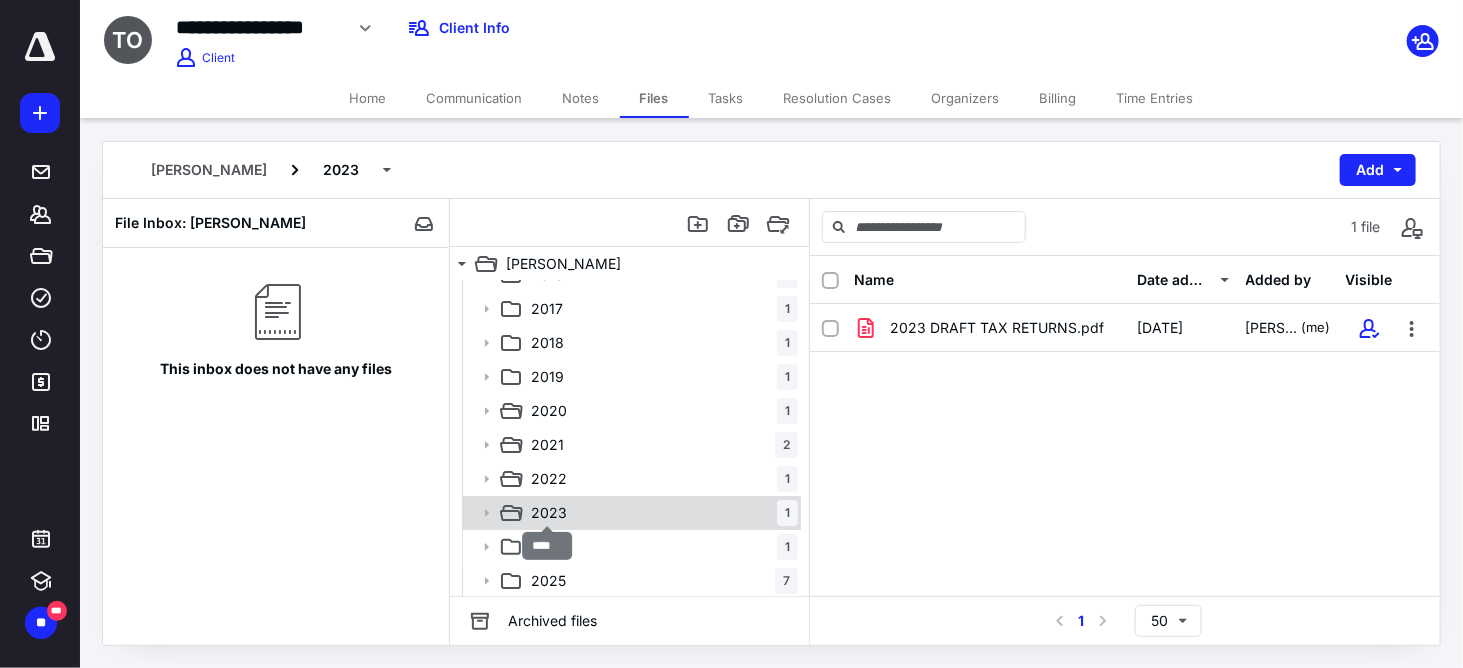 click on "2023" at bounding box center [549, 513] 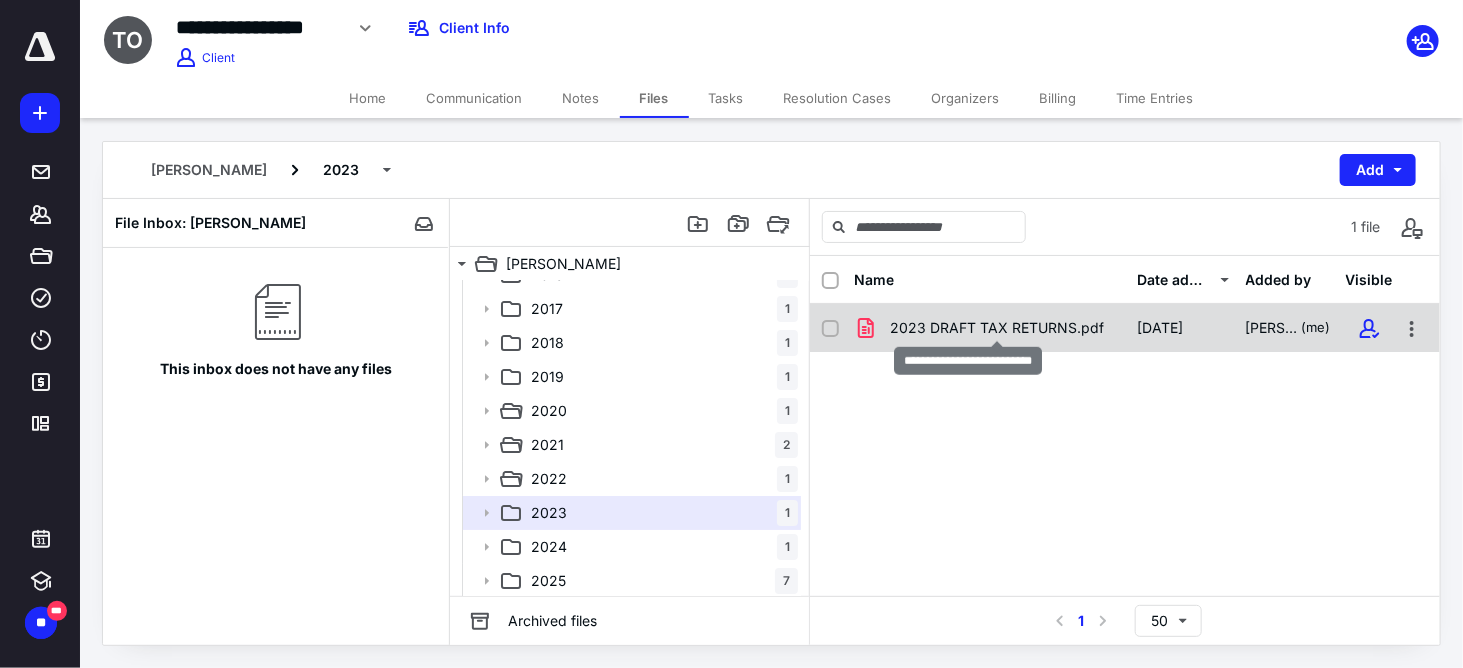 click on "2023 DRAFT TAX RETURNS.pdf" at bounding box center (997, 328) 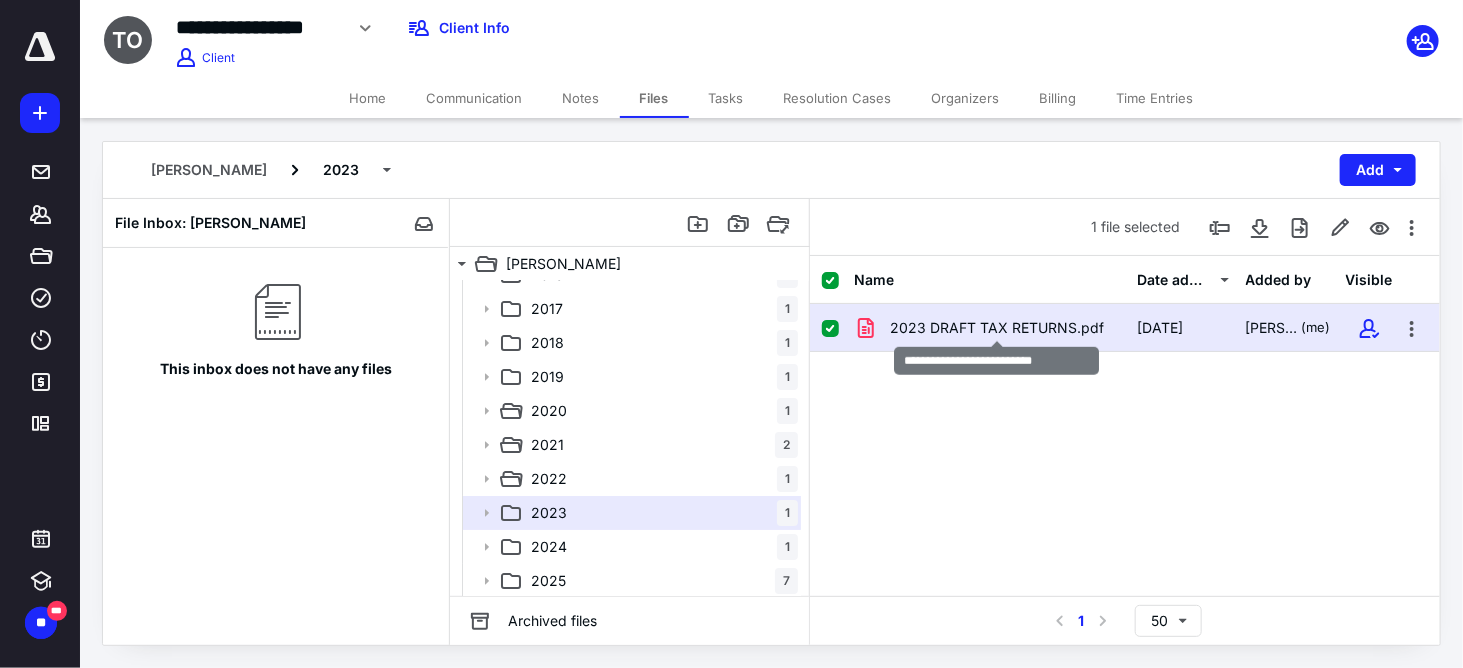 click on "2023 DRAFT TAX RETURNS.pdf" at bounding box center (997, 328) 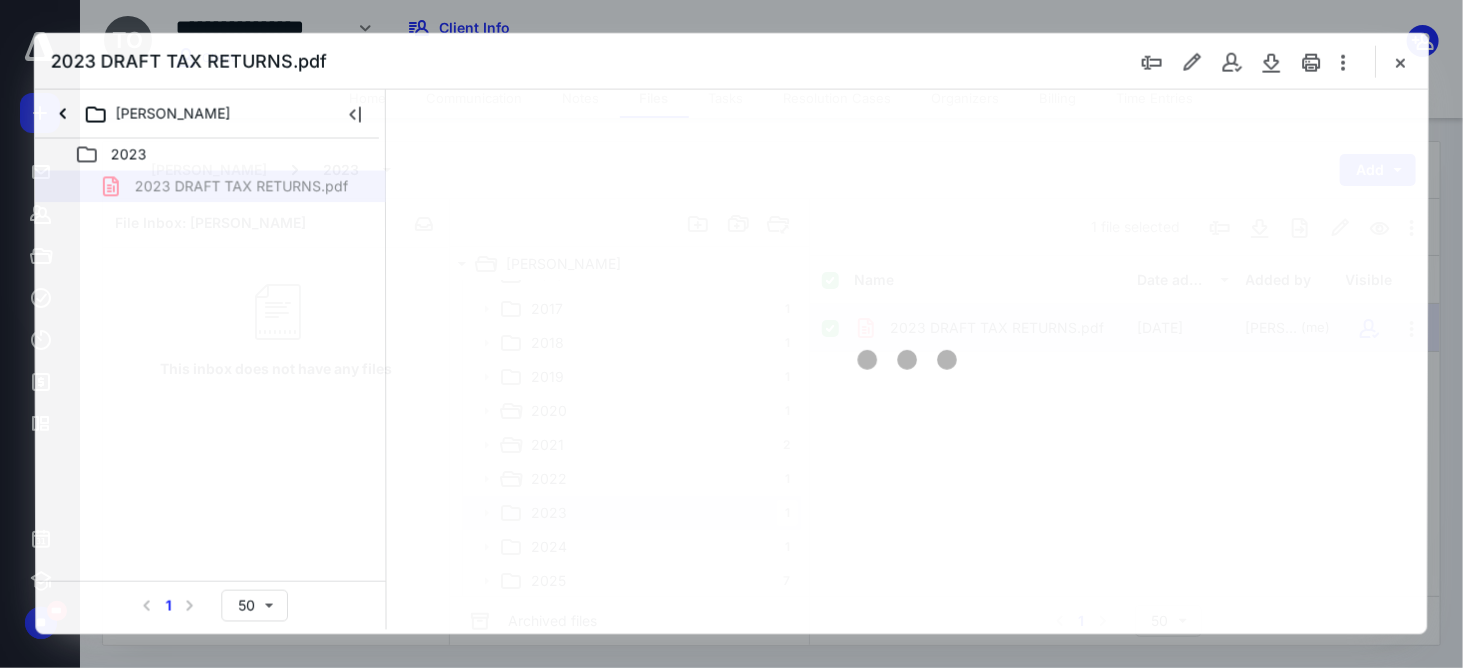 scroll, scrollTop: 0, scrollLeft: 0, axis: both 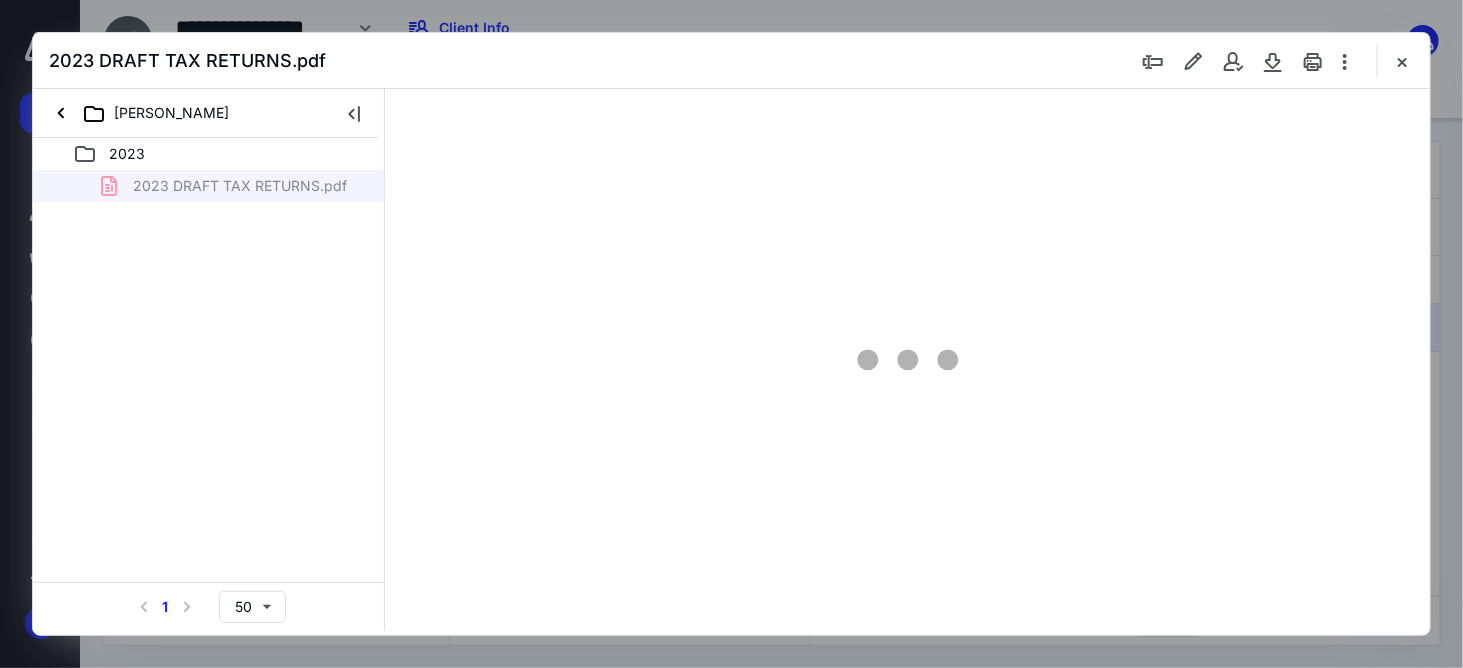 type on "59" 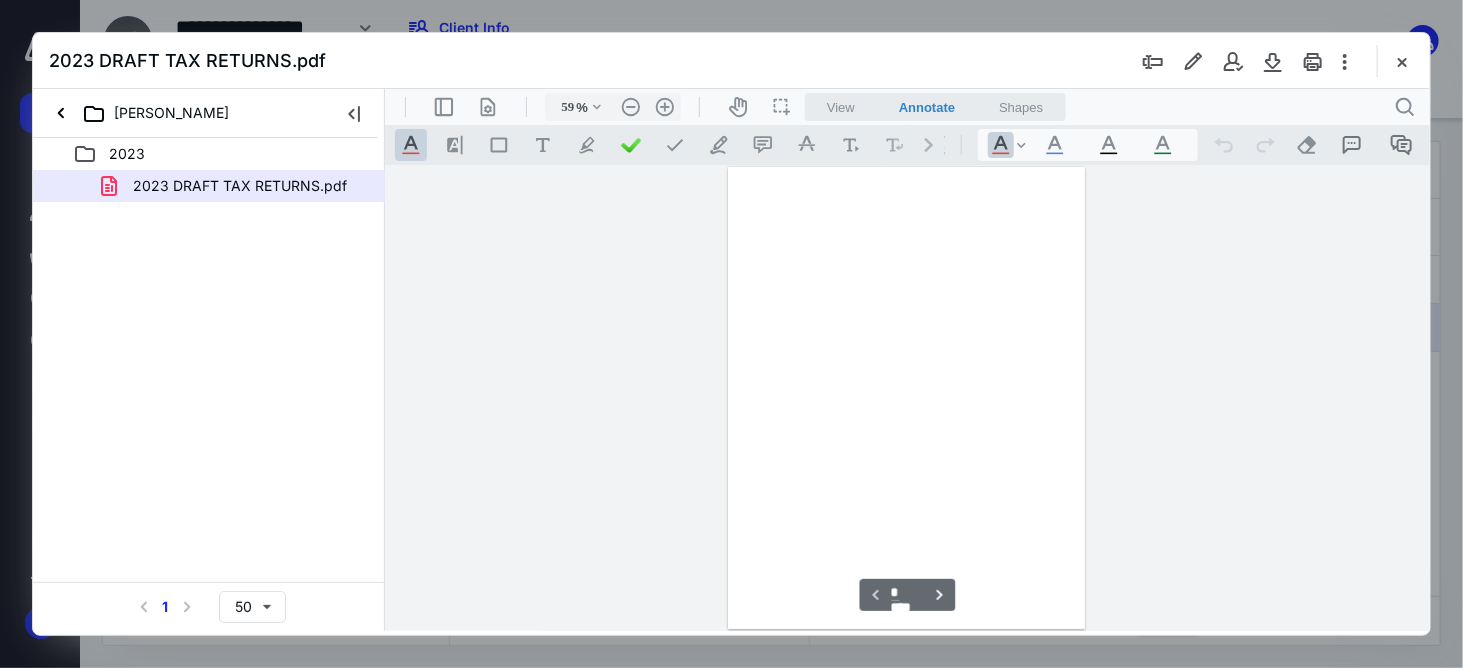 scroll, scrollTop: 78, scrollLeft: 0, axis: vertical 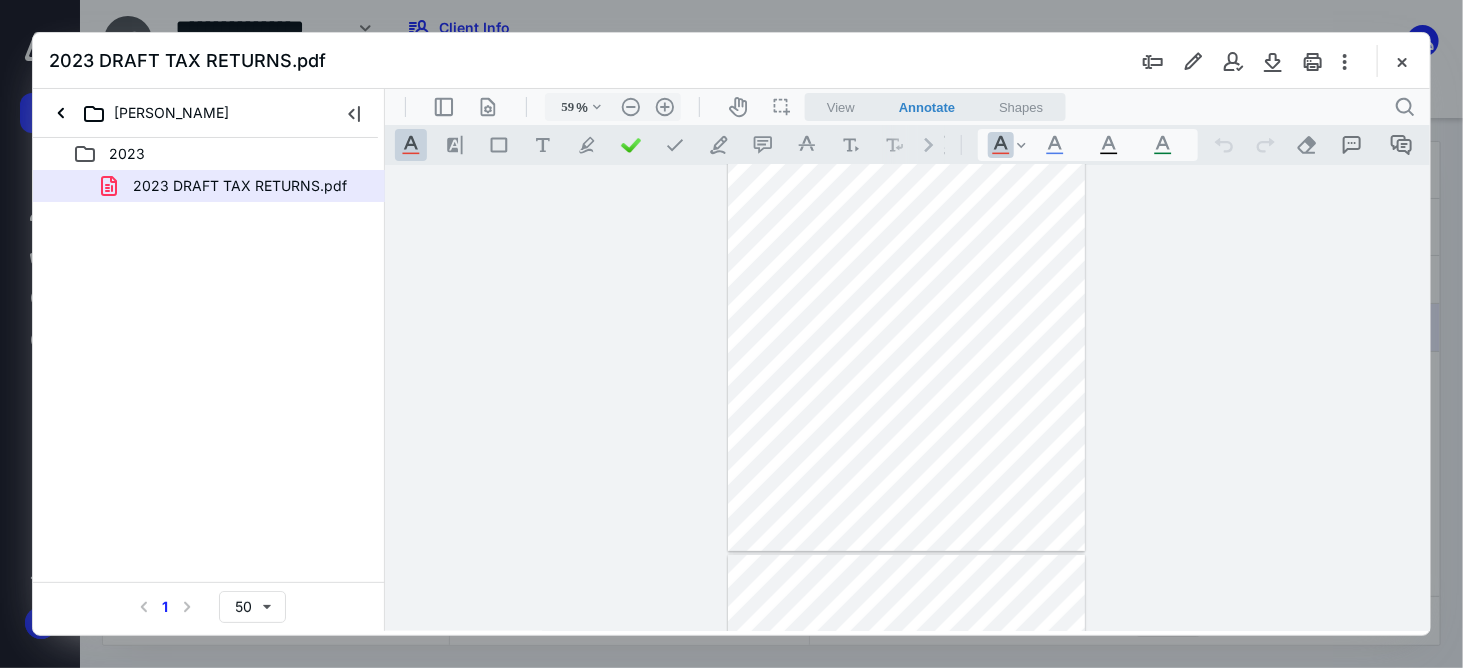 click on "**********" at bounding box center (907, 397) 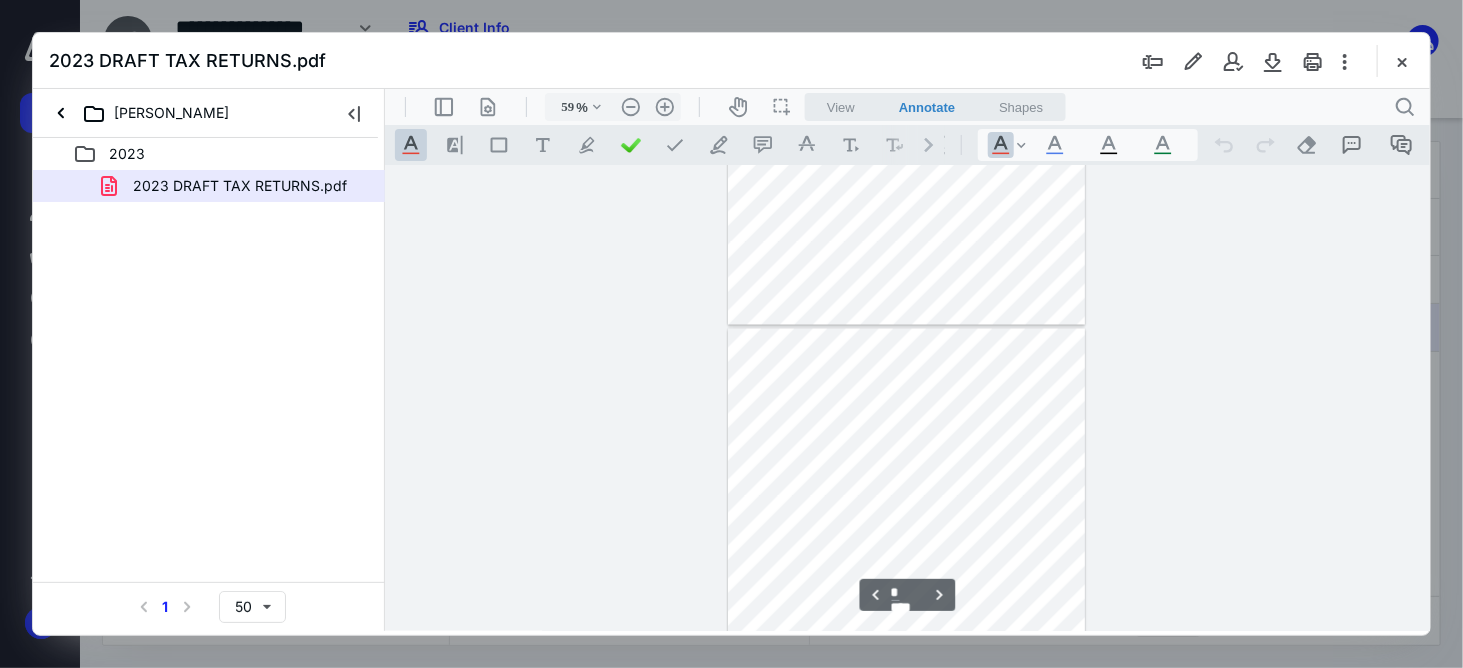 scroll, scrollTop: 1852, scrollLeft: 0, axis: vertical 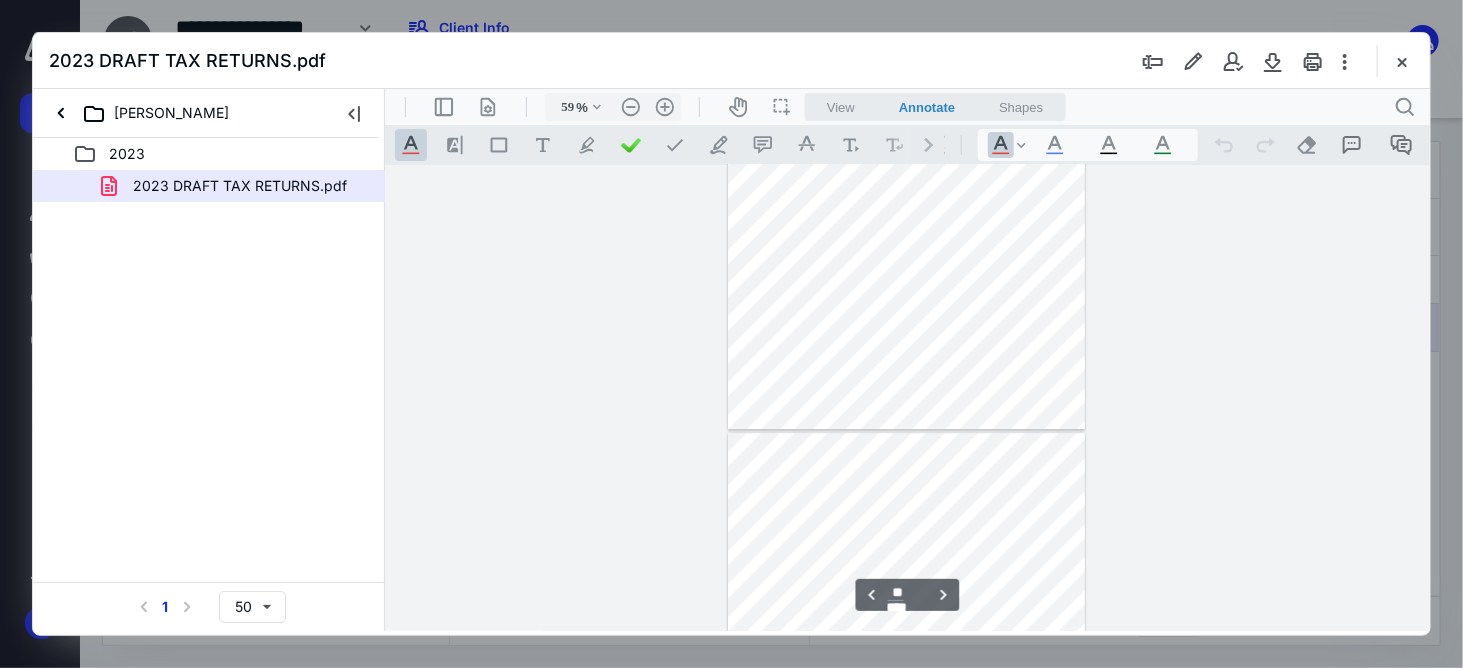 type on "**" 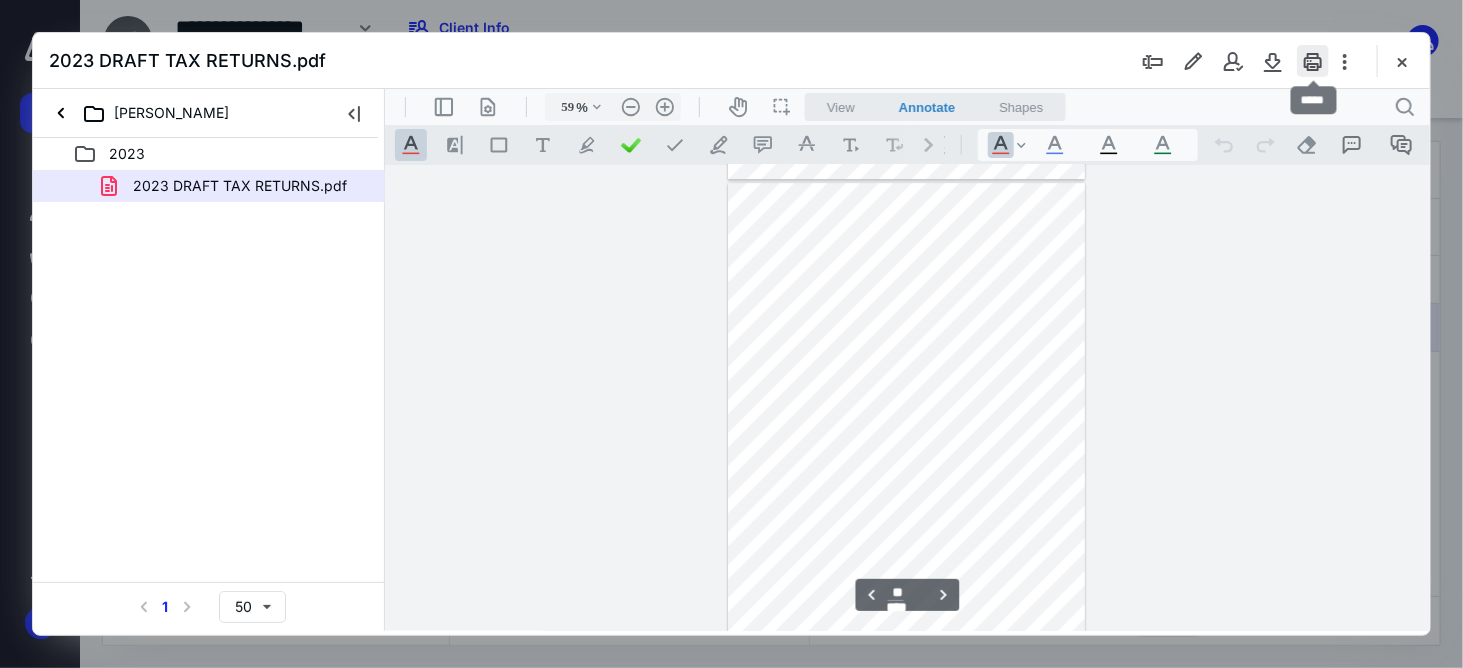 drag, startPoint x: 1316, startPoint y: 58, endPoint x: 1313, endPoint y: 71, distance: 13.341664 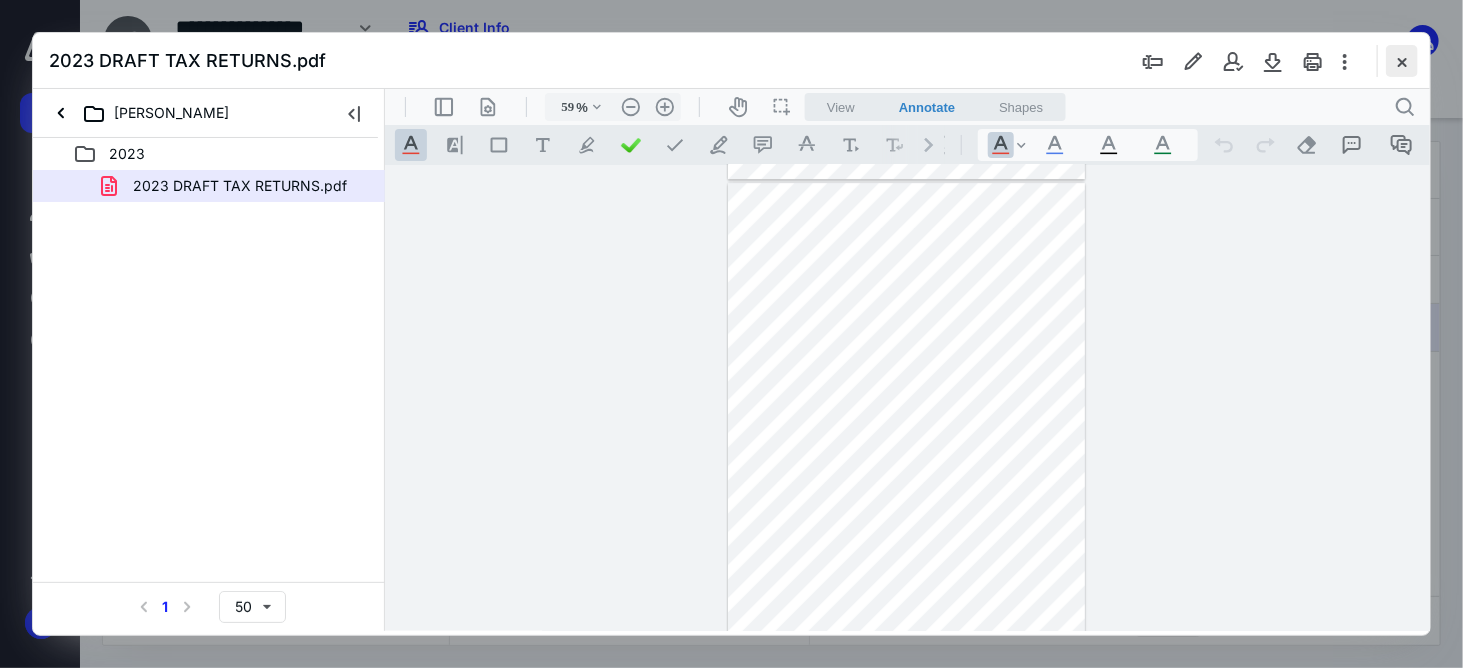 click at bounding box center [1402, 61] 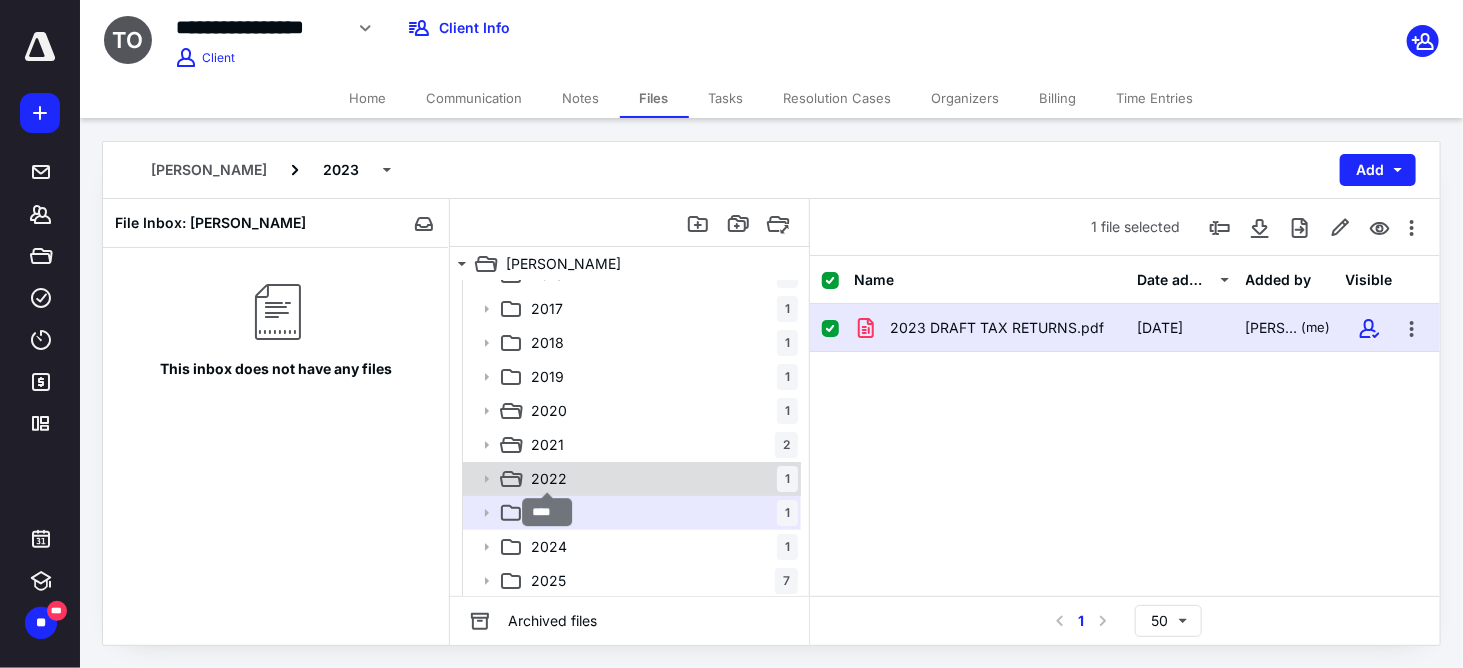 click on "2022" at bounding box center (549, 479) 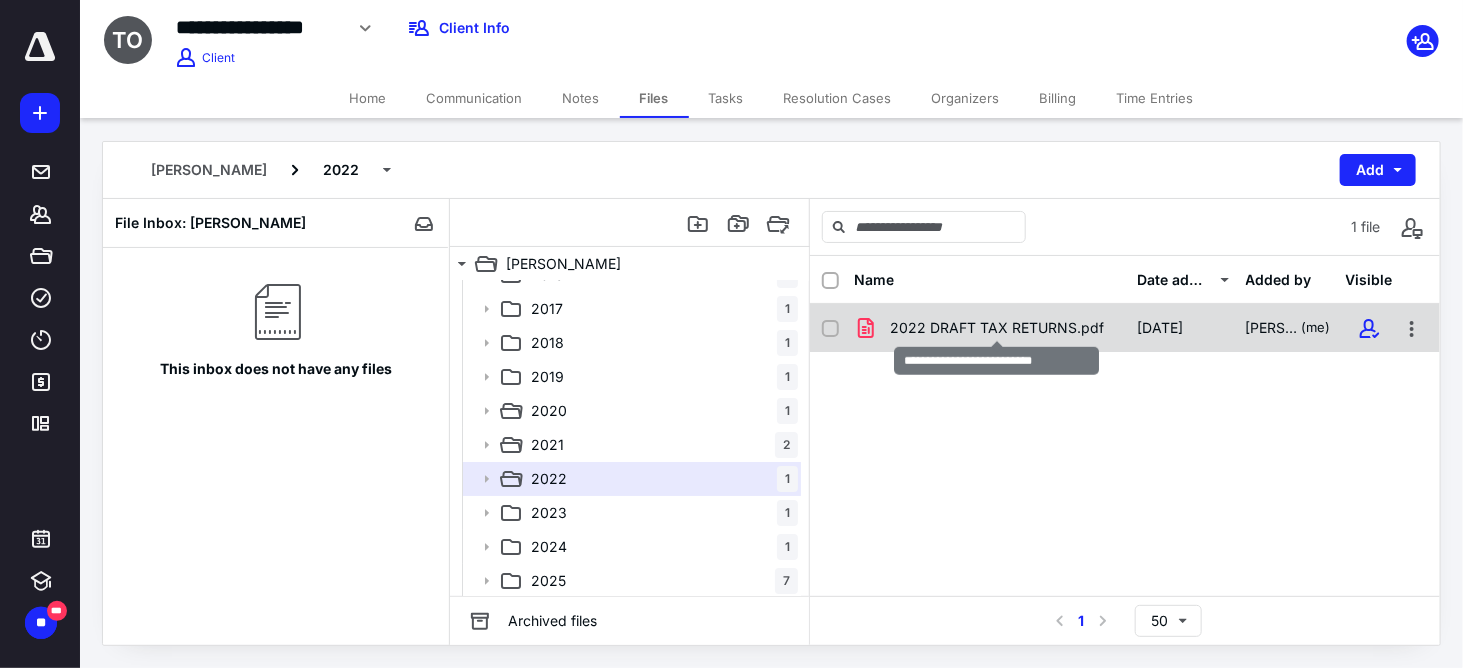 click on "2022 DRAFT TAX RETURNS.pdf" at bounding box center [997, 328] 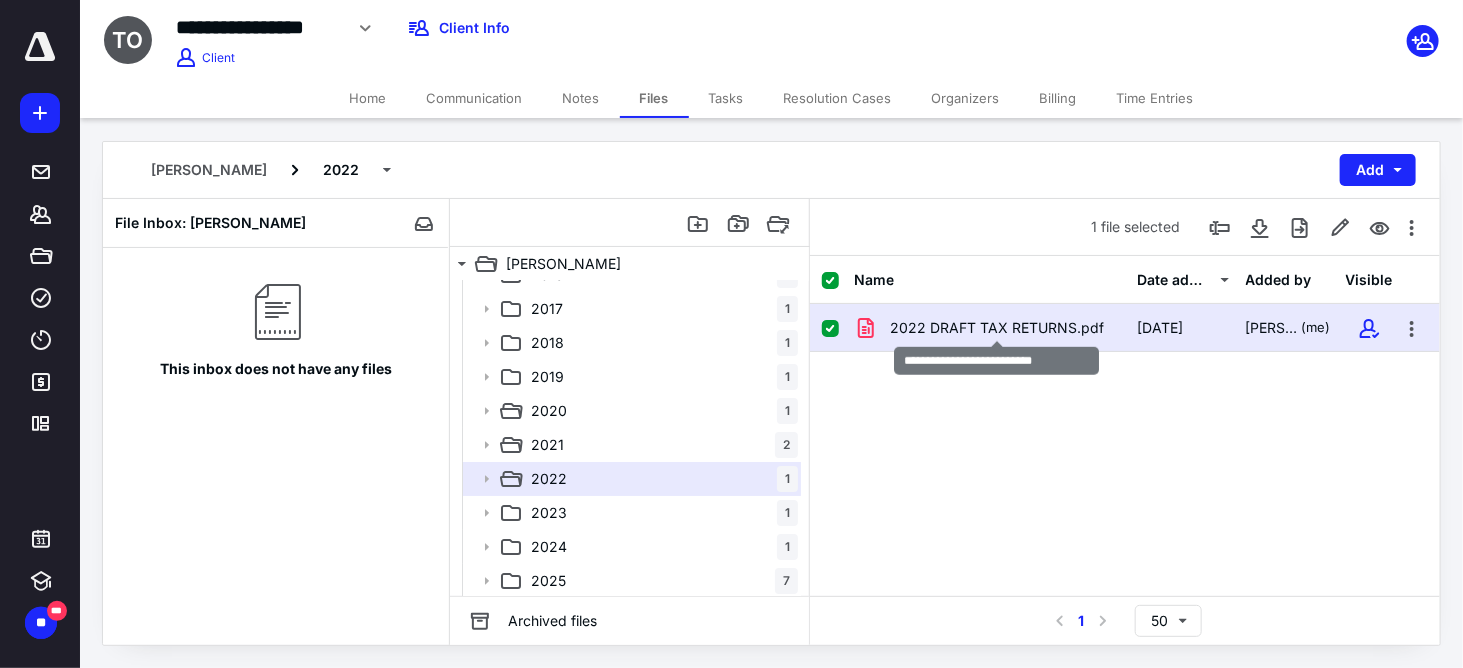 click on "2022 DRAFT TAX RETURNS.pdf" at bounding box center (997, 328) 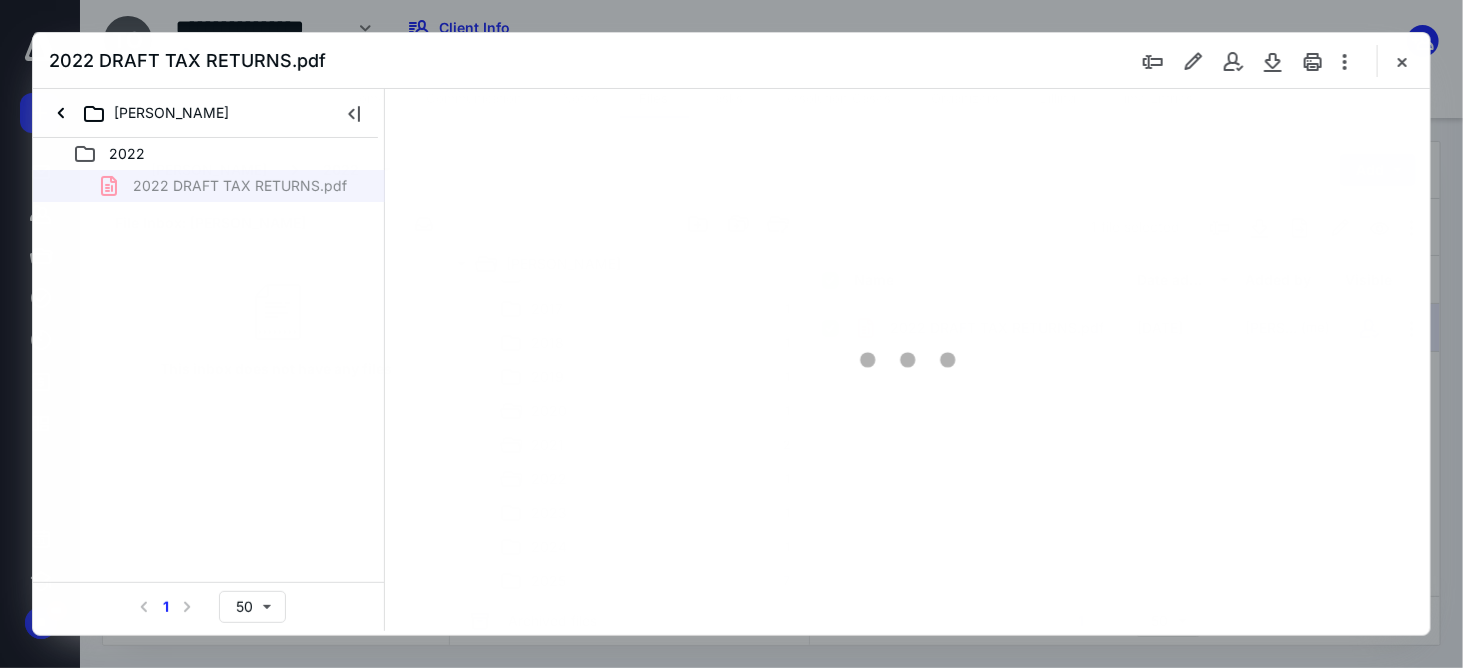 scroll, scrollTop: 0, scrollLeft: 0, axis: both 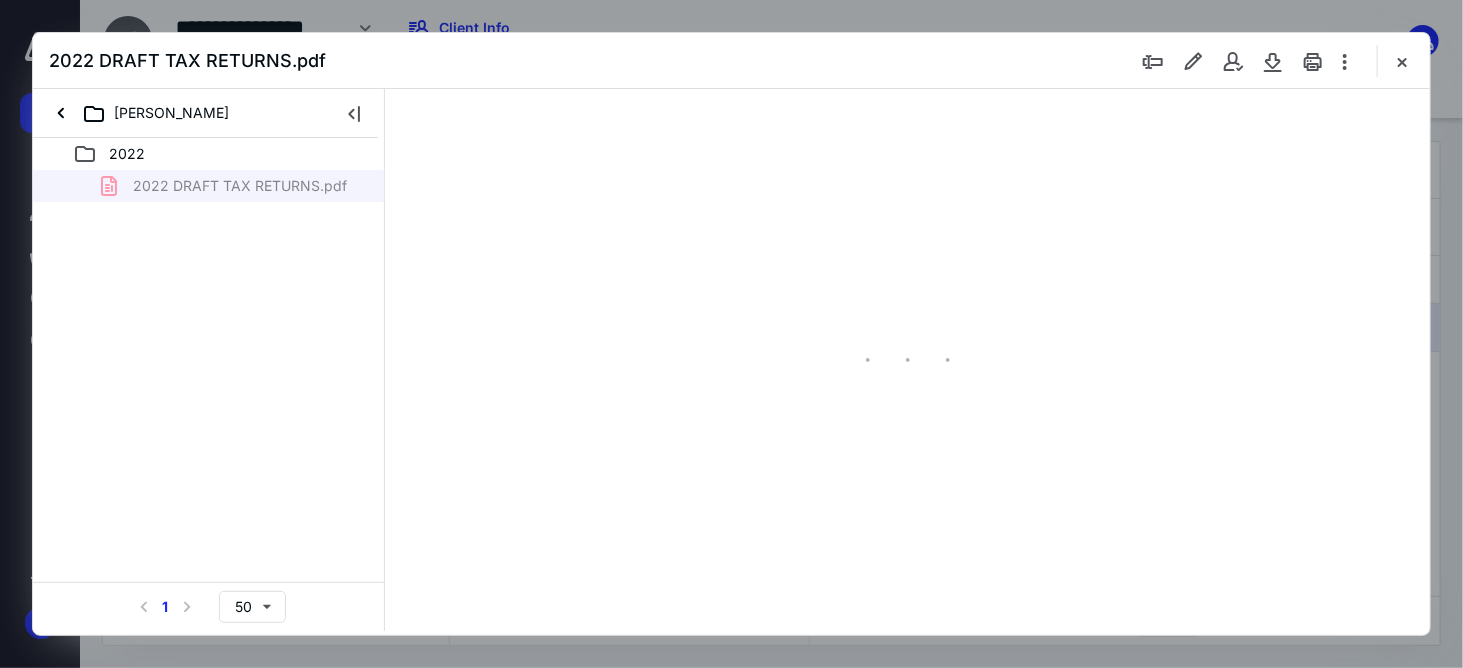 type on "59" 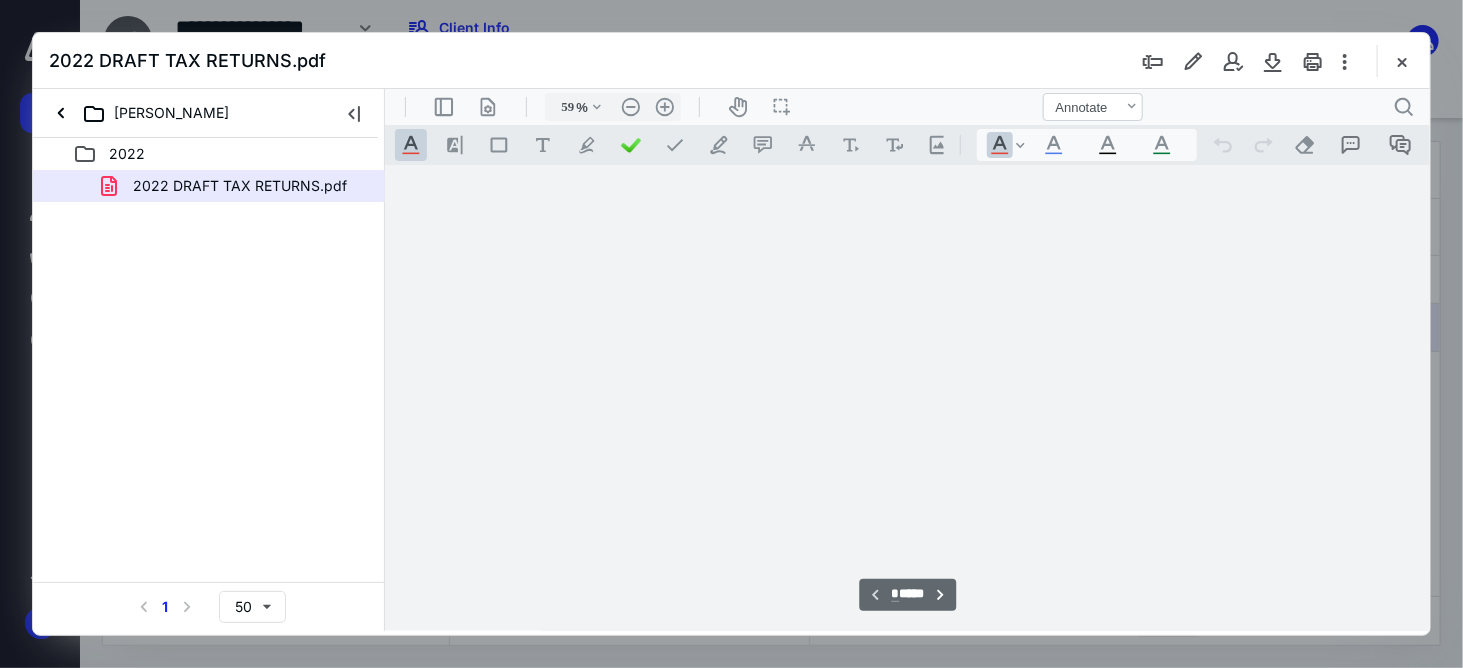 scroll, scrollTop: 78, scrollLeft: 0, axis: vertical 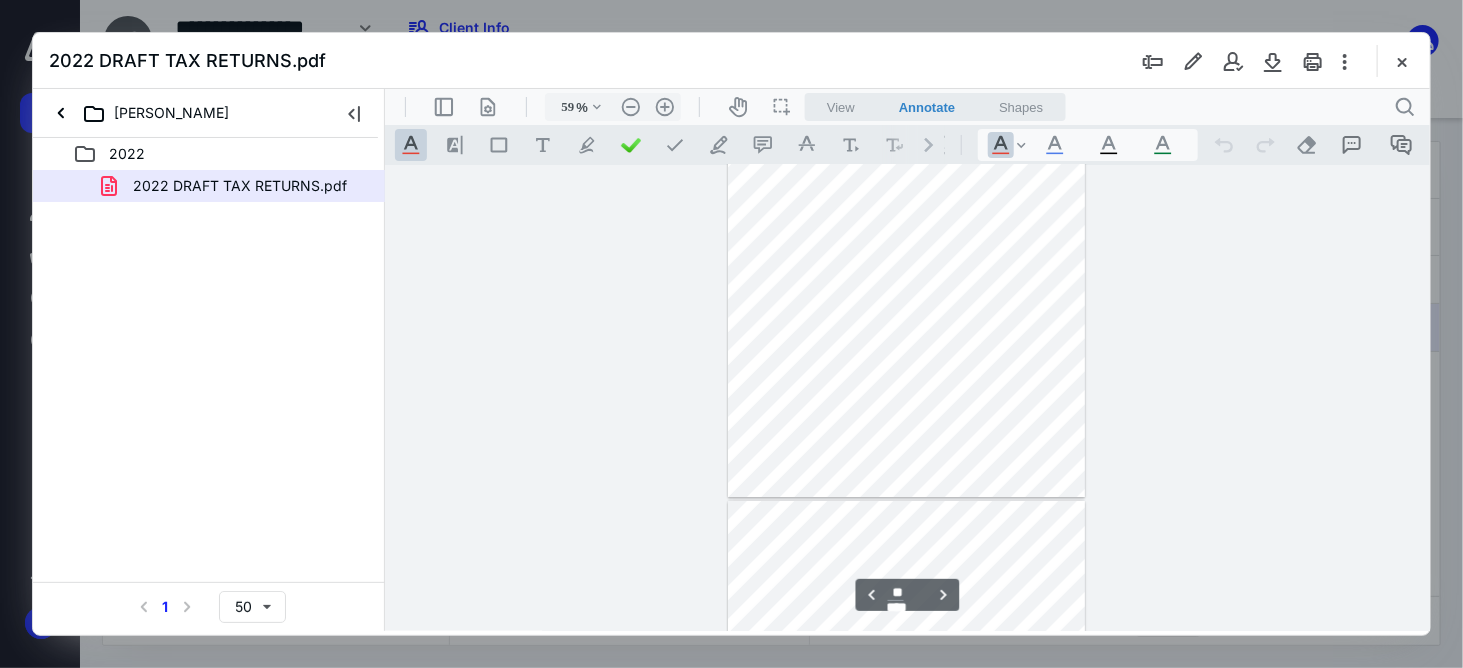 type on "**" 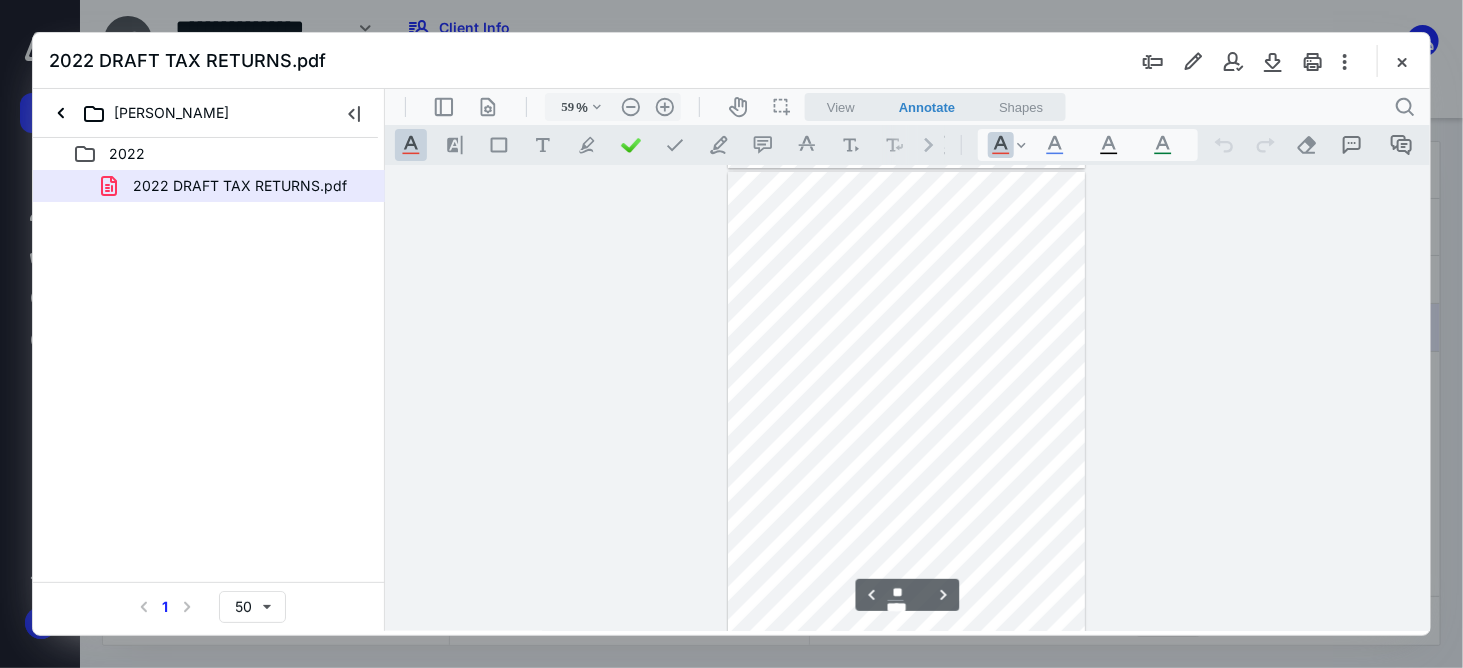drag, startPoint x: 1420, startPoint y: 168, endPoint x: 1835, endPoint y: 495, distance: 528.3503 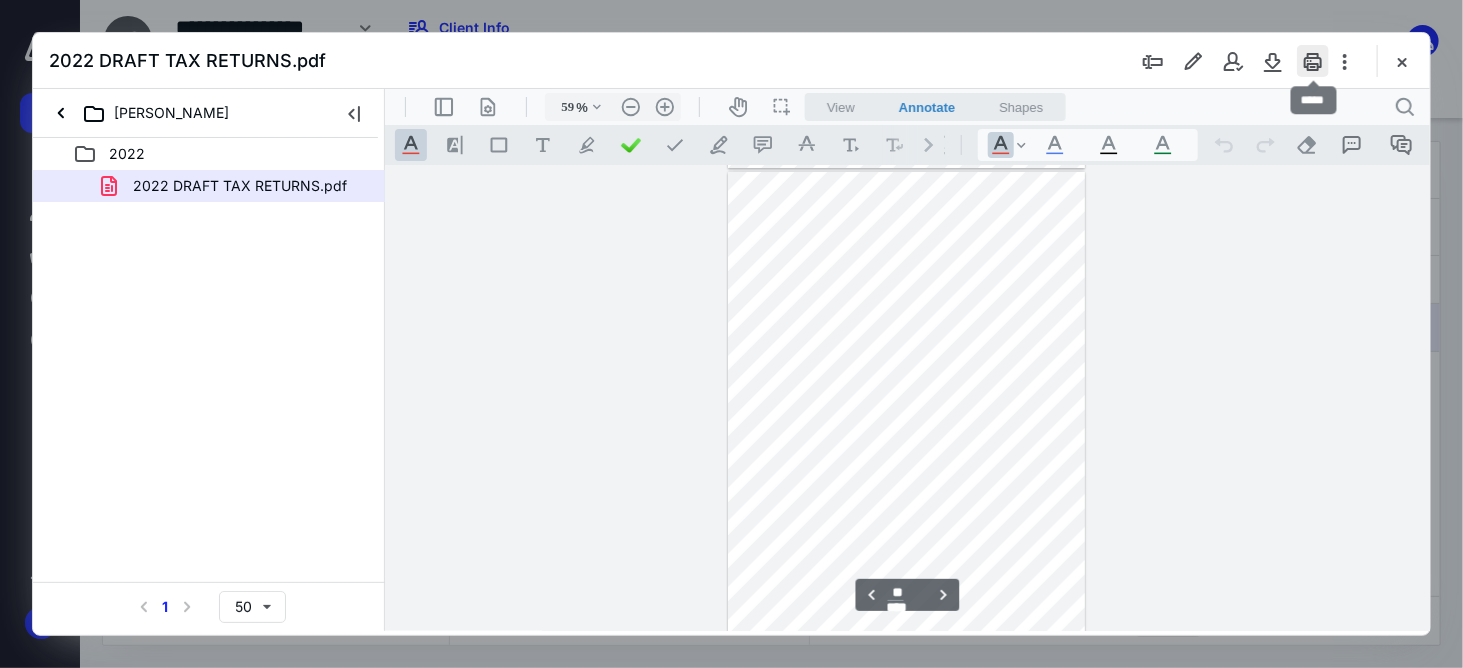 click at bounding box center (1313, 61) 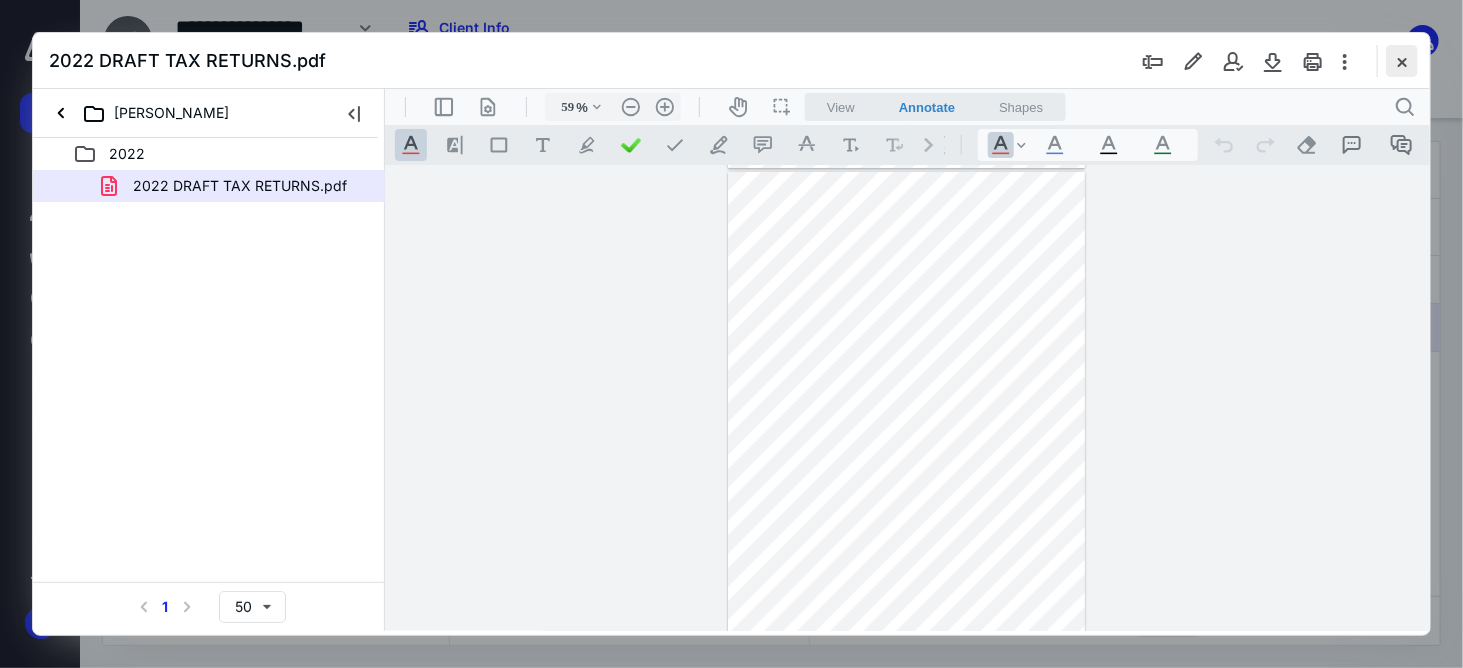 click at bounding box center (1402, 61) 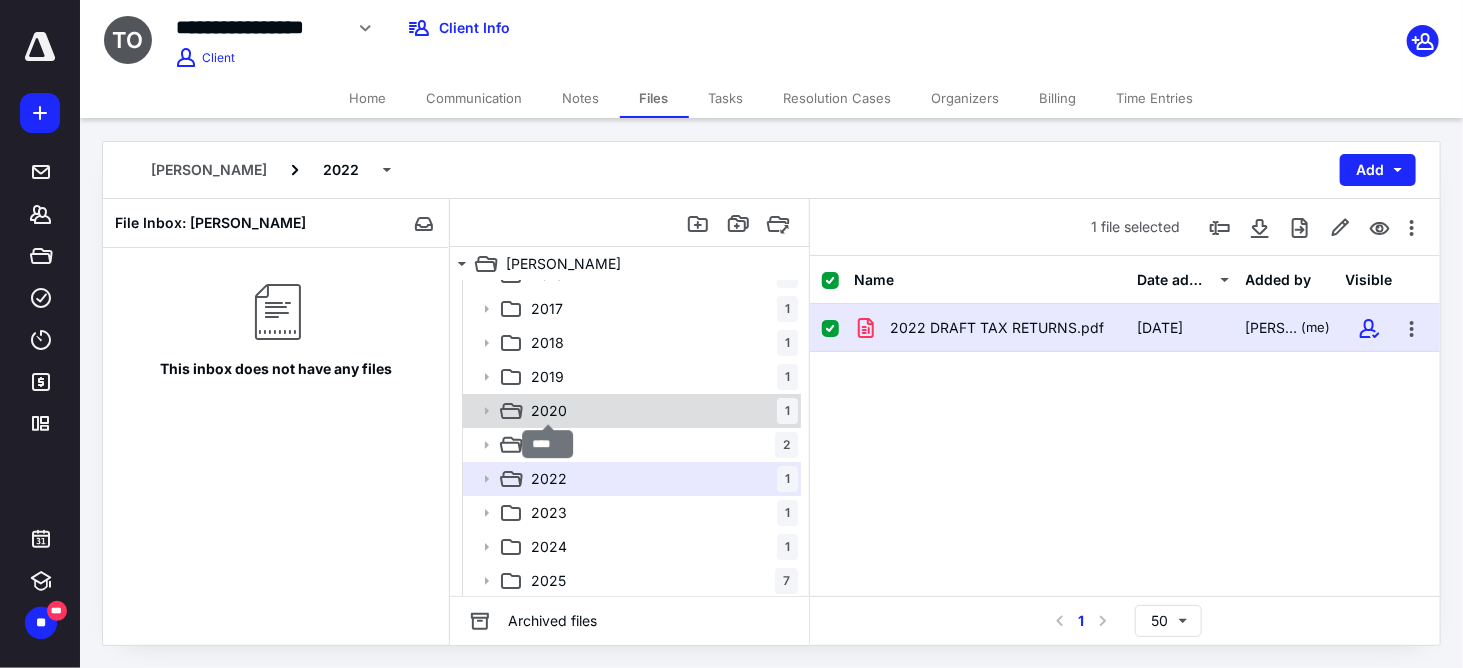 click on "2020" at bounding box center [549, 411] 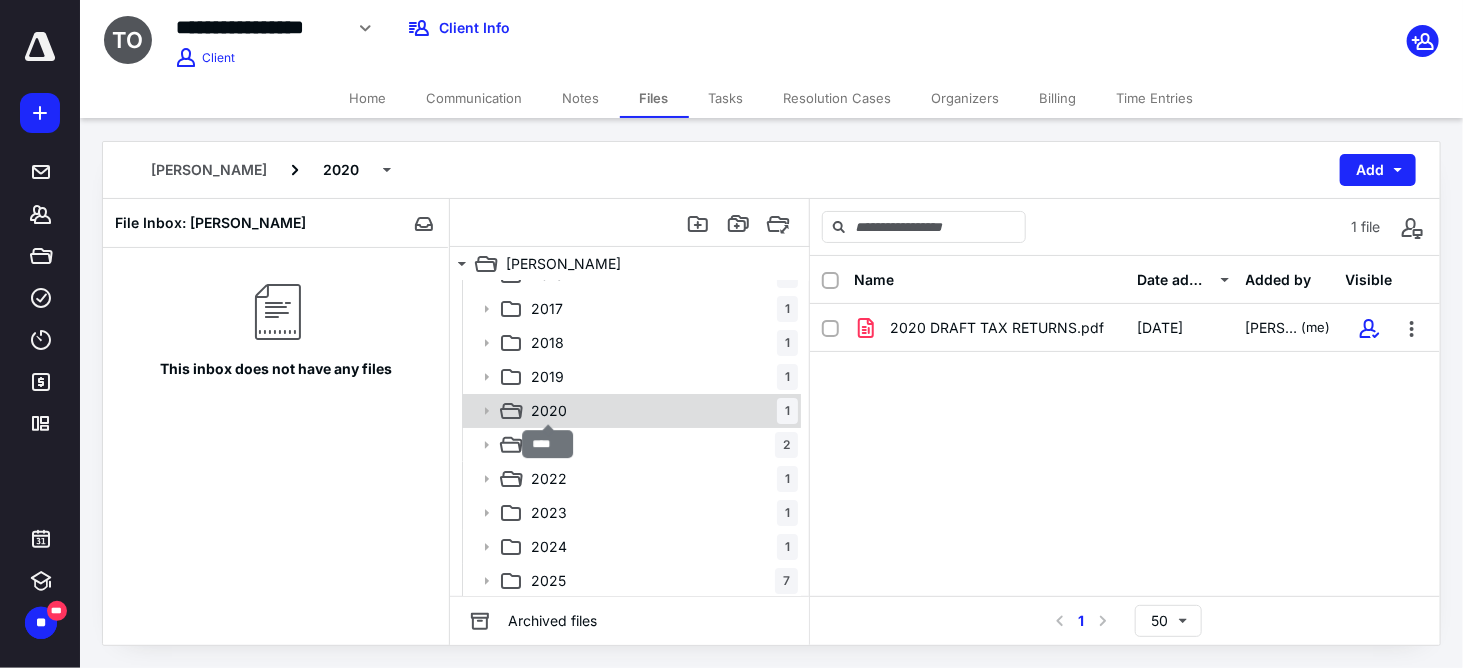 click on "2020" at bounding box center (549, 411) 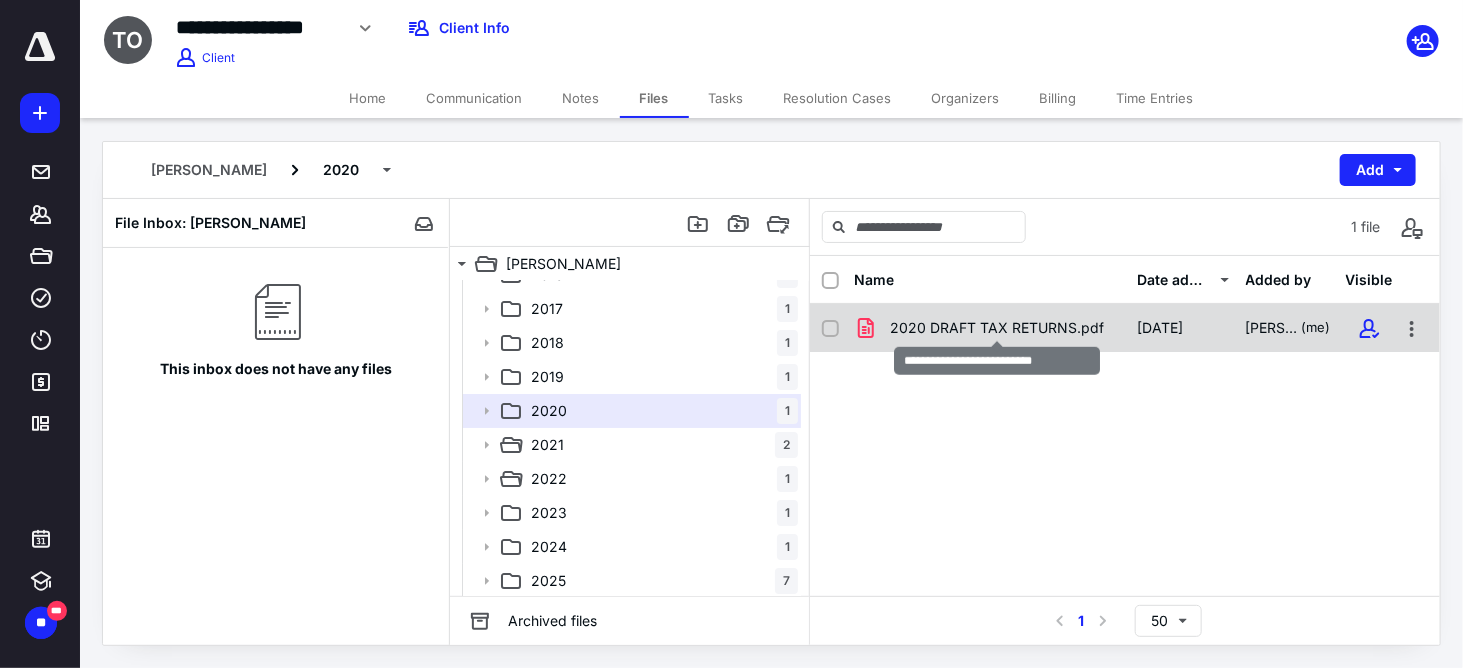 click on "2020 DRAFT TAX RETURNS.pdf" at bounding box center [997, 328] 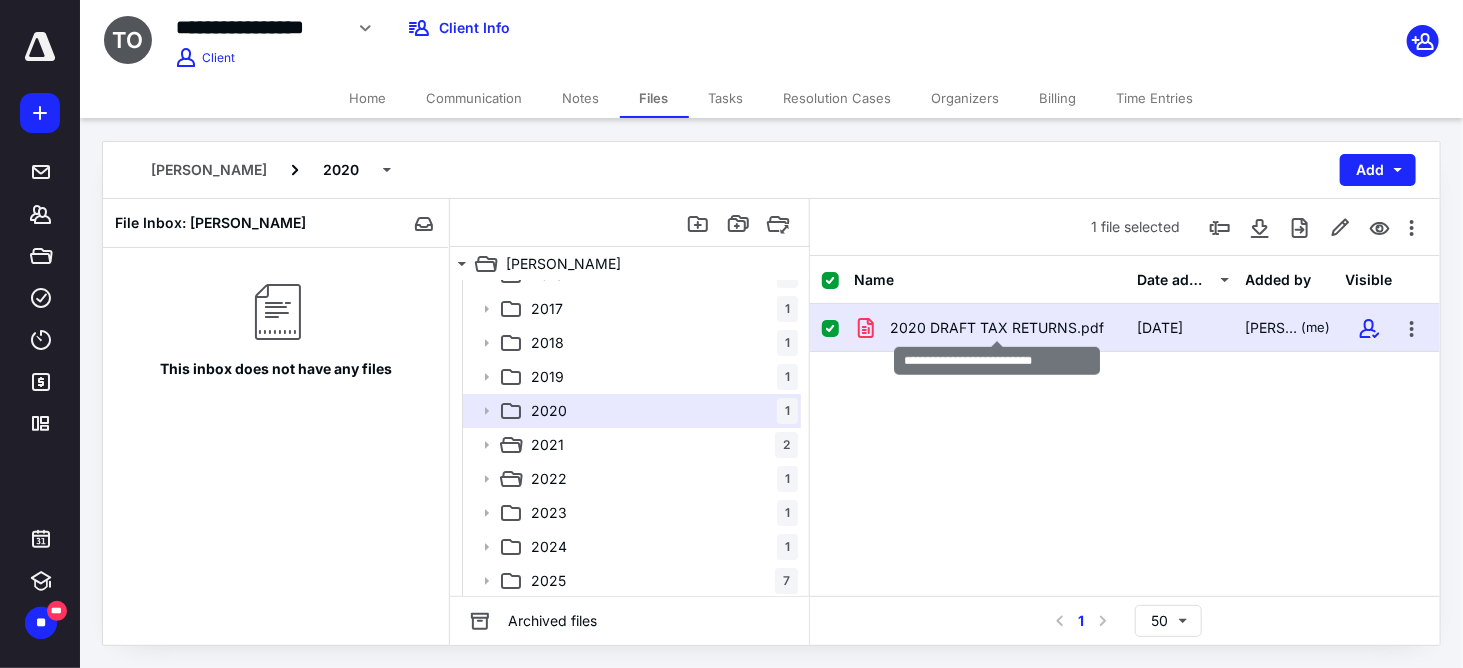 click on "2020 DRAFT TAX RETURNS.pdf" at bounding box center (997, 328) 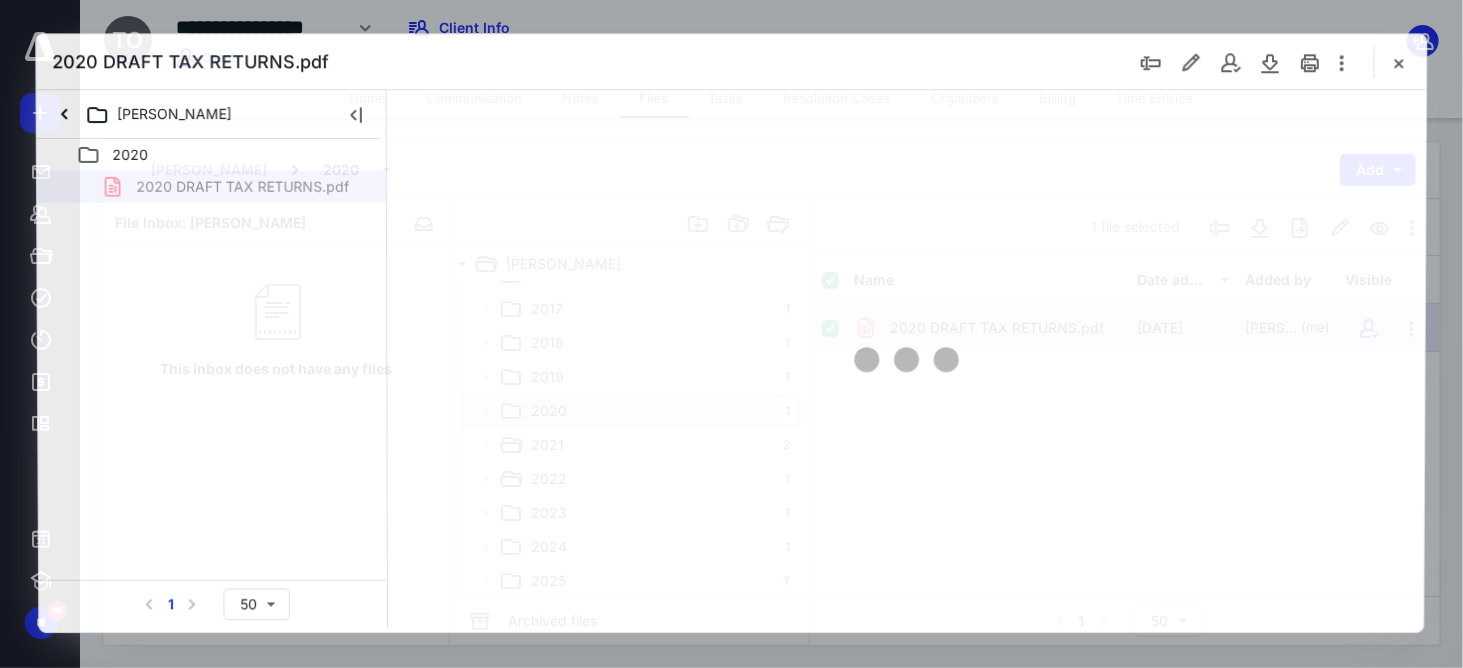 scroll, scrollTop: 0, scrollLeft: 0, axis: both 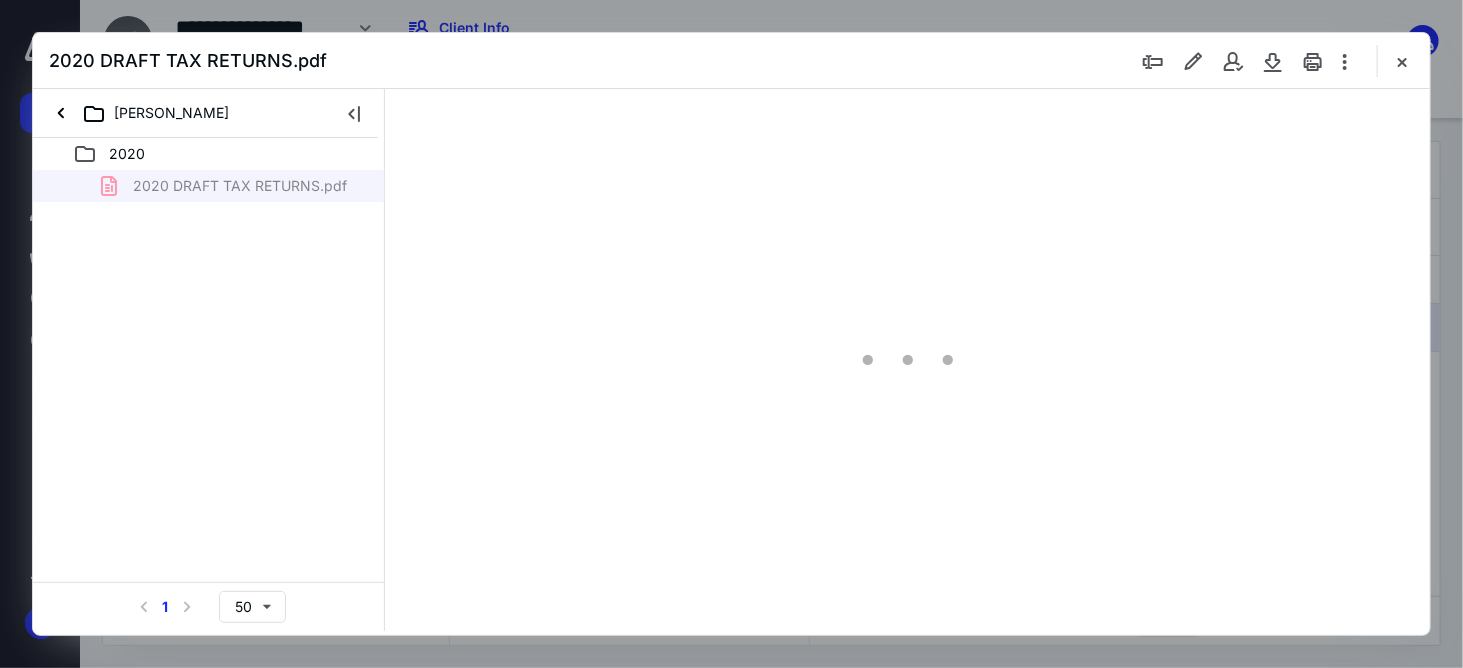 type on "59" 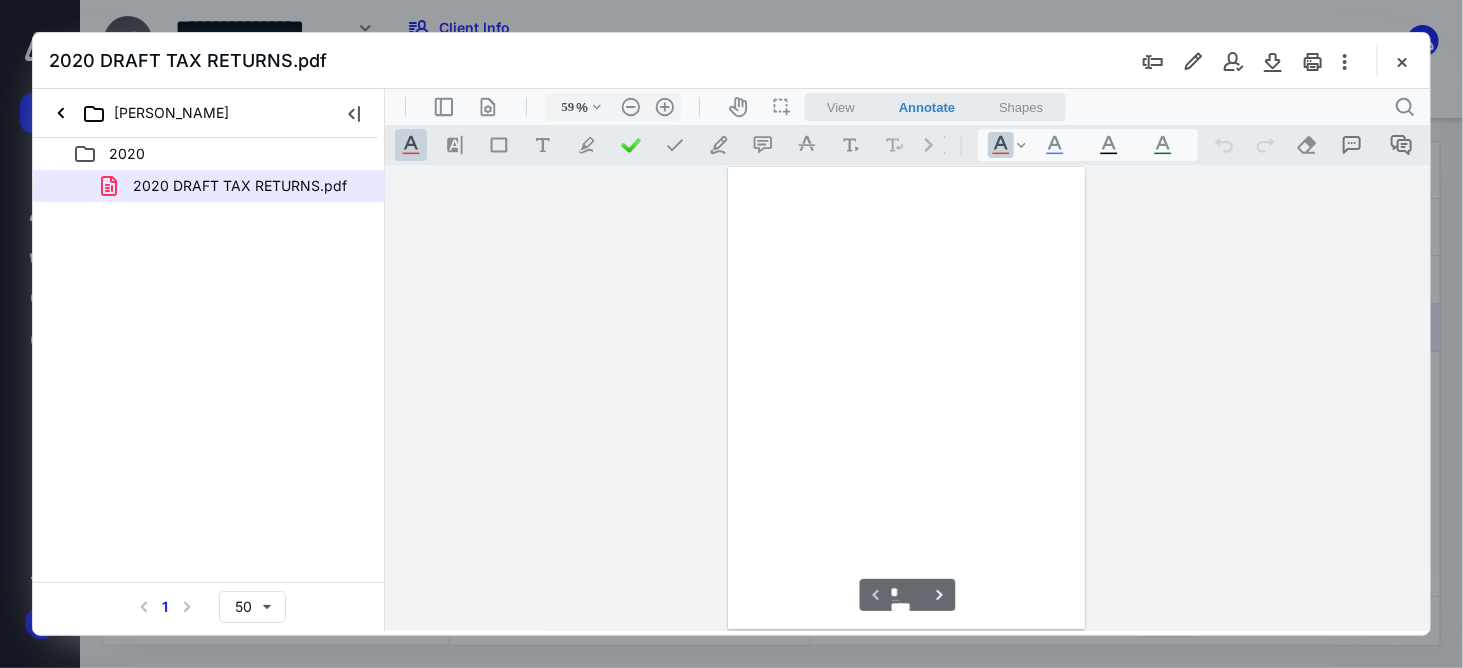 scroll, scrollTop: 78, scrollLeft: 0, axis: vertical 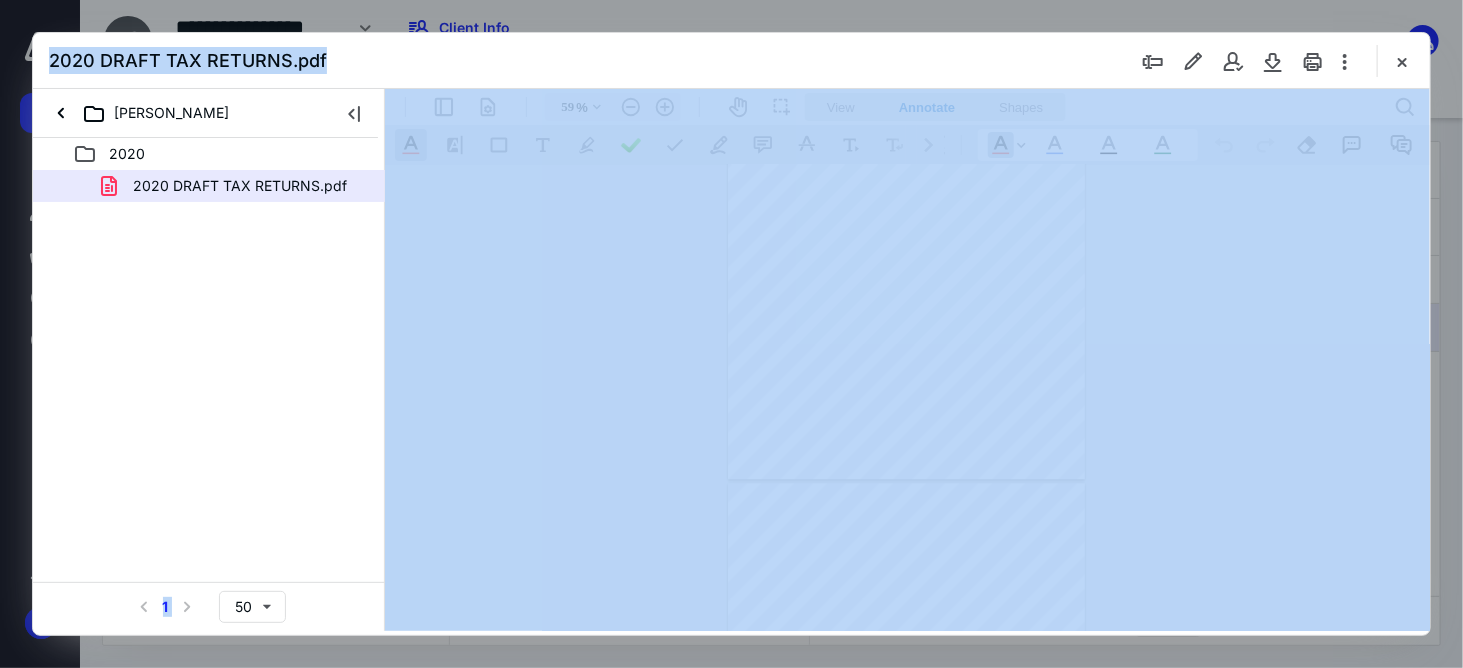drag, startPoint x: 1821, startPoint y: 439, endPoint x: 1414, endPoint y: 197, distance: 473.51135 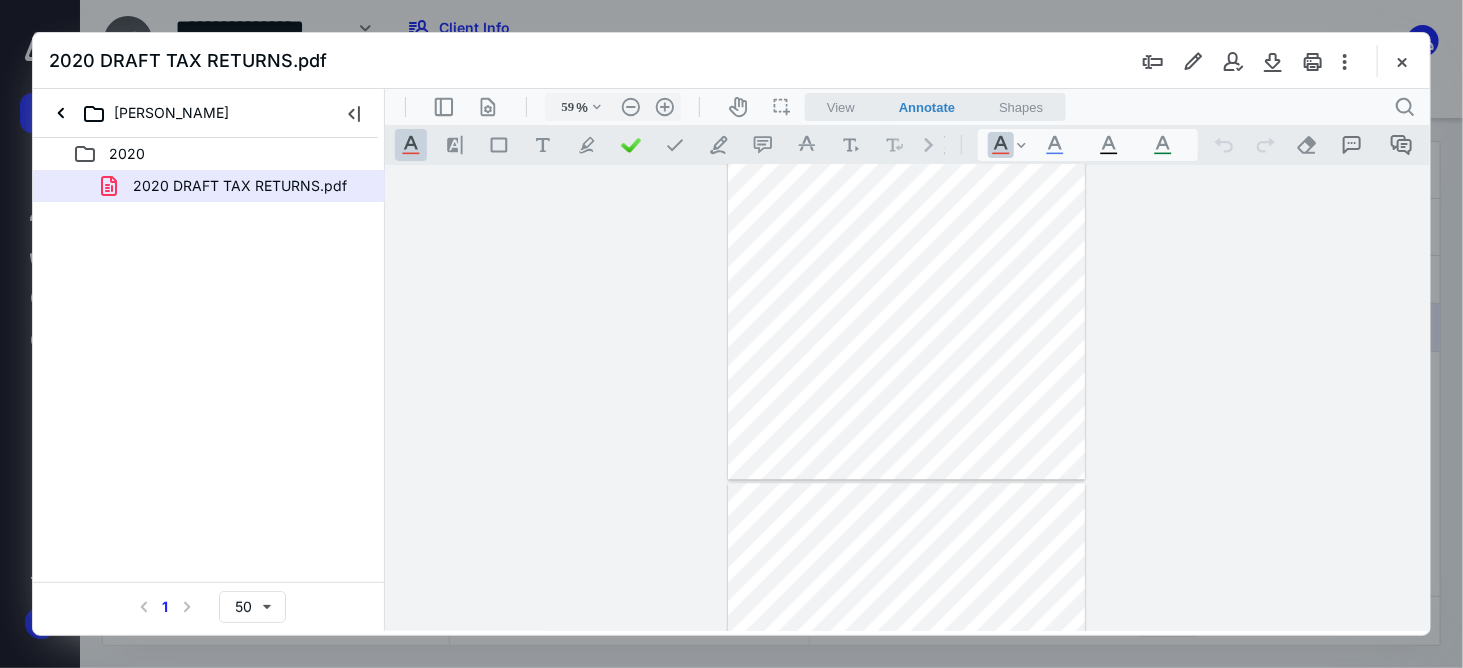click on "**********" at bounding box center [907, 397] 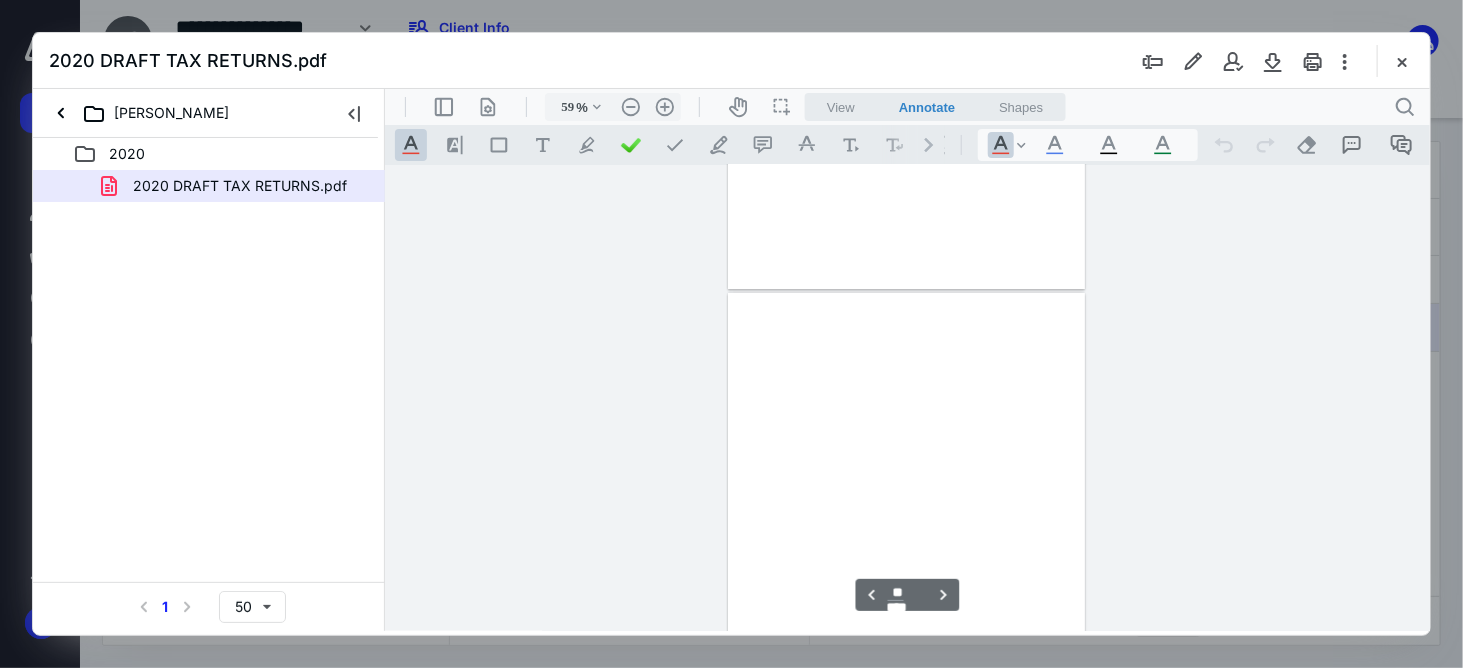 scroll, scrollTop: 9375, scrollLeft: 0, axis: vertical 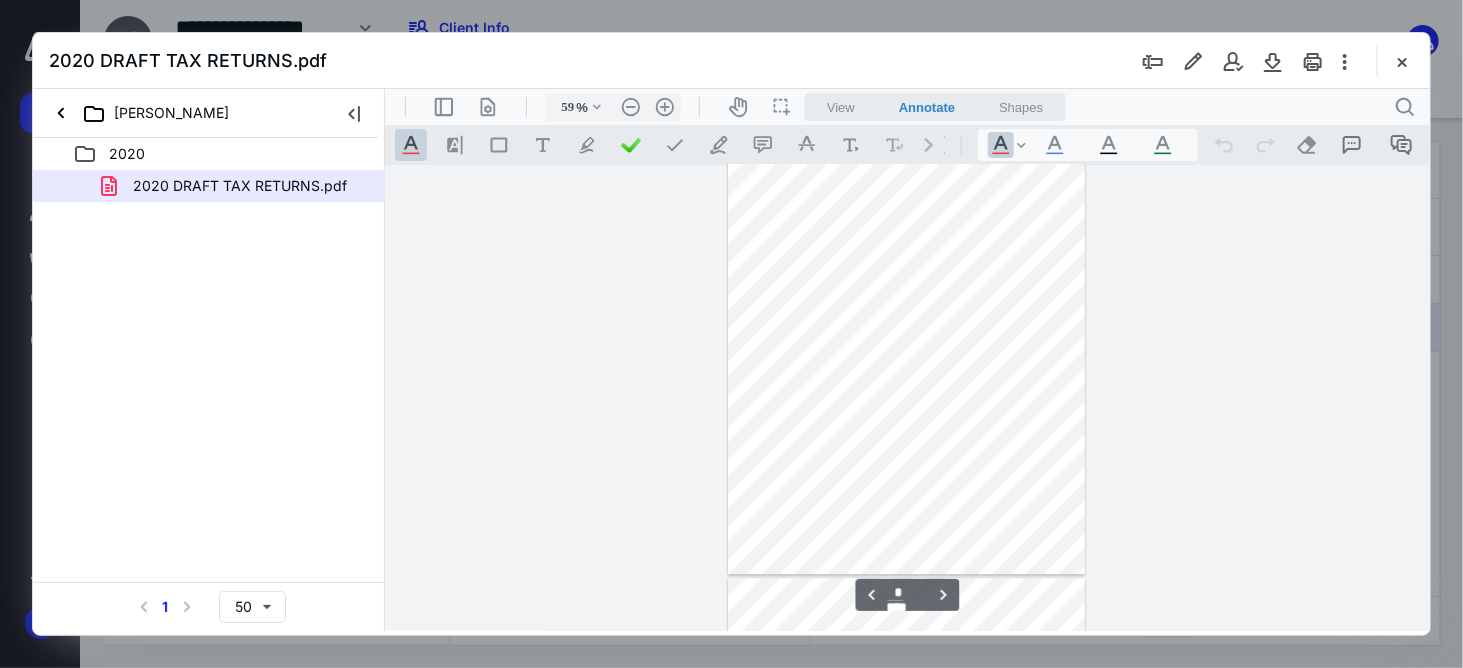 type on "*" 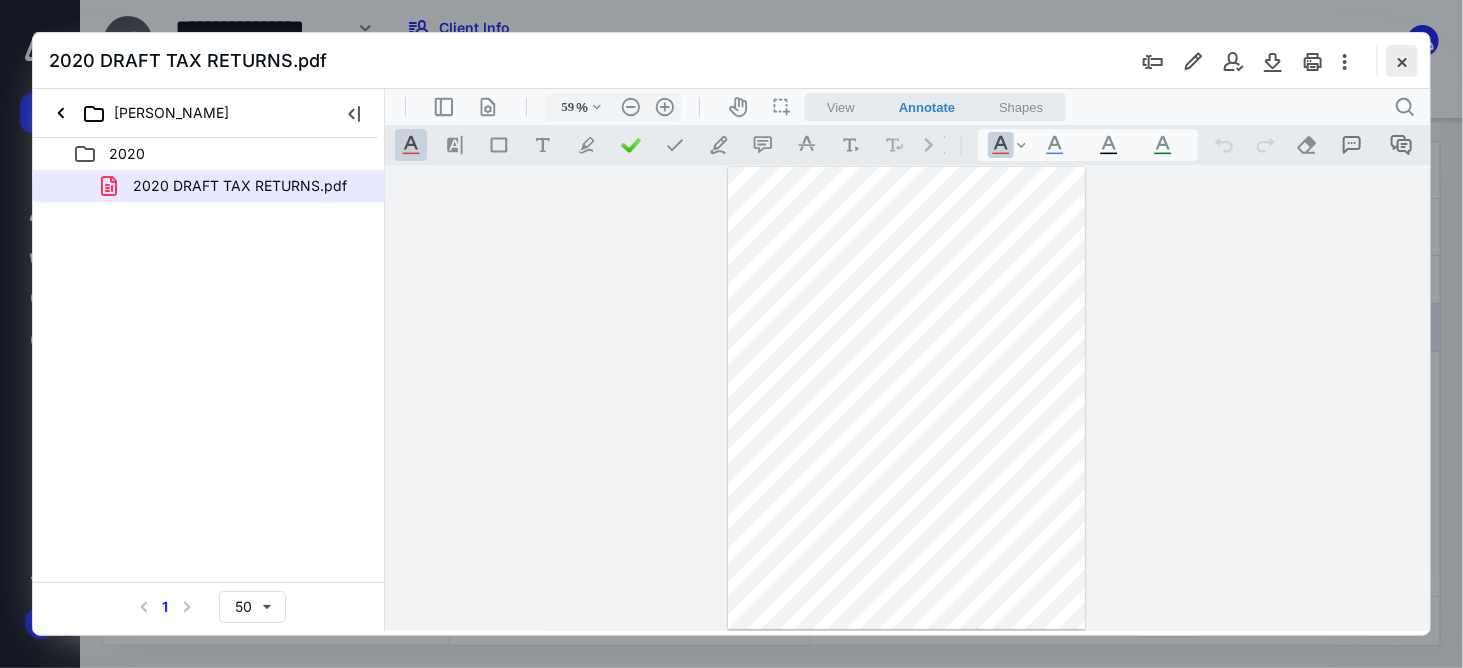 click at bounding box center (1402, 61) 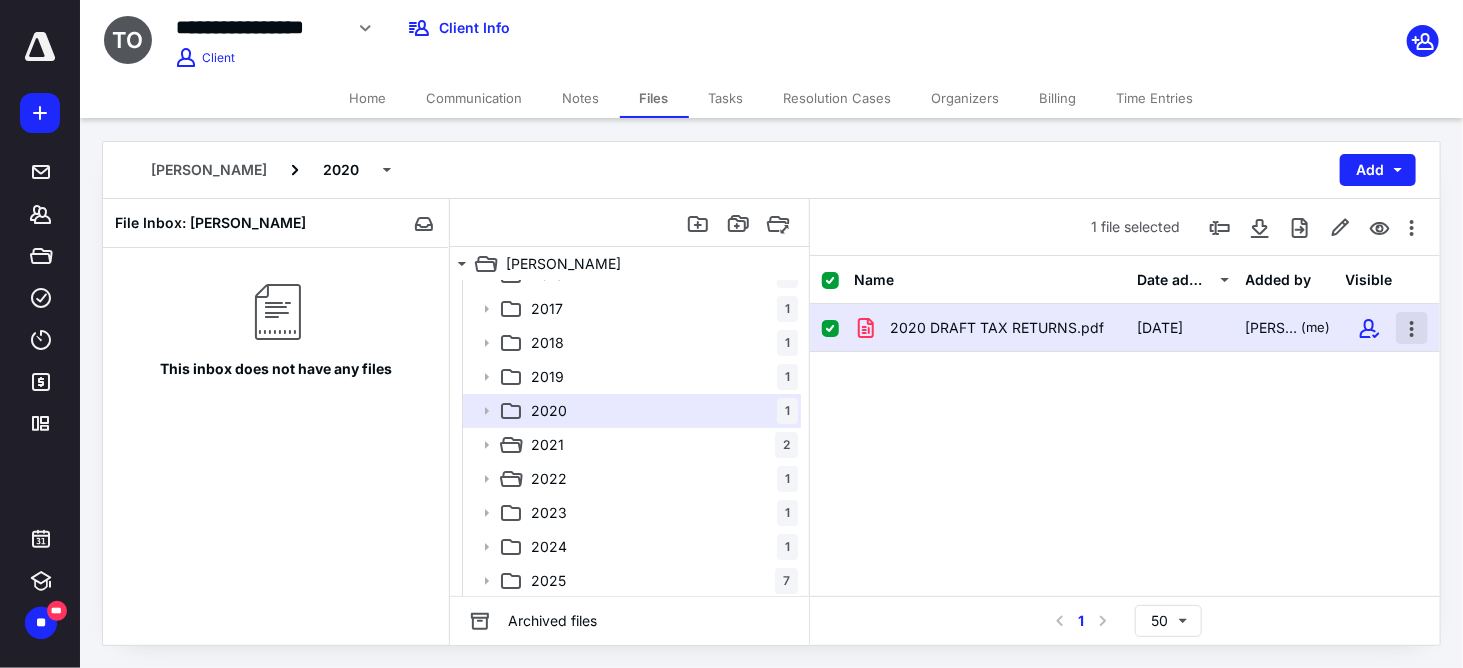 click at bounding box center (1412, 328) 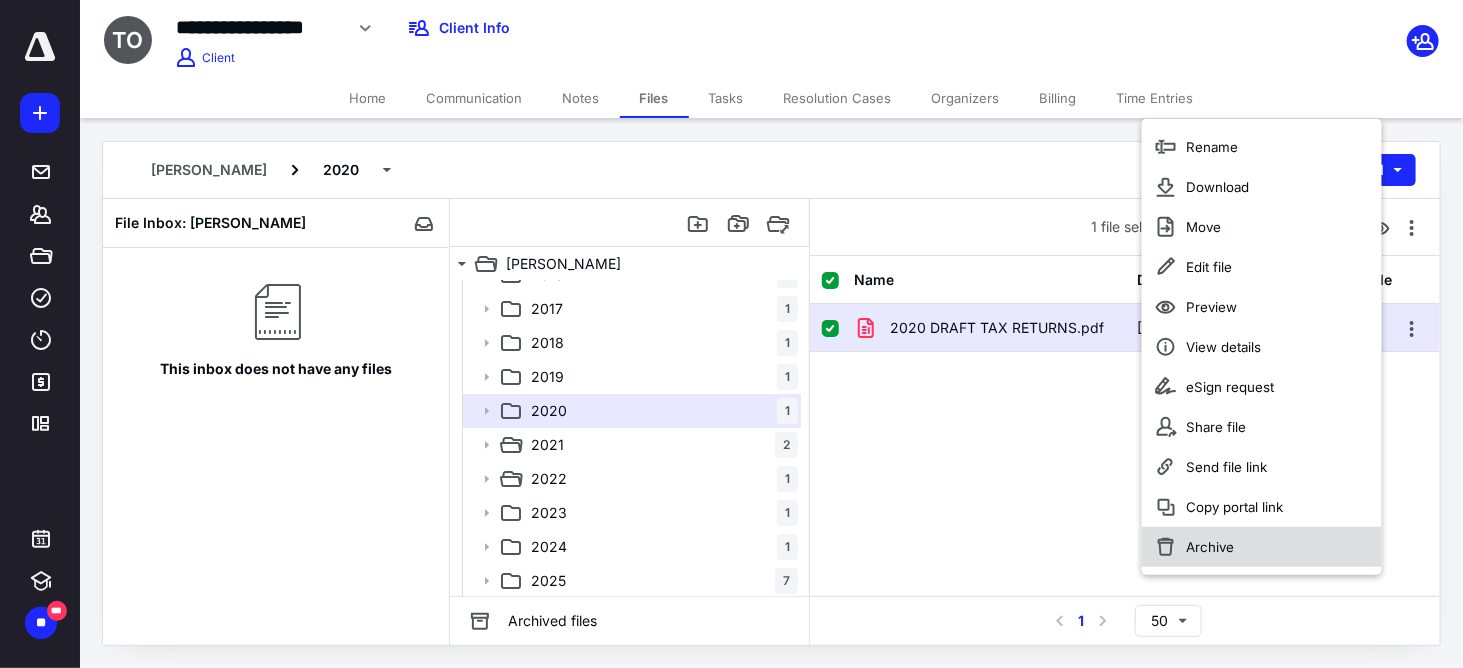 click on "Archive" at bounding box center (1262, 547) 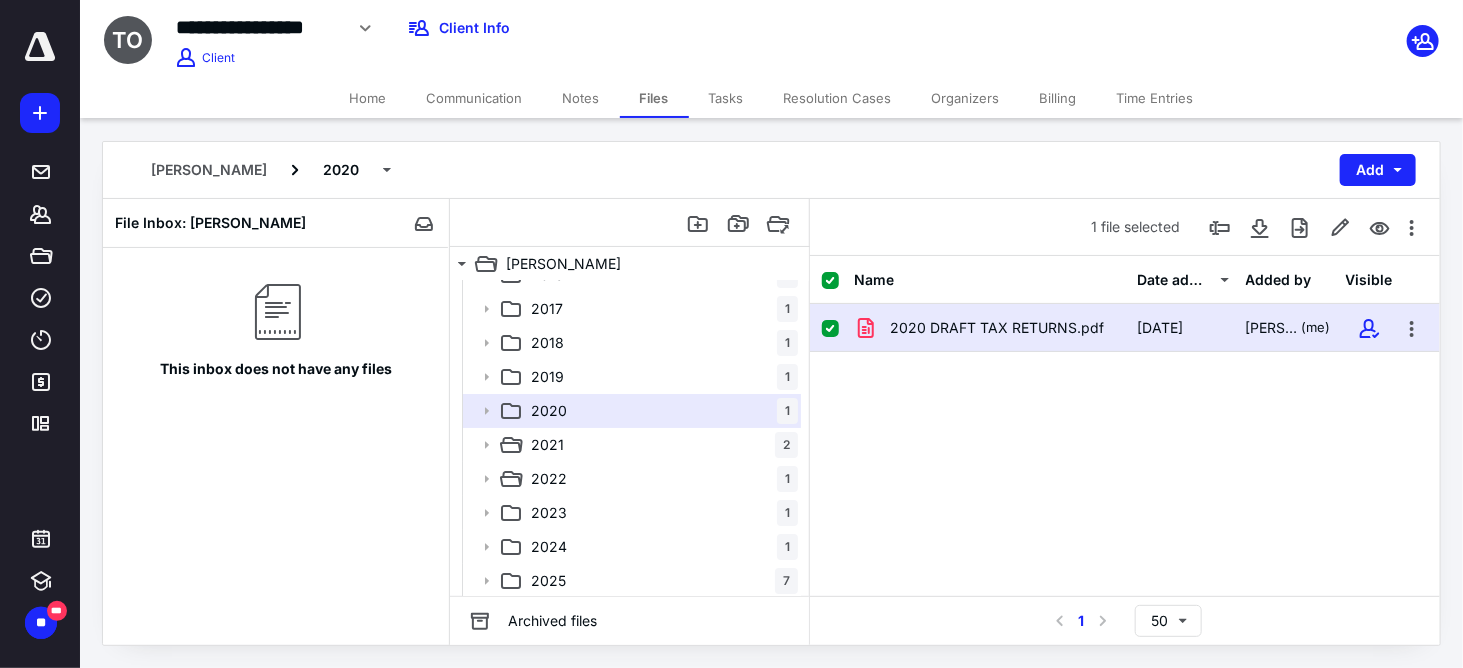checkbox on "false" 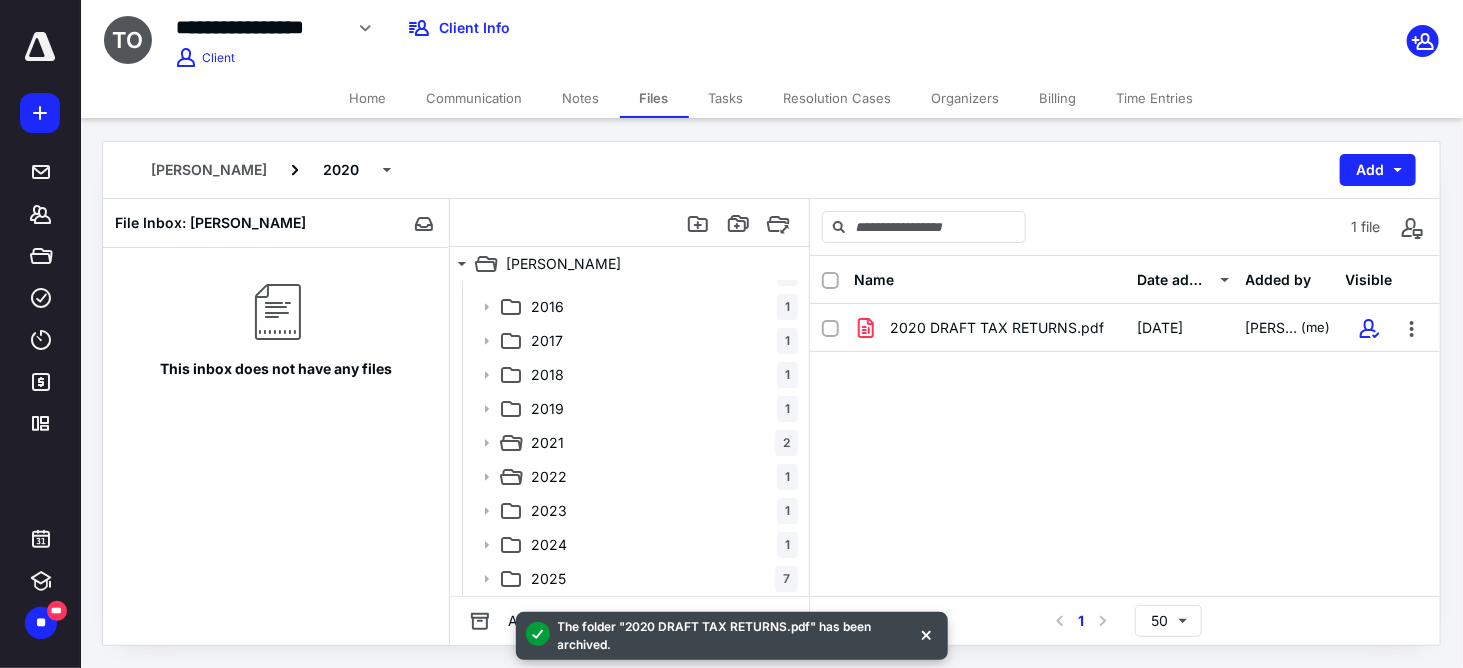 scroll, scrollTop: 57, scrollLeft: 0, axis: vertical 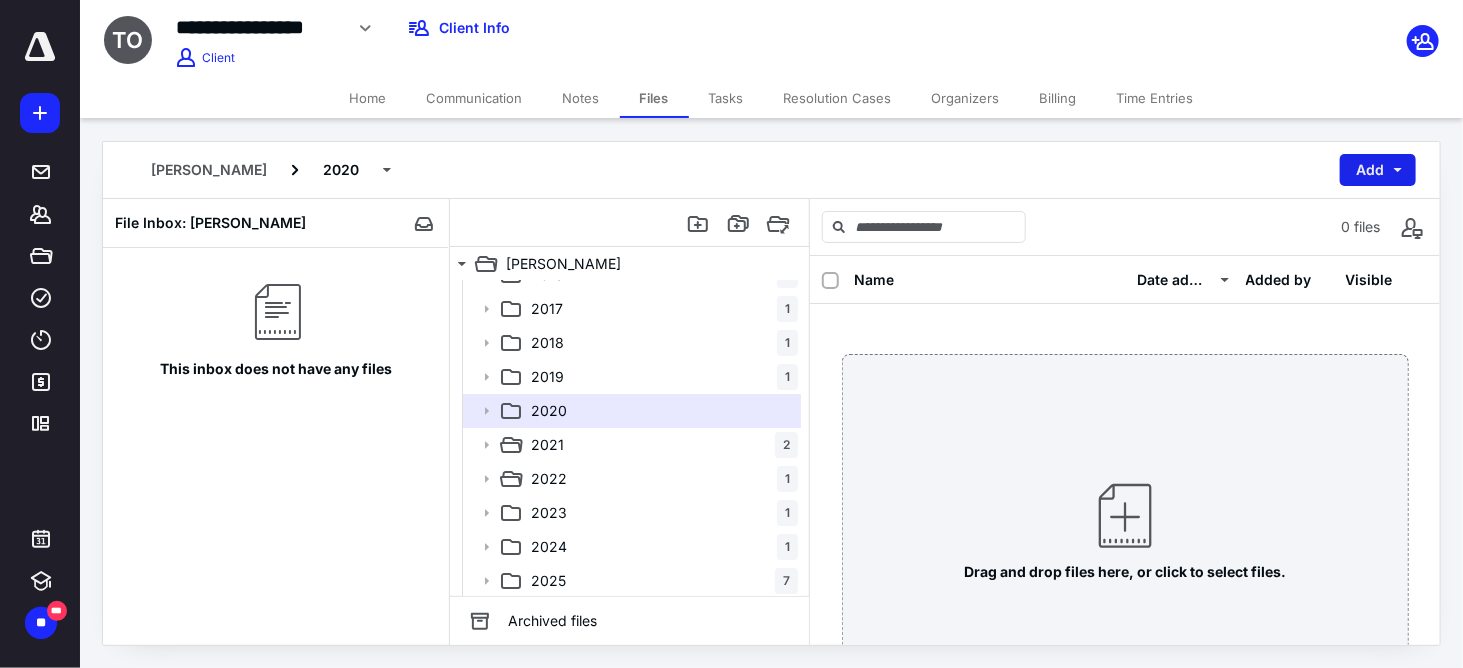 click on "Add" at bounding box center (1378, 170) 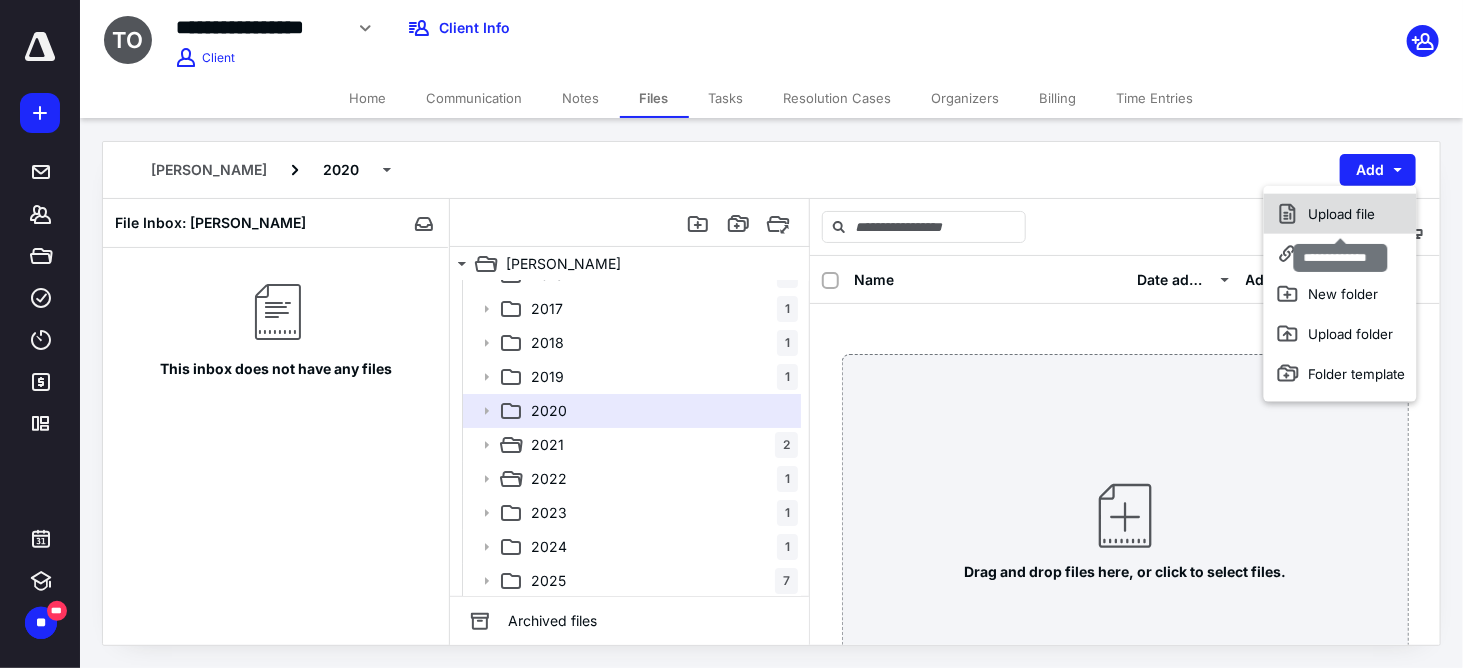 click on "Upload file" at bounding box center (1340, 214) 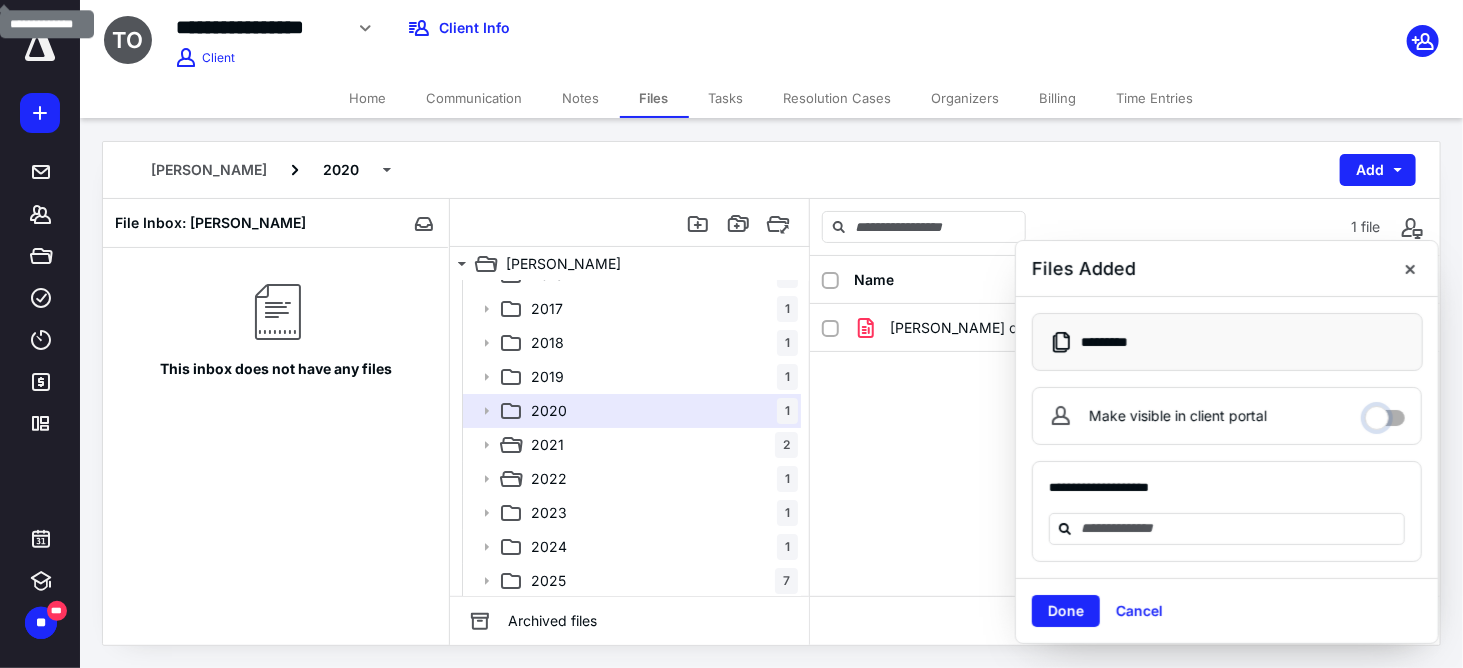 click on "Make visible in client portal" at bounding box center [1385, 413] 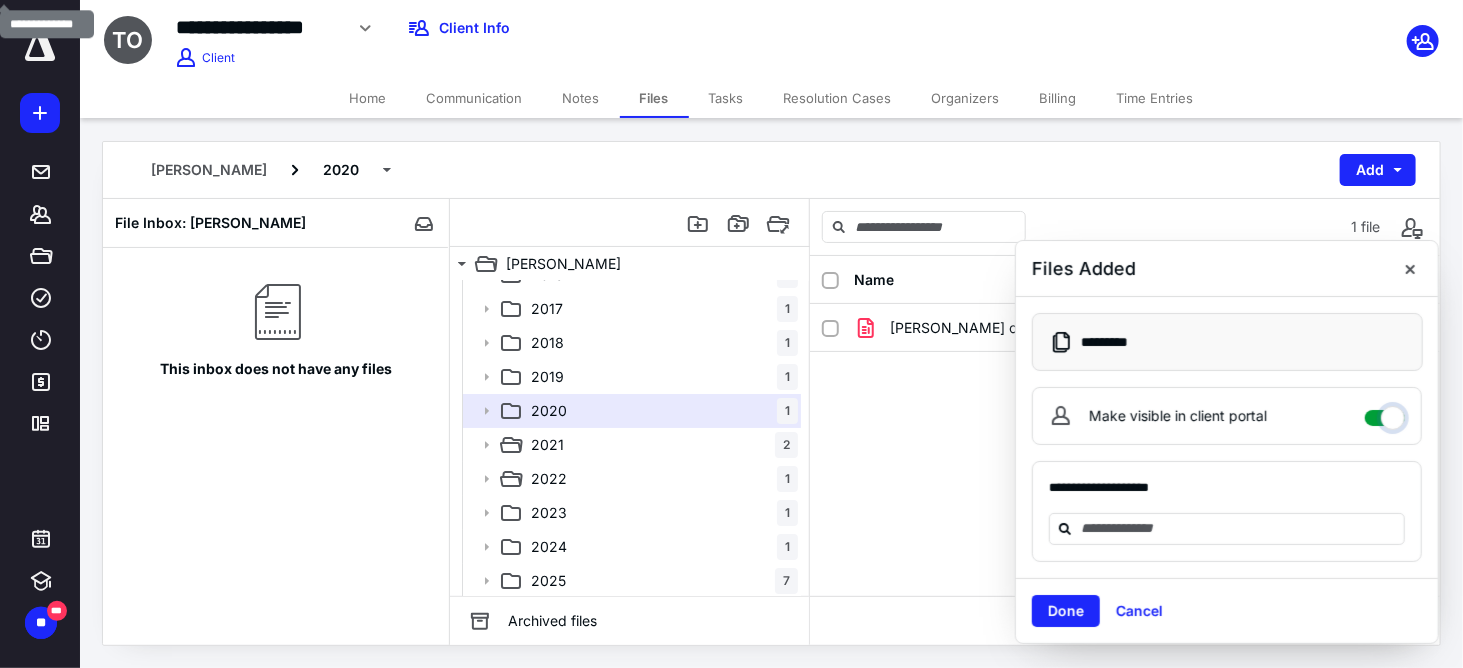 checkbox on "****" 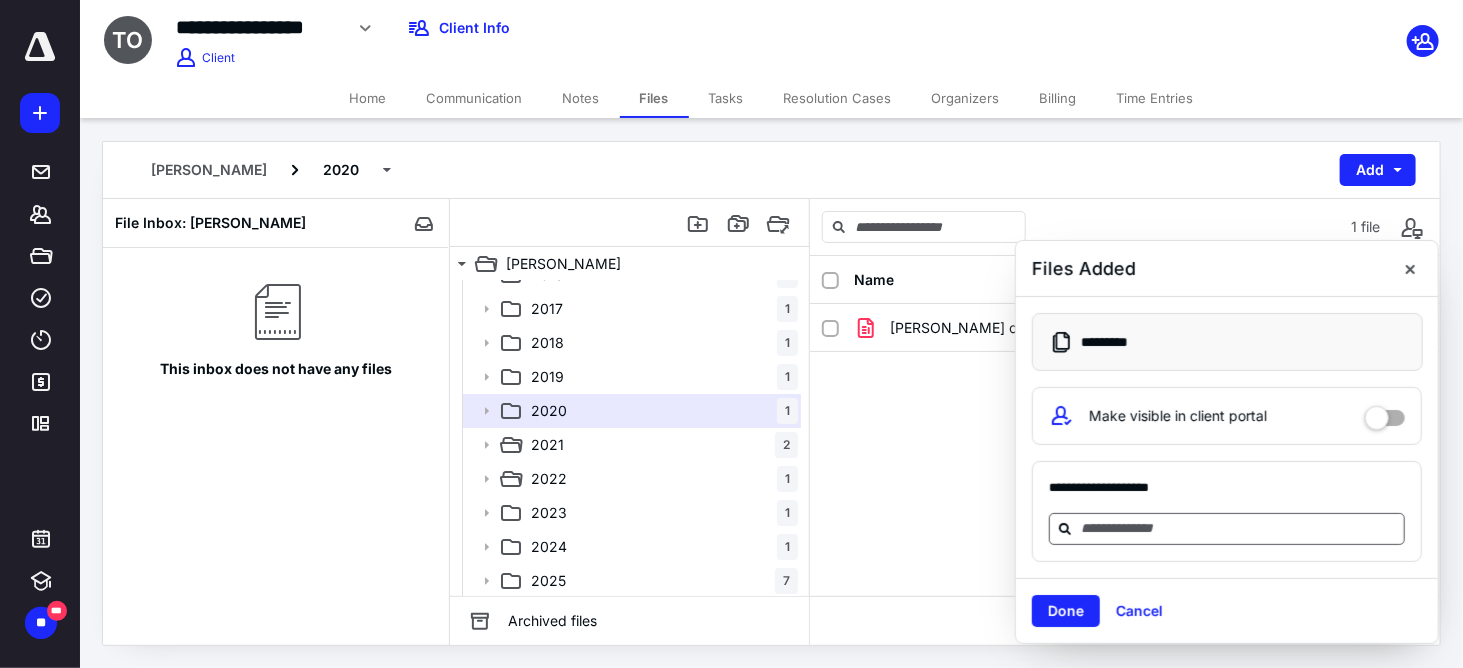 click at bounding box center (1239, 528) 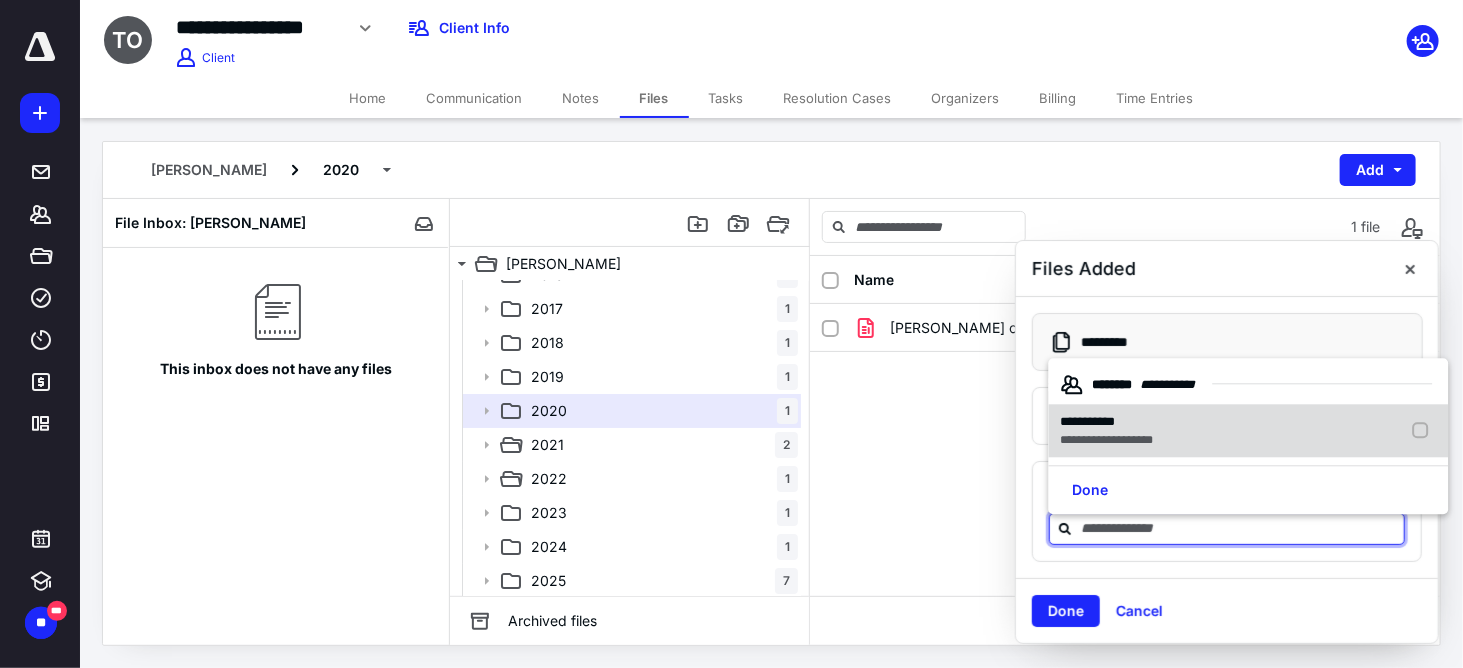 click on "**********" at bounding box center (1088, 421) 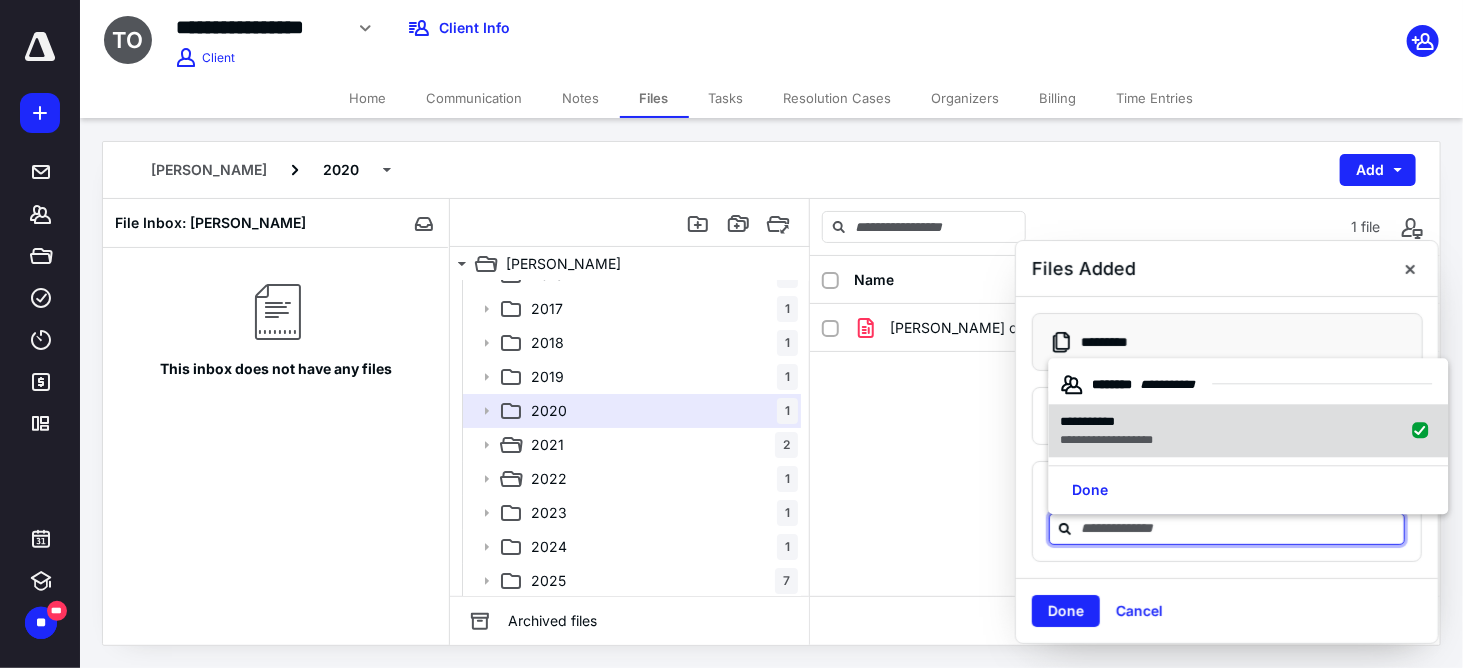 checkbox on "true" 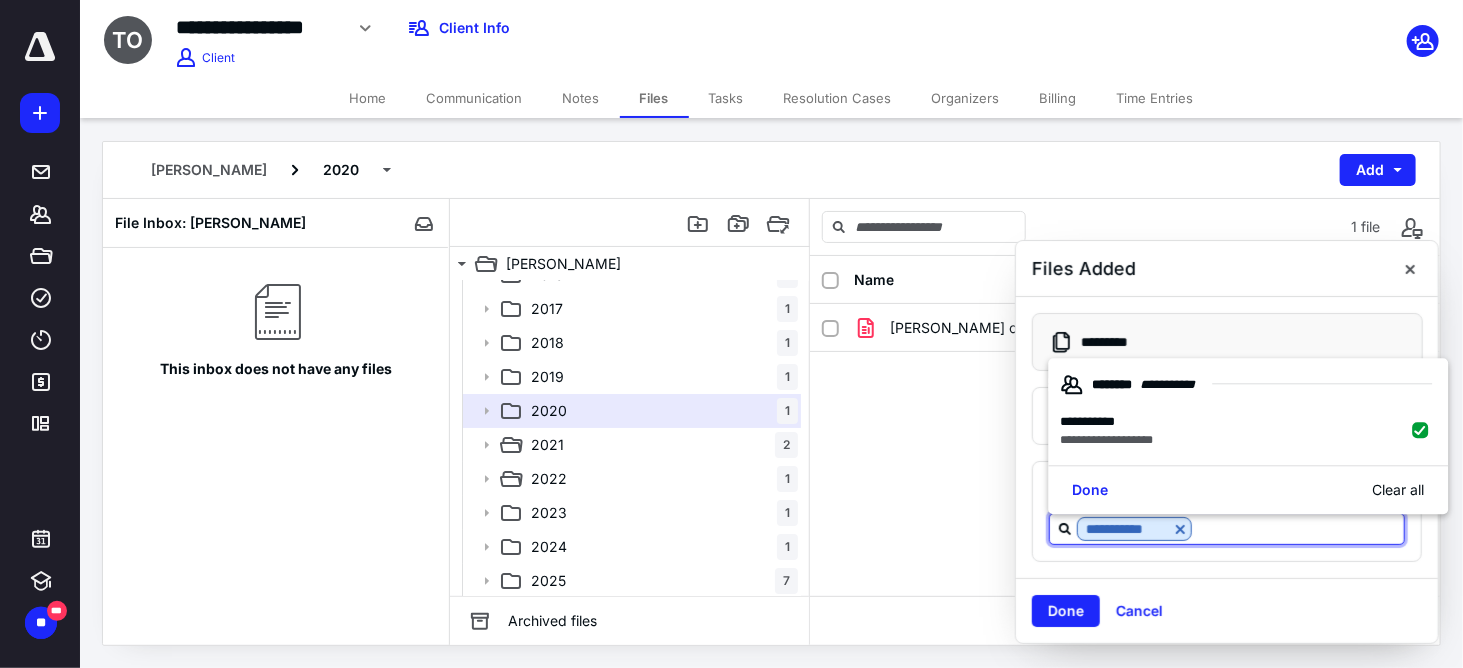 click on "Done" at bounding box center [1066, 611] 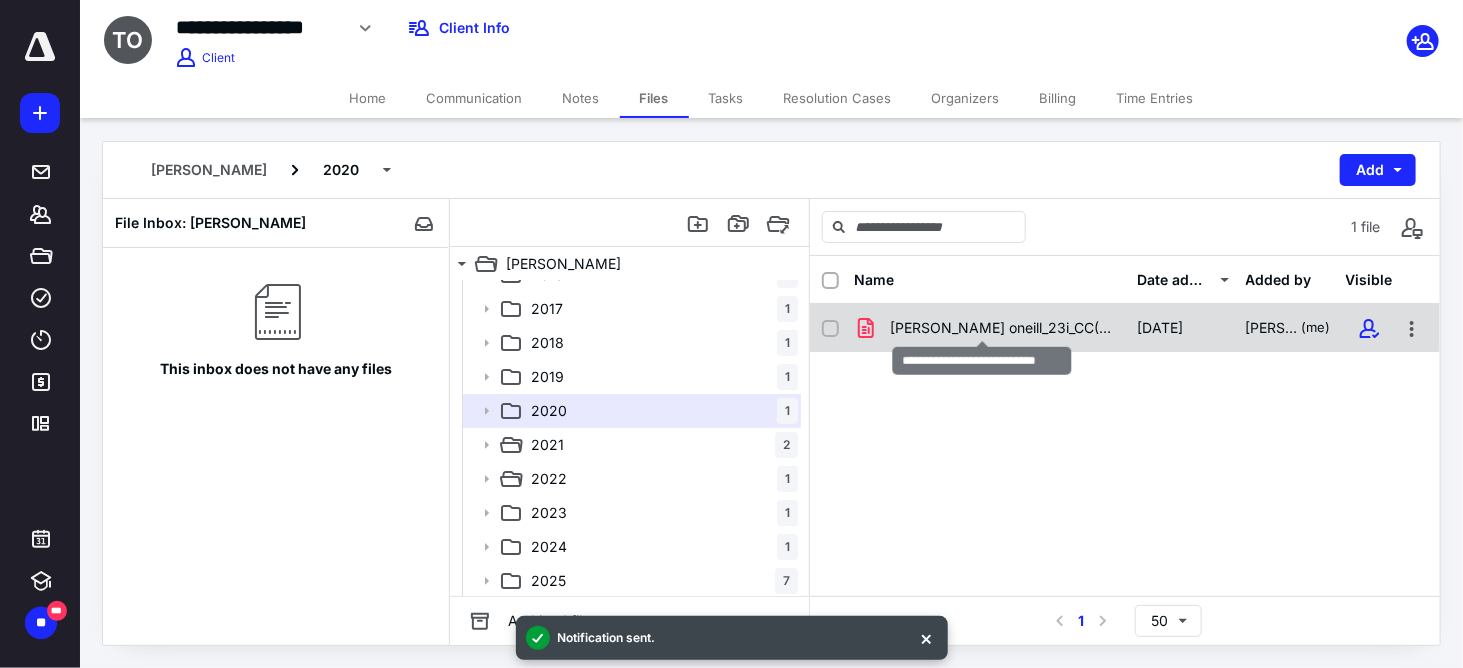 checkbox on "true" 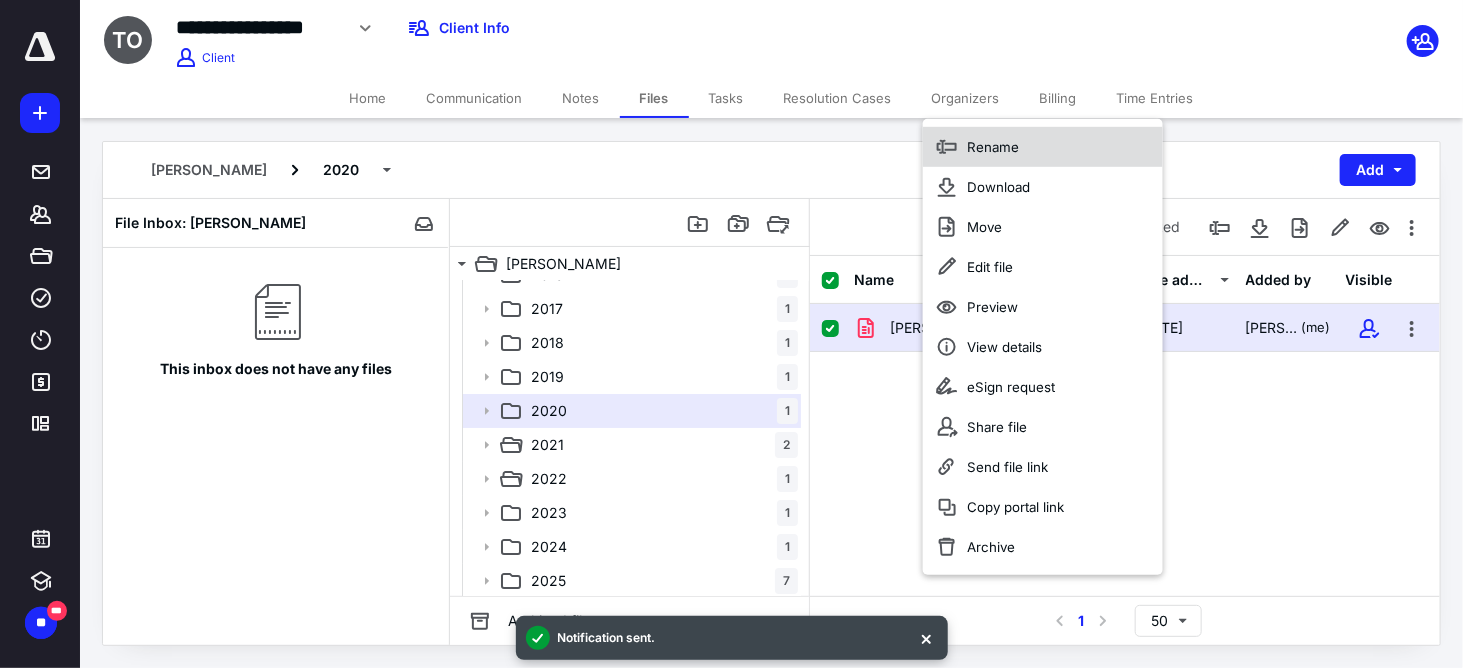 click on "Rename" at bounding box center [993, 147] 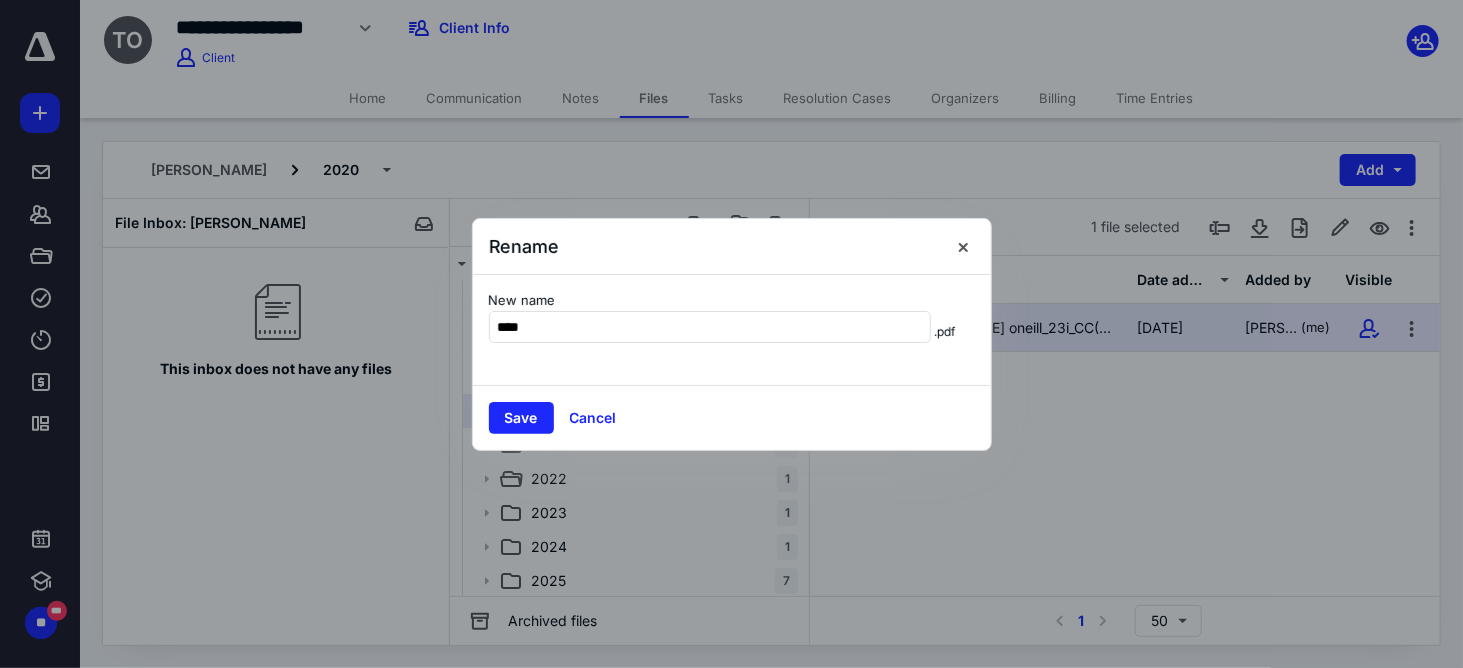 type on "**********" 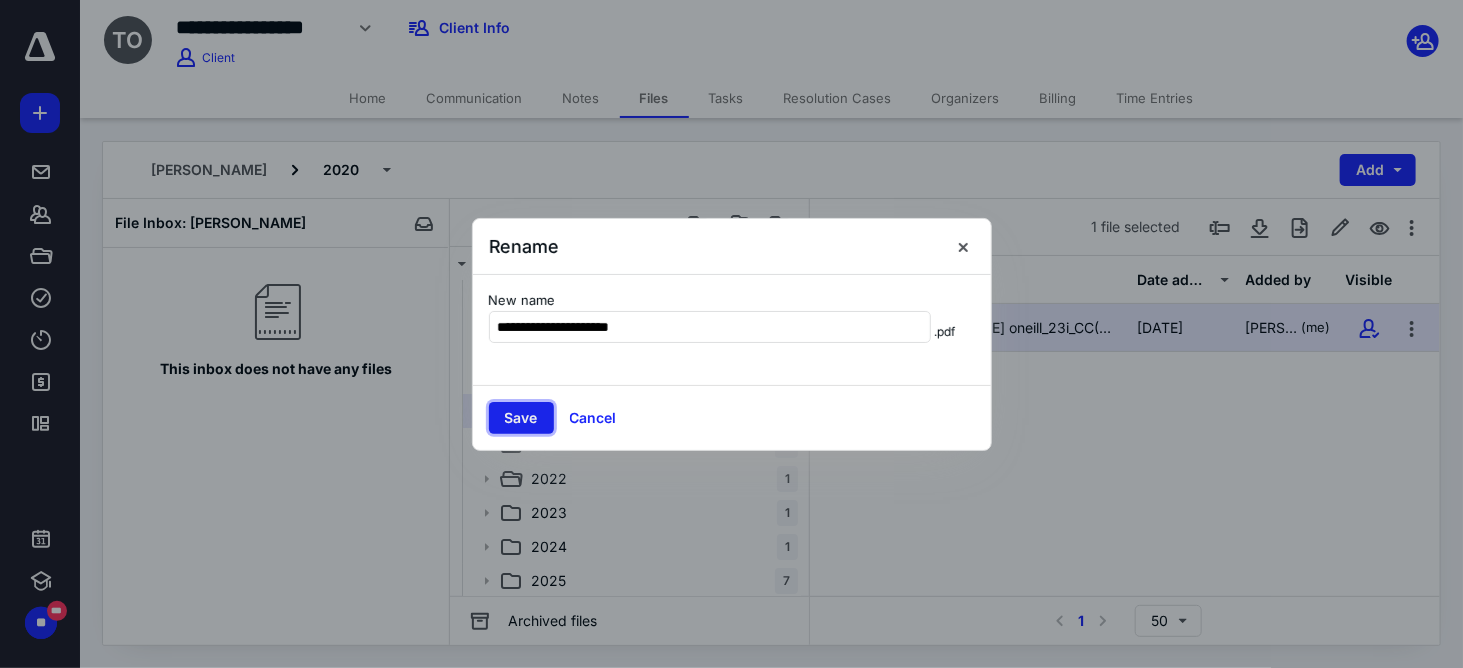 click on "Save" at bounding box center (521, 418) 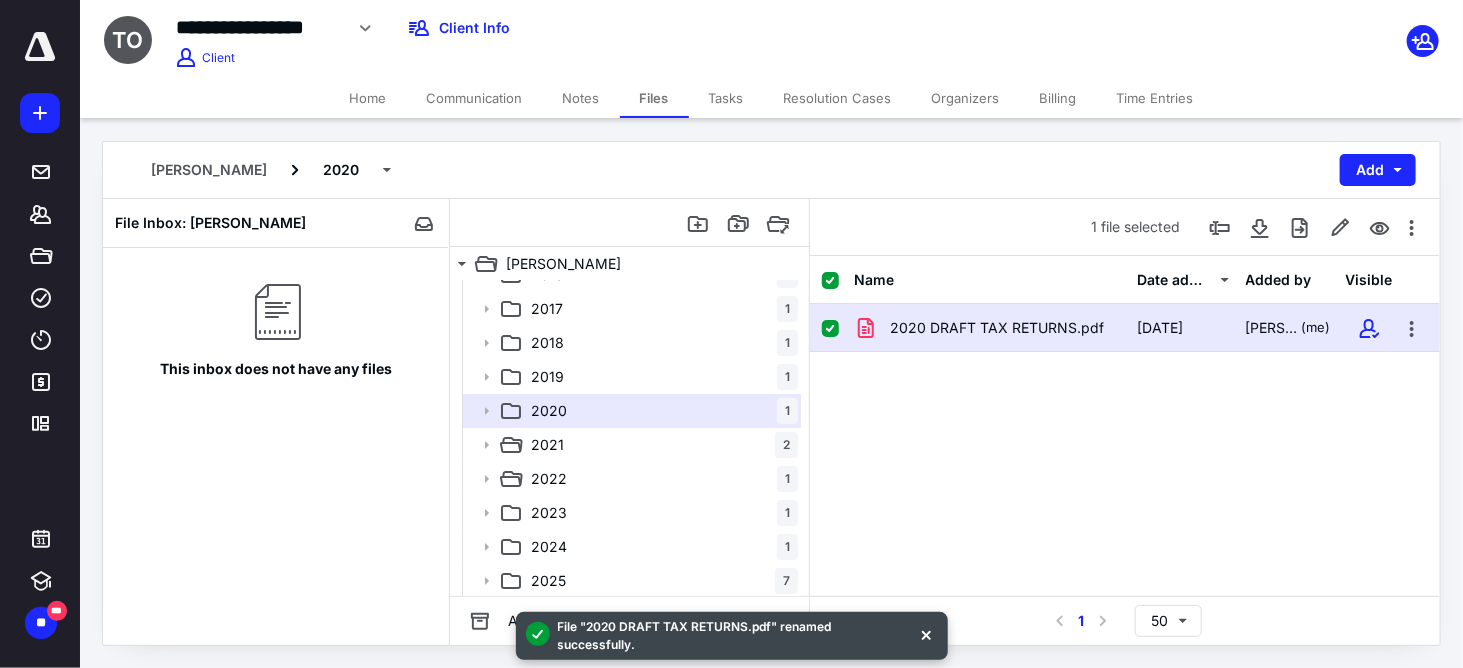 click on "2020 DRAFT TAX RETURNS.pdf" at bounding box center [997, 328] 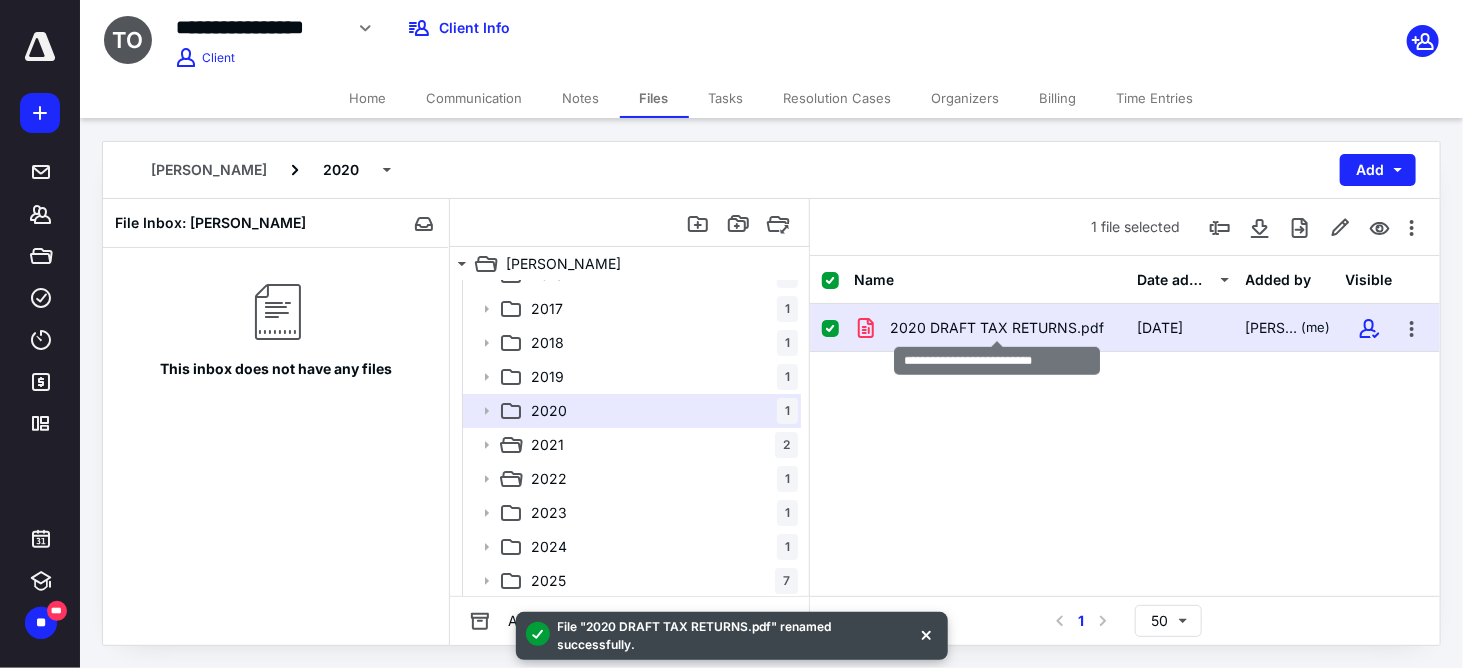 click on "2020 DRAFT TAX RETURNS.pdf" at bounding box center (997, 328) 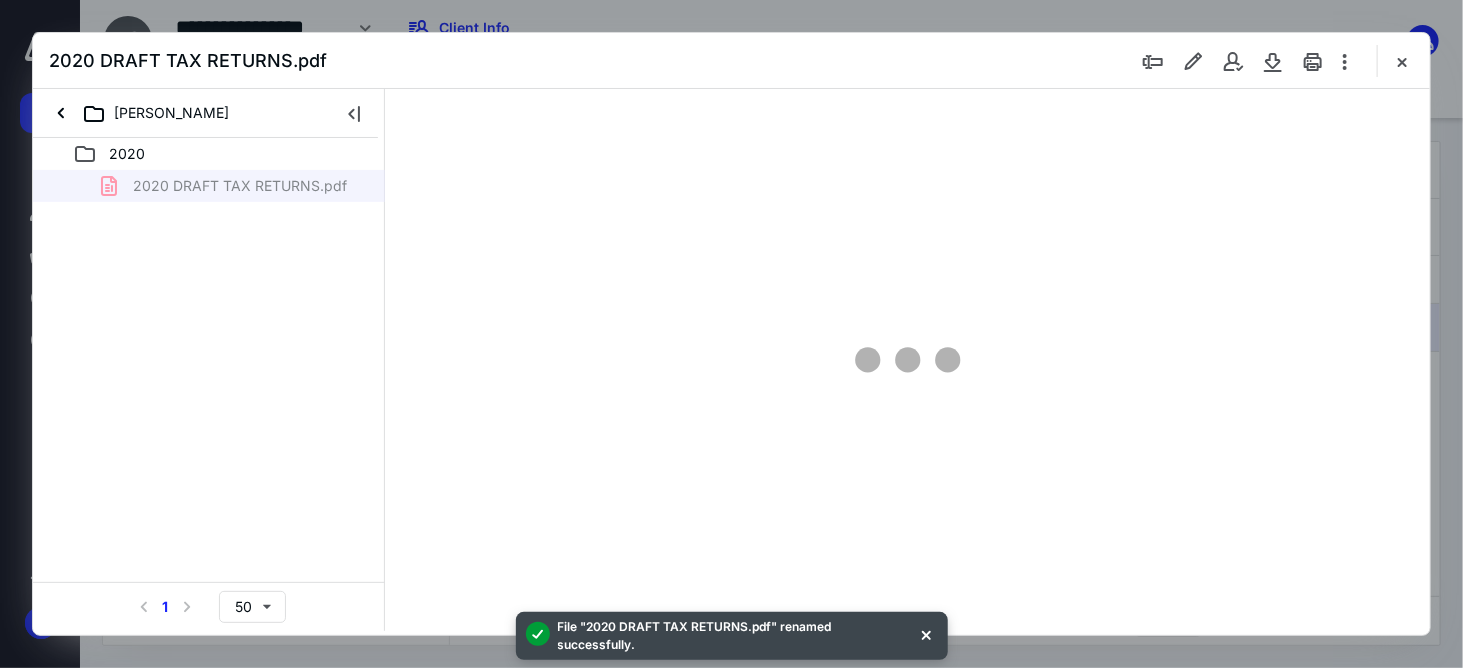 scroll, scrollTop: 0, scrollLeft: 0, axis: both 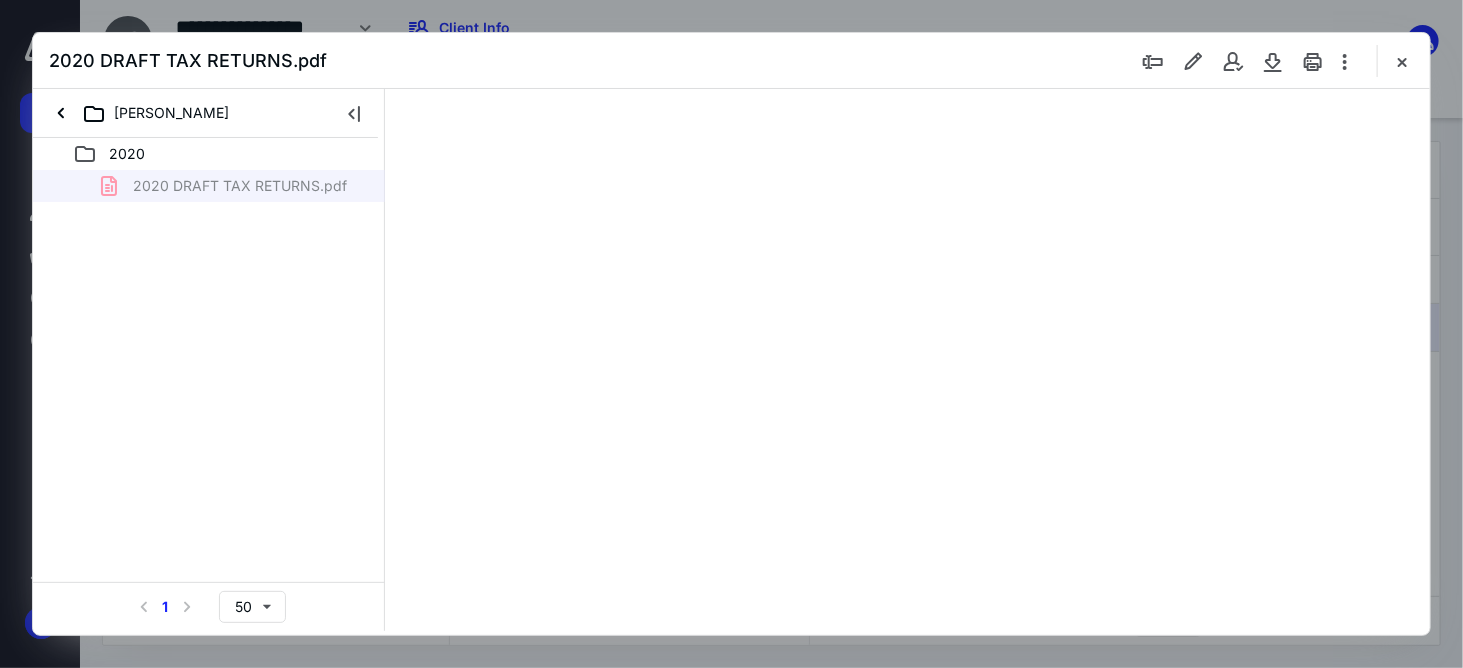 type on "59" 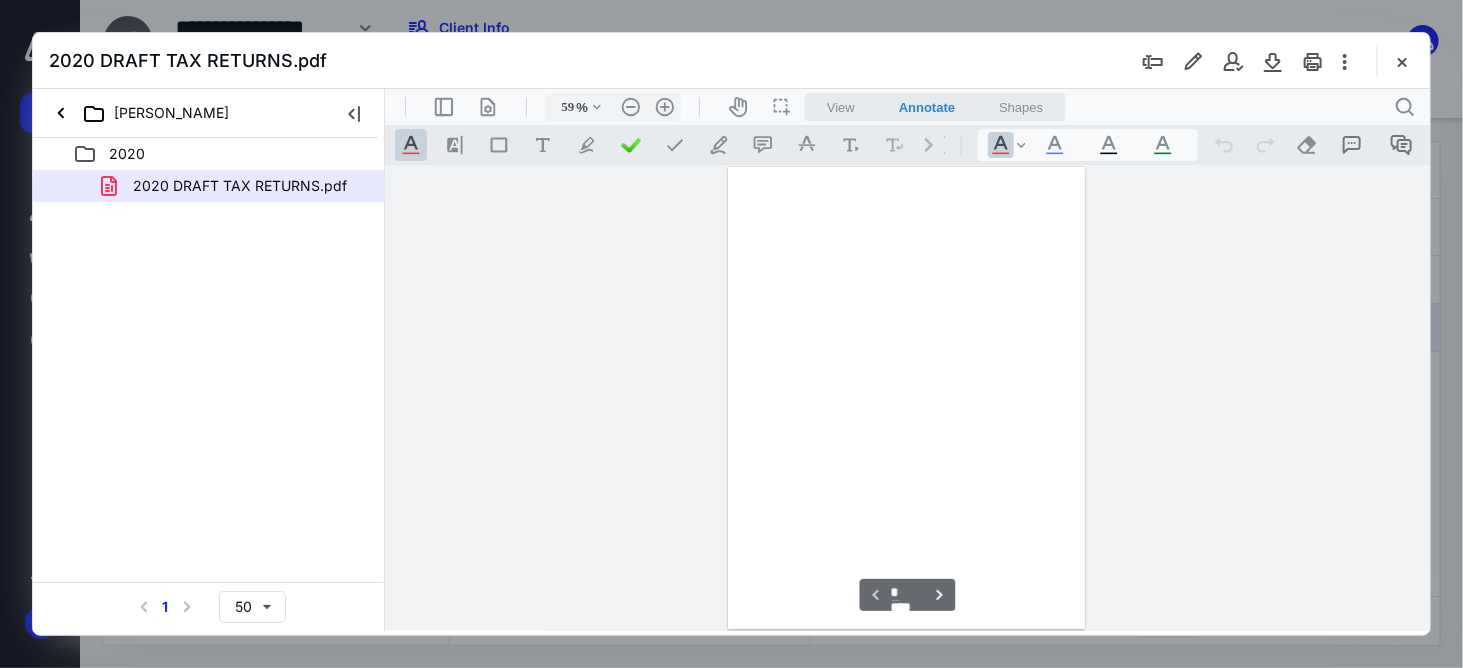 scroll, scrollTop: 78, scrollLeft: 0, axis: vertical 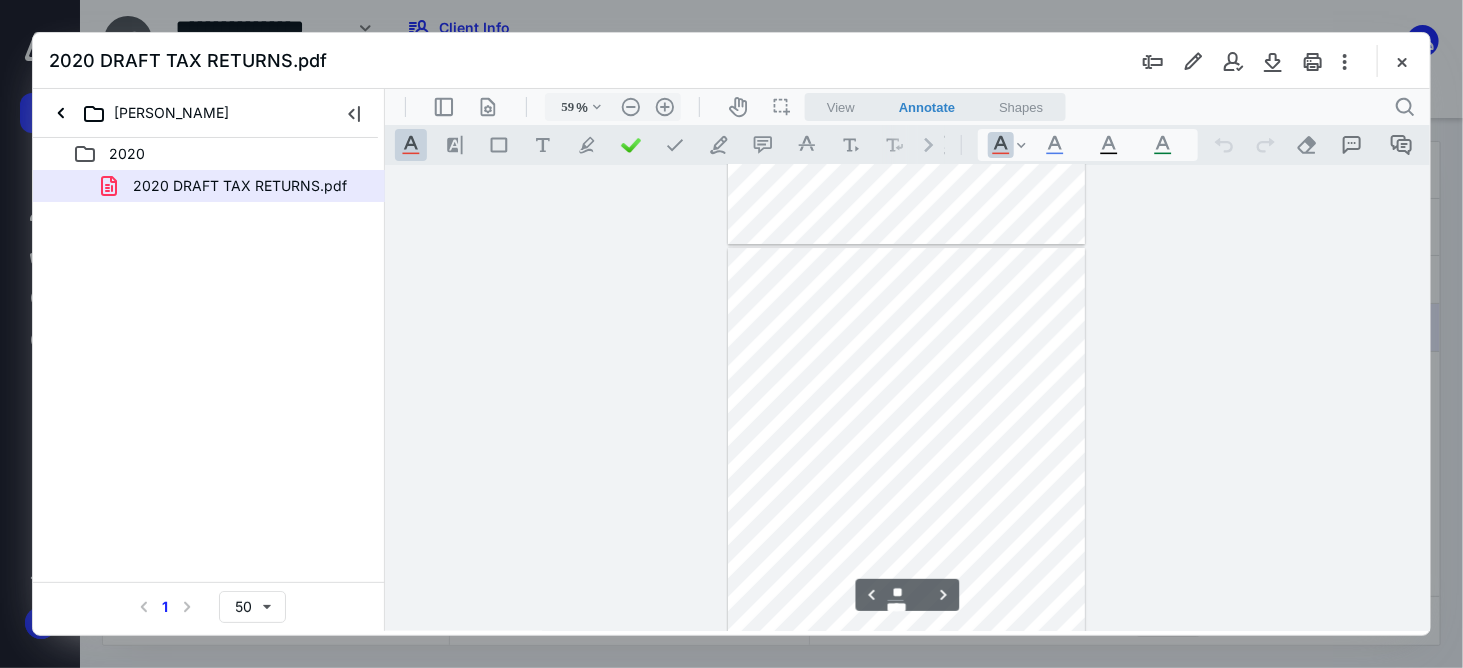 type on "**" 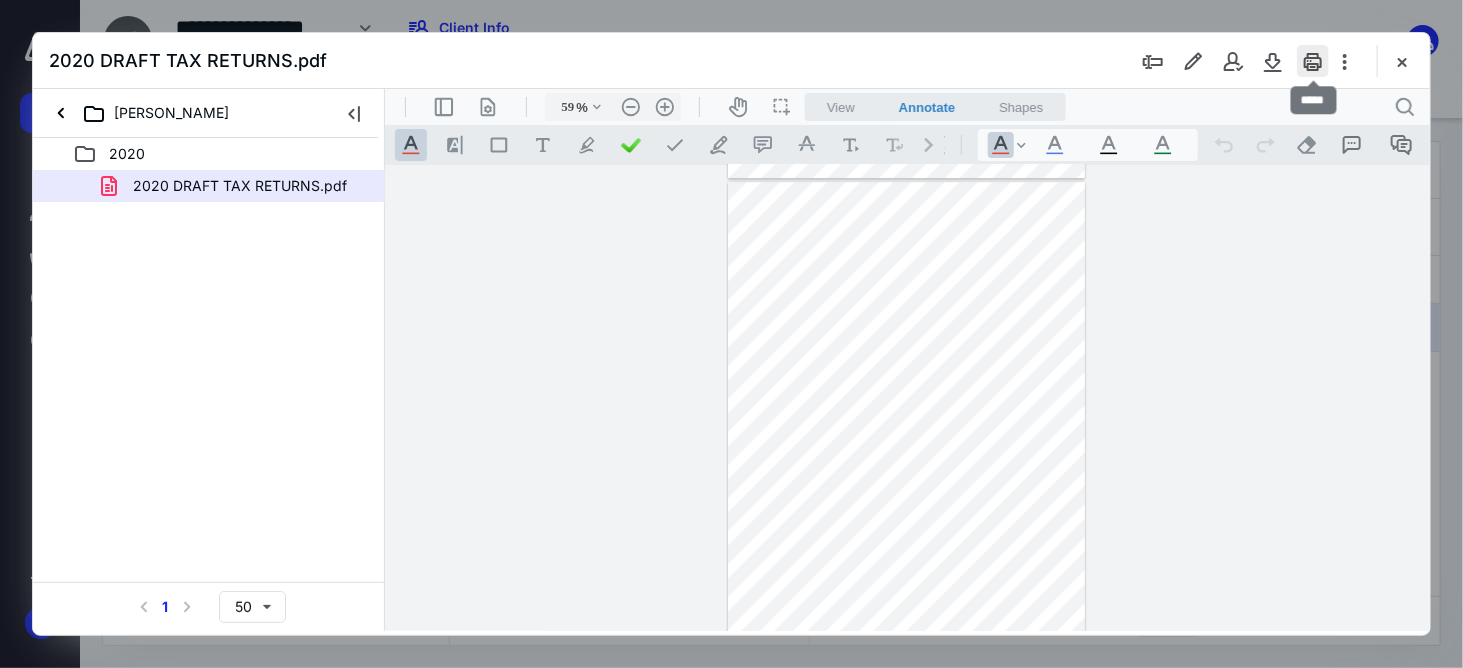 click at bounding box center [1313, 61] 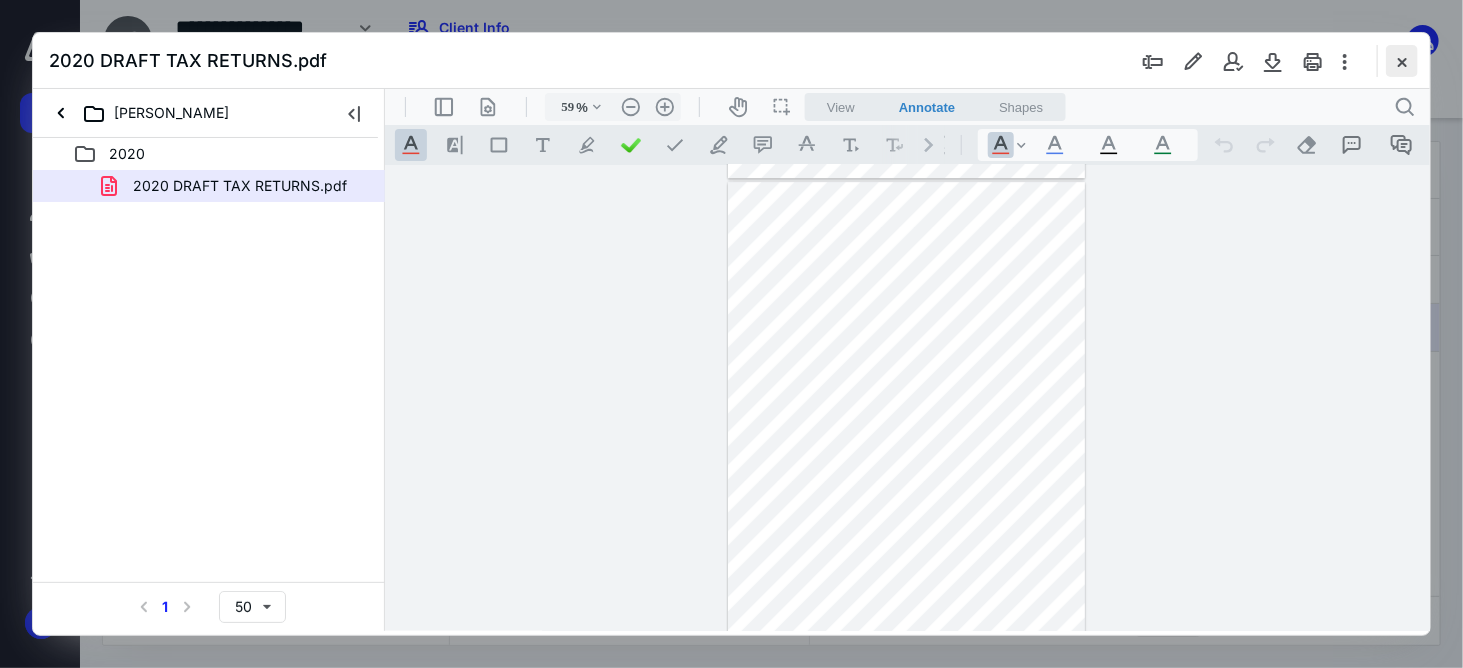 click at bounding box center [1402, 61] 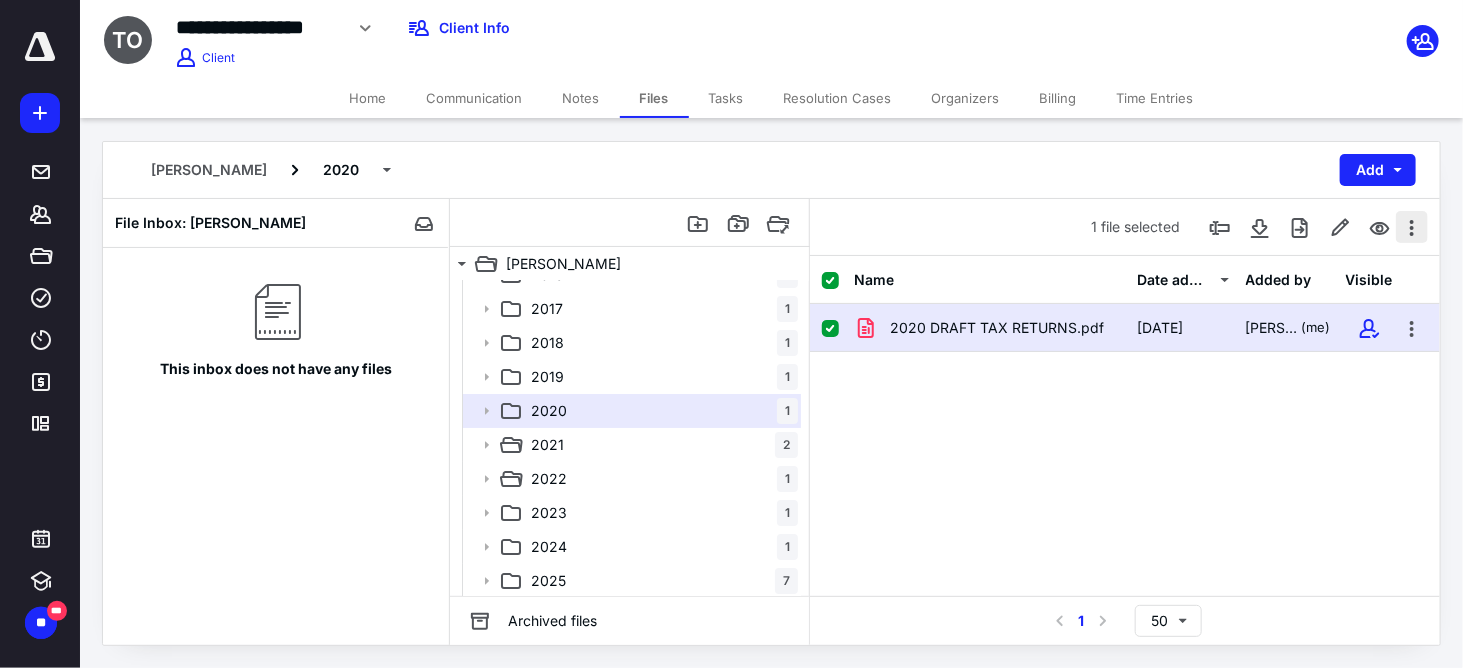 click at bounding box center [1412, 227] 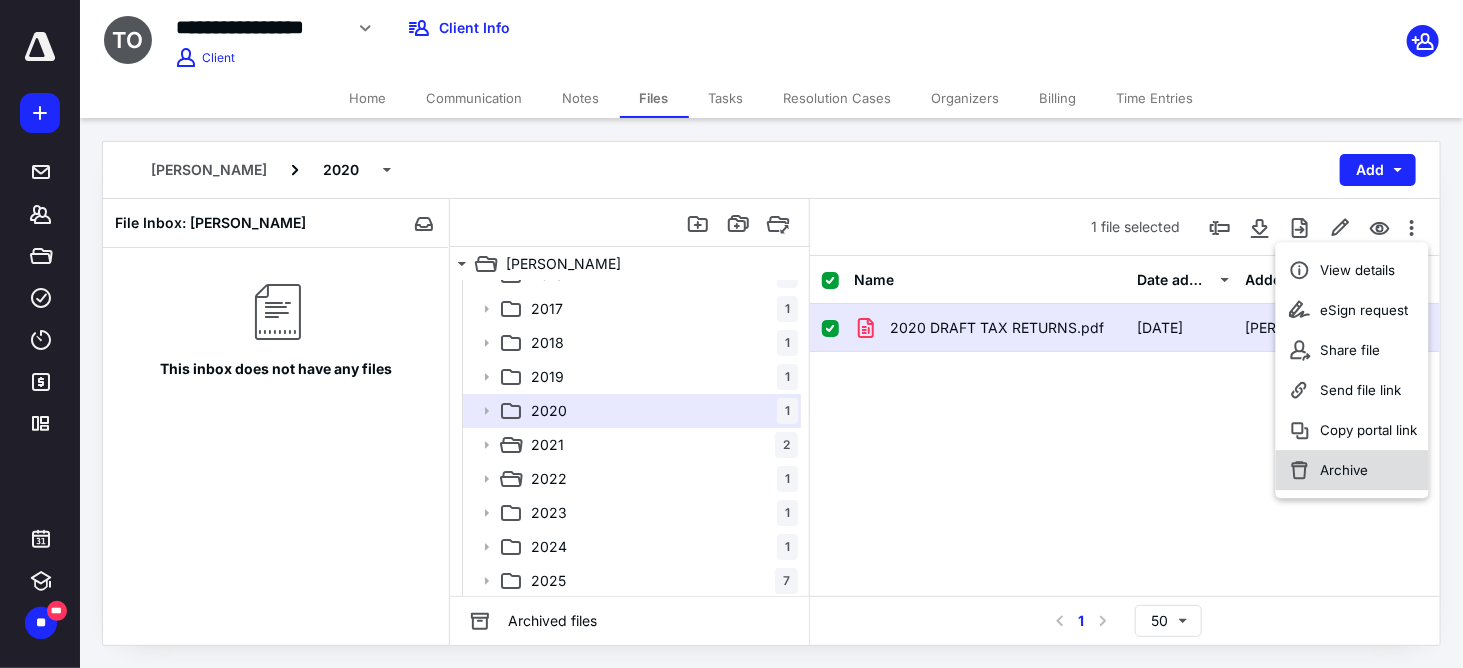 click on "Archive" at bounding box center [1344, 470] 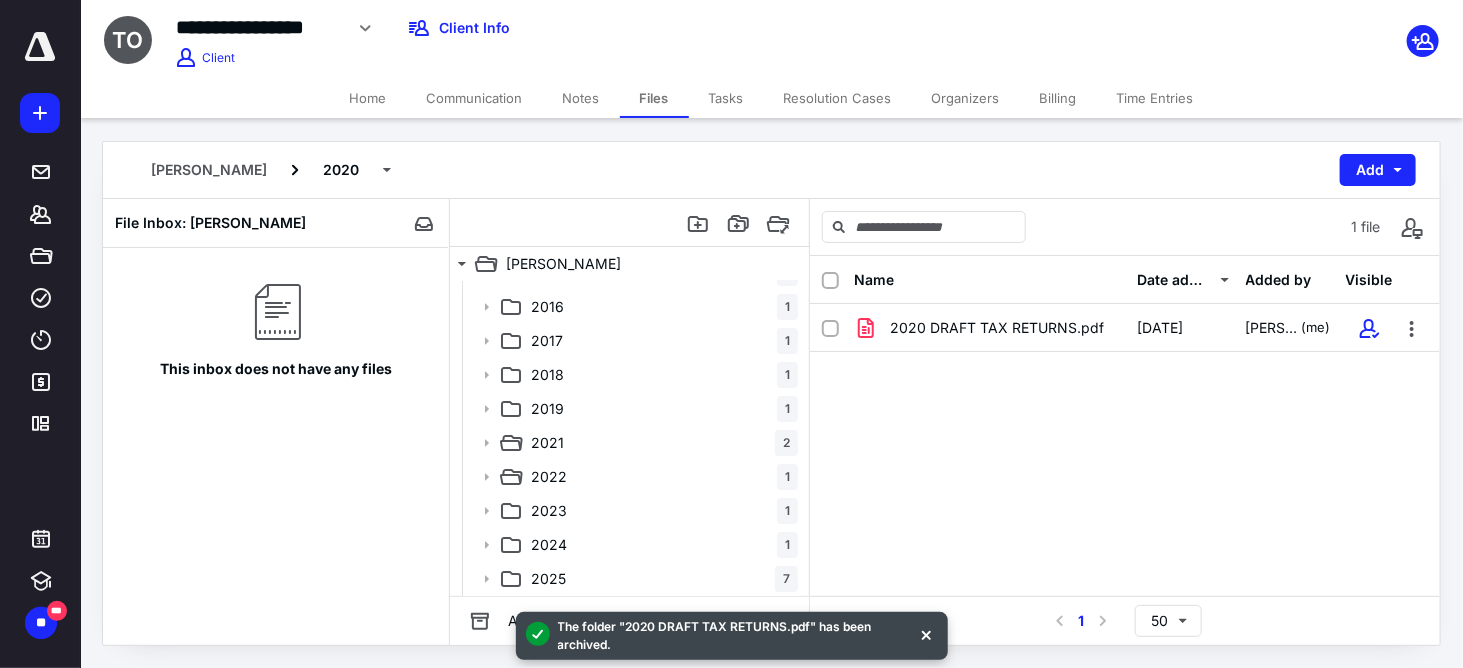 scroll, scrollTop: 57, scrollLeft: 0, axis: vertical 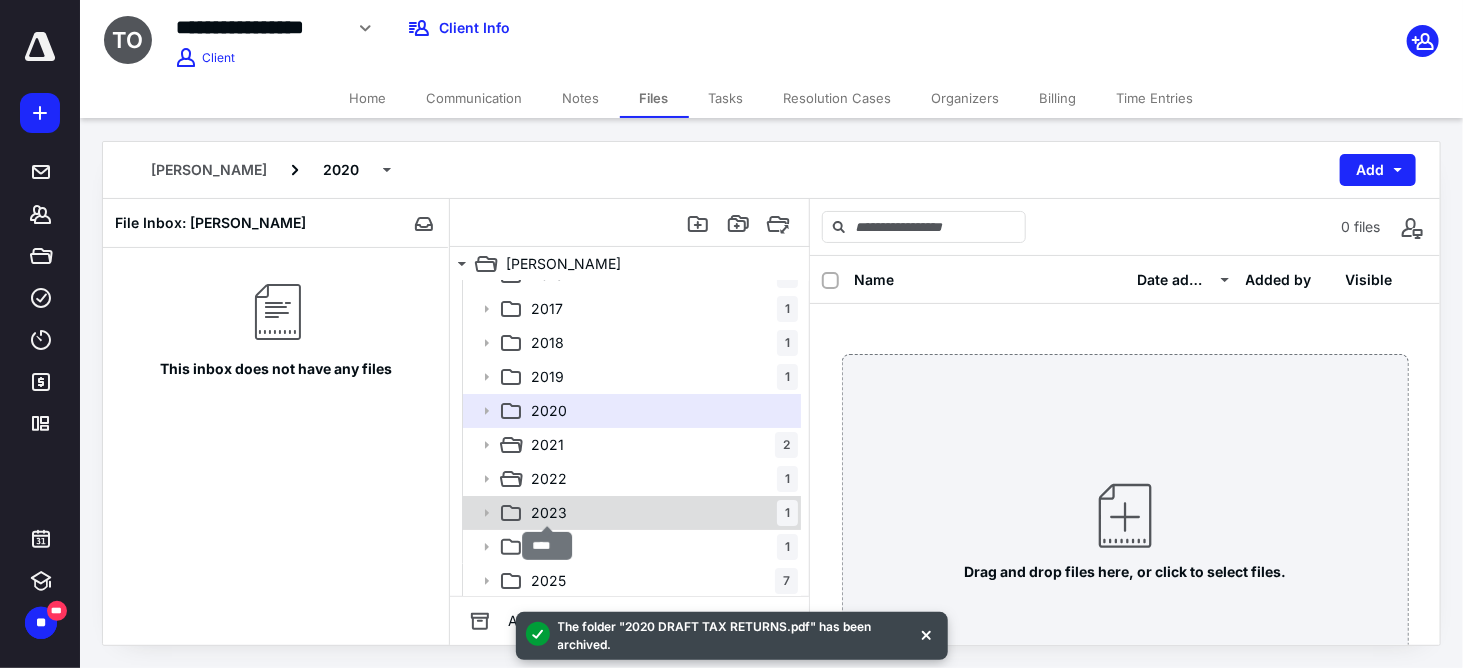 click on "2023" at bounding box center (549, 513) 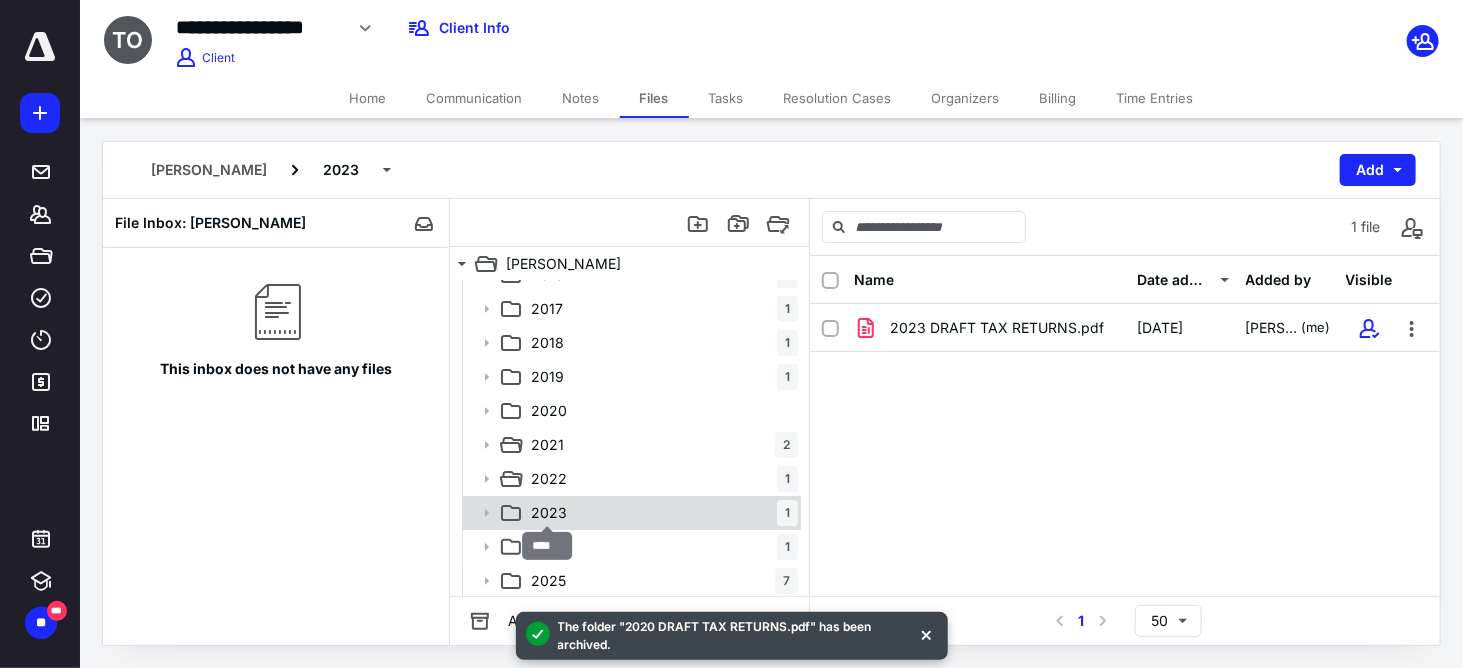 click on "2023" at bounding box center (549, 513) 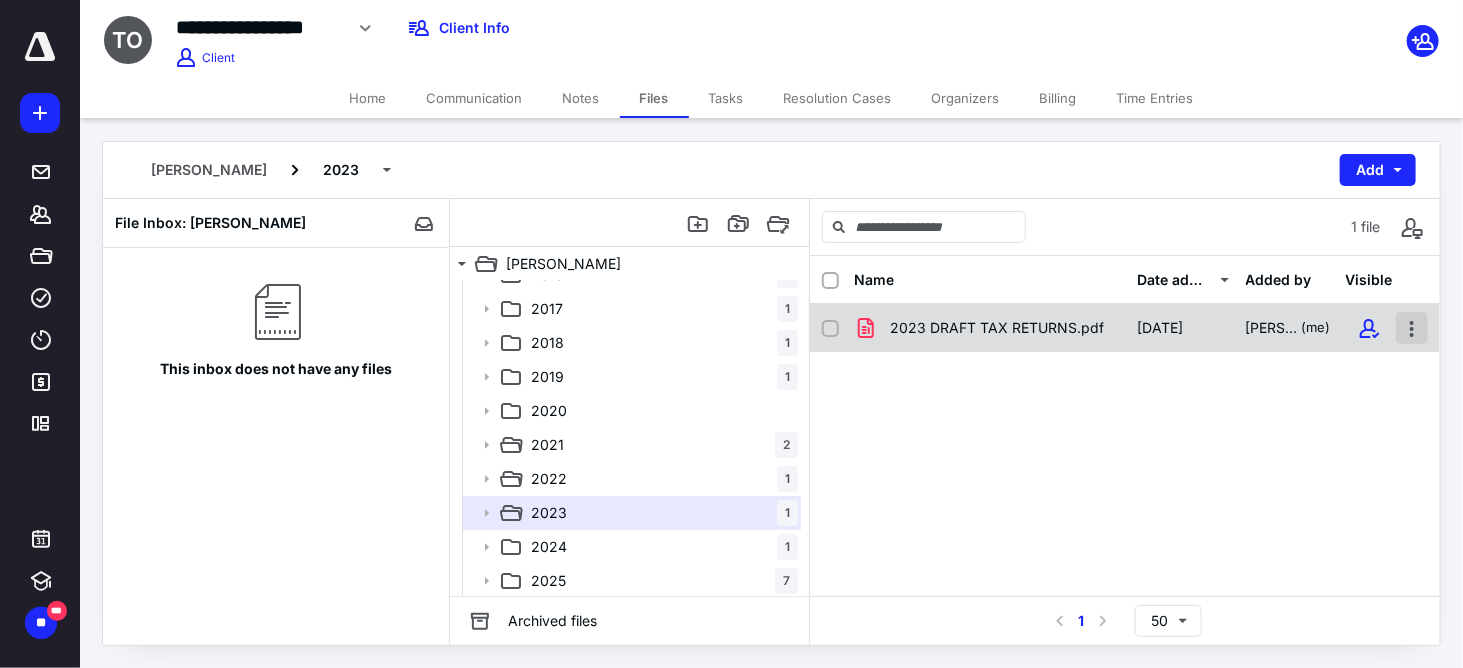 click at bounding box center (1412, 328) 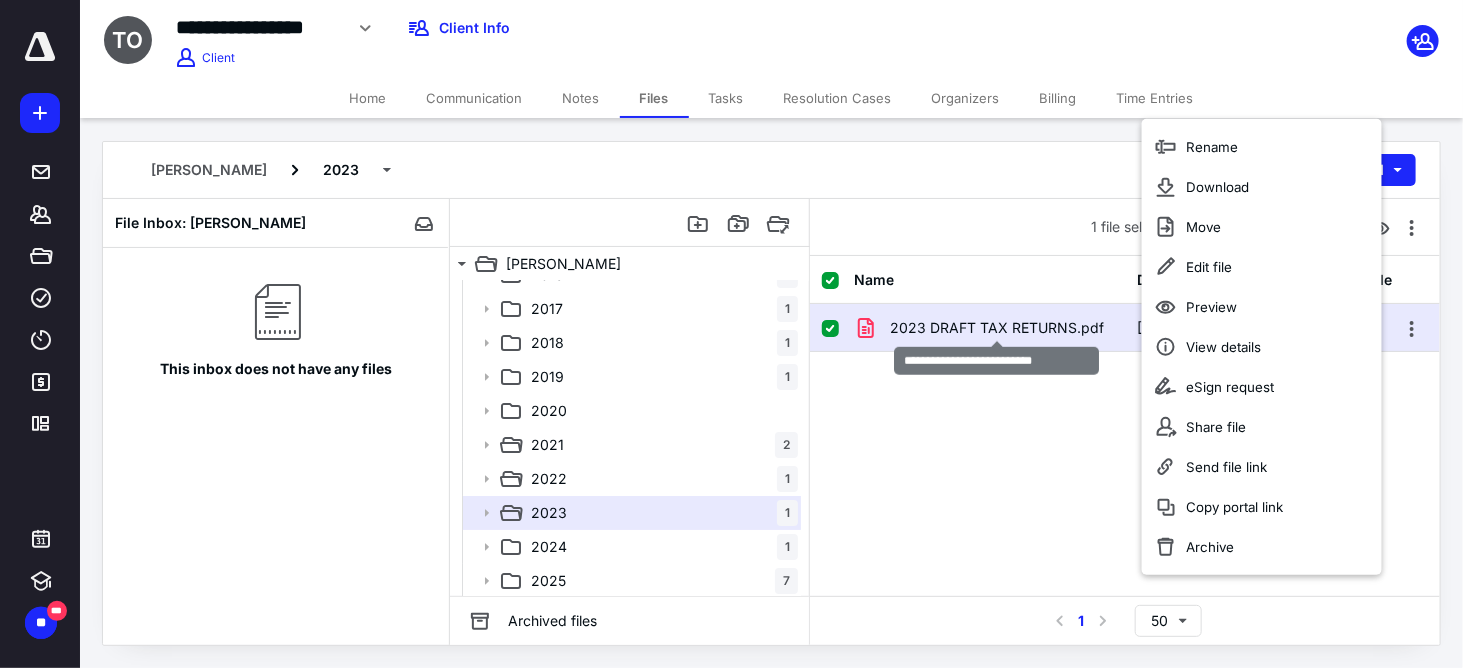 click on "2023 DRAFT TAX RETURNS.pdf" at bounding box center (997, 328) 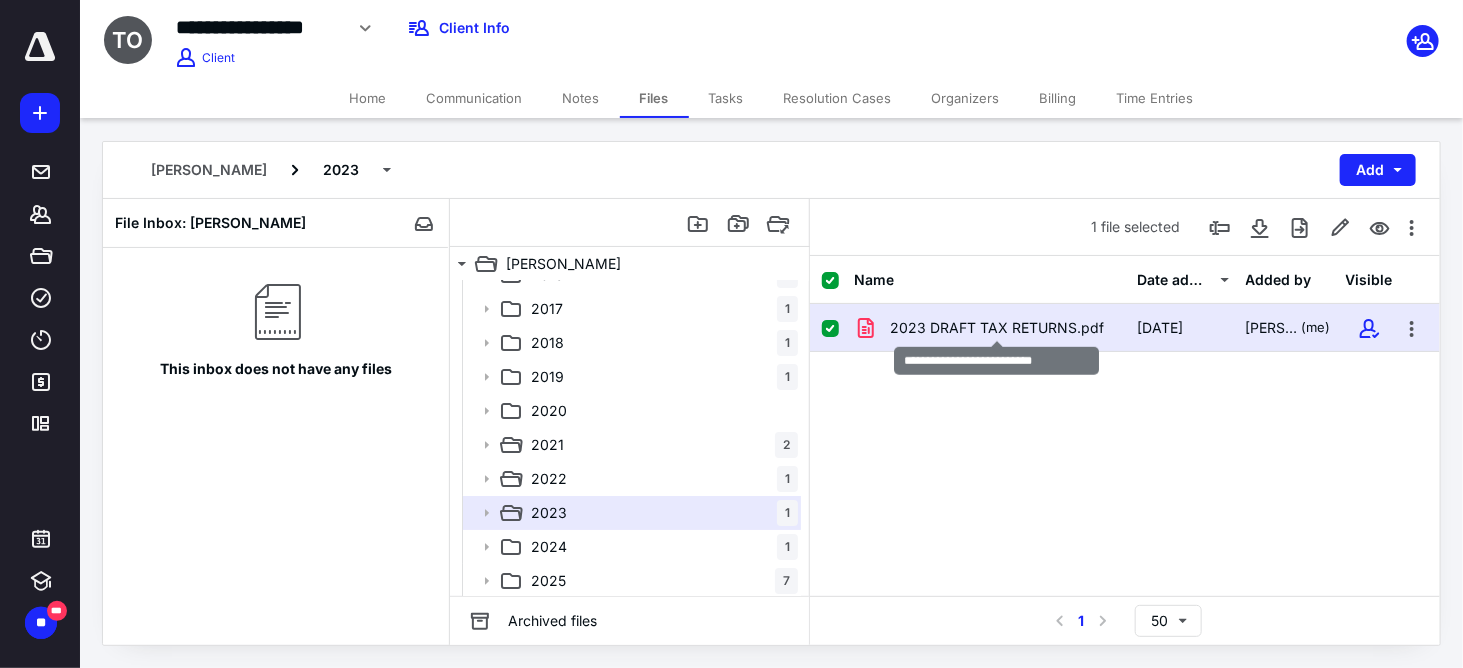 click on "2023 DRAFT TAX RETURNS.pdf" at bounding box center [997, 328] 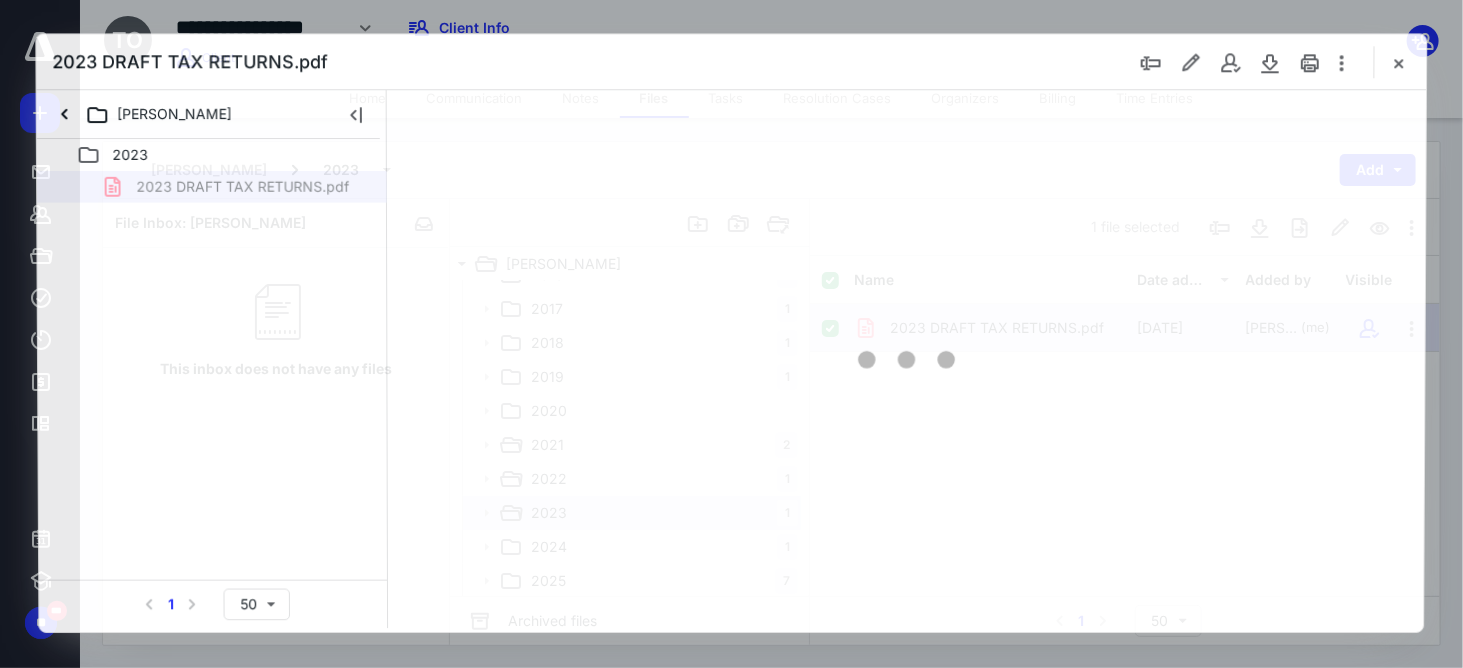 scroll, scrollTop: 0, scrollLeft: 0, axis: both 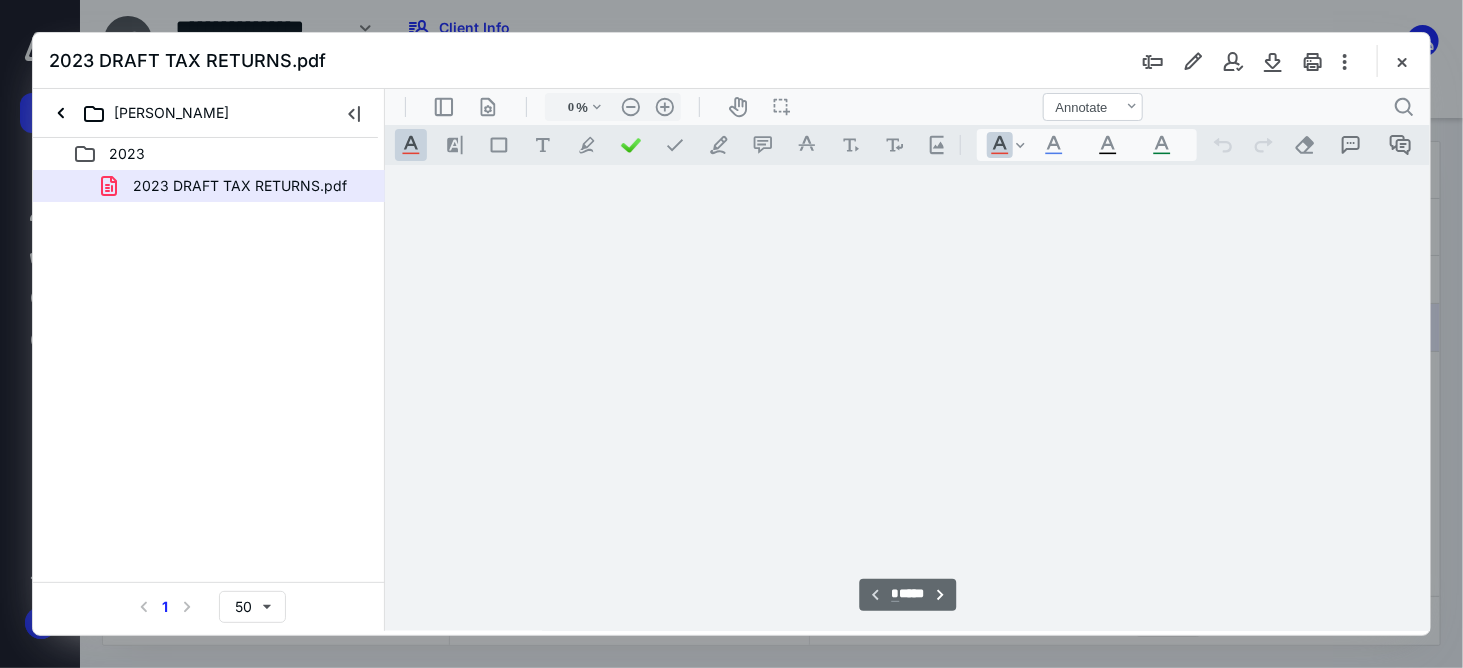 type on "59" 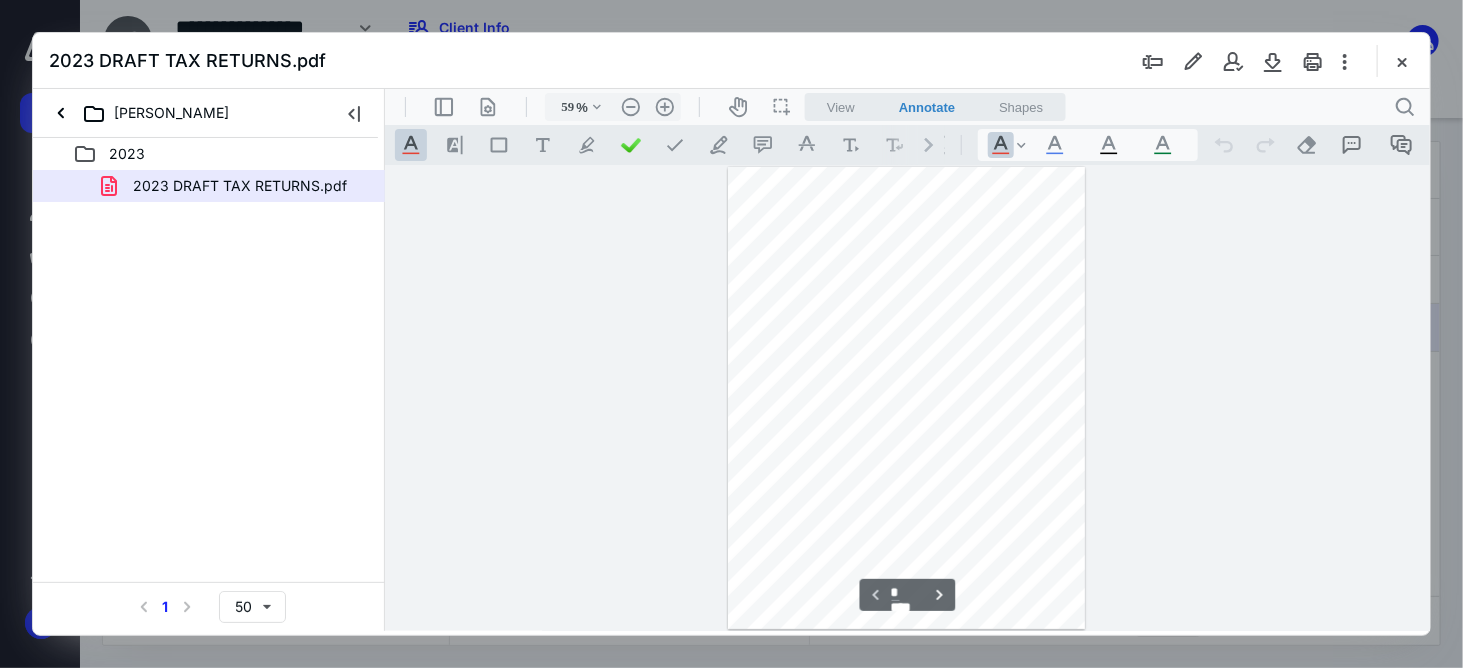 scroll, scrollTop: 78, scrollLeft: 0, axis: vertical 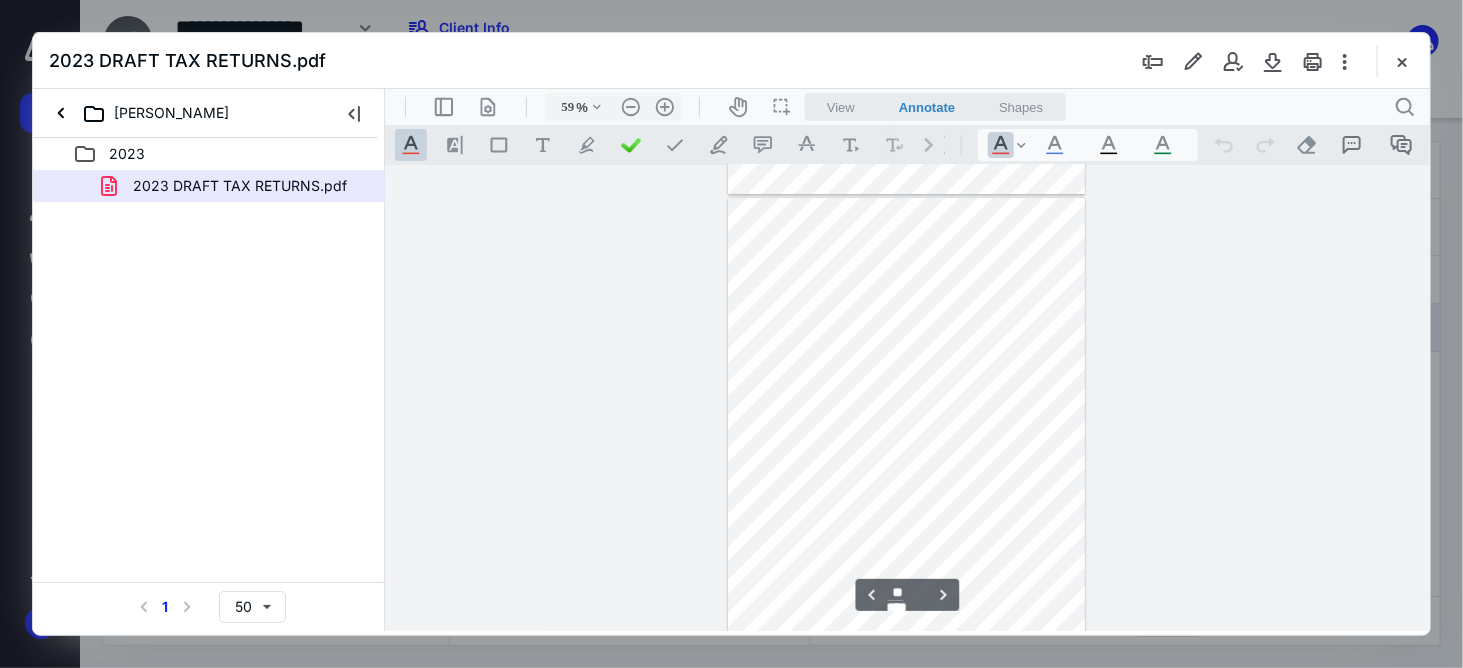 type on "**" 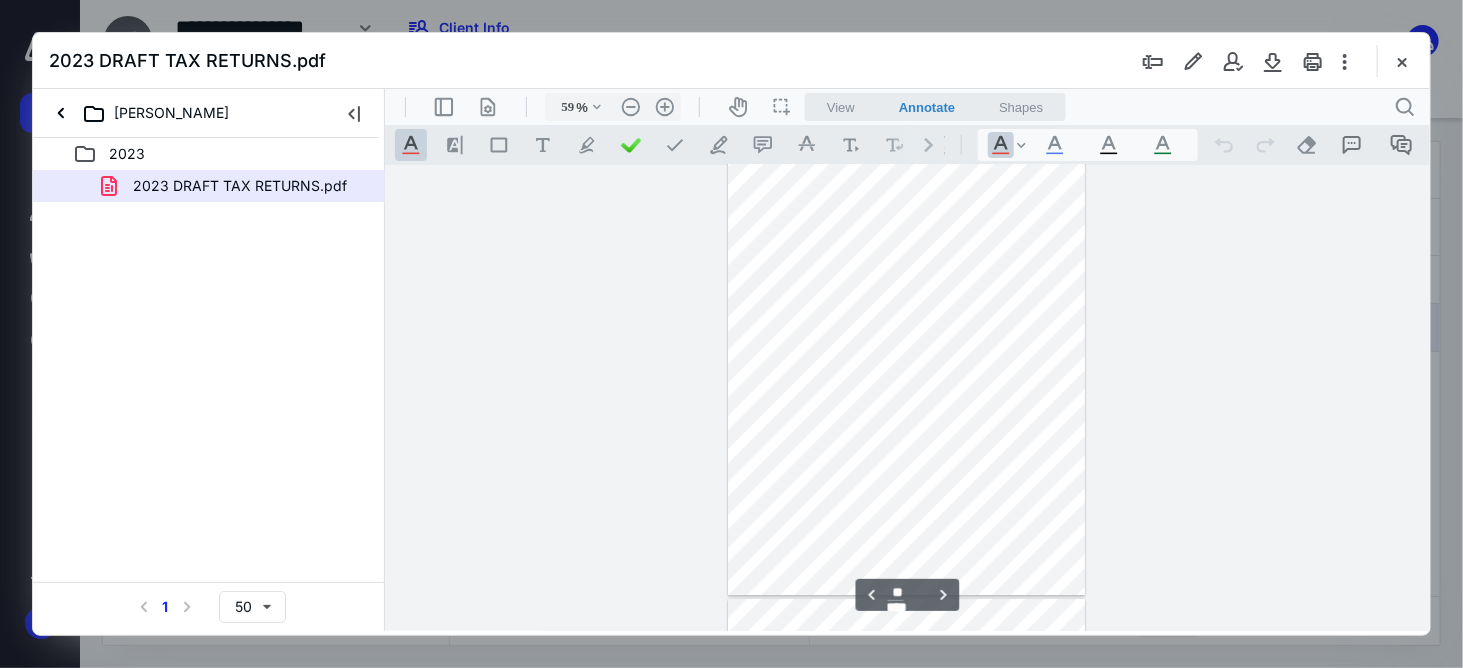 scroll, scrollTop: 23234, scrollLeft: 0, axis: vertical 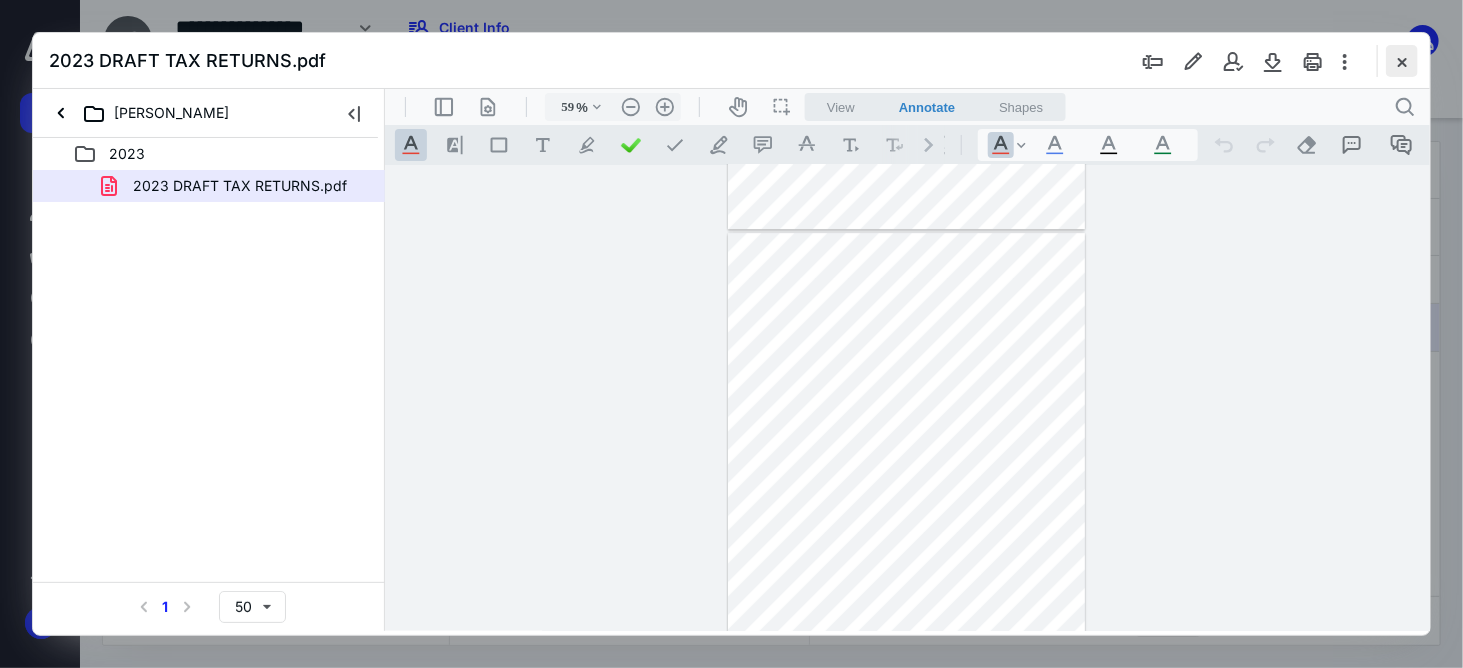 click at bounding box center [1402, 61] 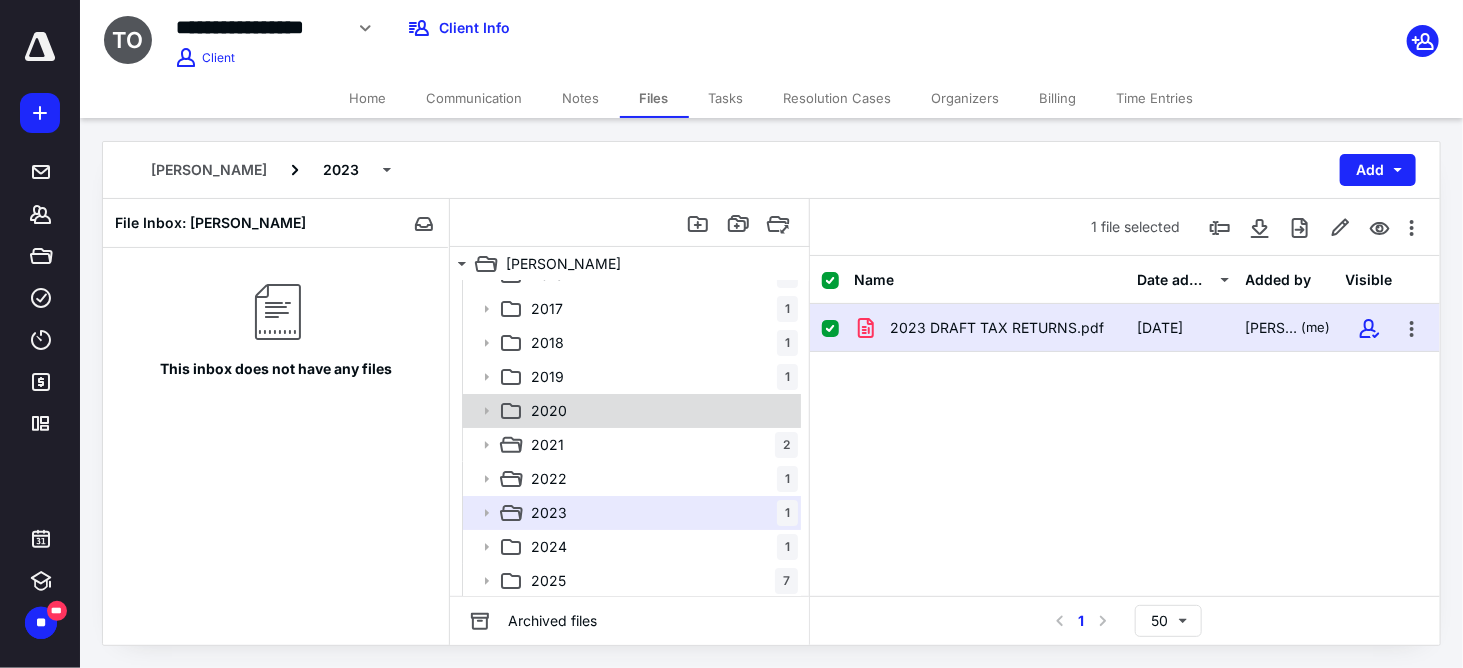 click 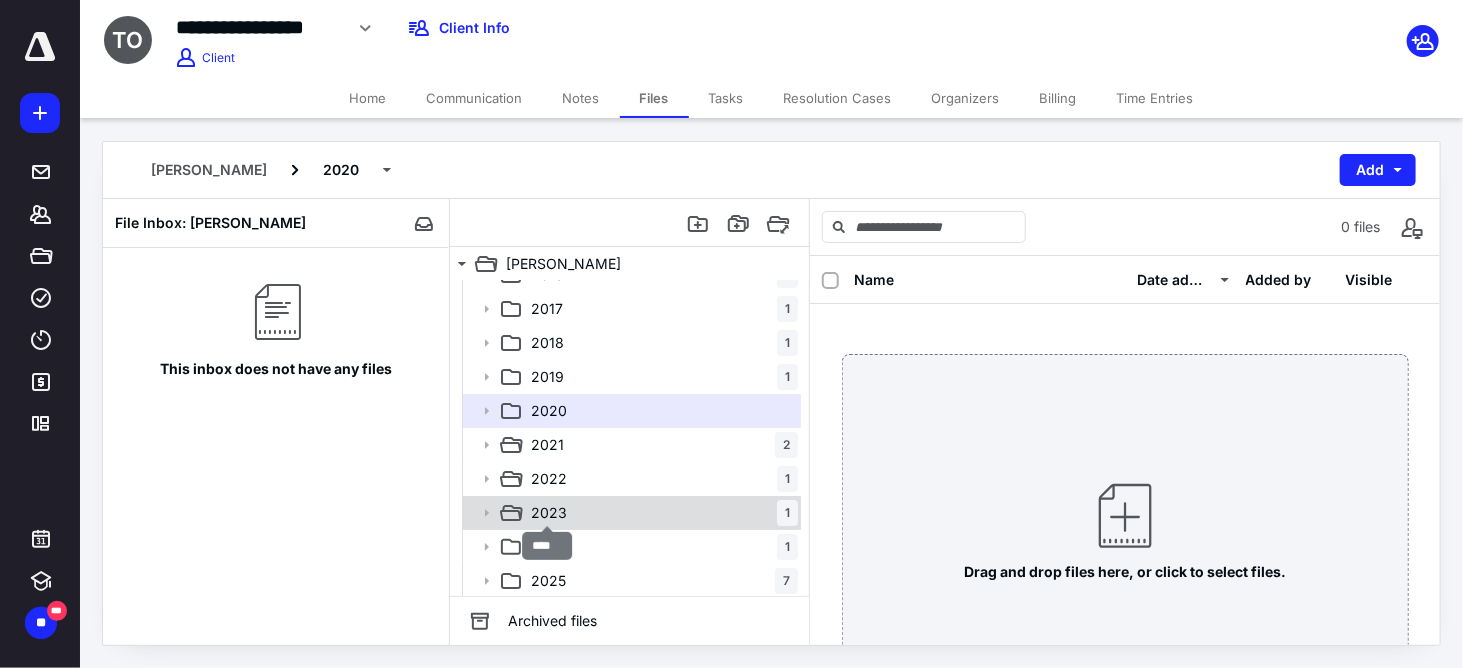 click on "2023" at bounding box center [549, 513] 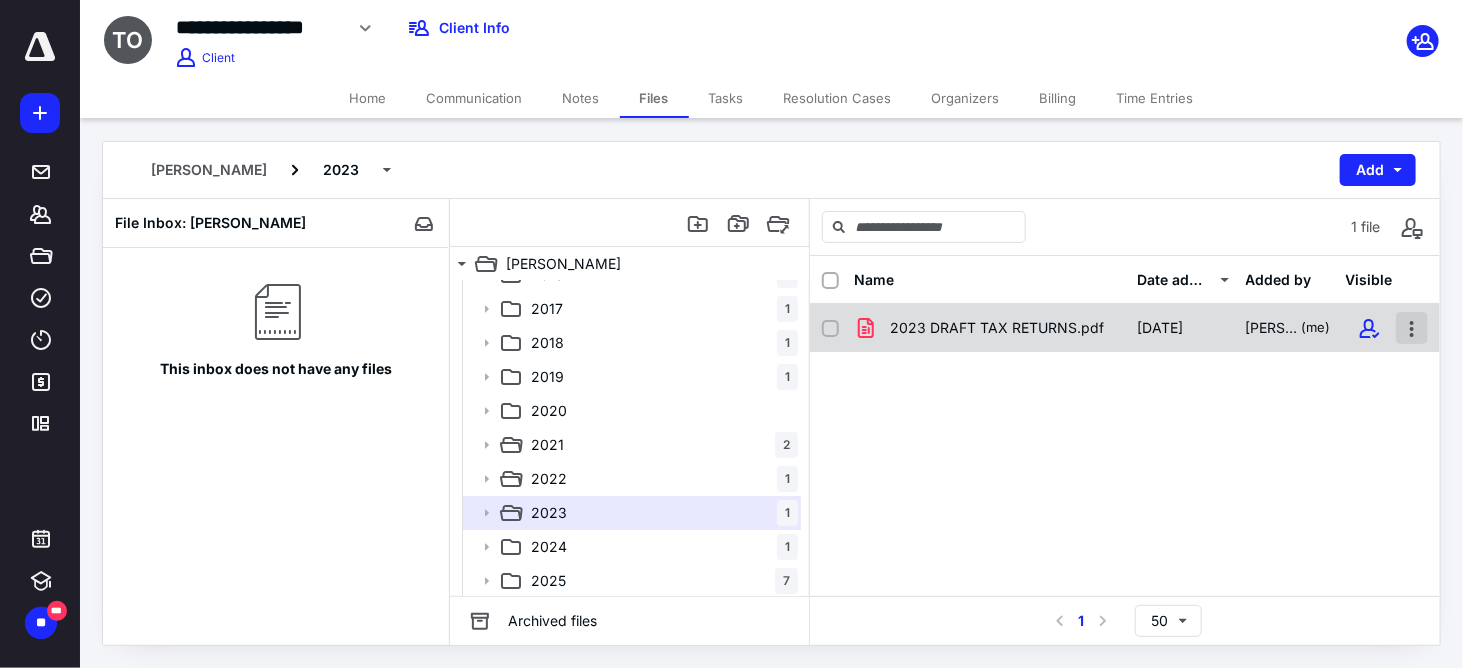 click at bounding box center [1412, 328] 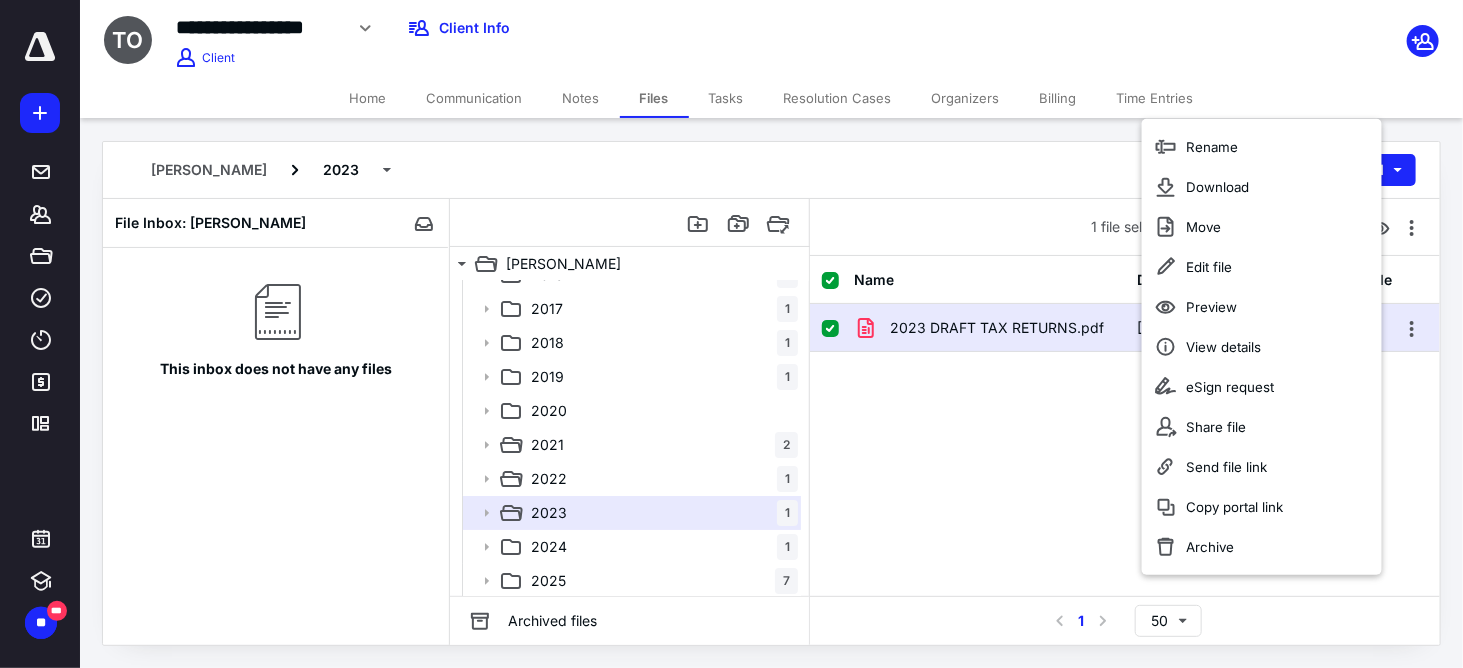 click on "2023 DRAFT TAX RETURNS.pdf [DATE] [PERSON_NAME]  (me)" at bounding box center [1125, 328] 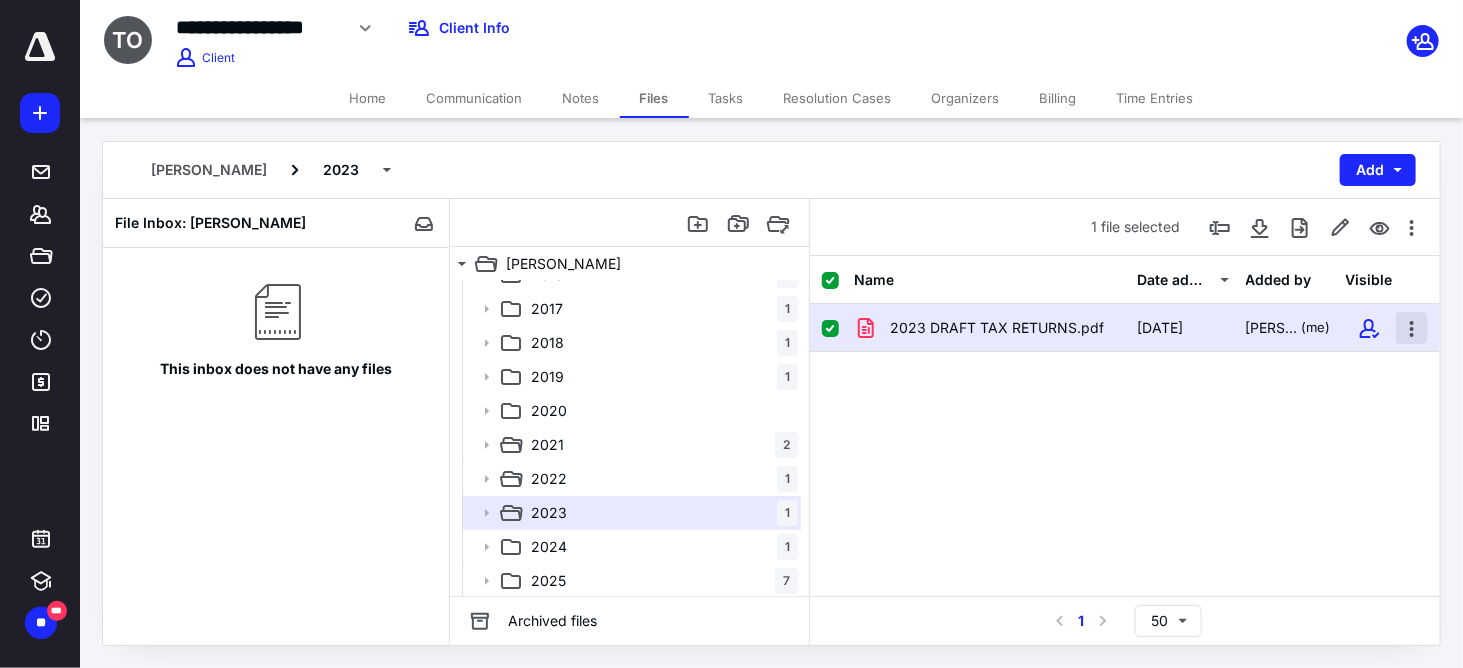 click at bounding box center [1412, 328] 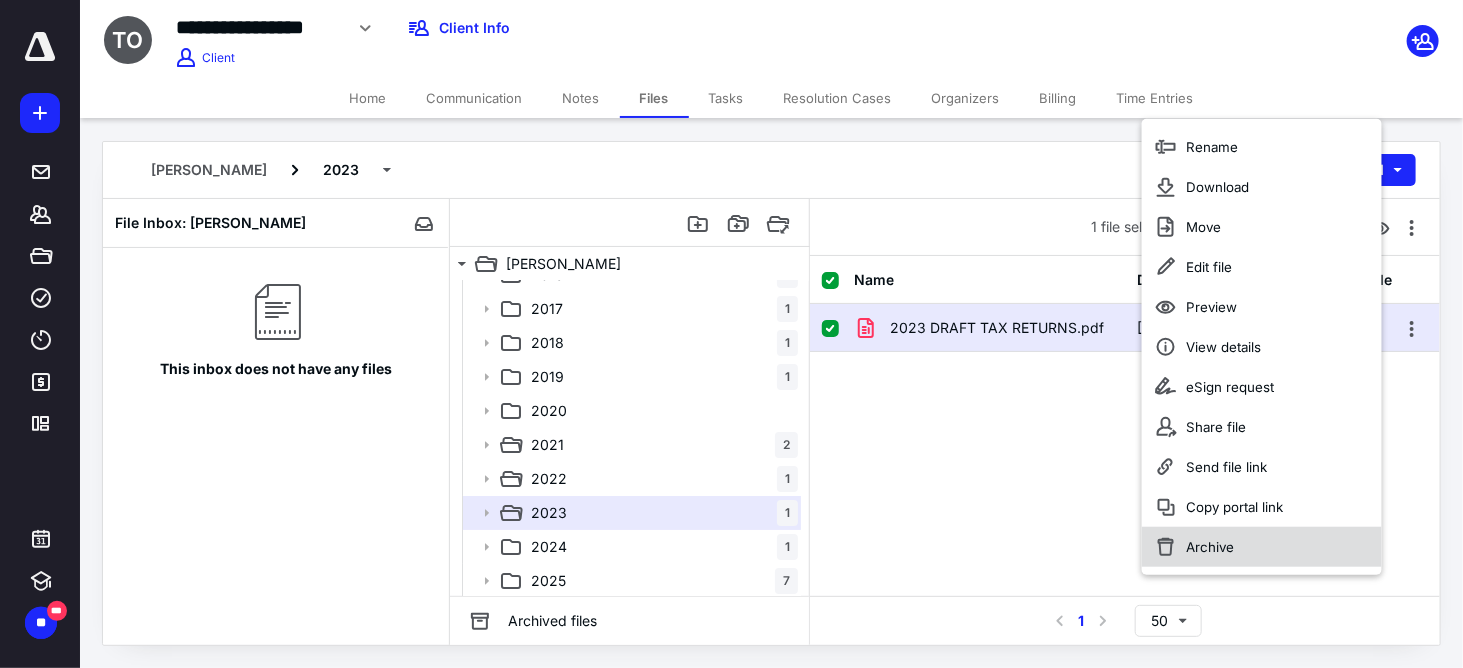 click on "Archive" at bounding box center (1210, 547) 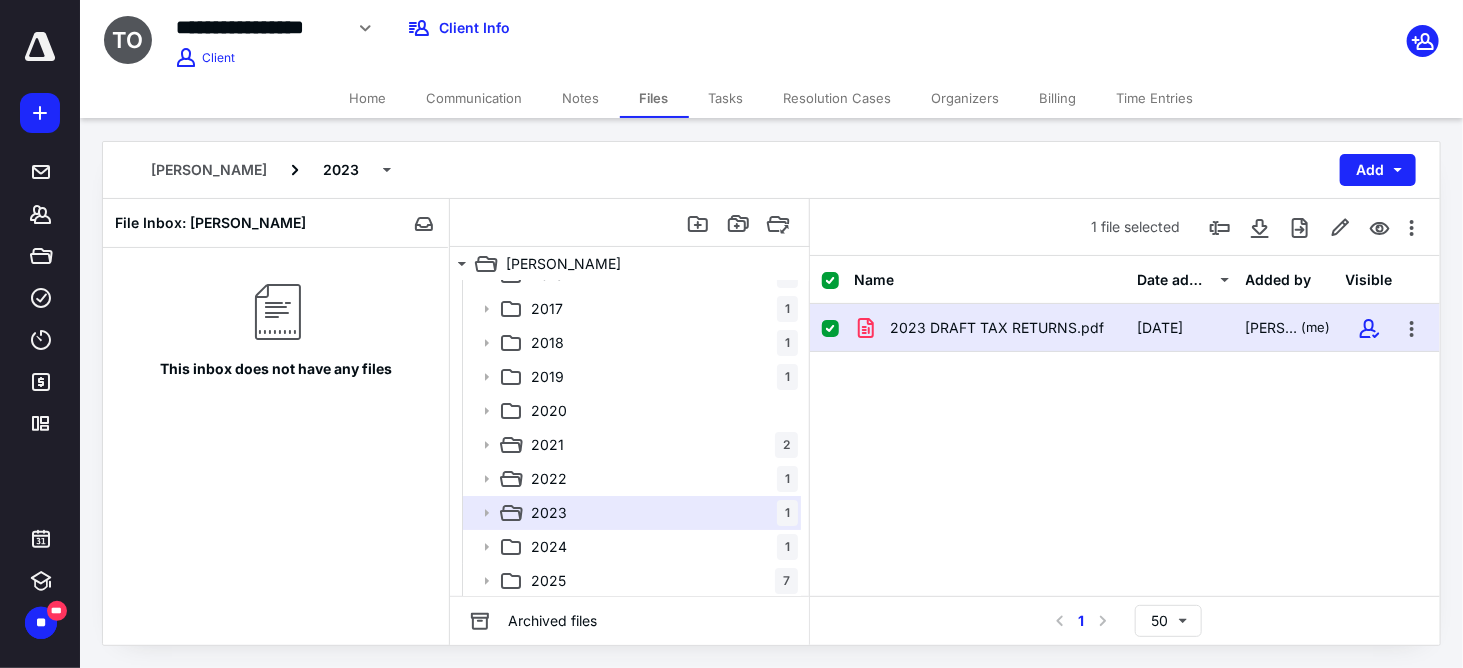 checkbox on "false" 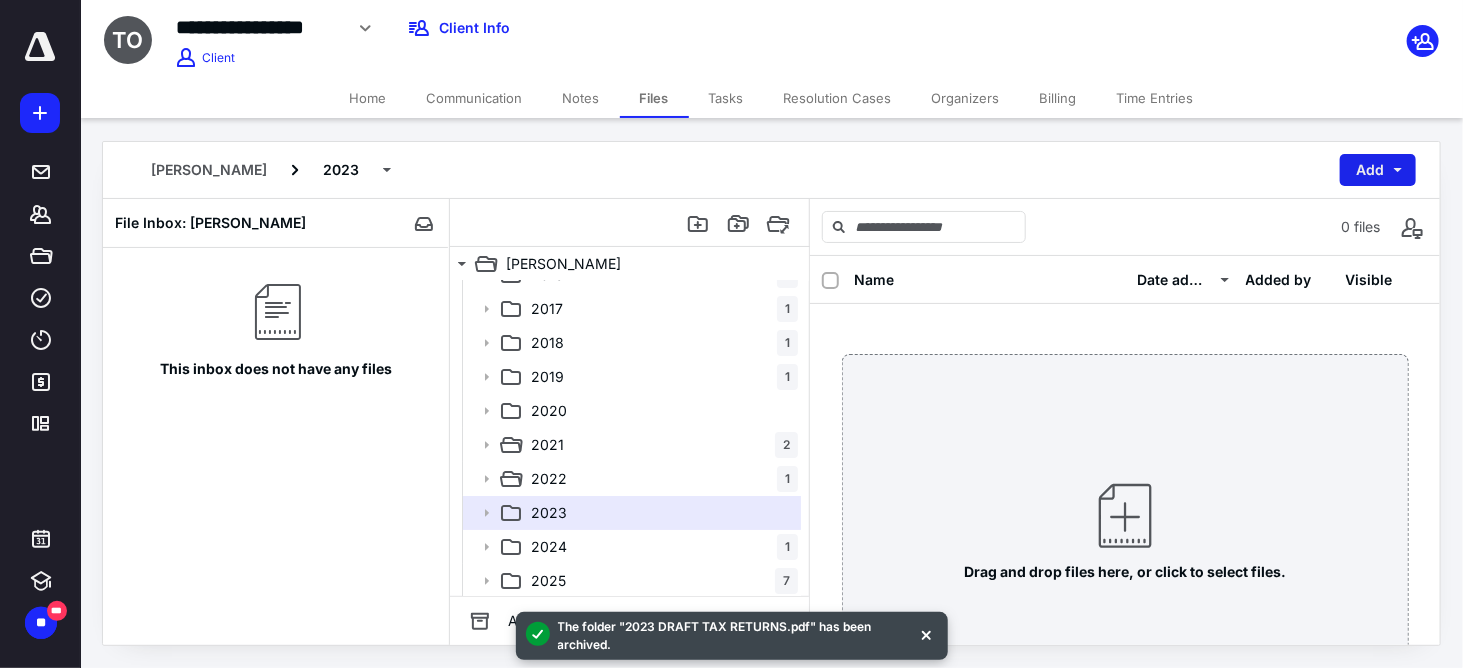 click on "Add" at bounding box center (1378, 170) 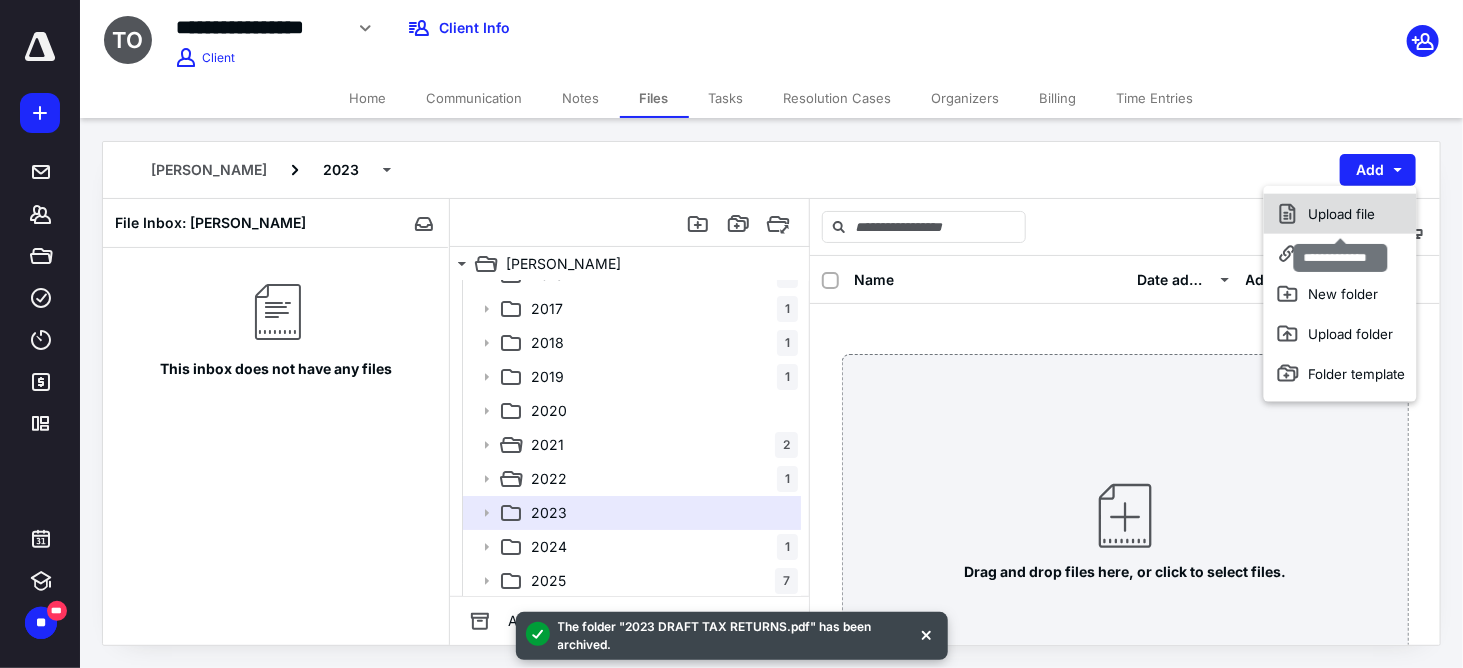 click on "Upload file" at bounding box center [1340, 214] 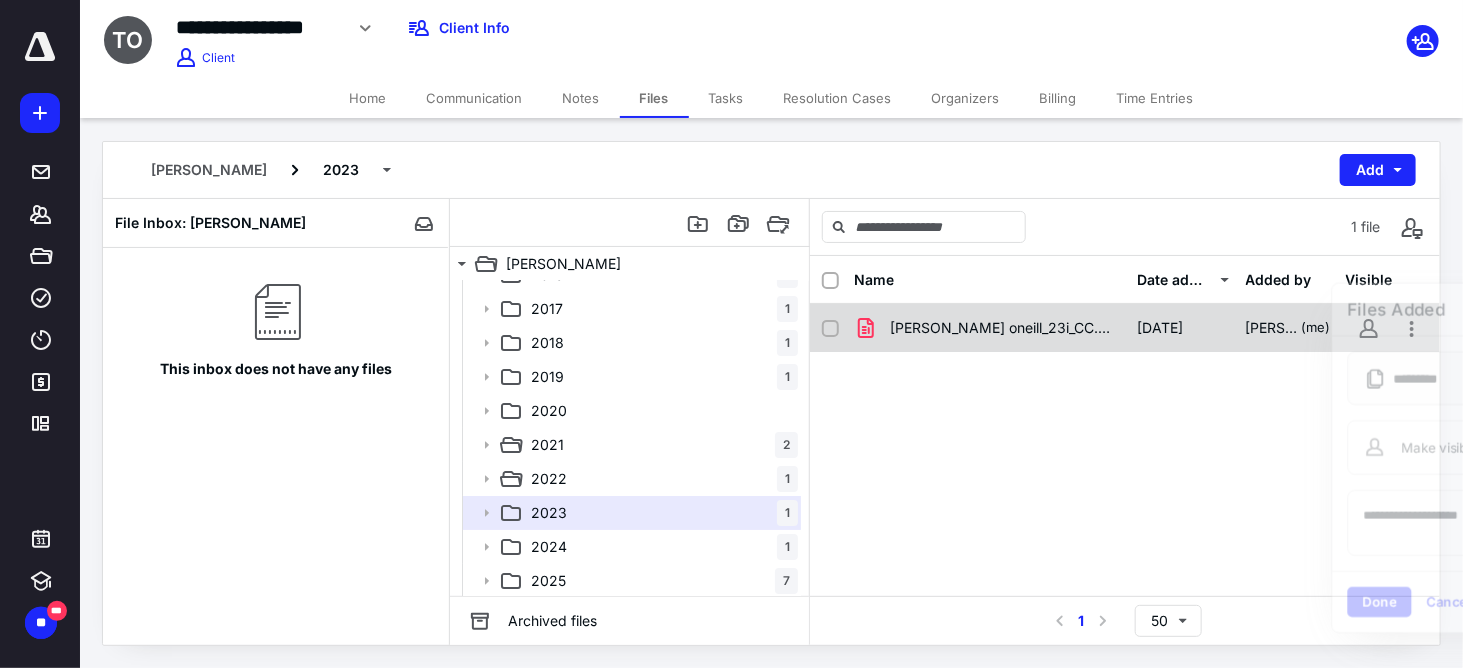 checkbox on "true" 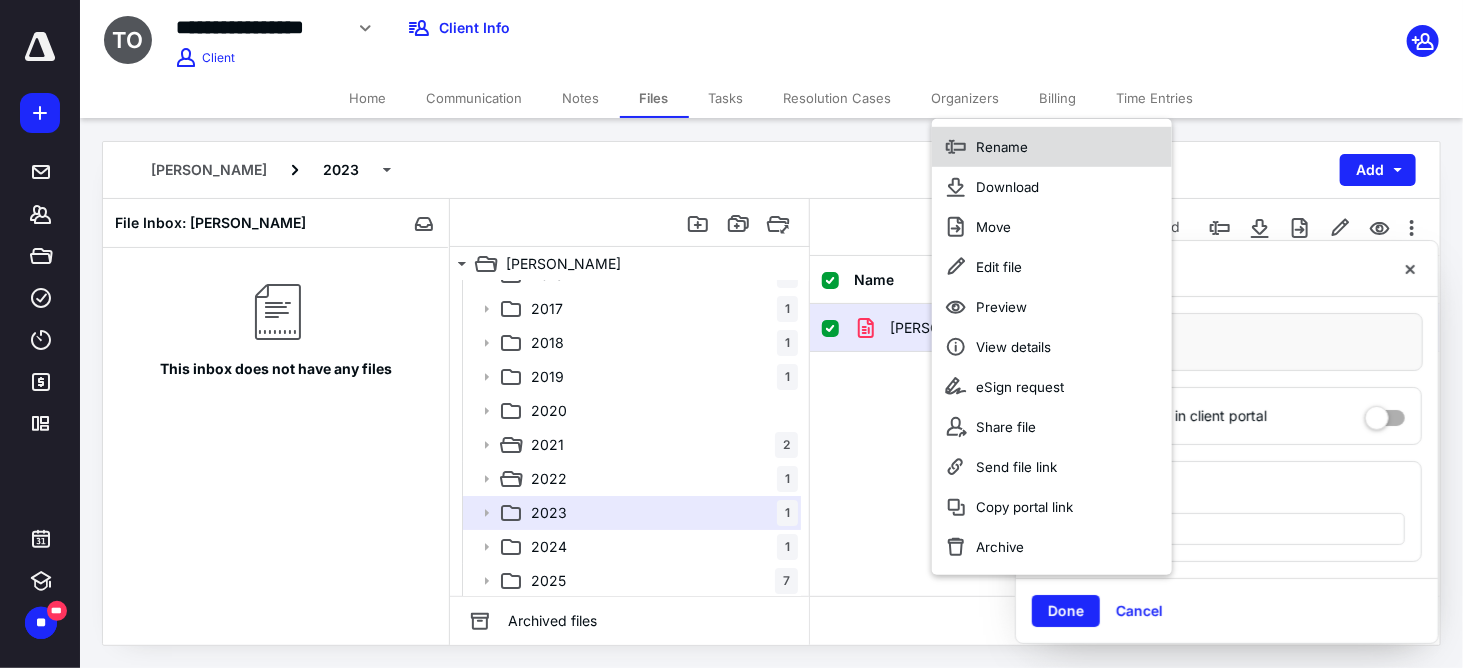 click on "Rename" at bounding box center (1002, 147) 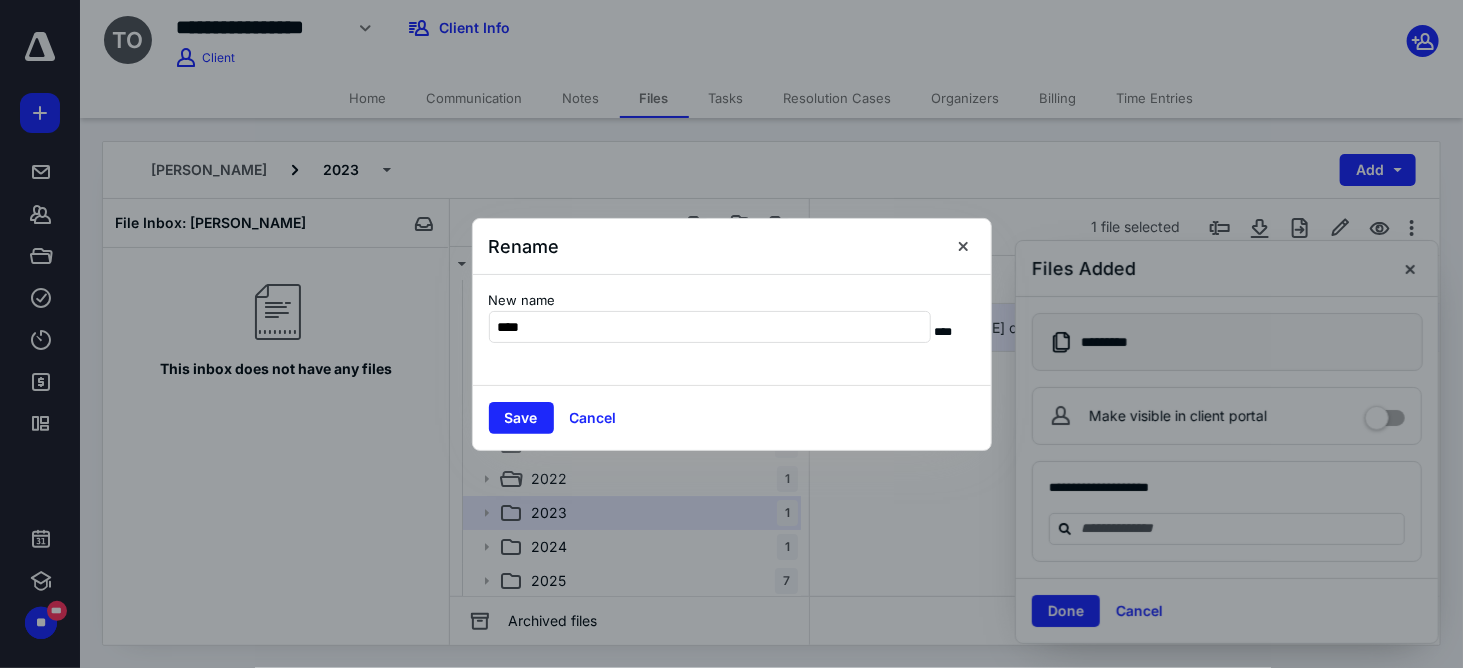 type on "**********" 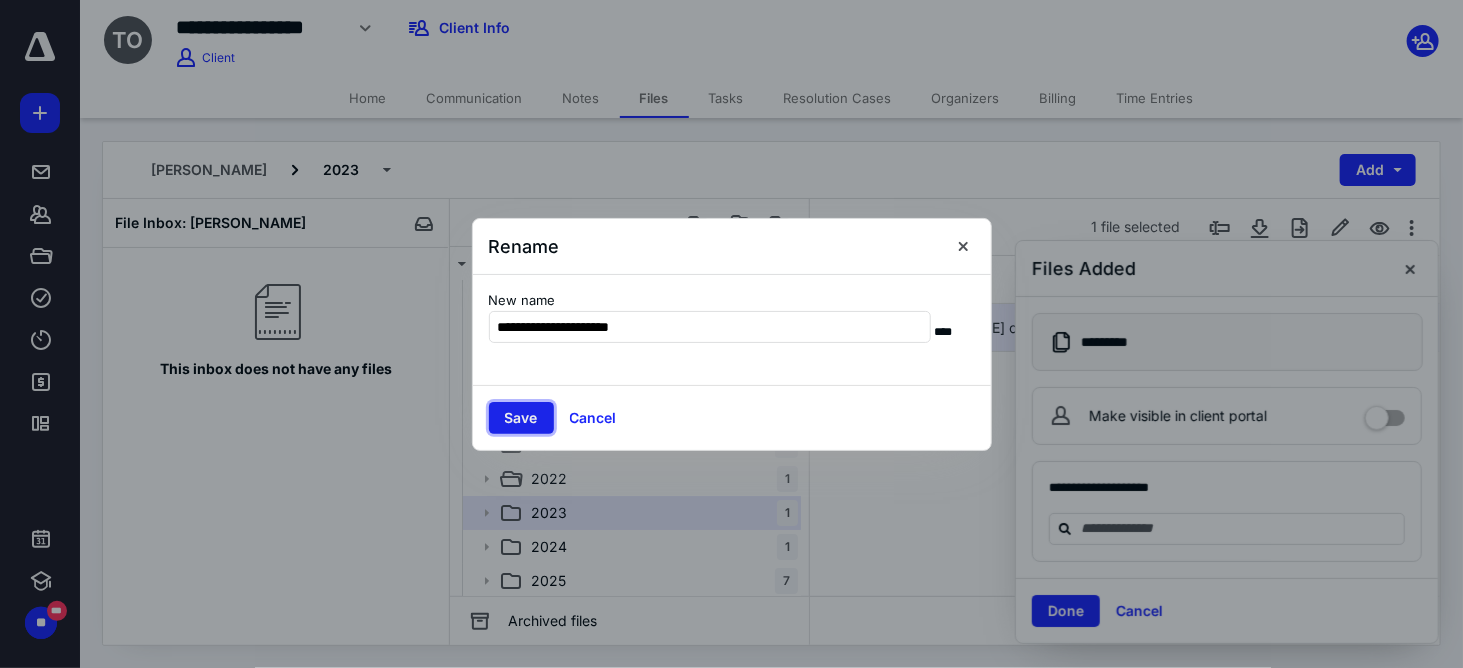 click on "Save" at bounding box center (521, 418) 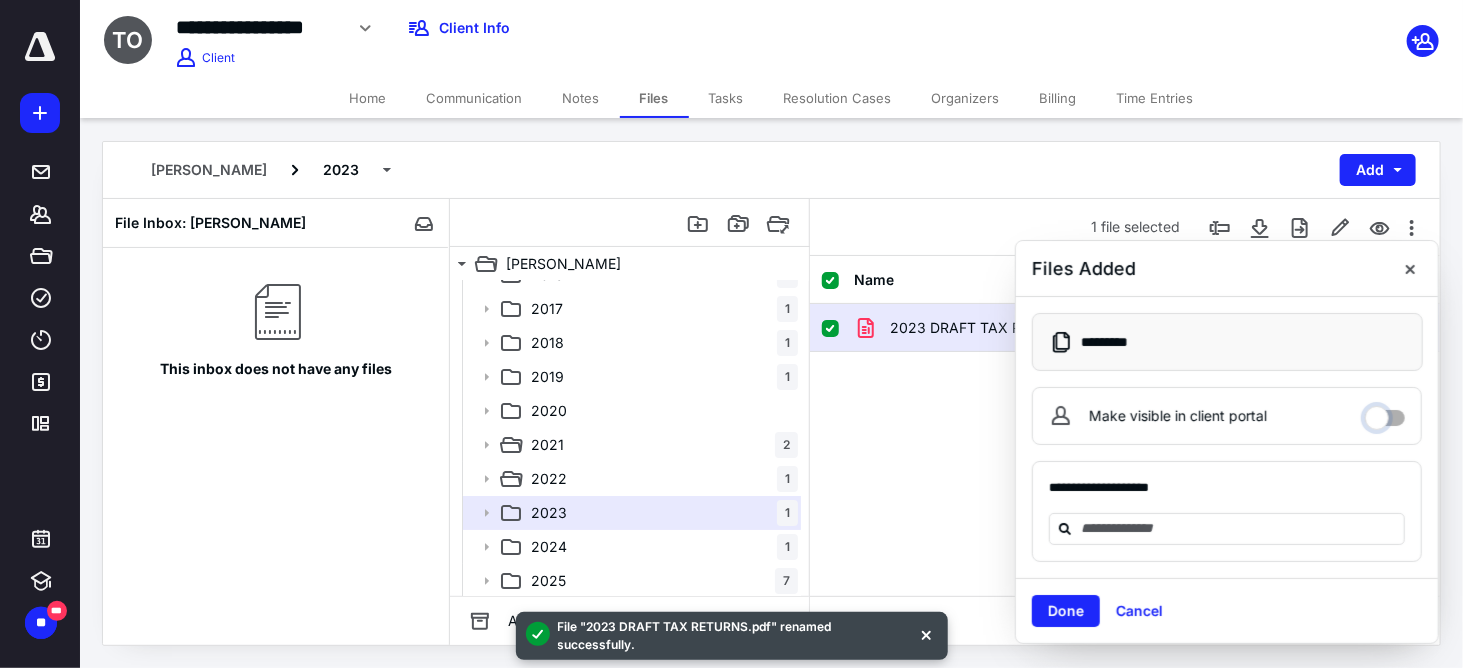 click on "Make visible in client portal" at bounding box center [1385, 413] 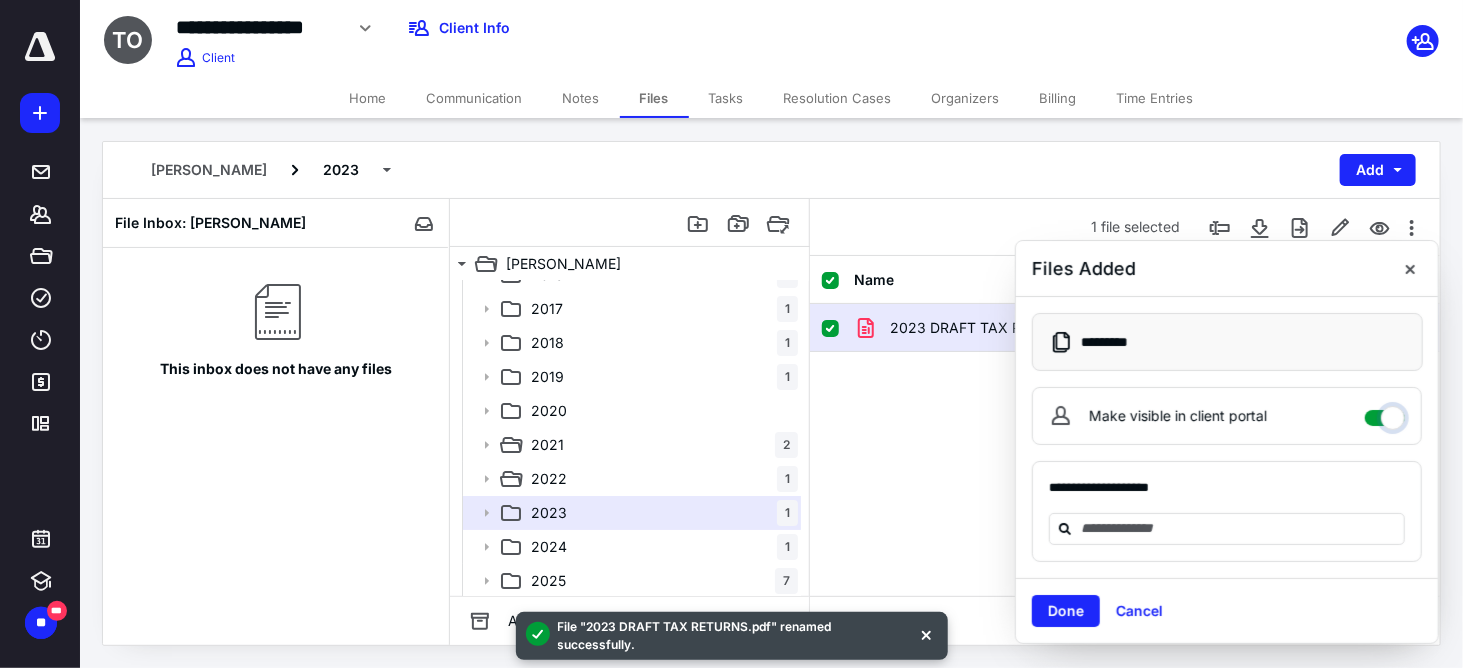 checkbox on "****" 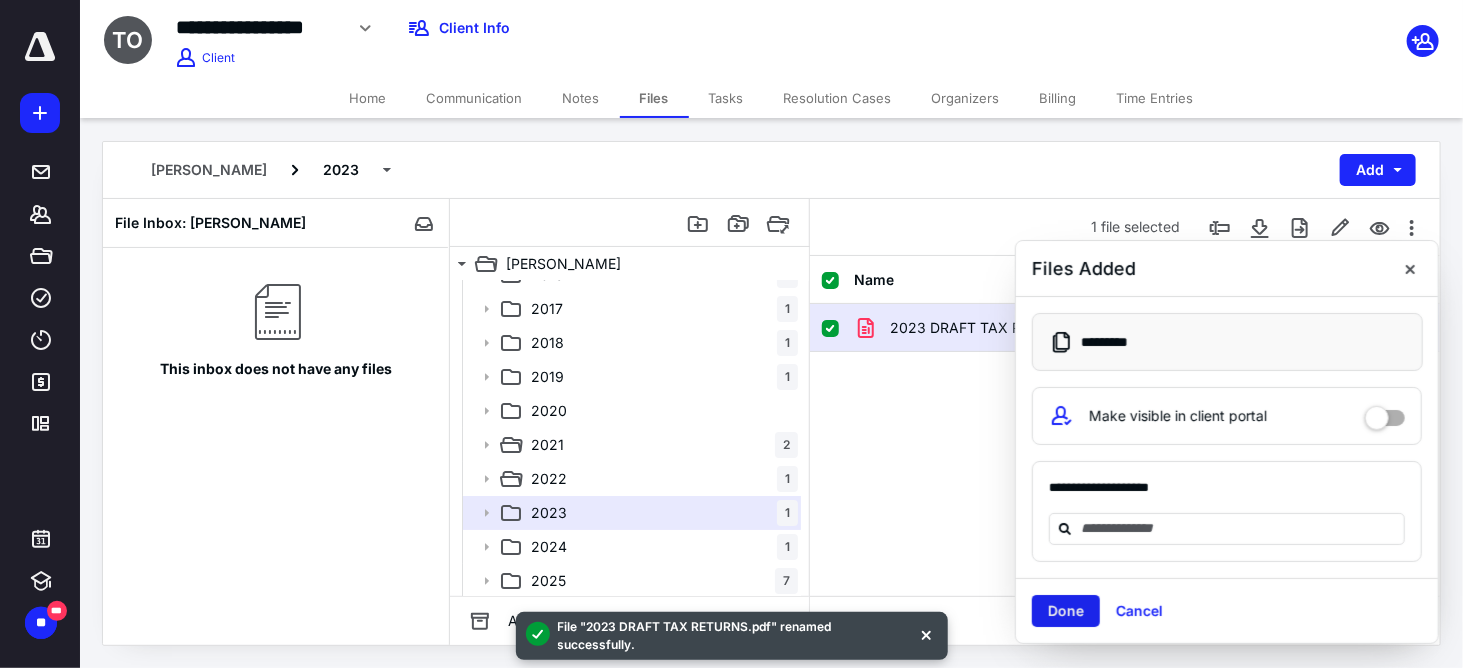 click on "Done" at bounding box center [1066, 611] 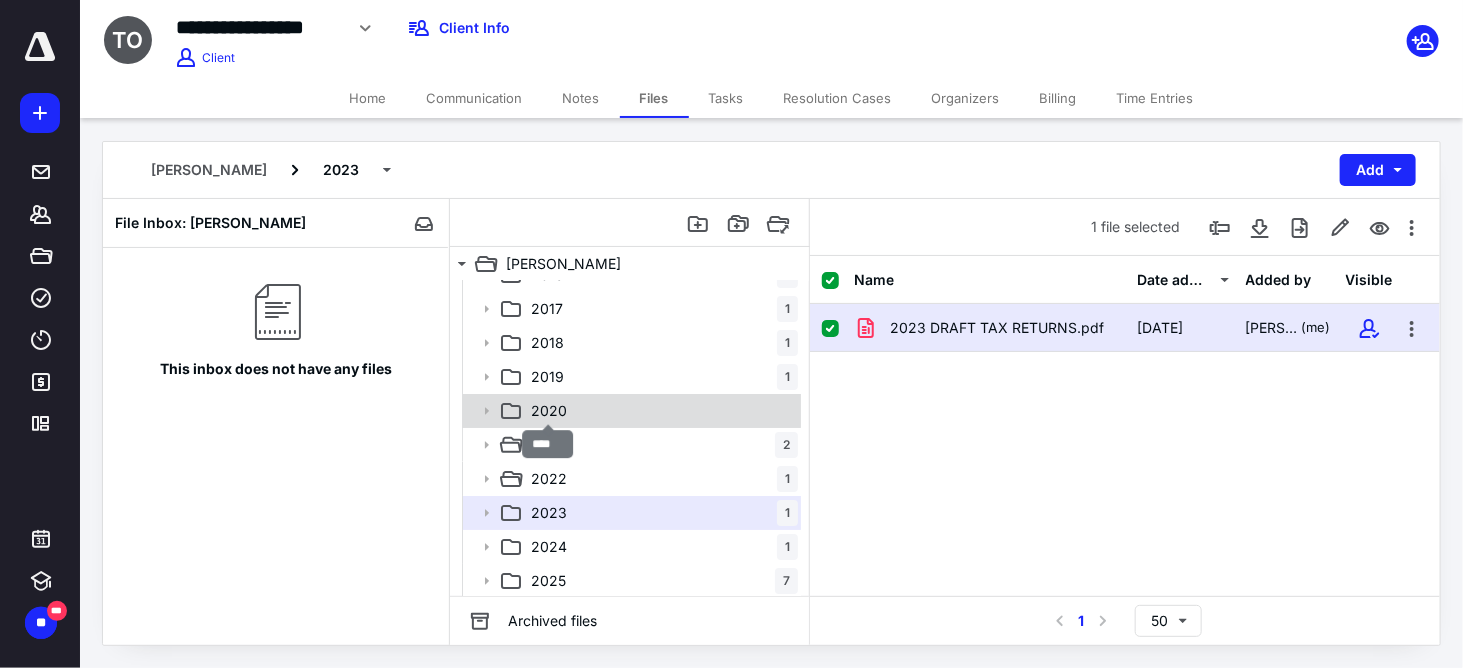 click on "2020" at bounding box center (549, 411) 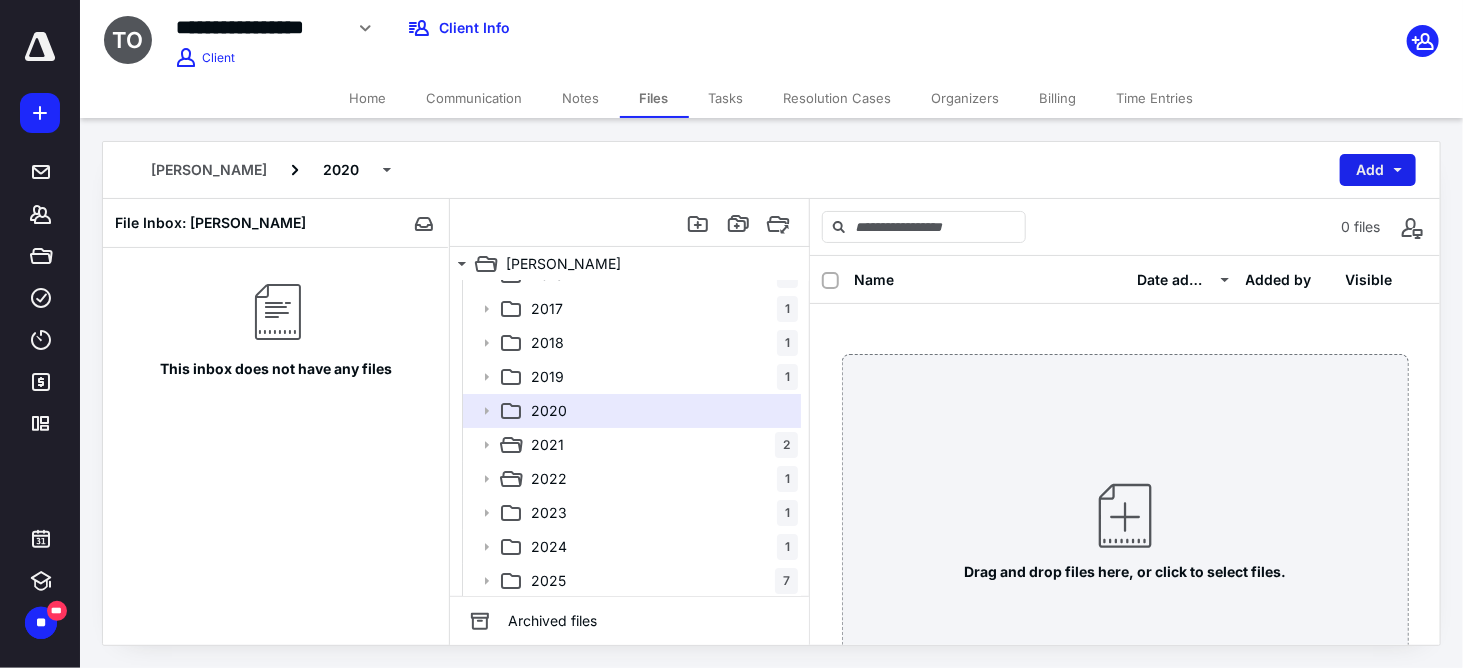 click on "Add" at bounding box center (1378, 170) 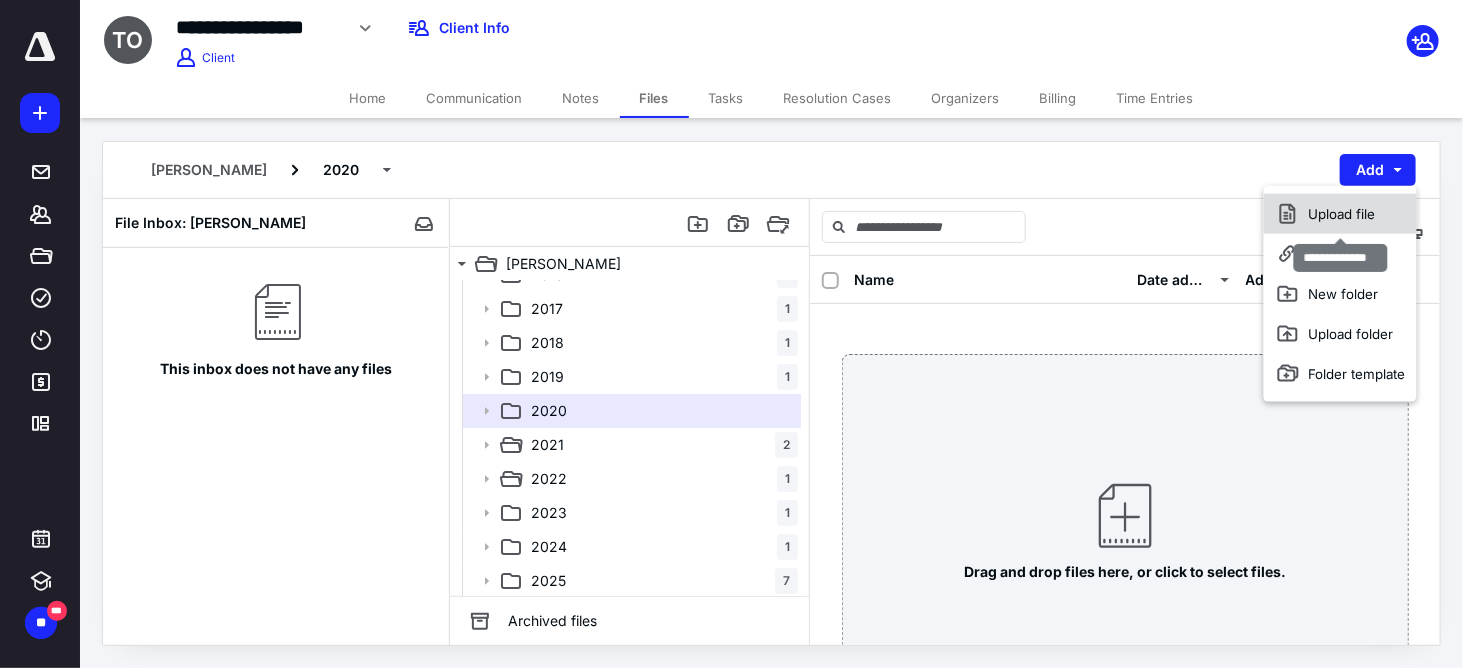 click on "Upload file" at bounding box center [1340, 214] 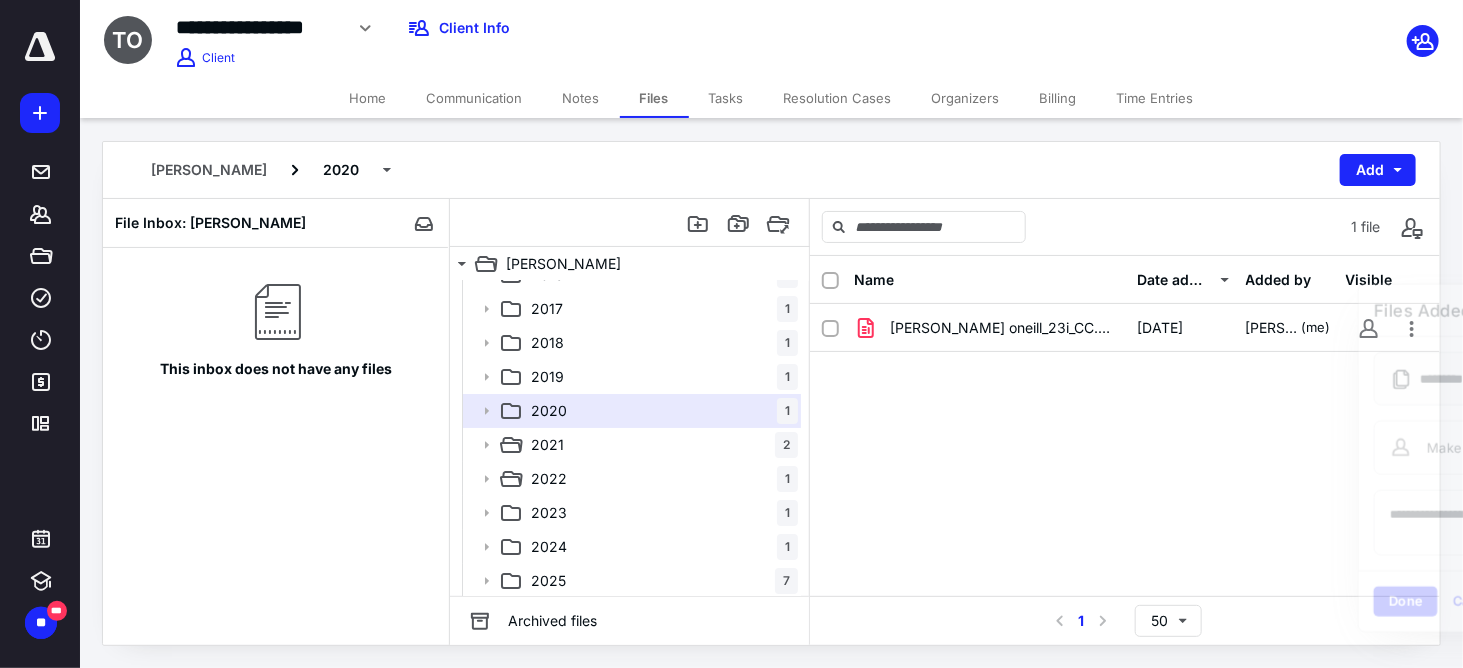 checkbox on "true" 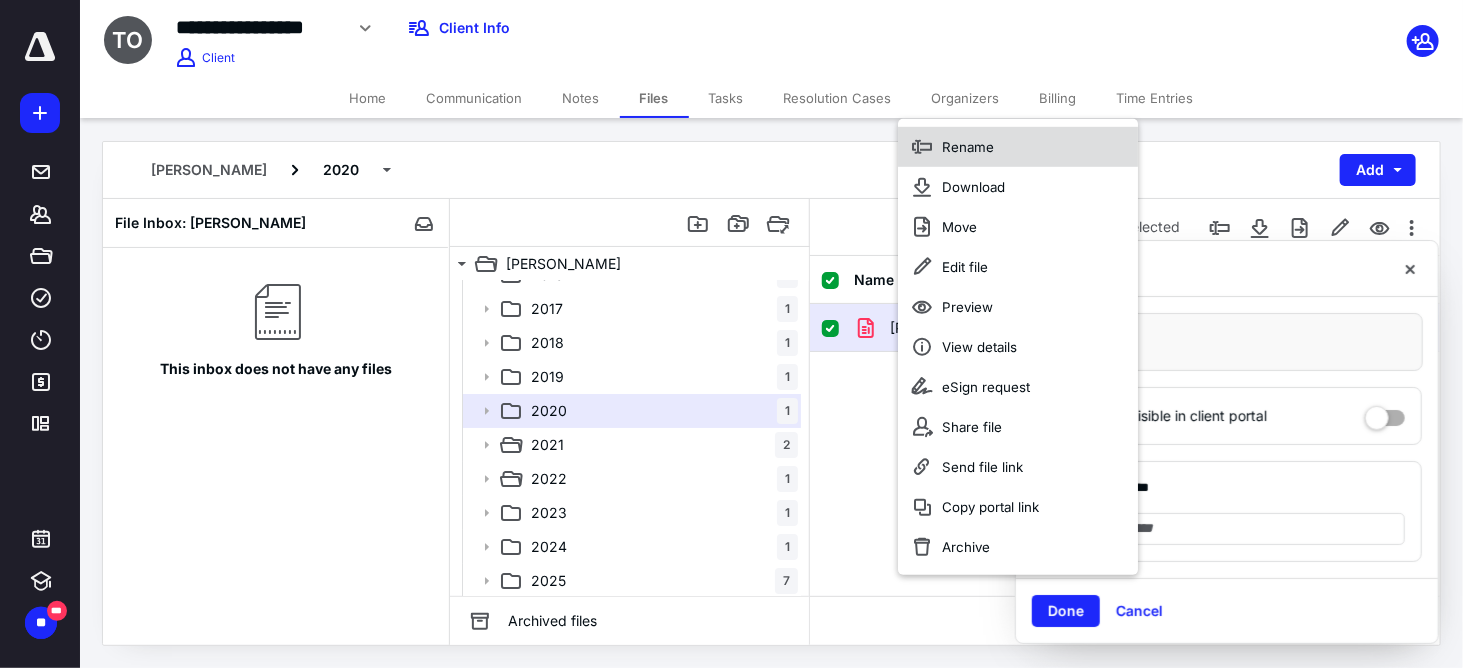 click on "Rename" at bounding box center (968, 147) 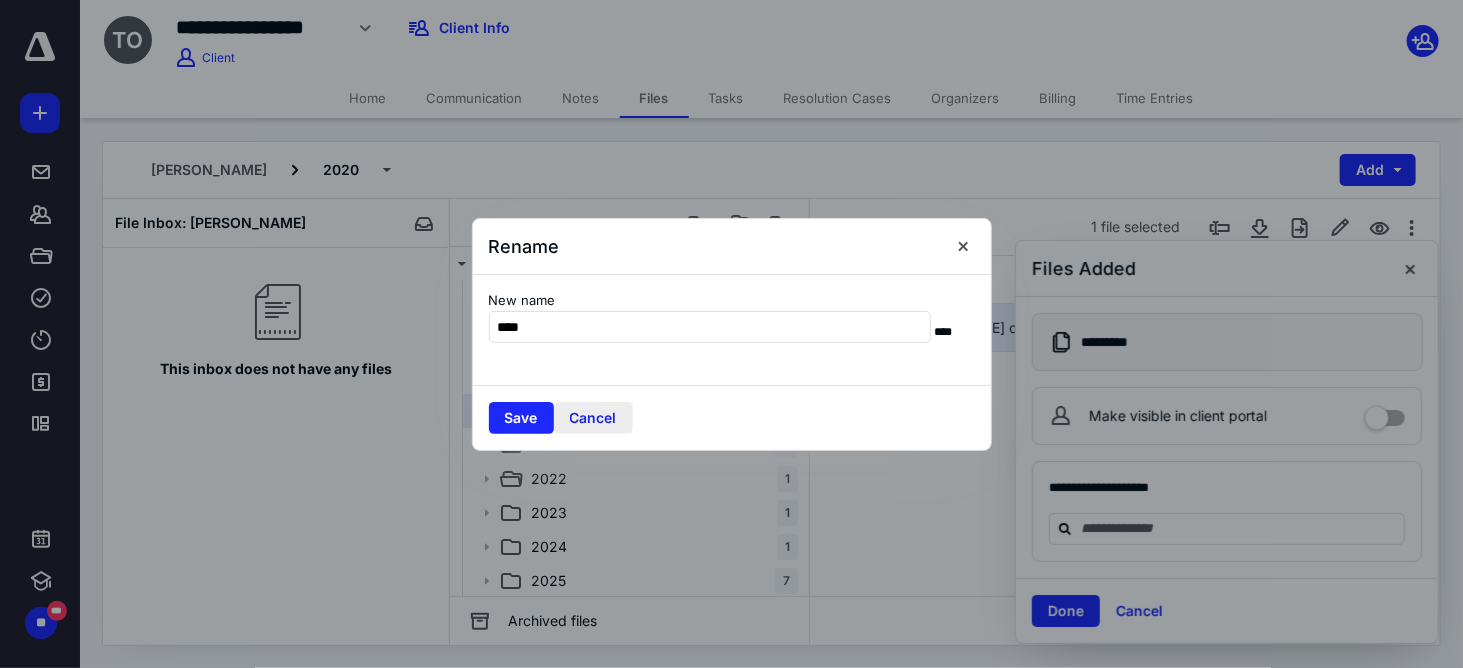 type on "**********" 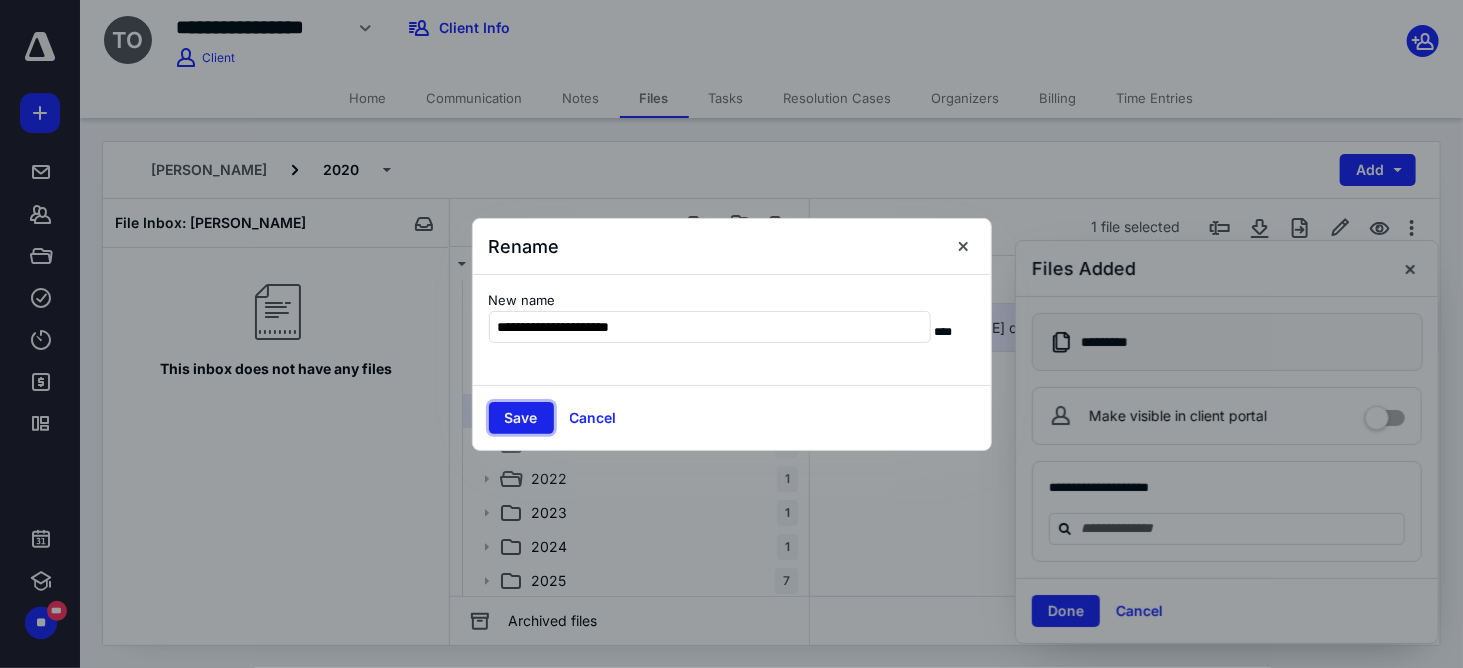 click on "Save" at bounding box center [521, 418] 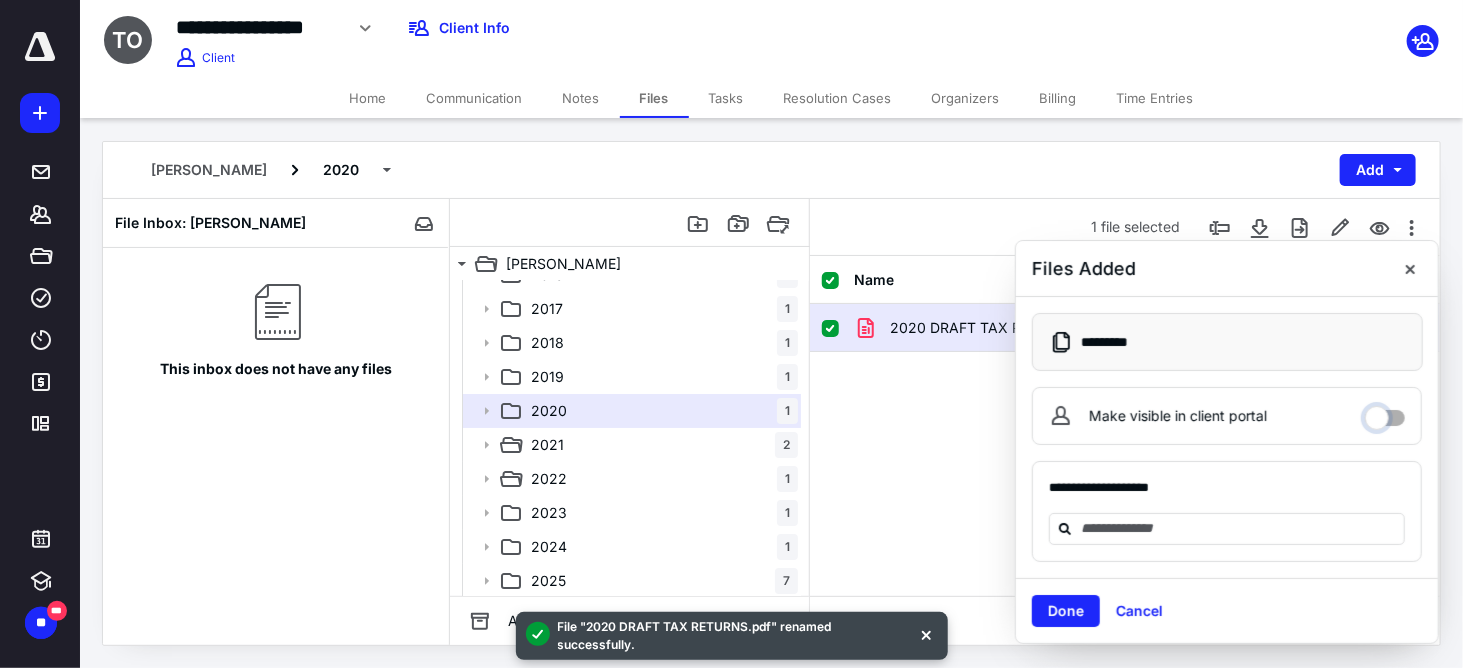 click on "Make visible in client portal" at bounding box center [1385, 413] 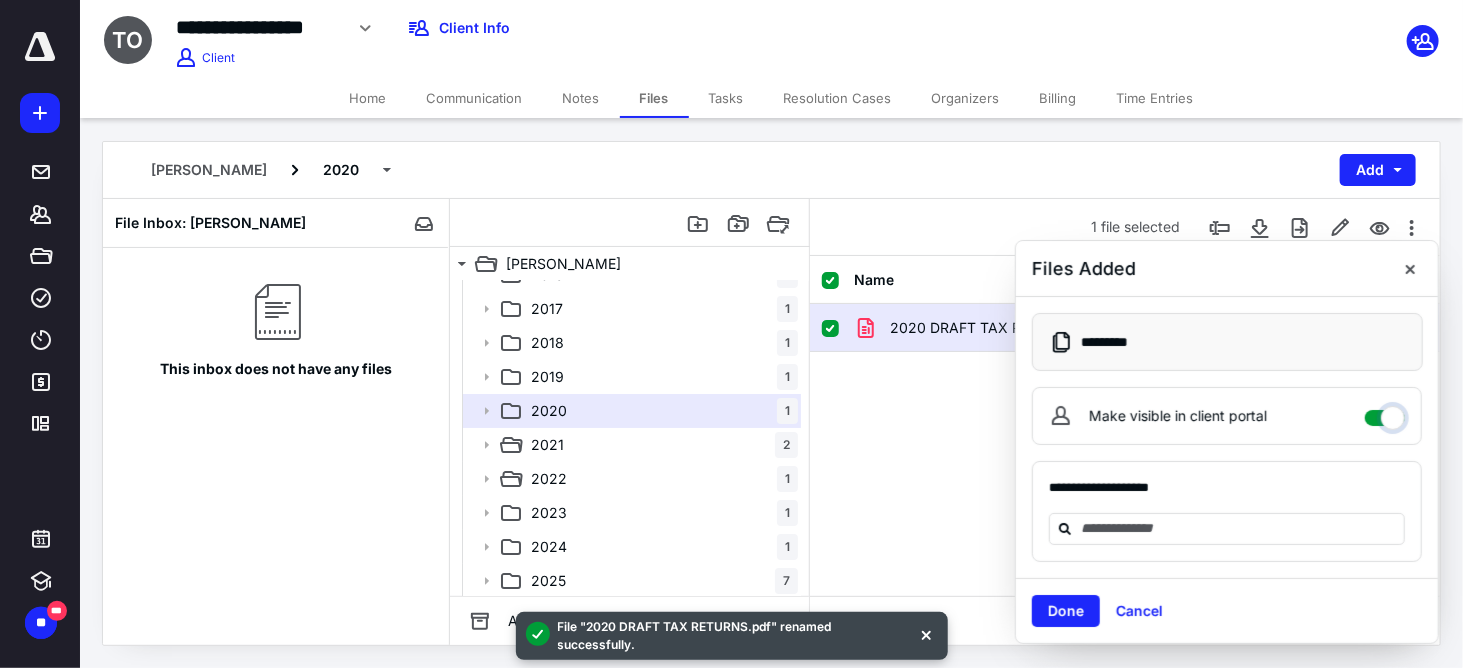 checkbox on "****" 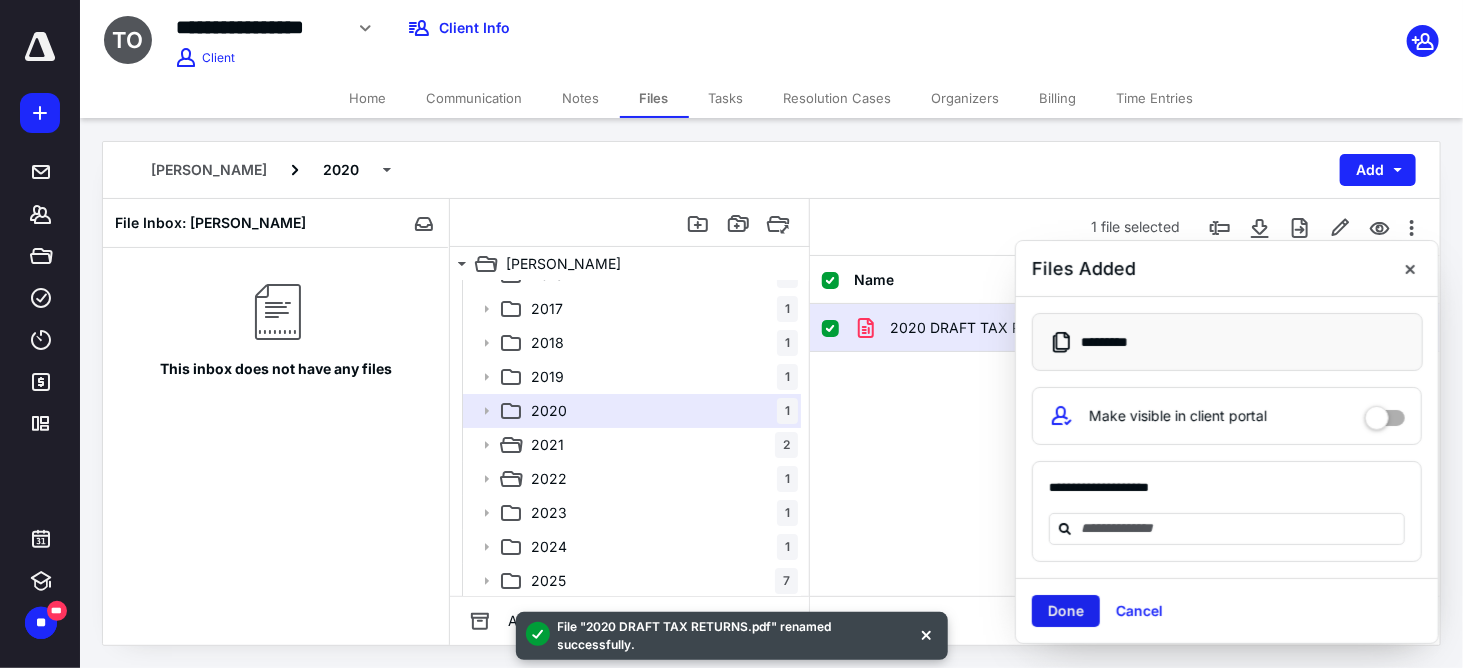 click on "Done" at bounding box center [1066, 611] 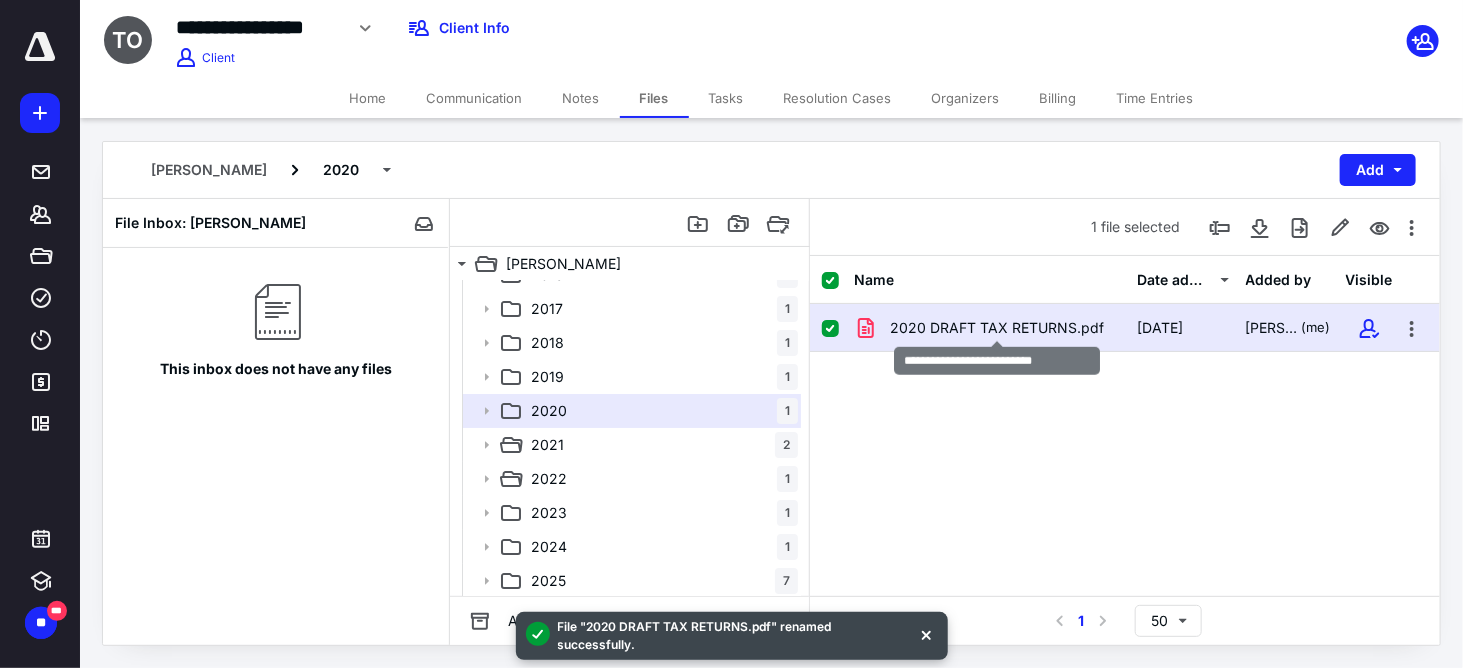 click on "2020 DRAFT TAX RETURNS.pdf" at bounding box center [997, 328] 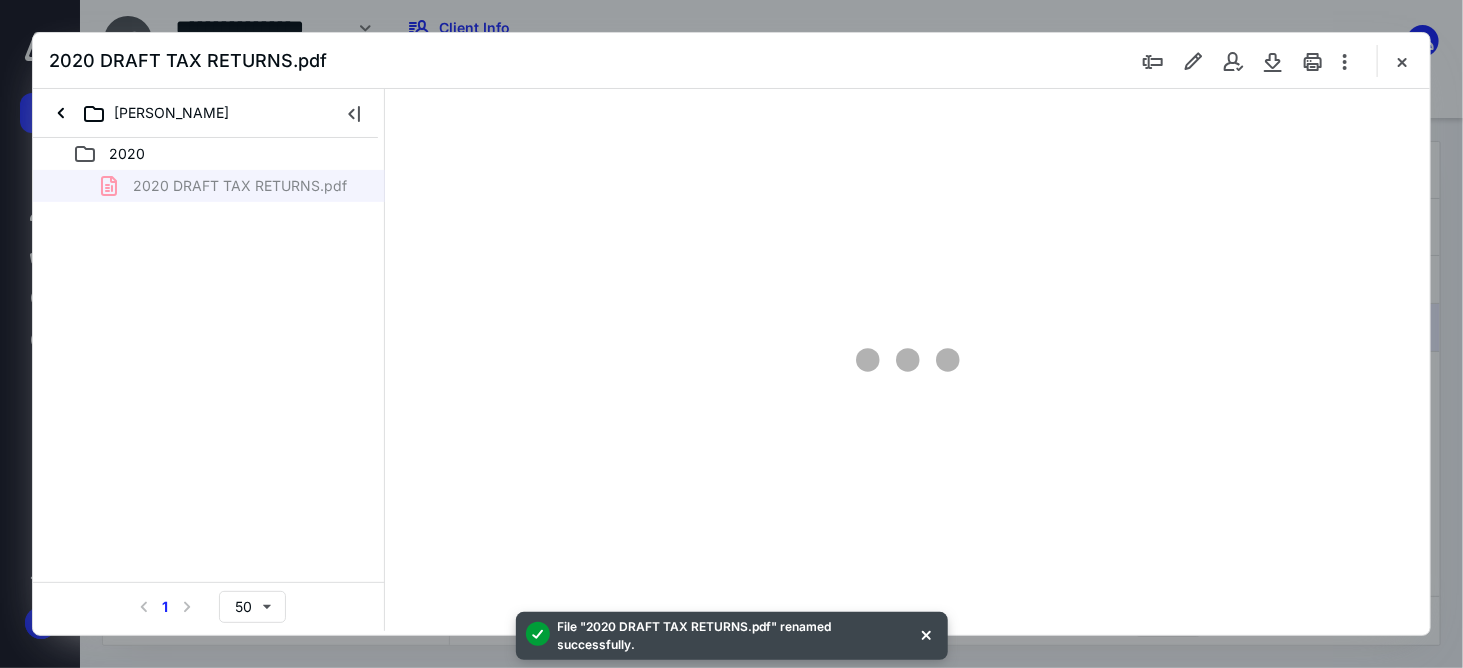 scroll, scrollTop: 0, scrollLeft: 0, axis: both 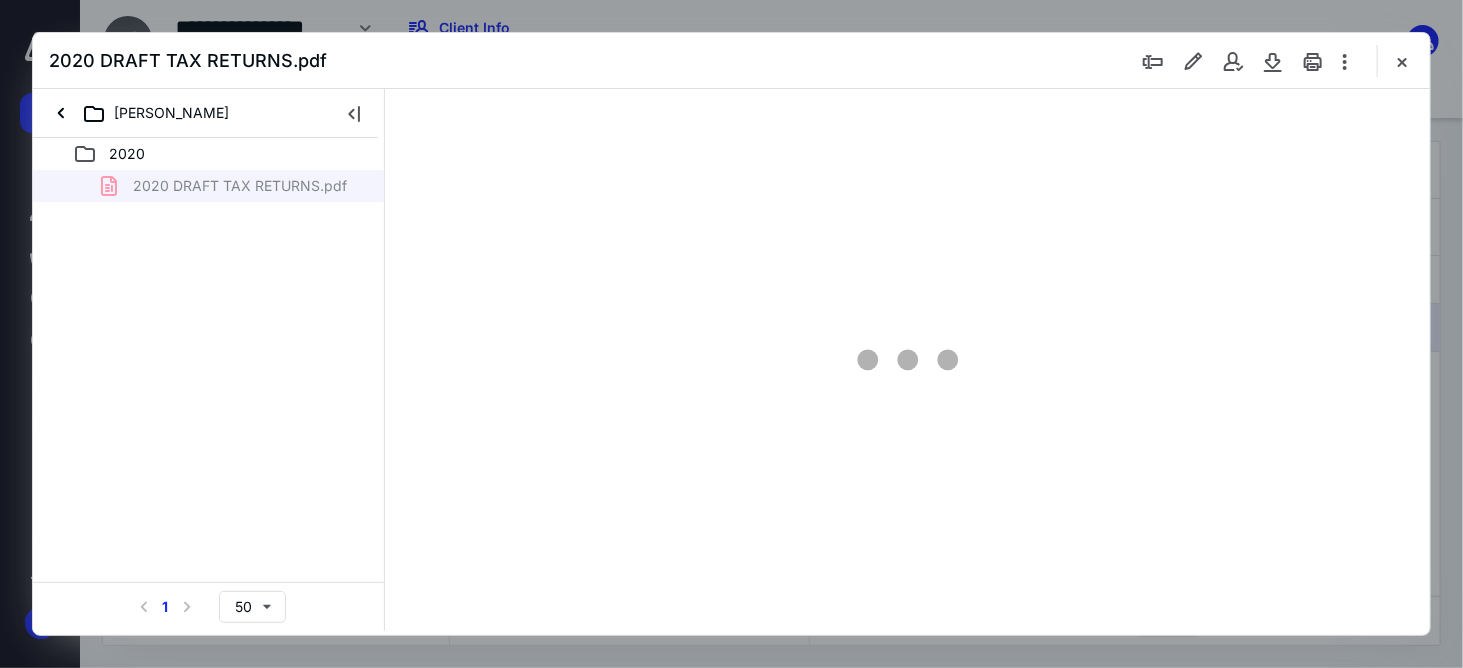 type on "59" 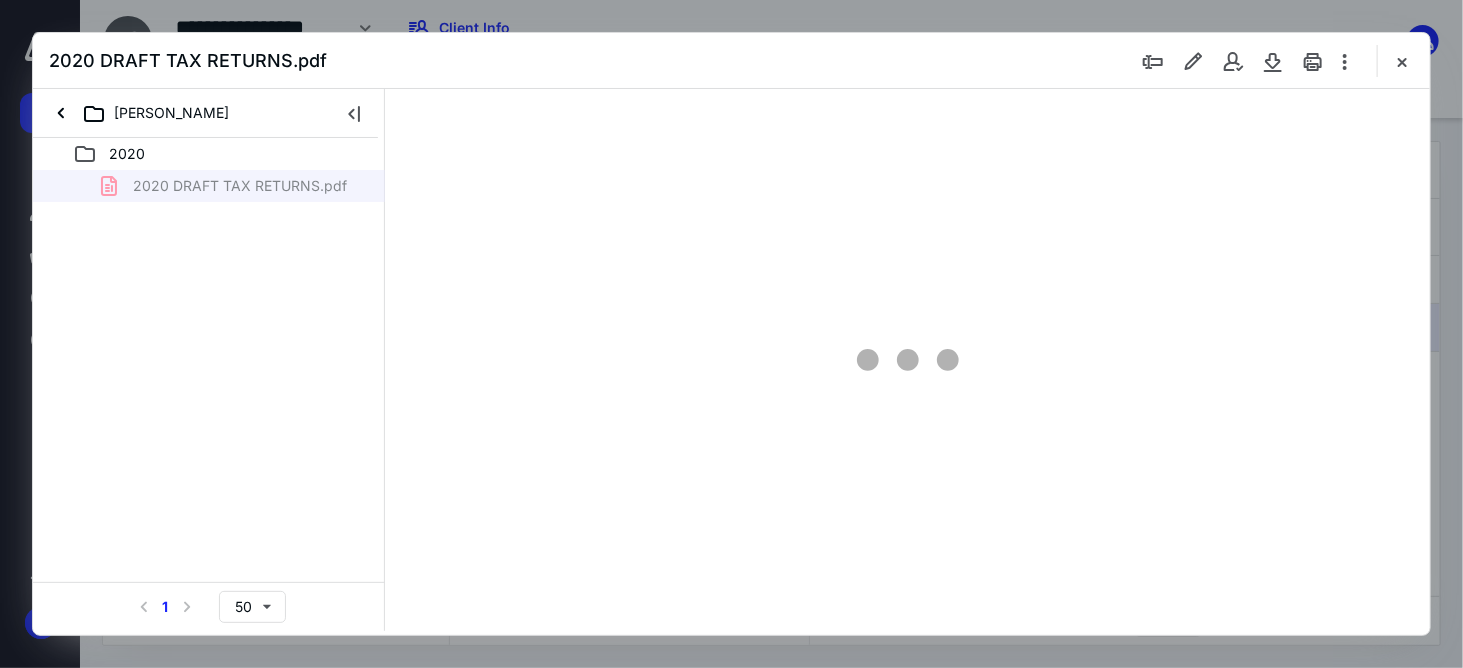 scroll, scrollTop: 78, scrollLeft: 0, axis: vertical 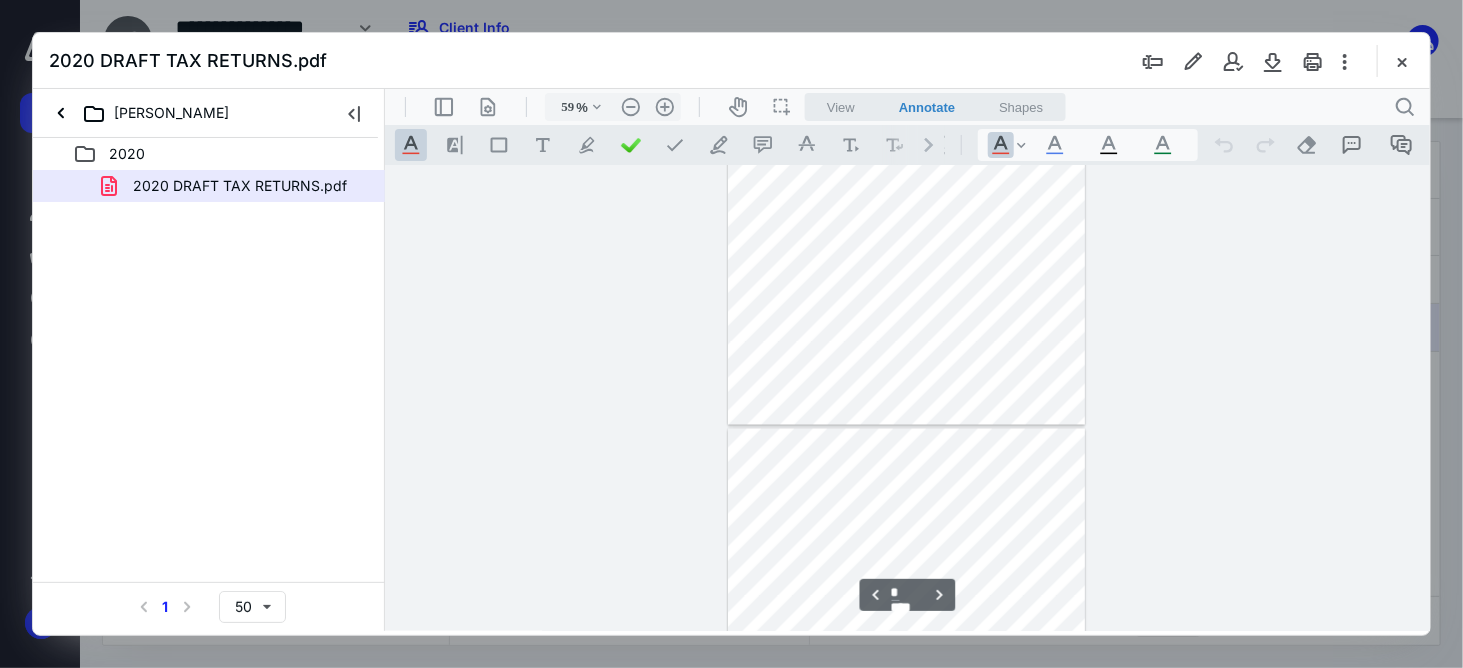 type on "*" 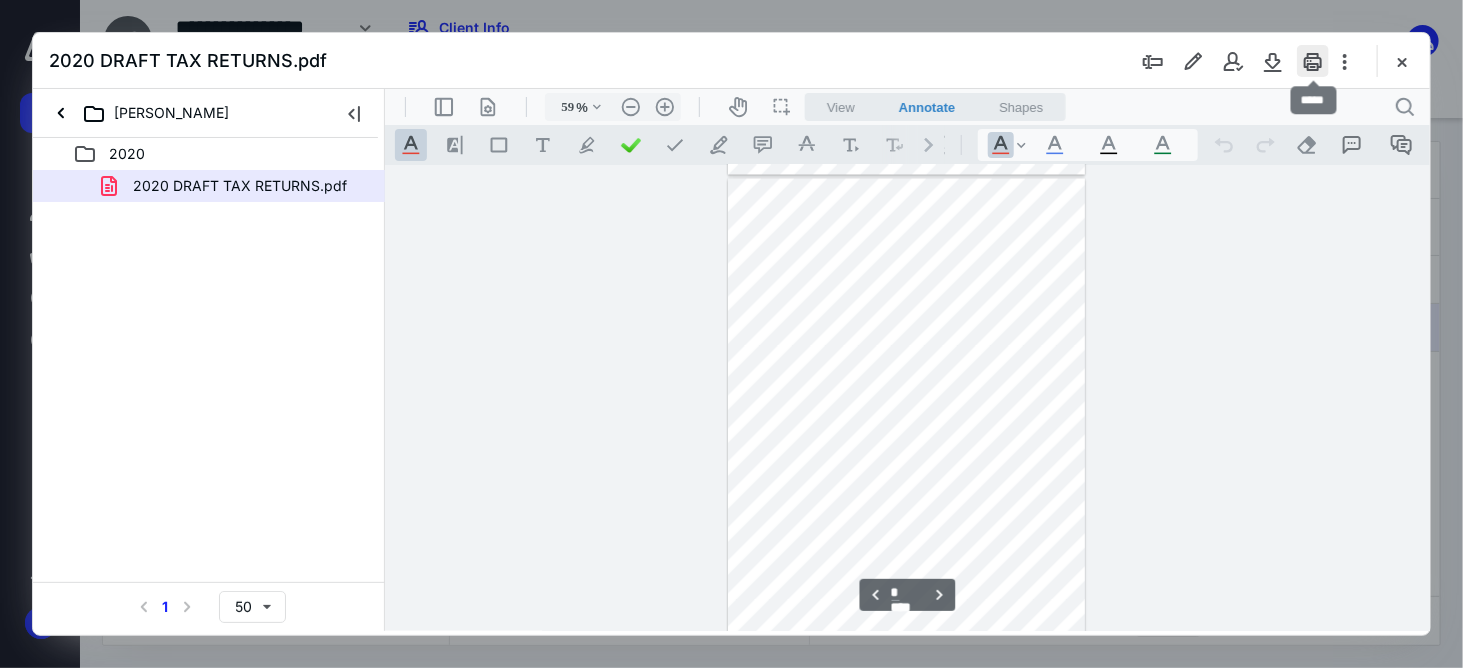 click at bounding box center (1313, 61) 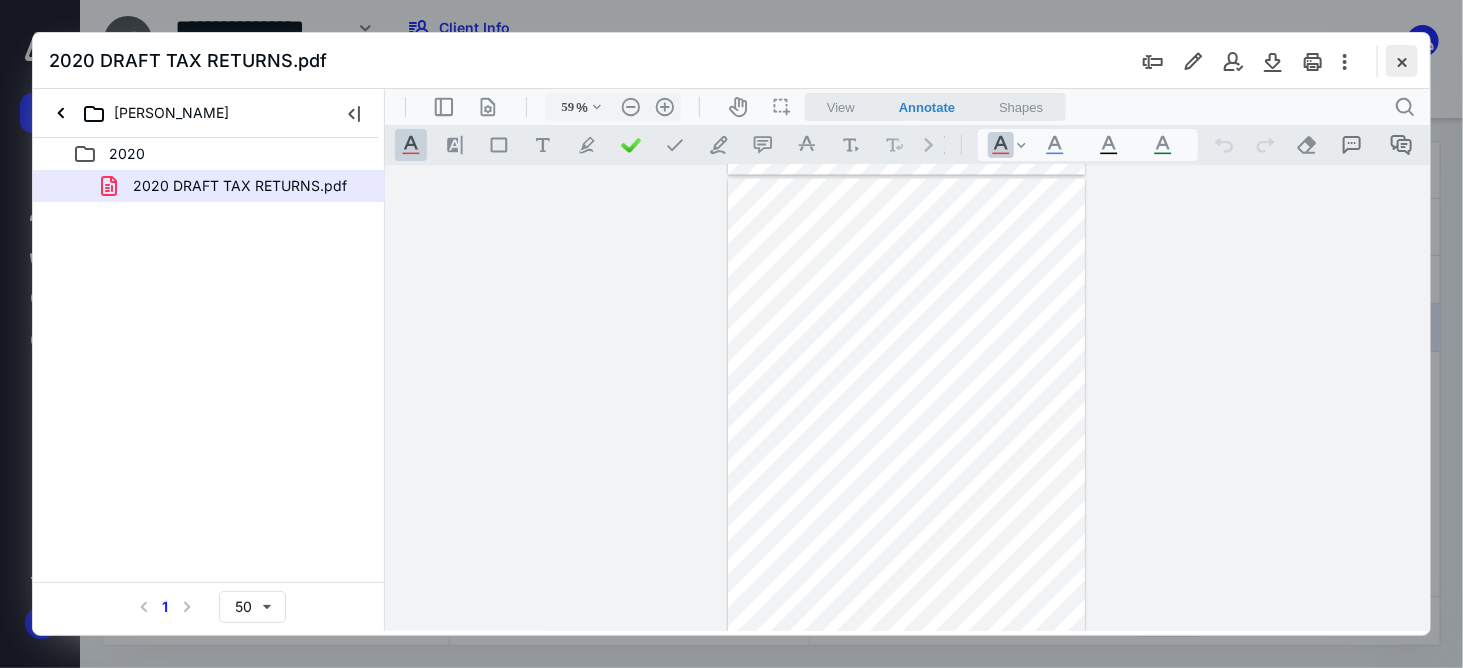 click at bounding box center (1402, 61) 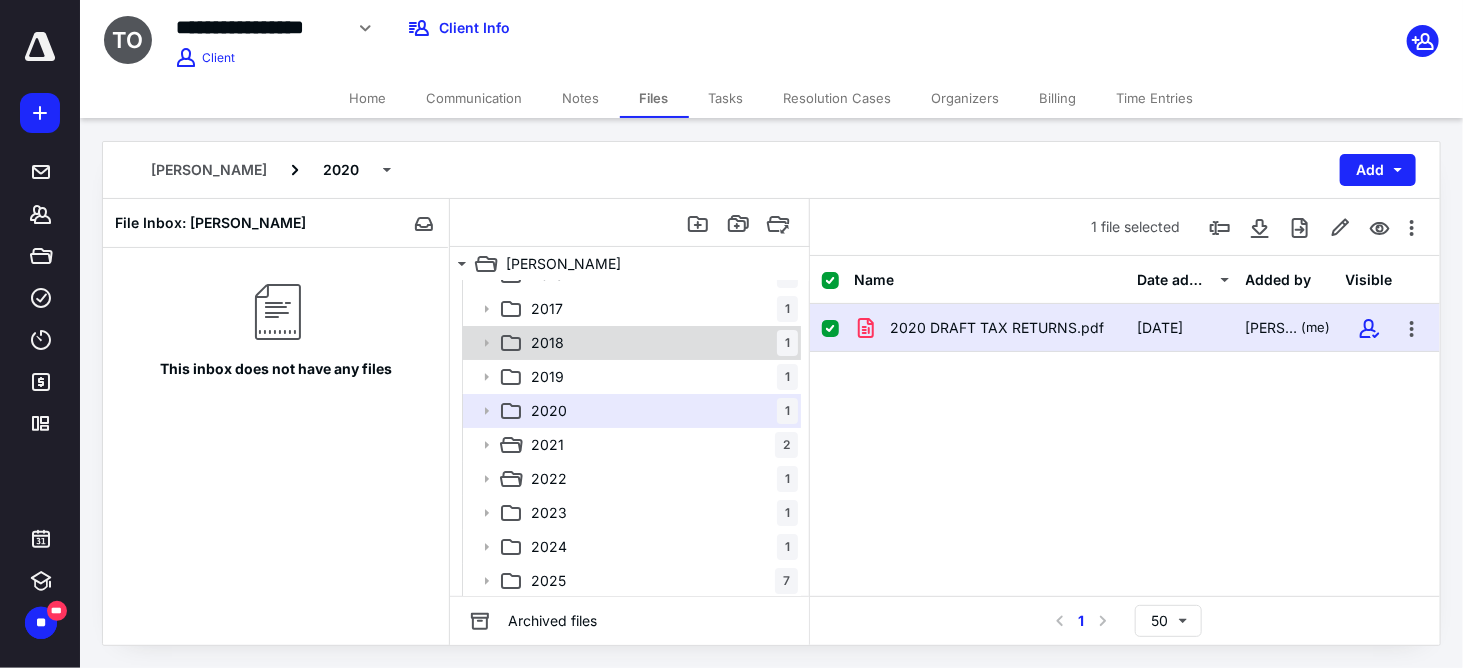 click on "2018 1" at bounding box center (660, 343) 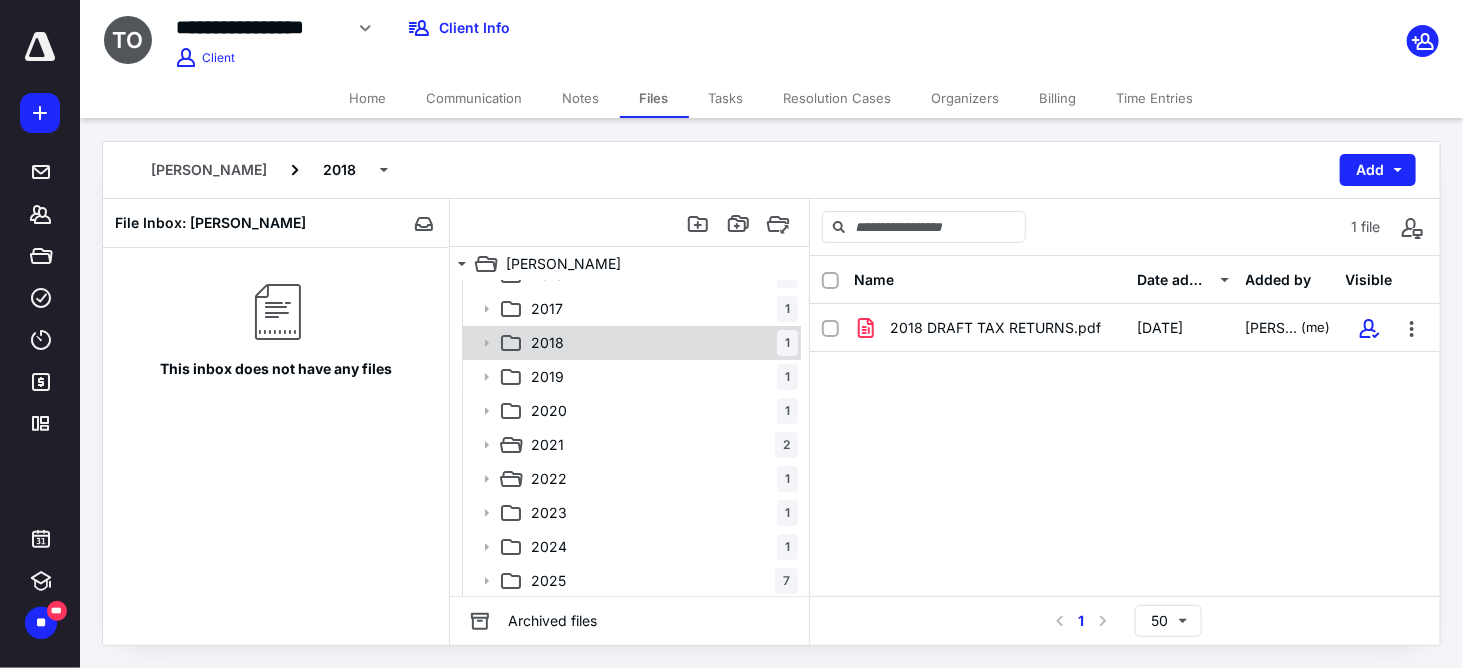 click on "2018 1" at bounding box center (660, 343) 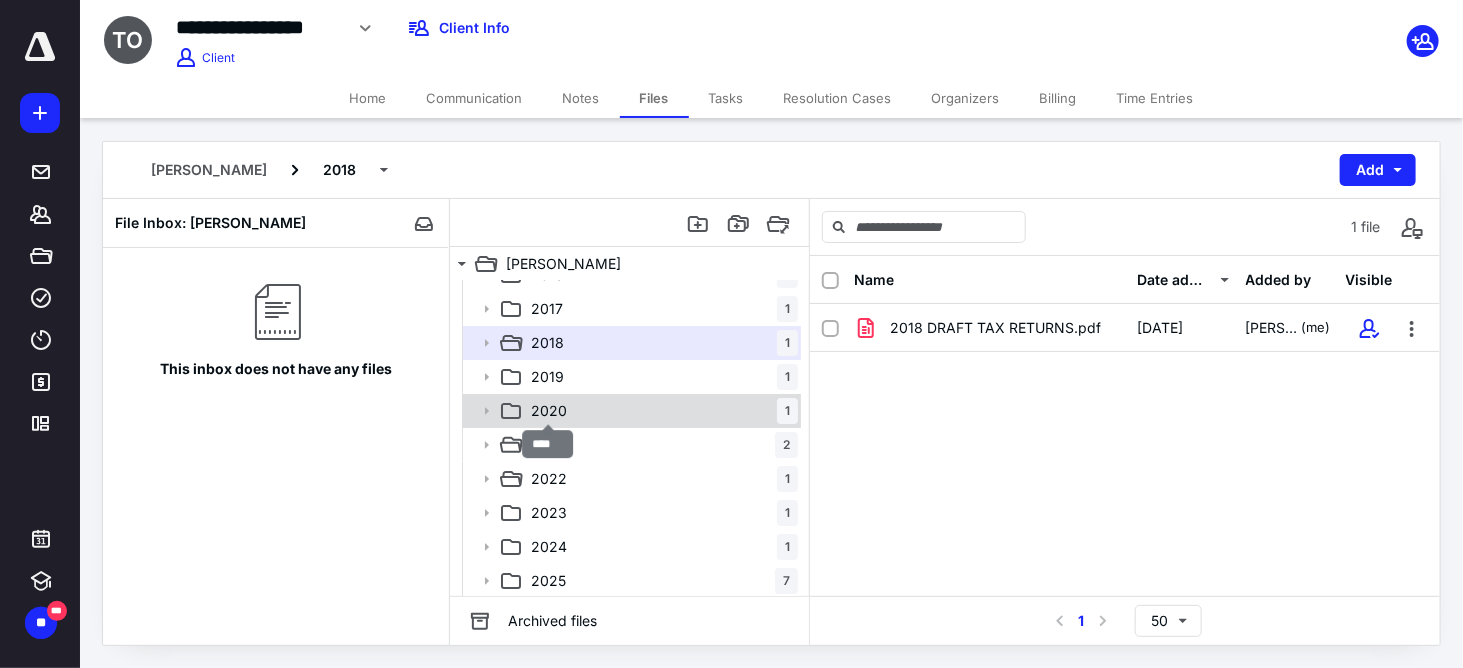 click on "2020" at bounding box center [549, 411] 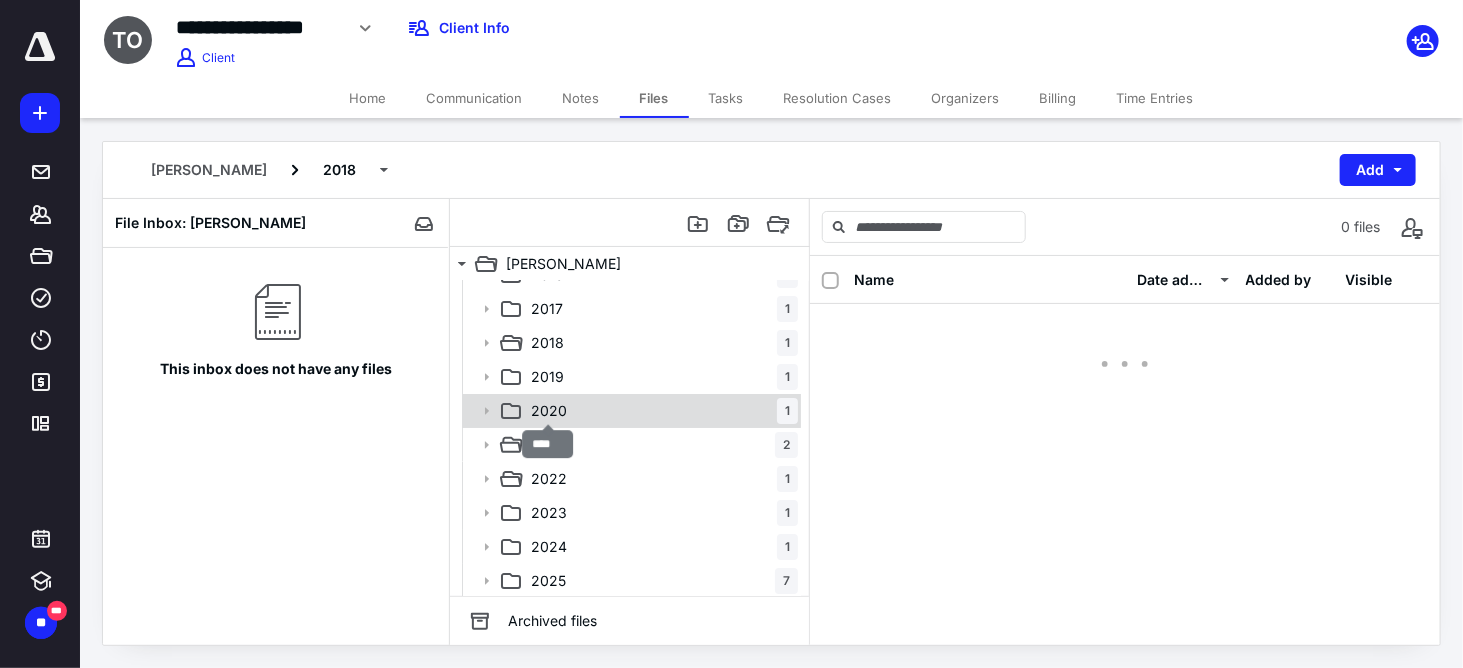 click on "2020" at bounding box center [549, 411] 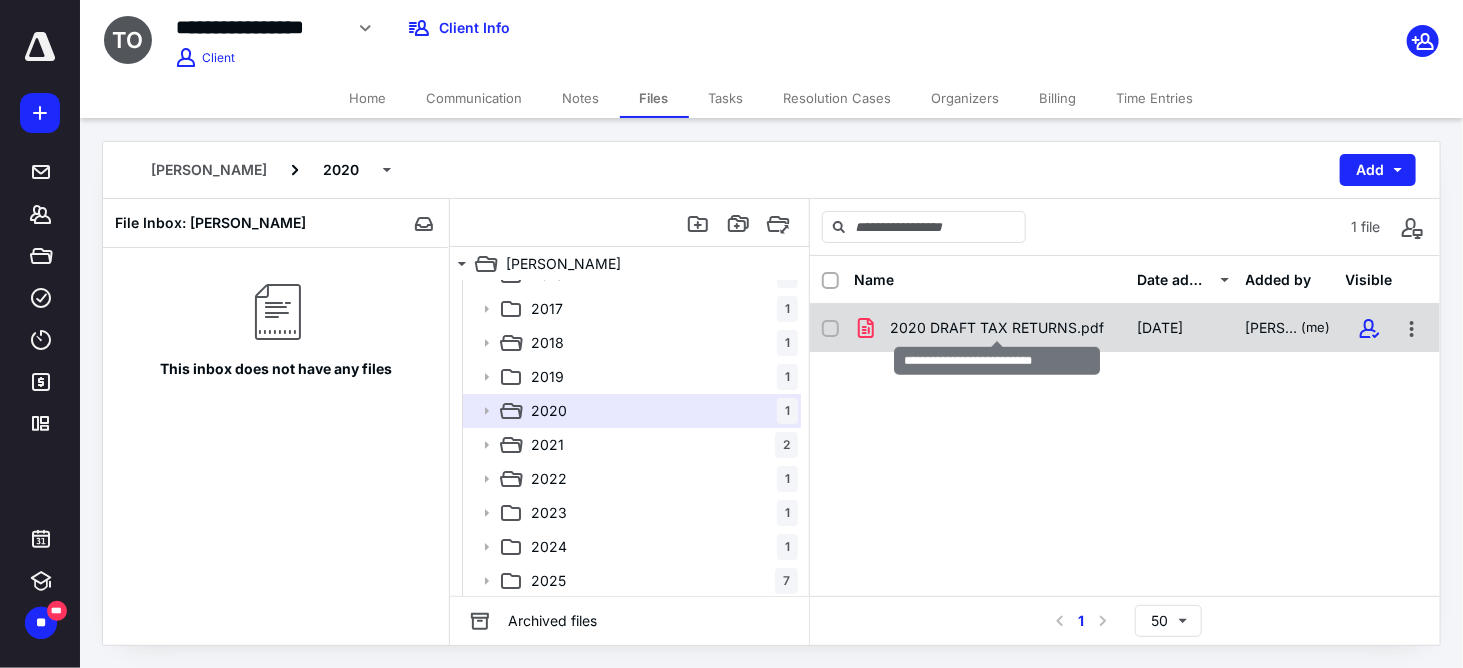 click on "2020 DRAFT TAX RETURNS.pdf" at bounding box center [997, 328] 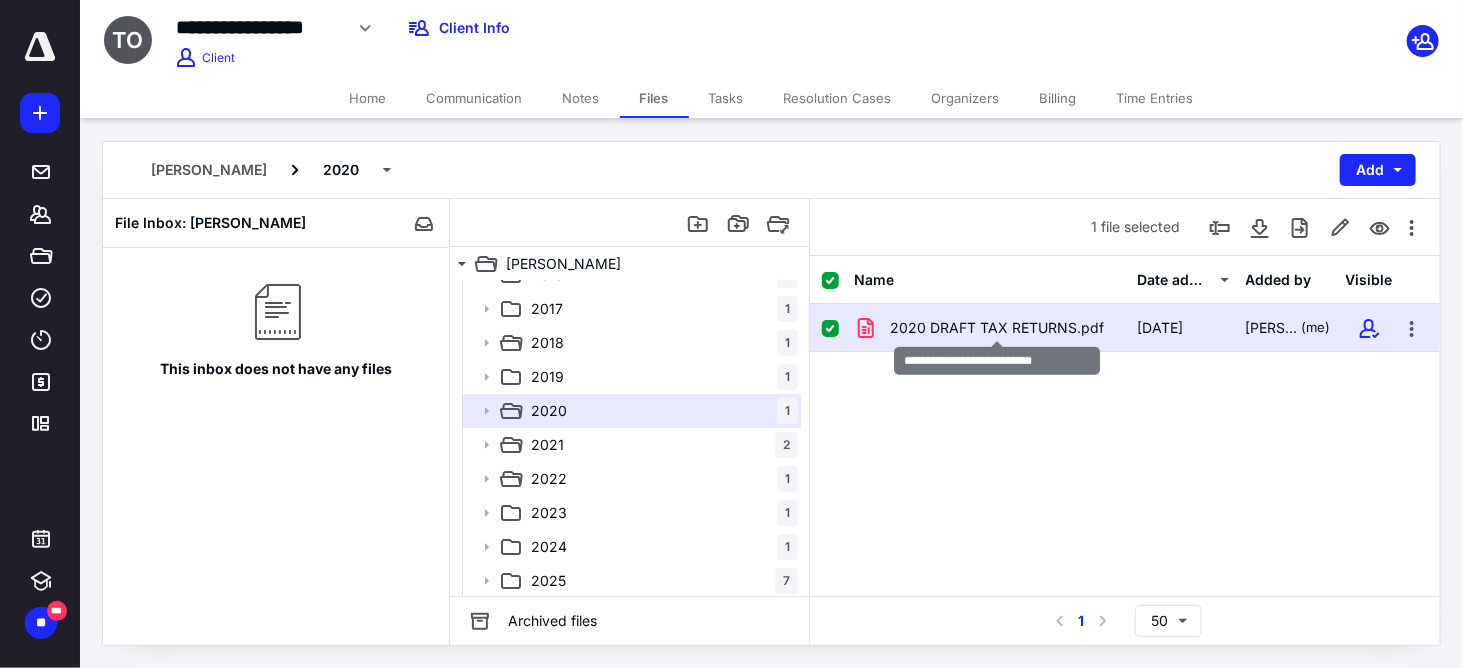 click on "2020 DRAFT TAX RETURNS.pdf" at bounding box center [997, 328] 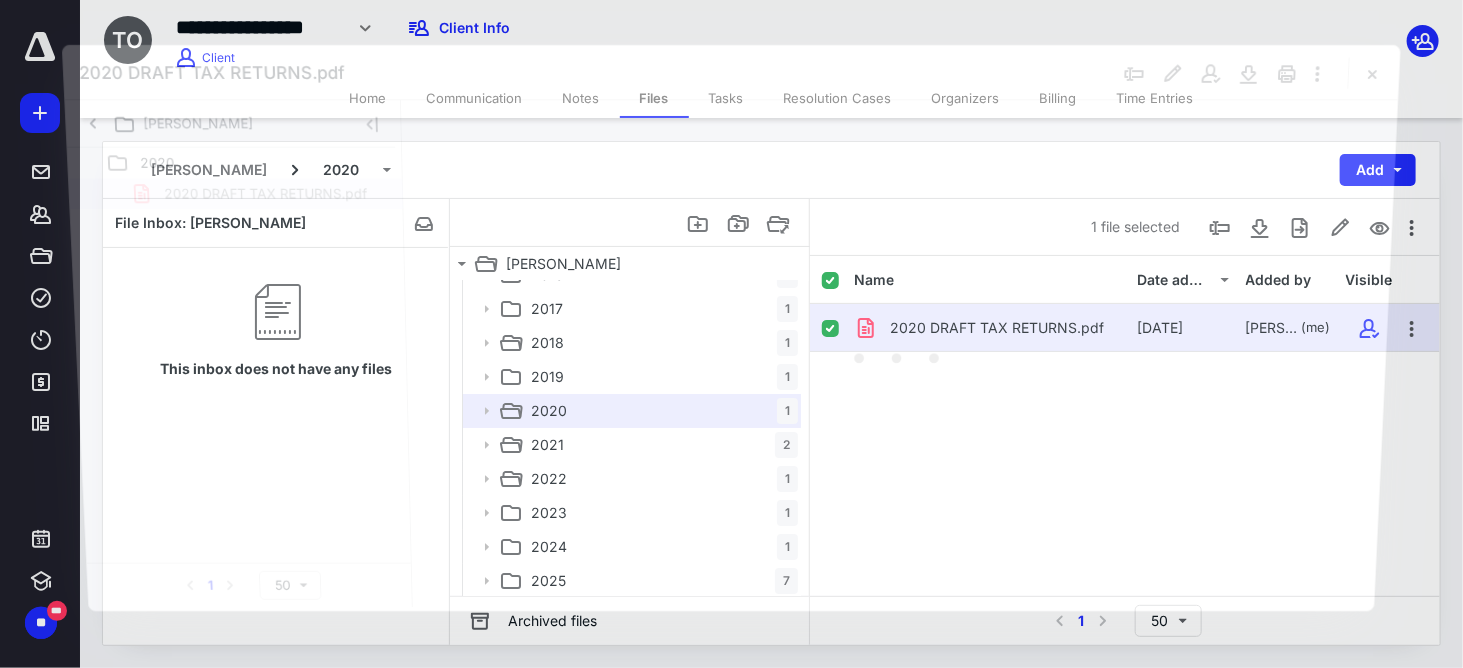 scroll, scrollTop: 0, scrollLeft: 0, axis: both 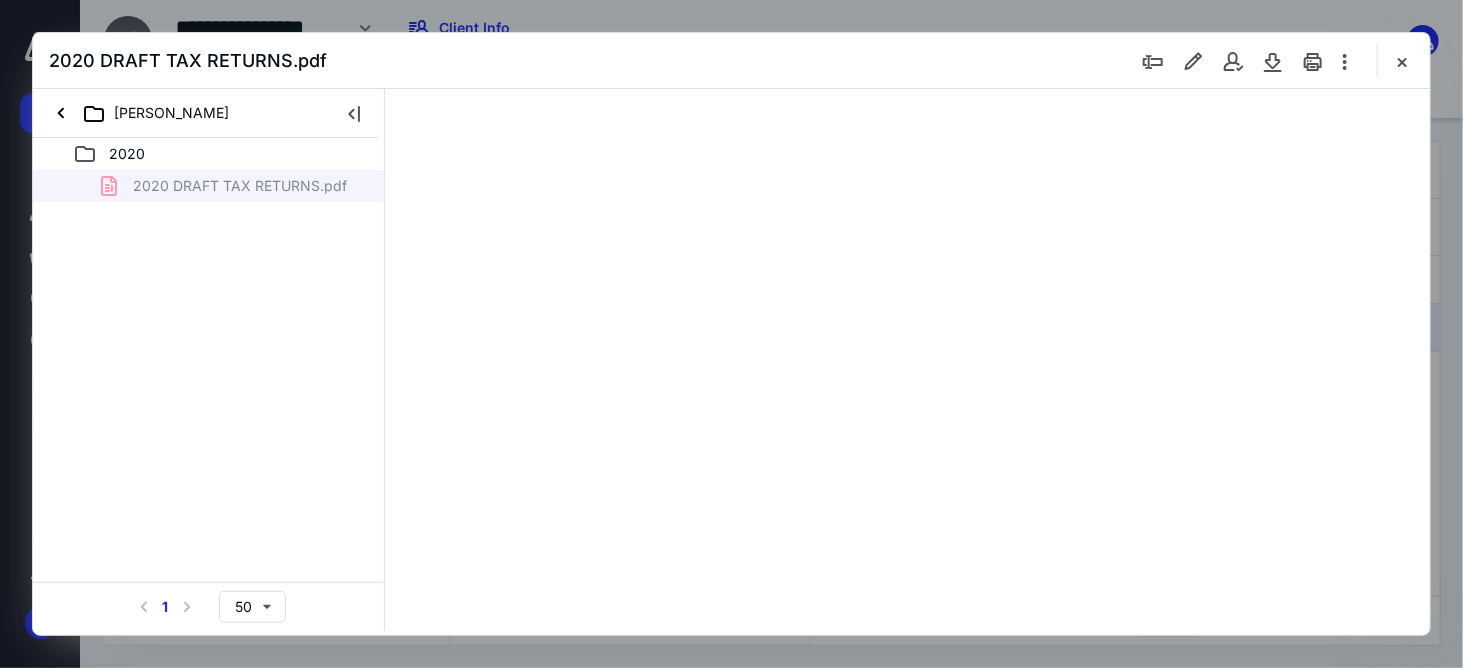 type on "59" 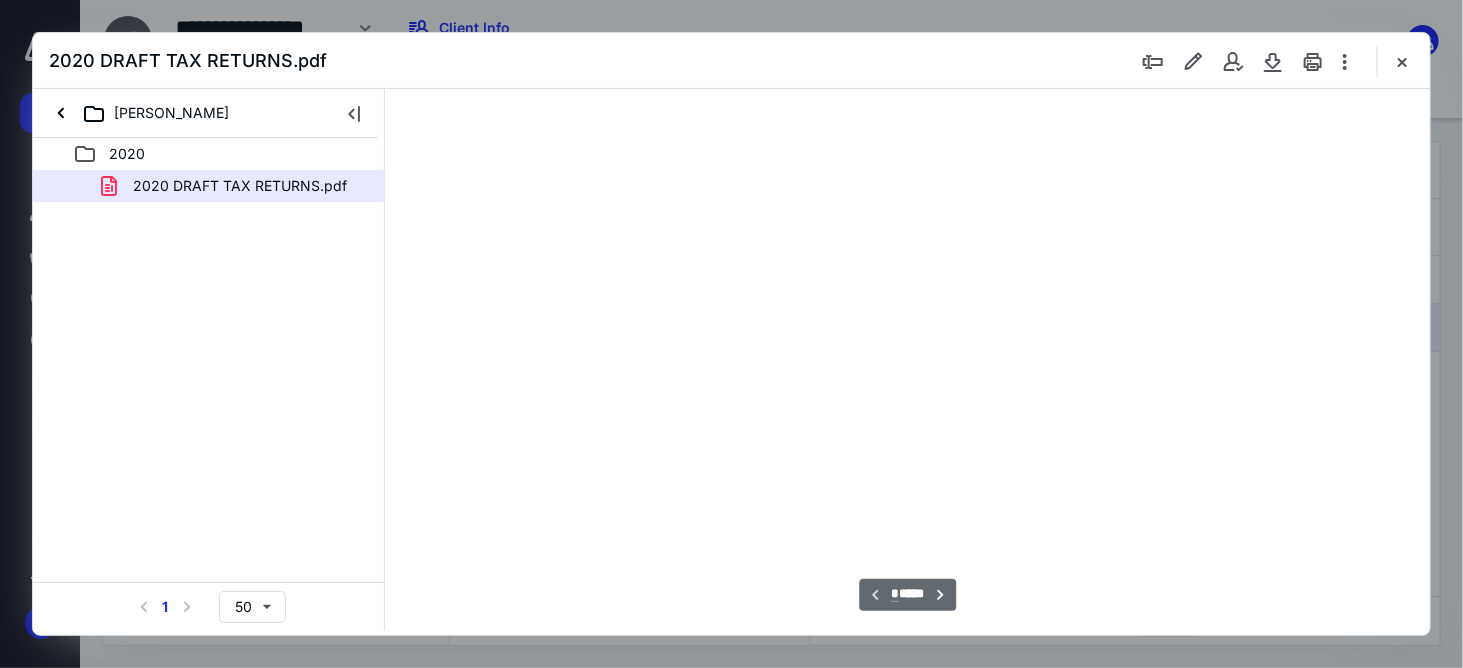 scroll, scrollTop: 78, scrollLeft: 0, axis: vertical 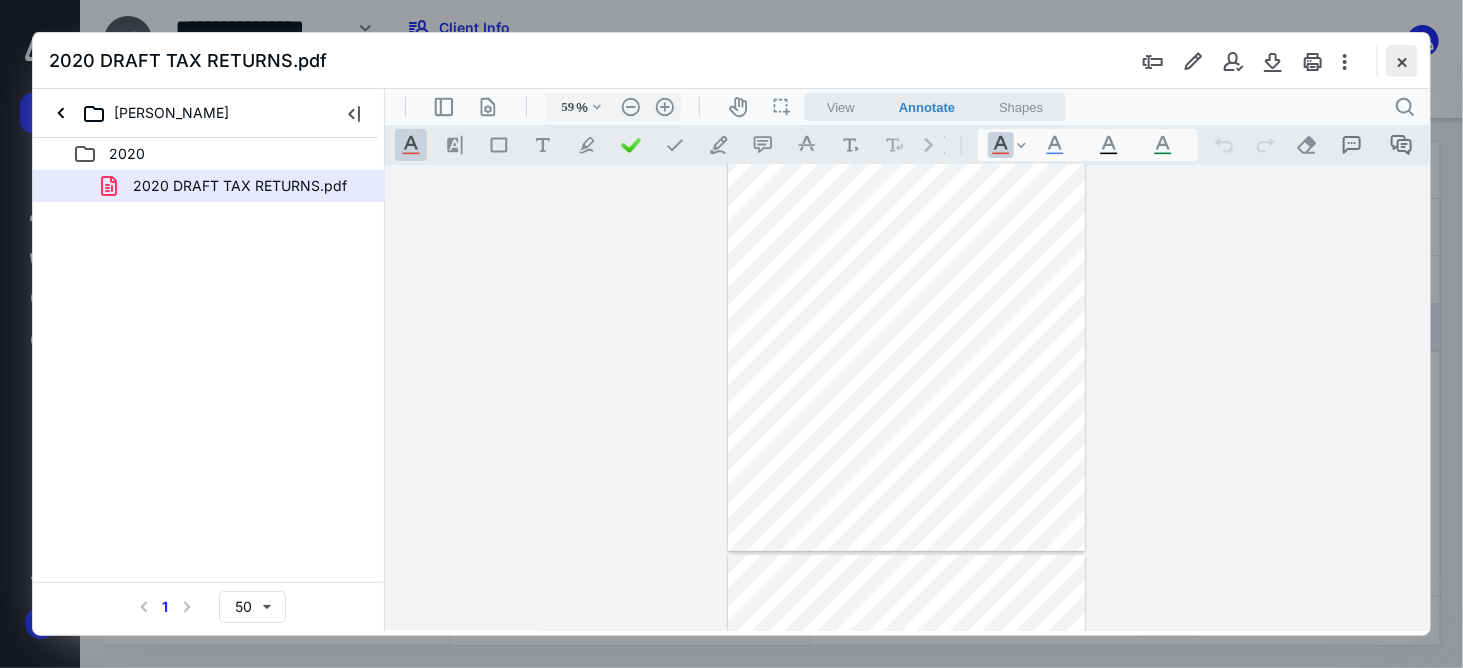 click at bounding box center [1402, 61] 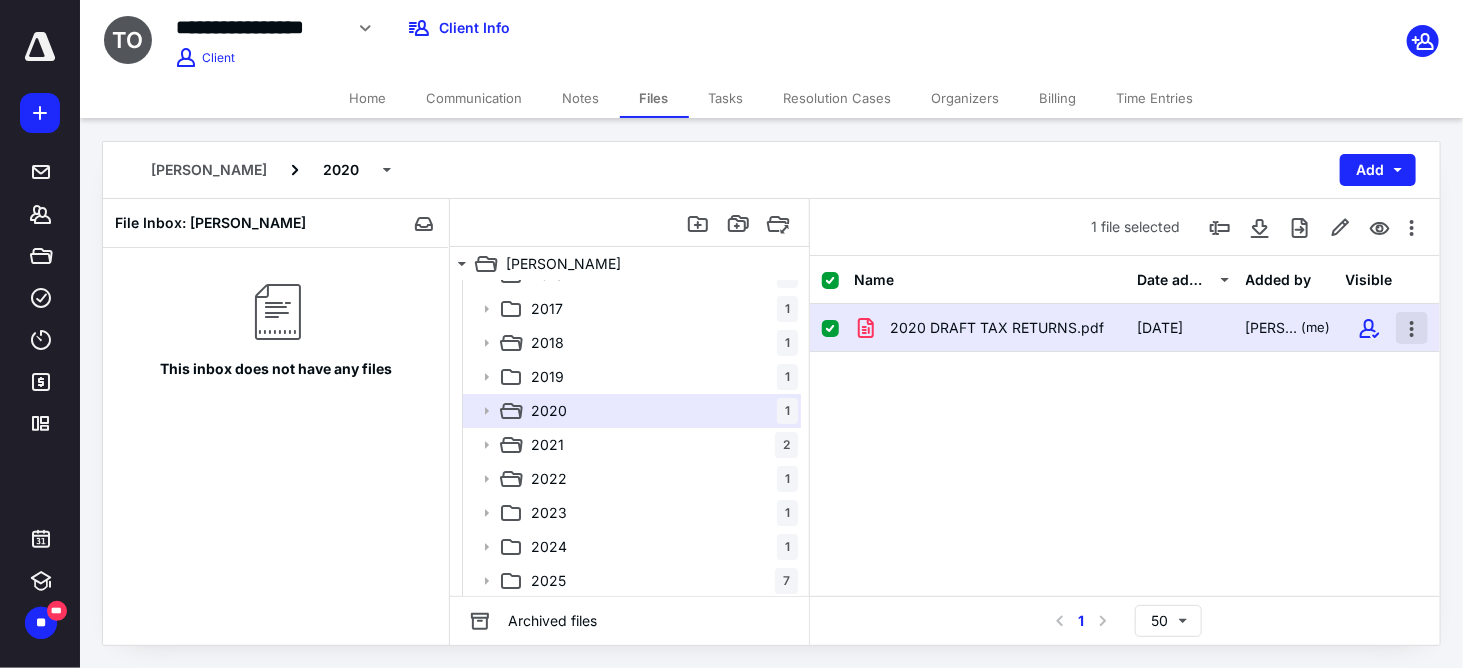click at bounding box center (1412, 328) 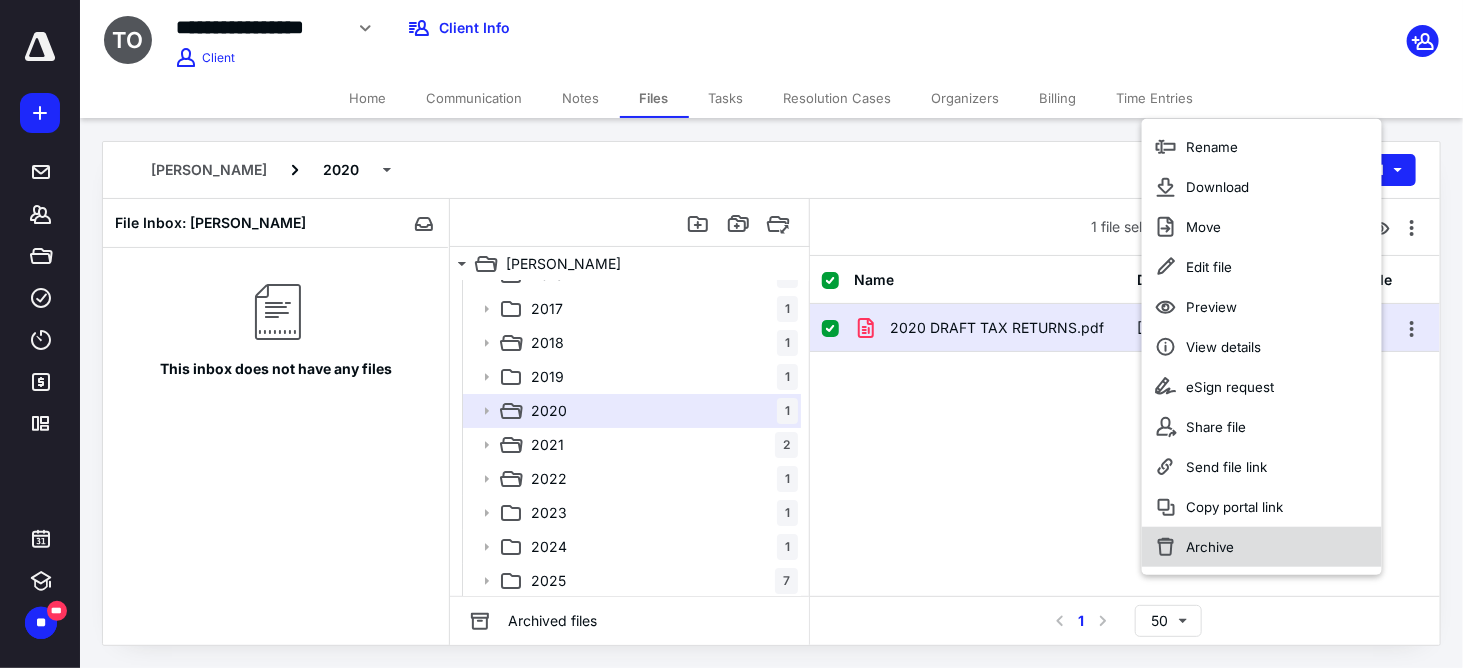 click on "Archive" at bounding box center (1210, 547) 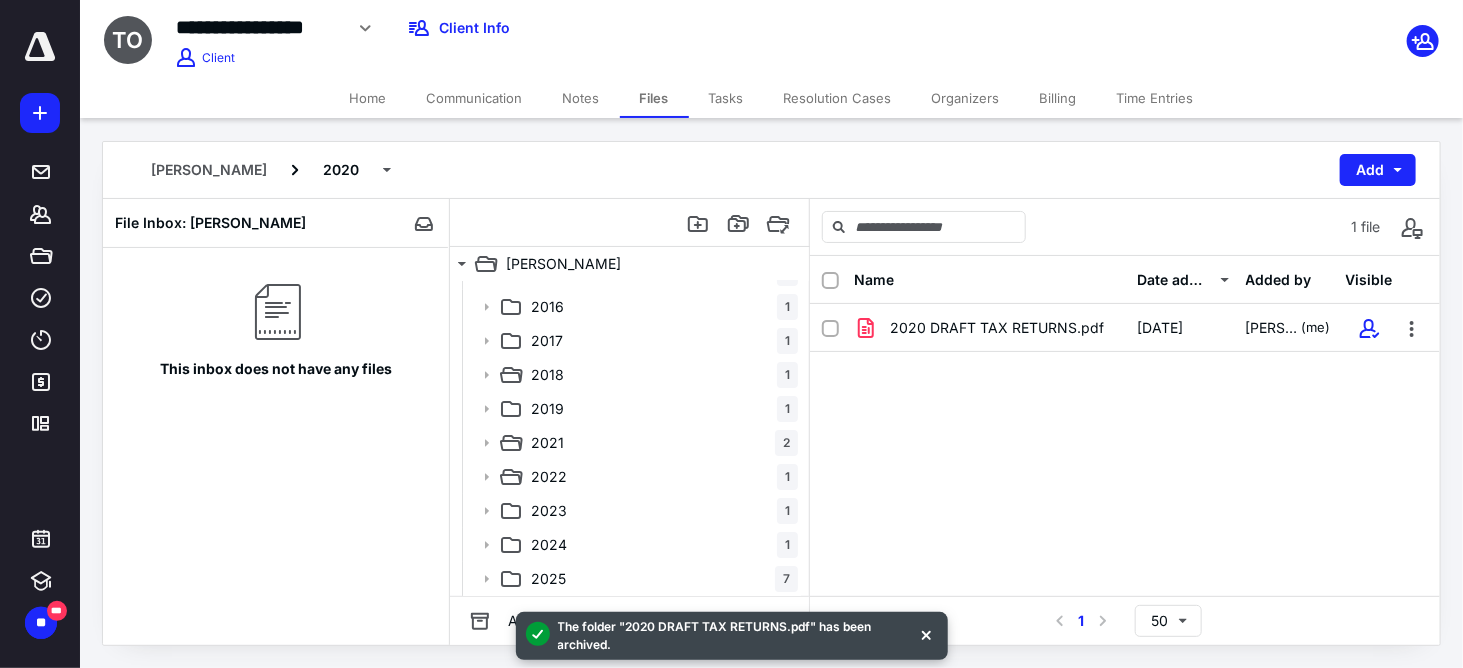 scroll, scrollTop: 57, scrollLeft: 0, axis: vertical 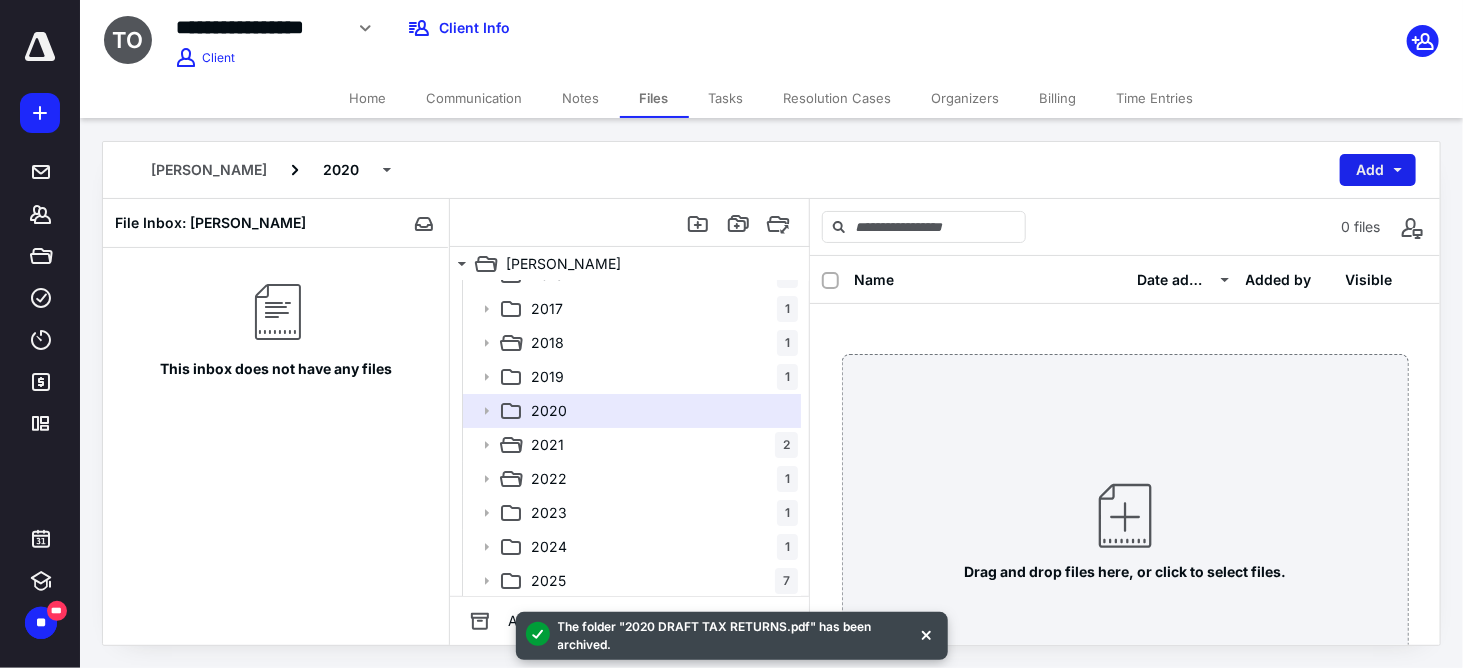 click on "Add" at bounding box center (1378, 170) 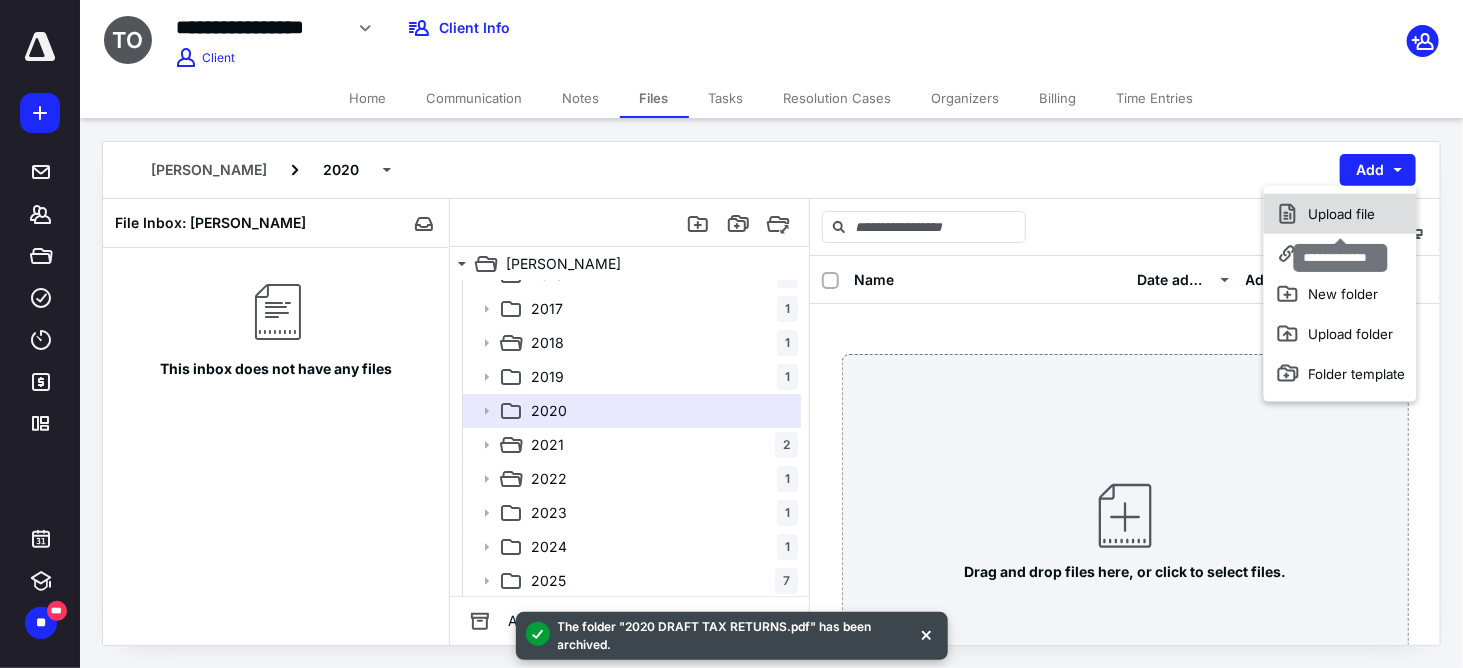 click on "Upload file" at bounding box center [1340, 214] 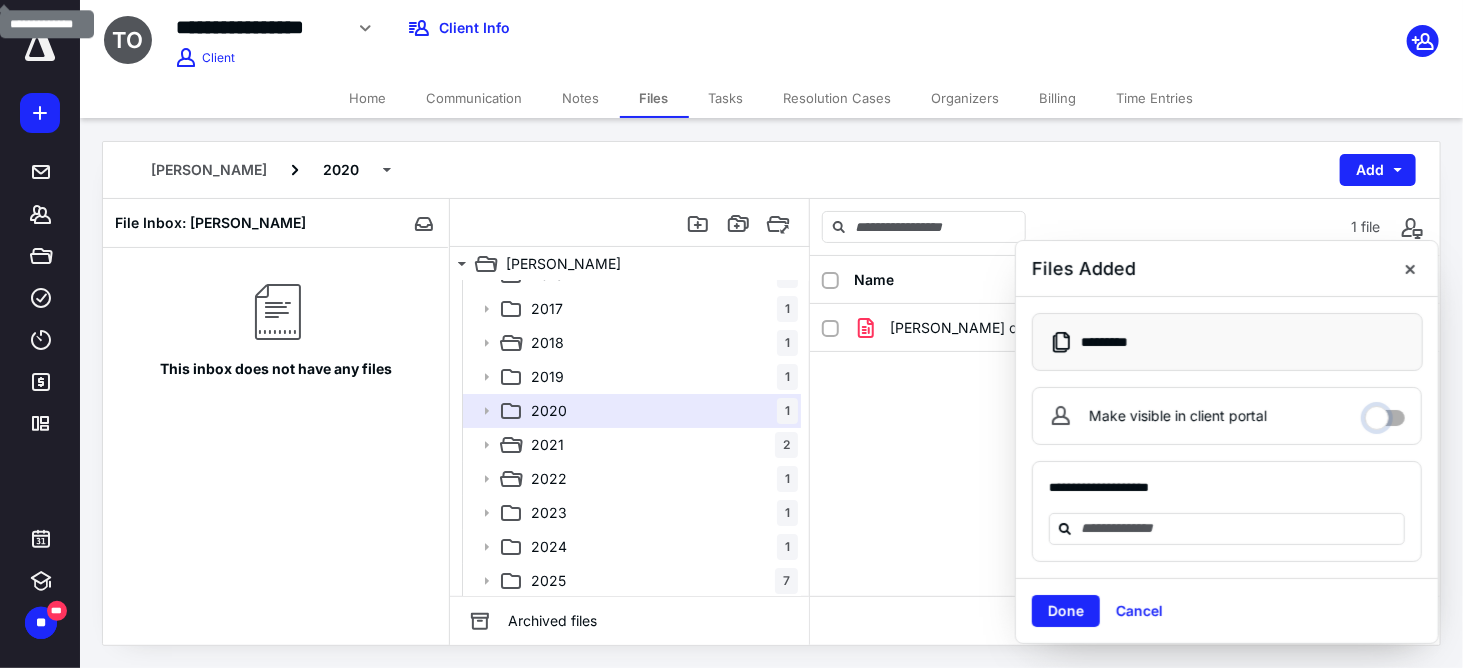 click on "Make visible in client portal" at bounding box center [1385, 413] 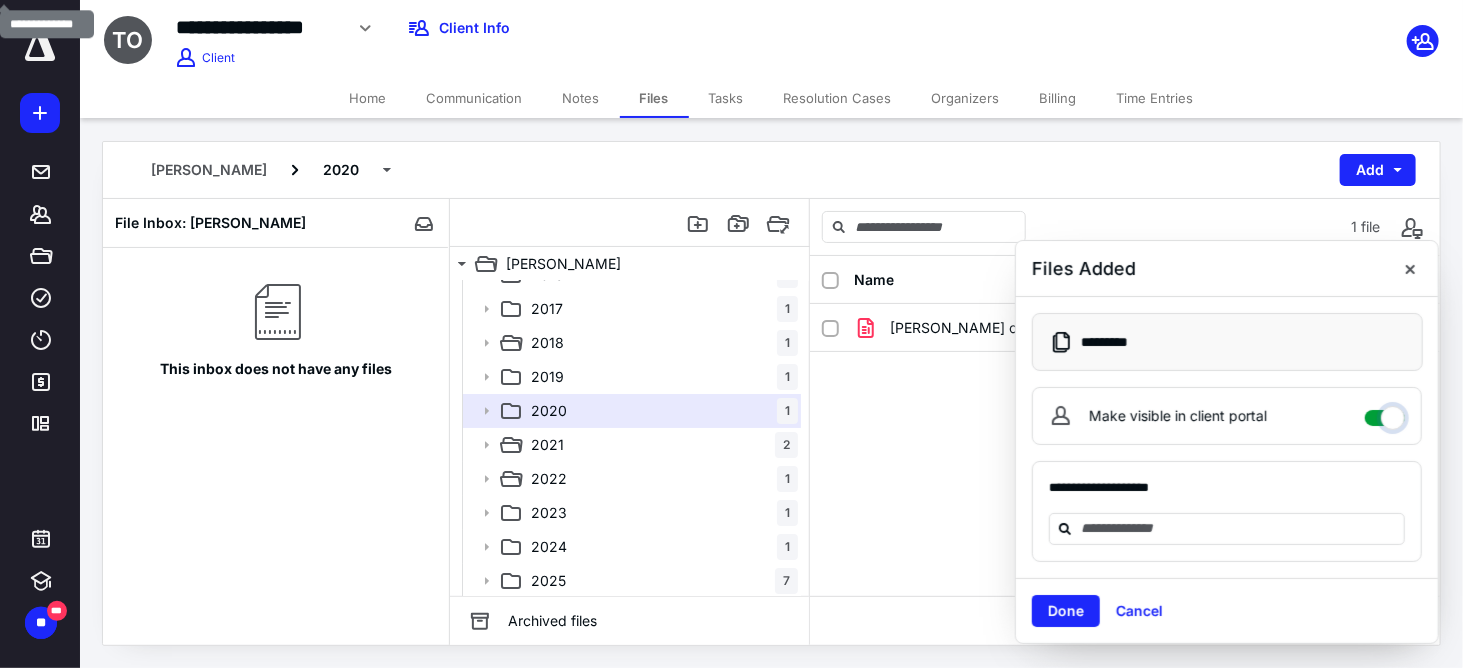 checkbox on "****" 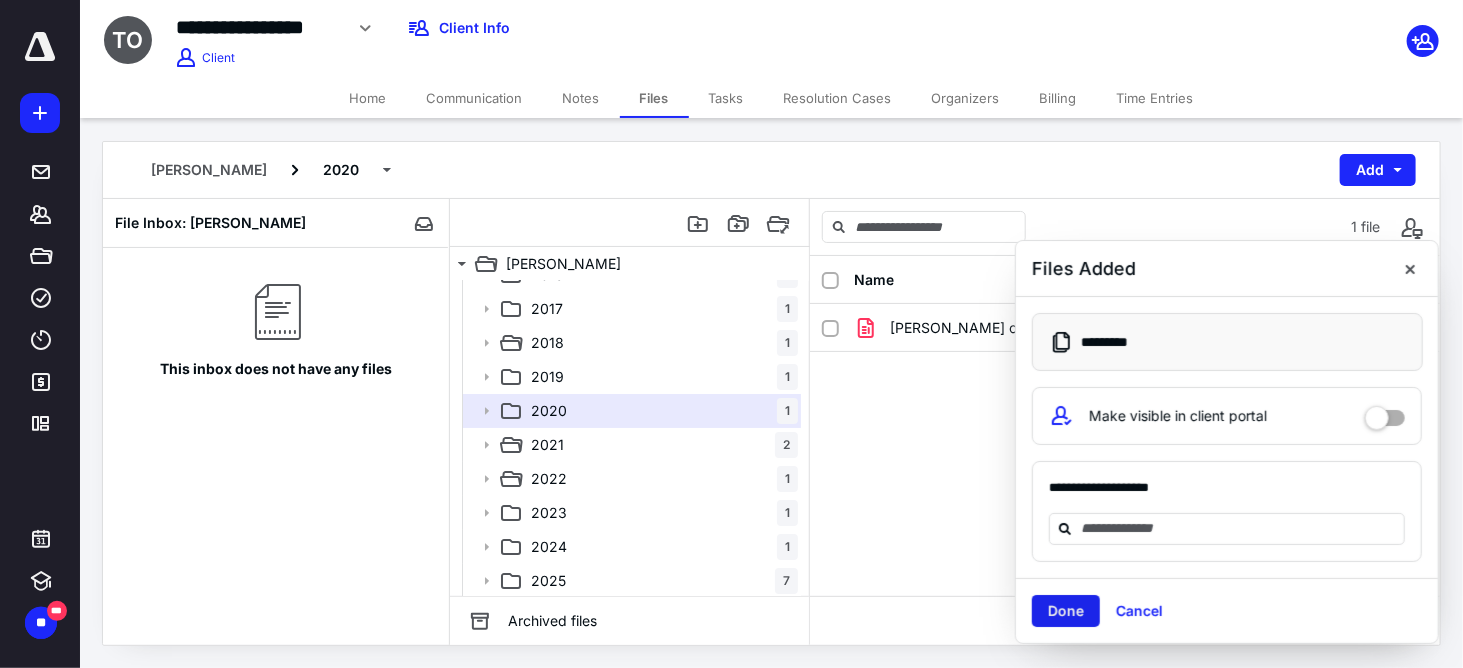click on "Done" at bounding box center (1066, 611) 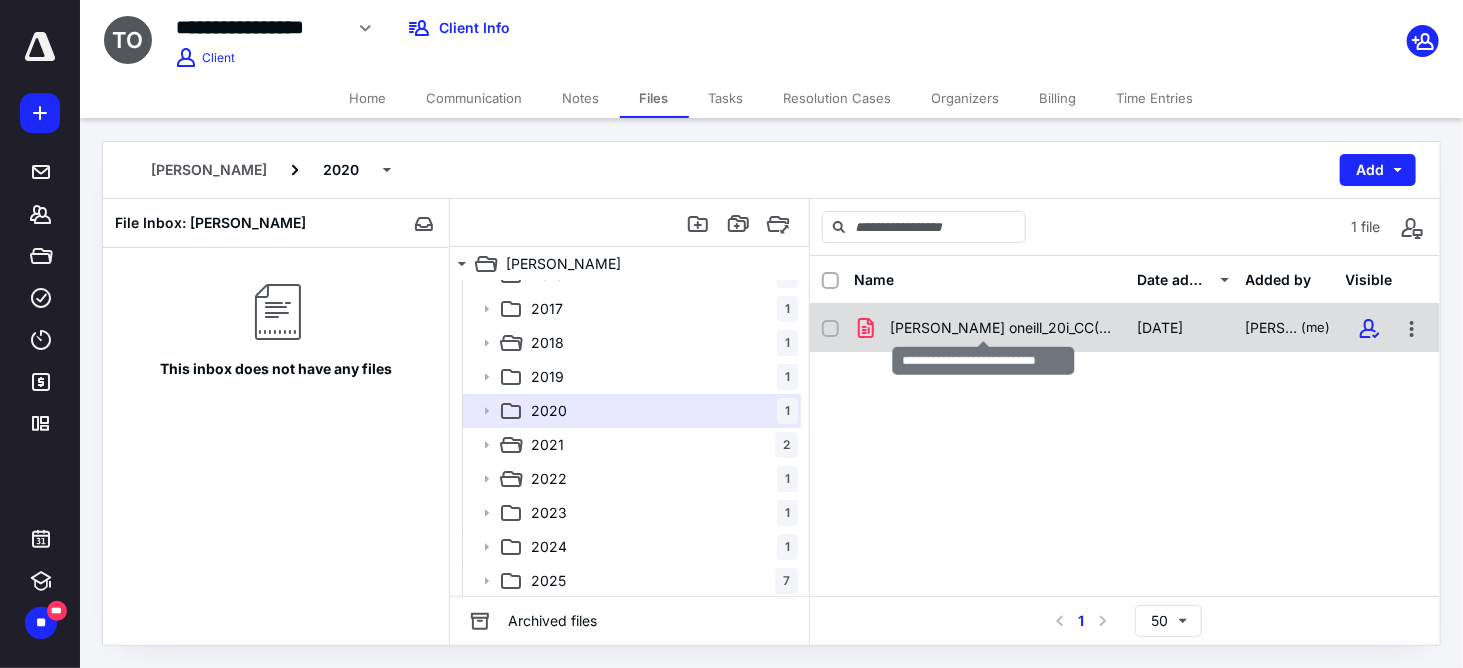 click on "[PERSON_NAME] oneill_20i_CC(2).pdf" at bounding box center (1001, 328) 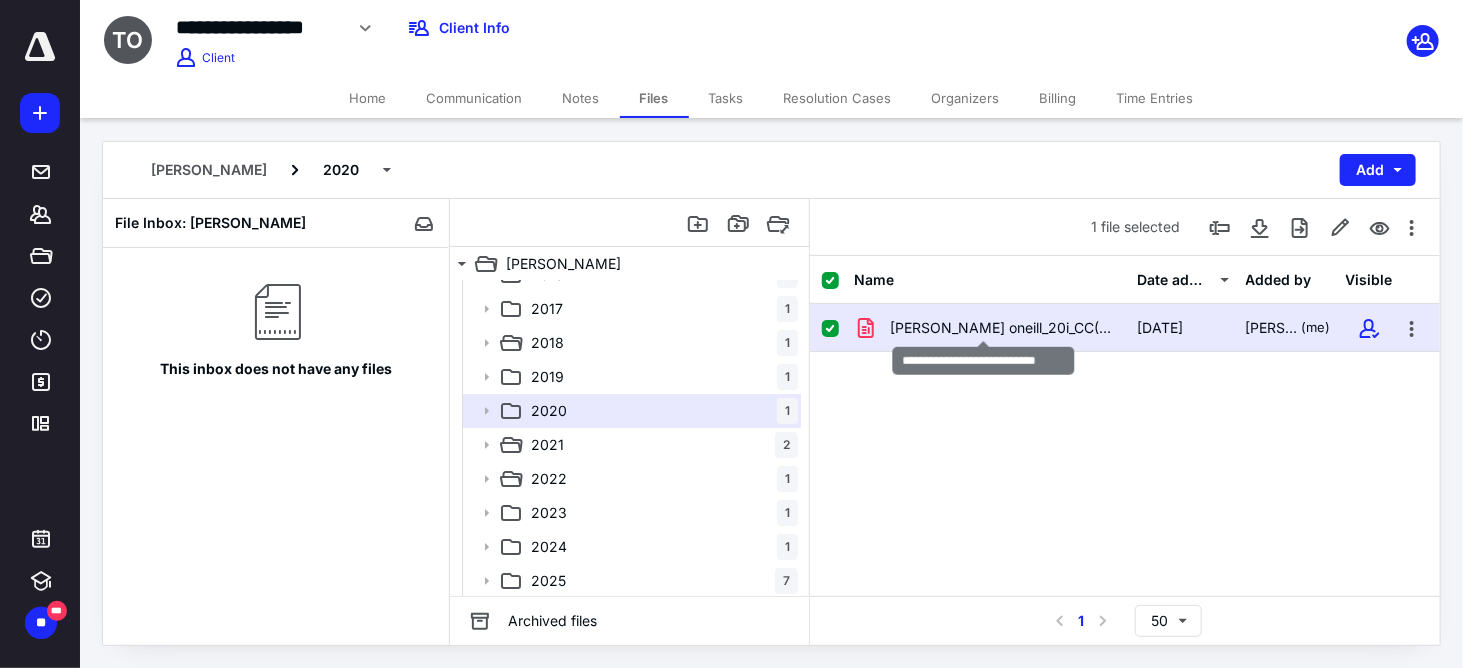 click on "[PERSON_NAME] oneill_20i_CC(2).pdf" at bounding box center (1001, 328) 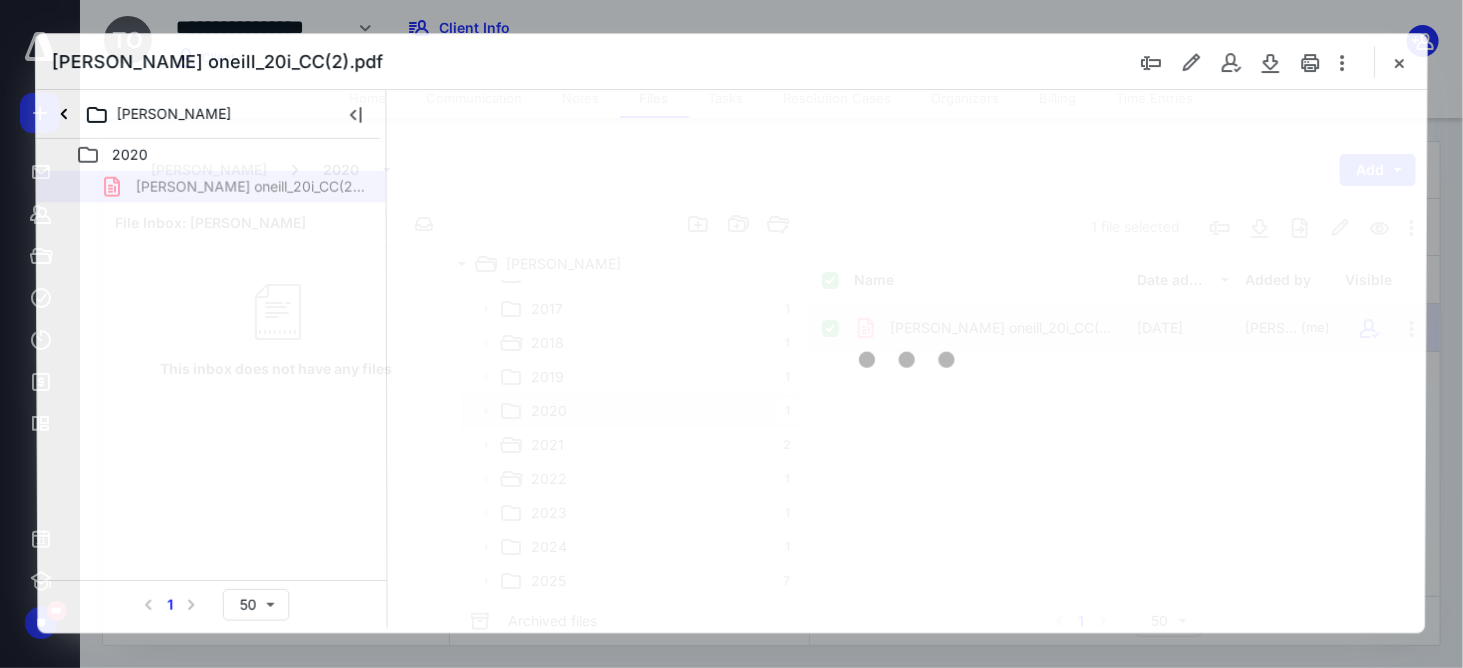 scroll, scrollTop: 0, scrollLeft: 0, axis: both 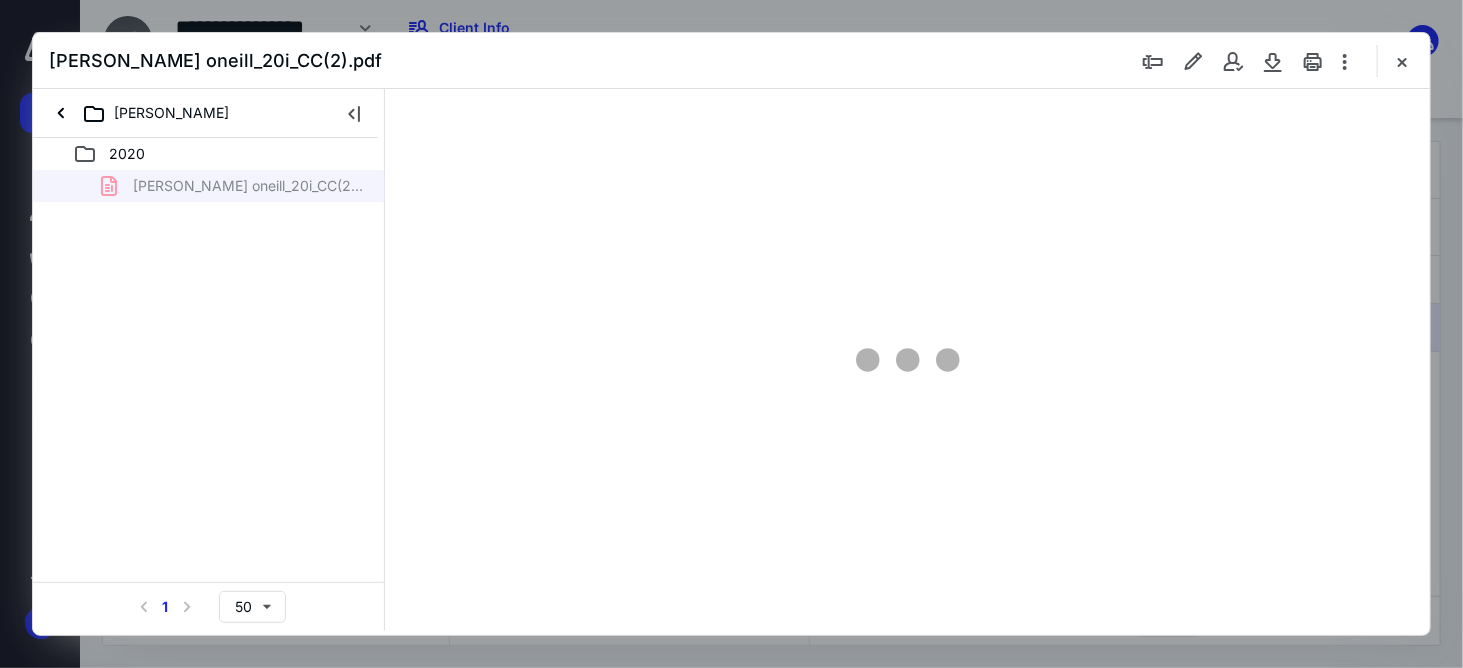 type on "59" 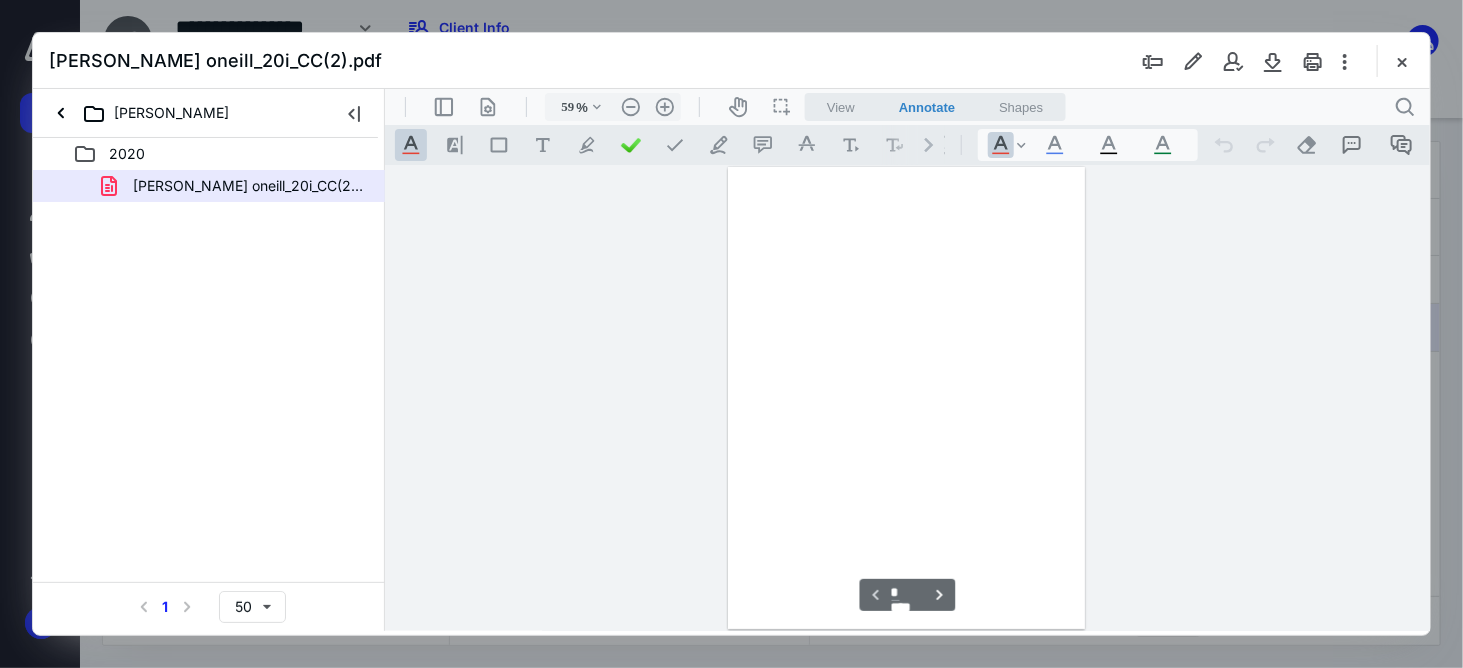 scroll, scrollTop: 78, scrollLeft: 0, axis: vertical 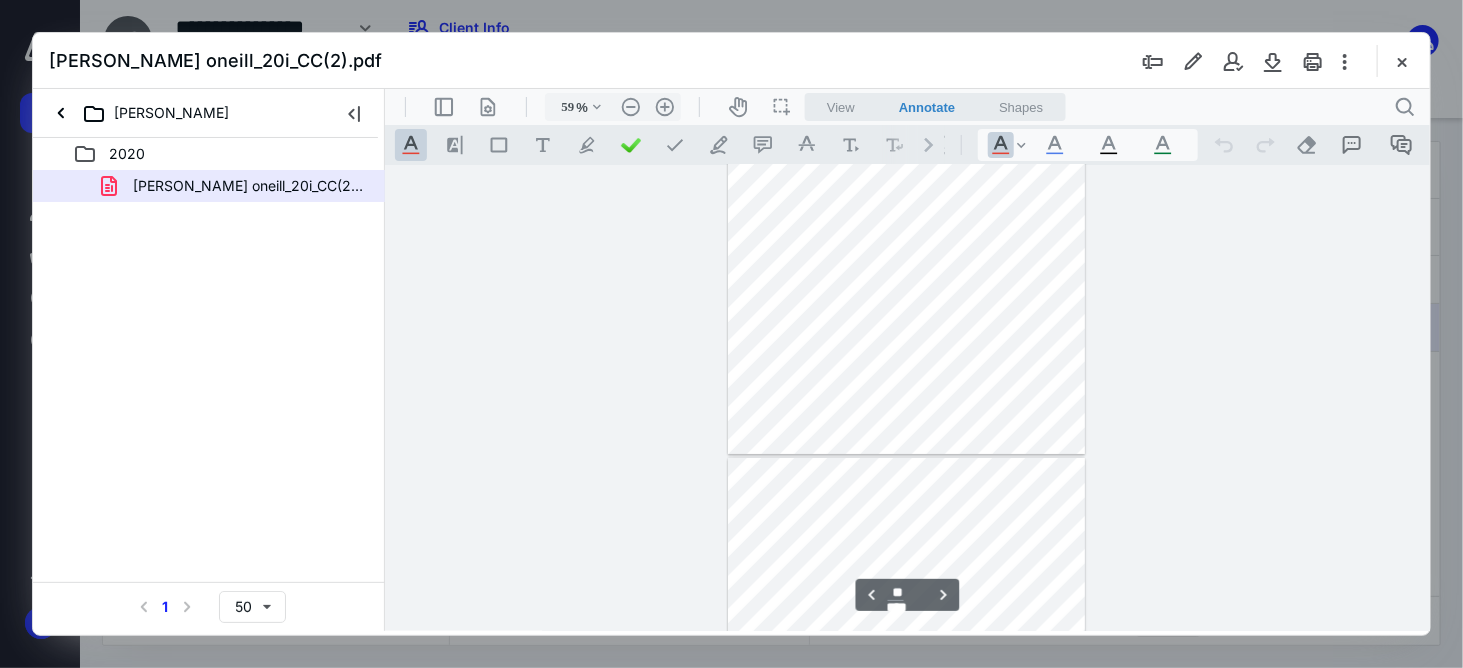 type on "**" 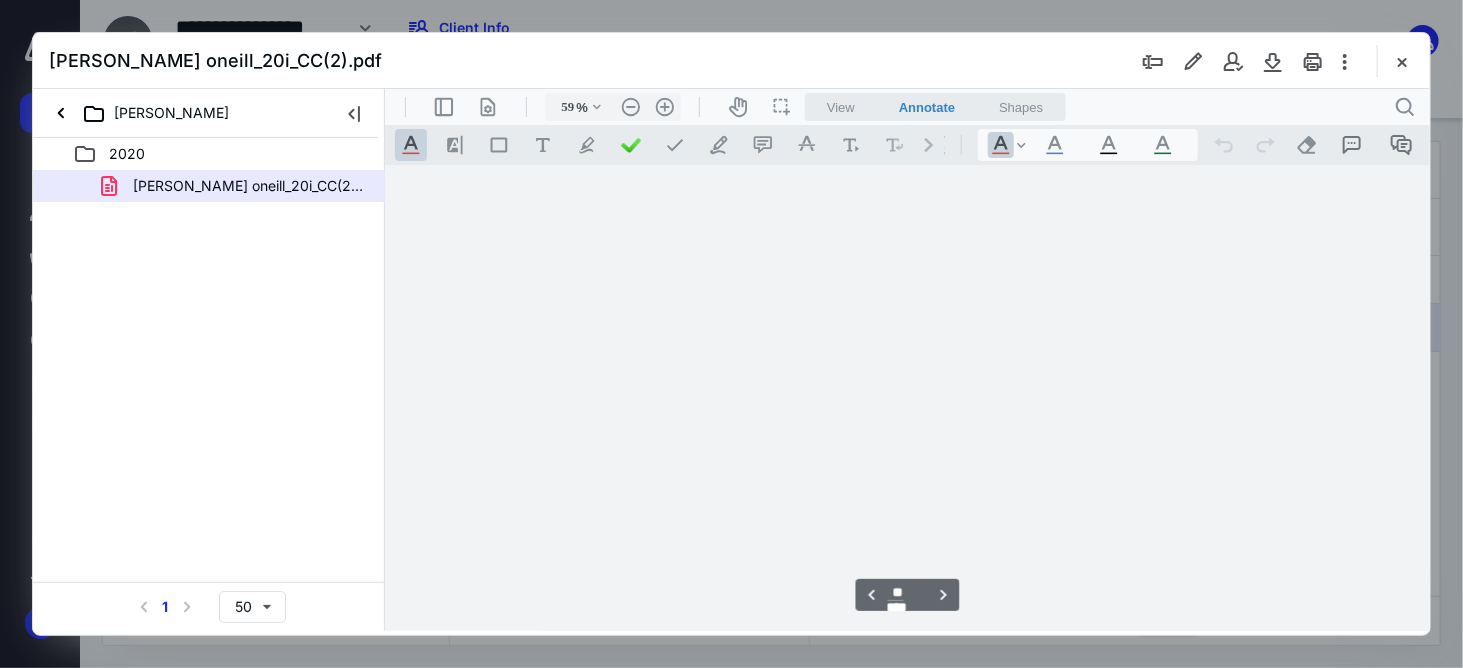scroll, scrollTop: 0, scrollLeft: 0, axis: both 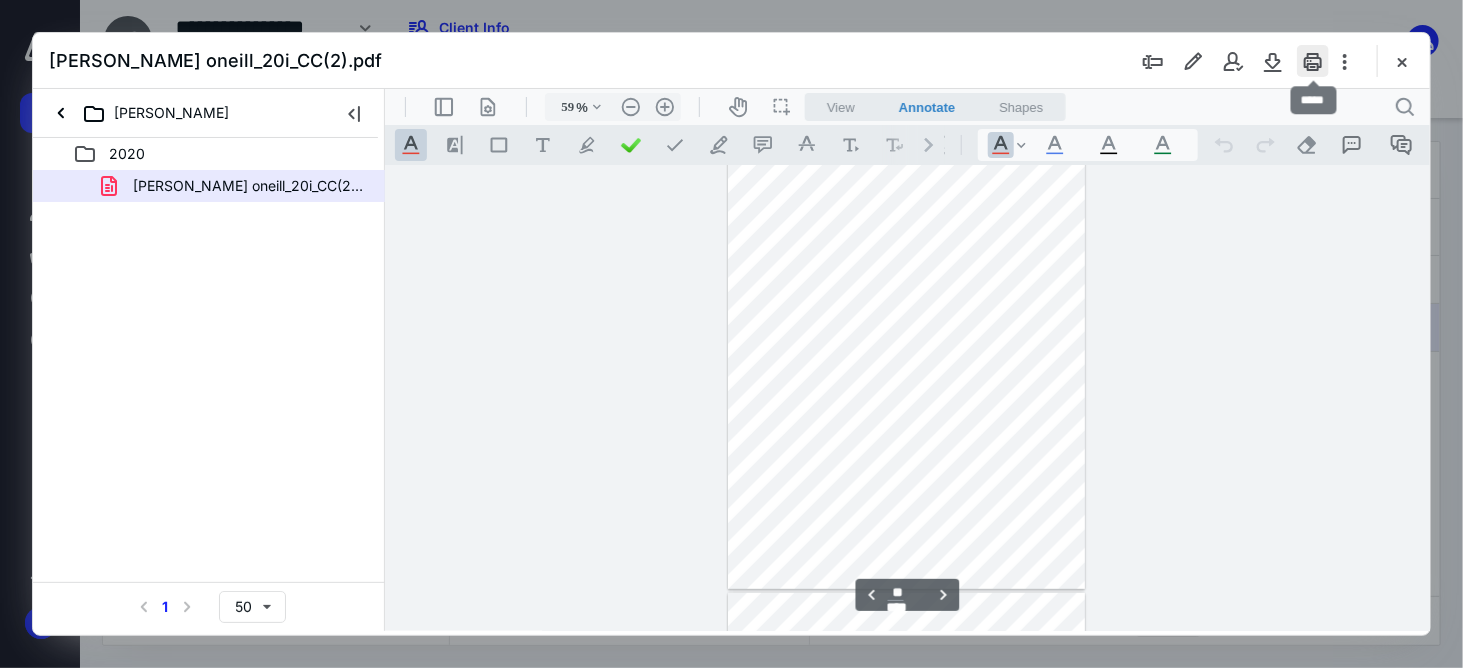click at bounding box center (1313, 61) 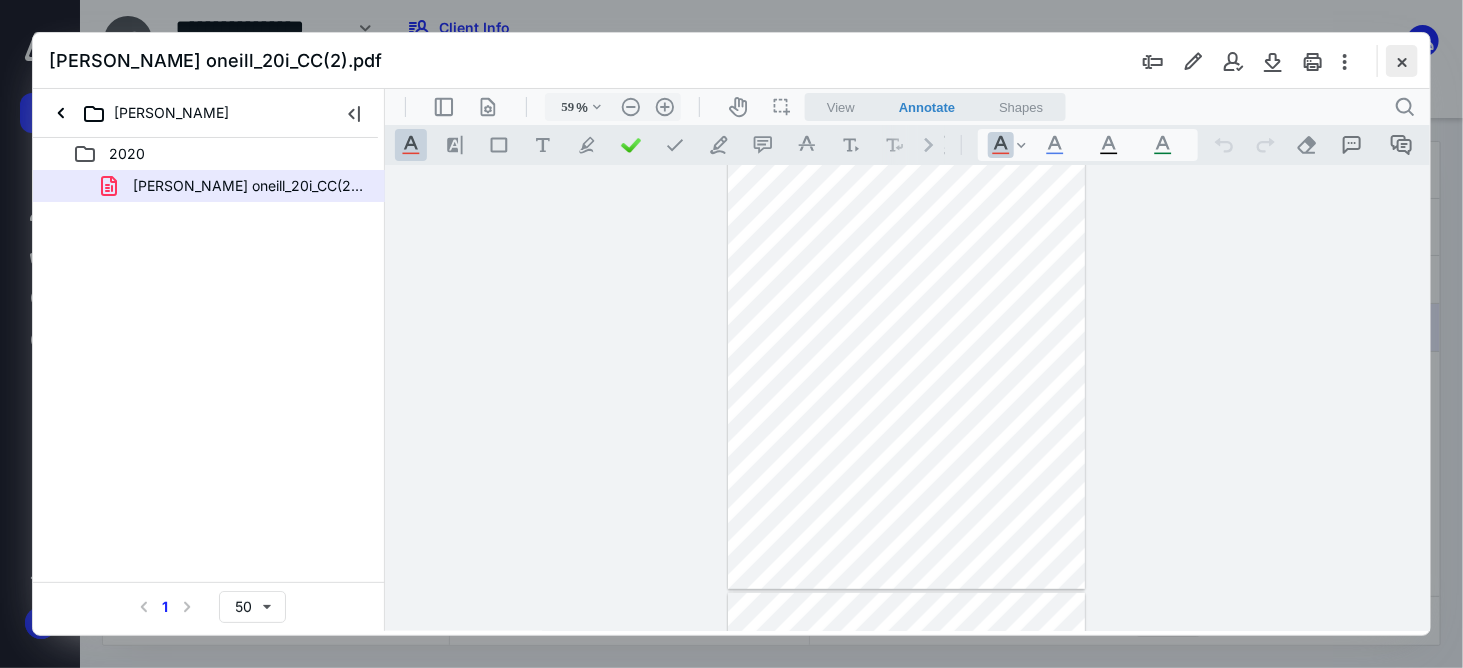 click at bounding box center (1402, 61) 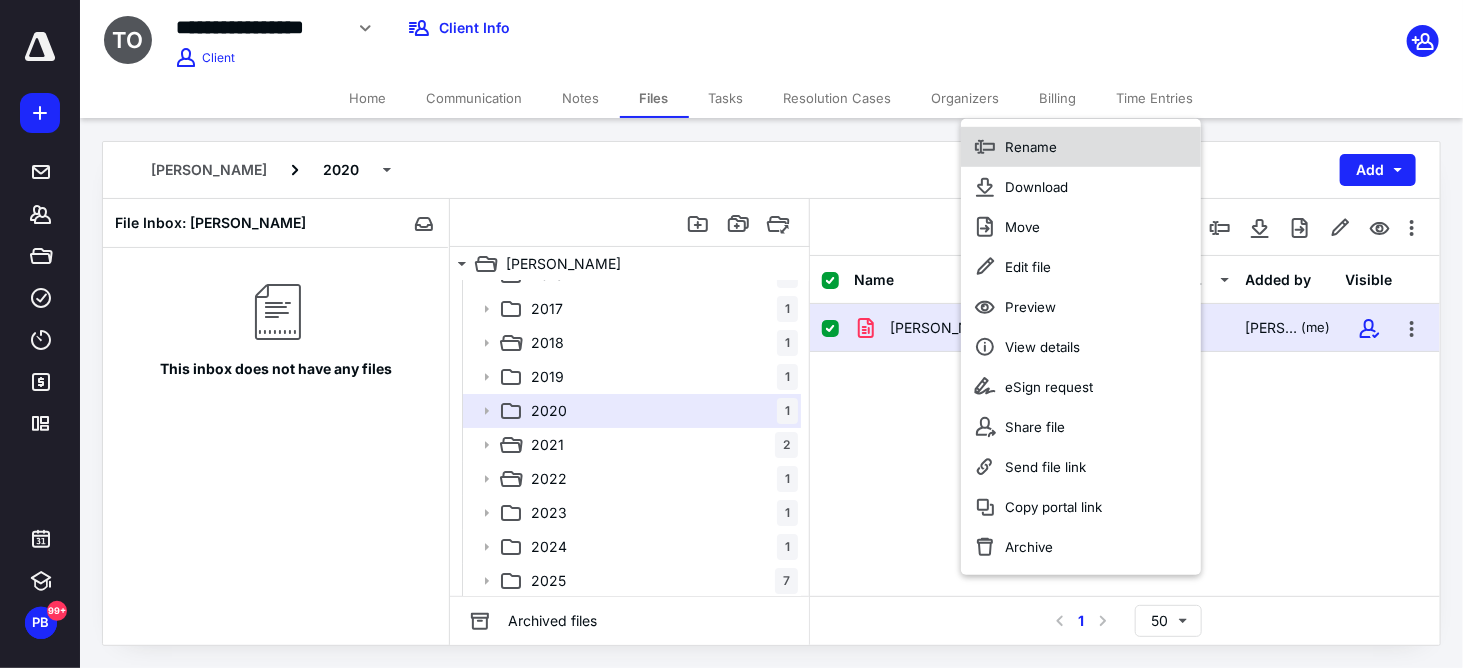 click on "Rename" at bounding box center [1031, 147] 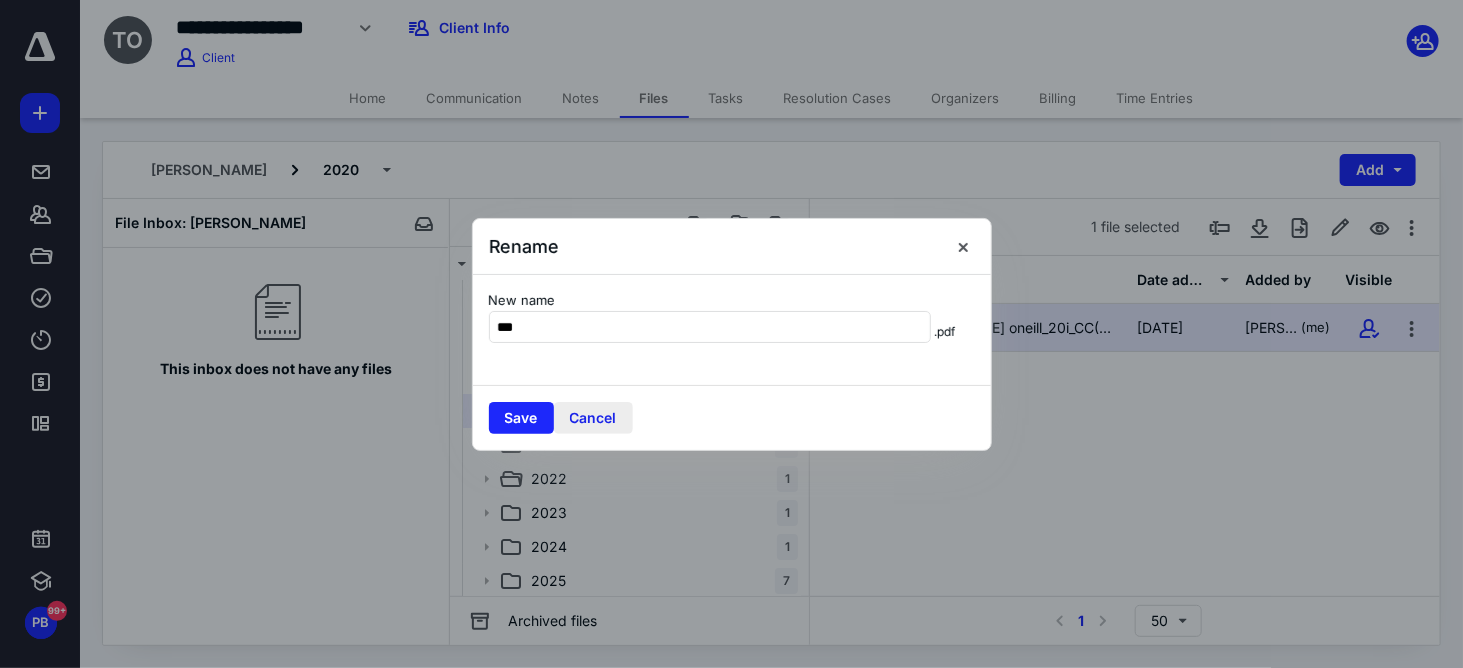 type on "**********" 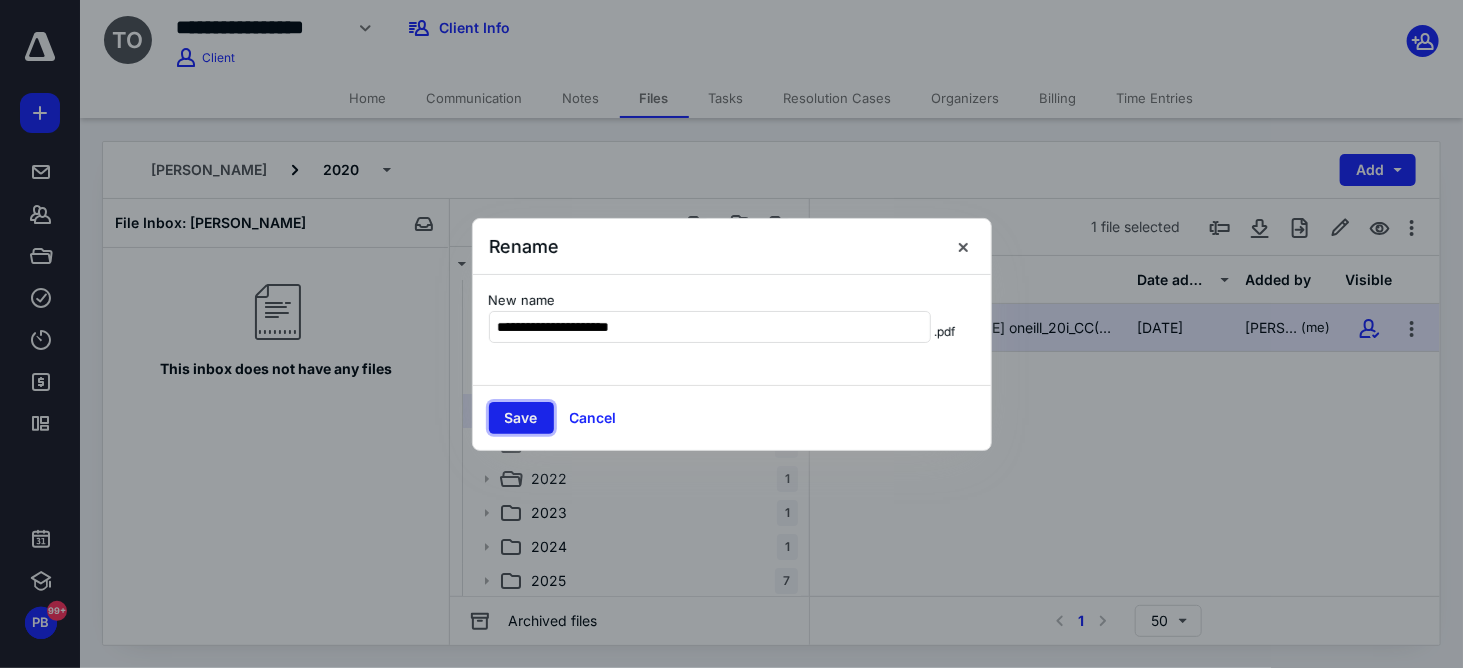 click on "Save" at bounding box center [521, 418] 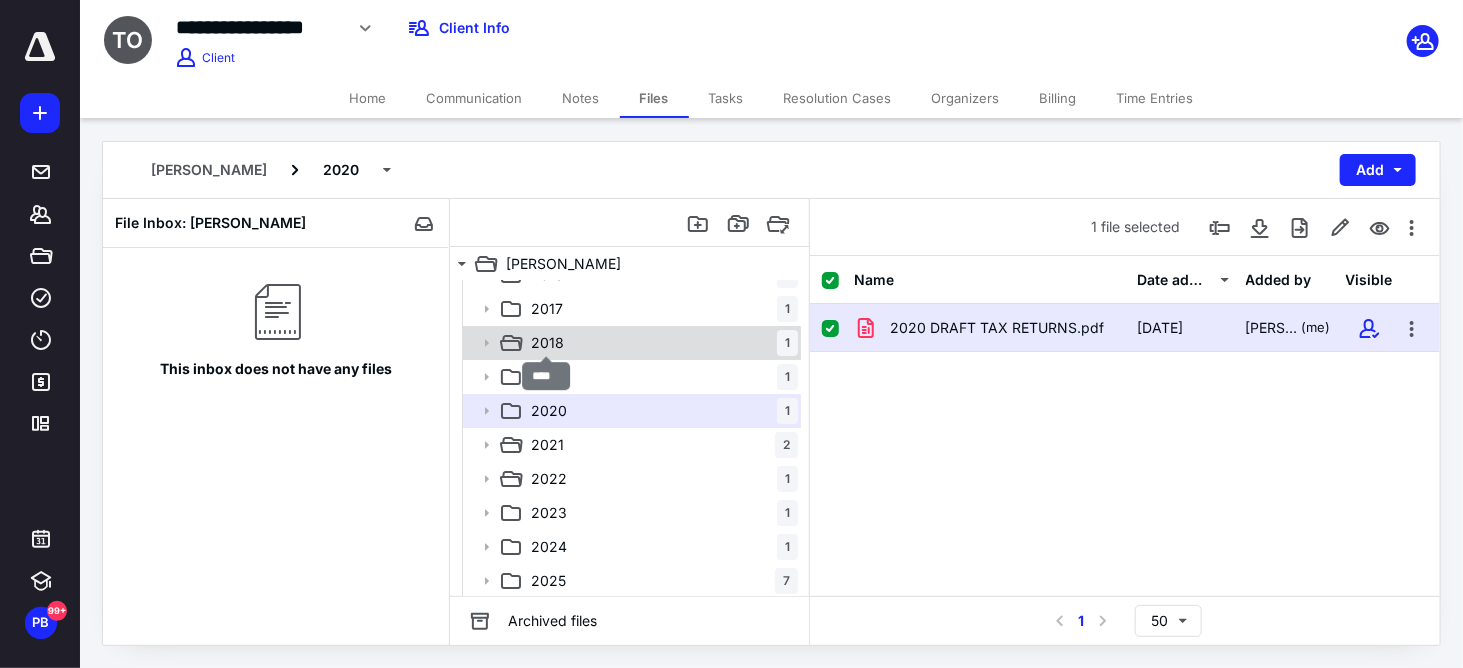 click on "2018" at bounding box center (547, 343) 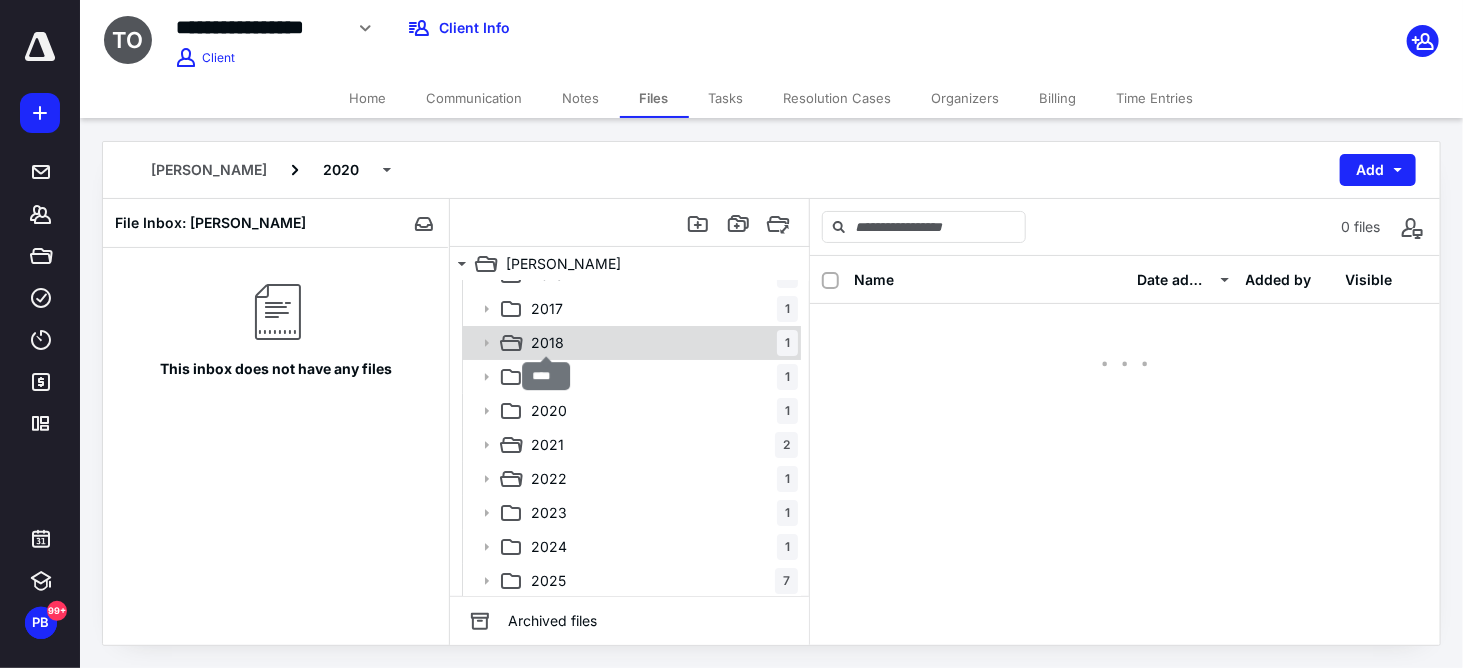 click on "2018" at bounding box center [547, 343] 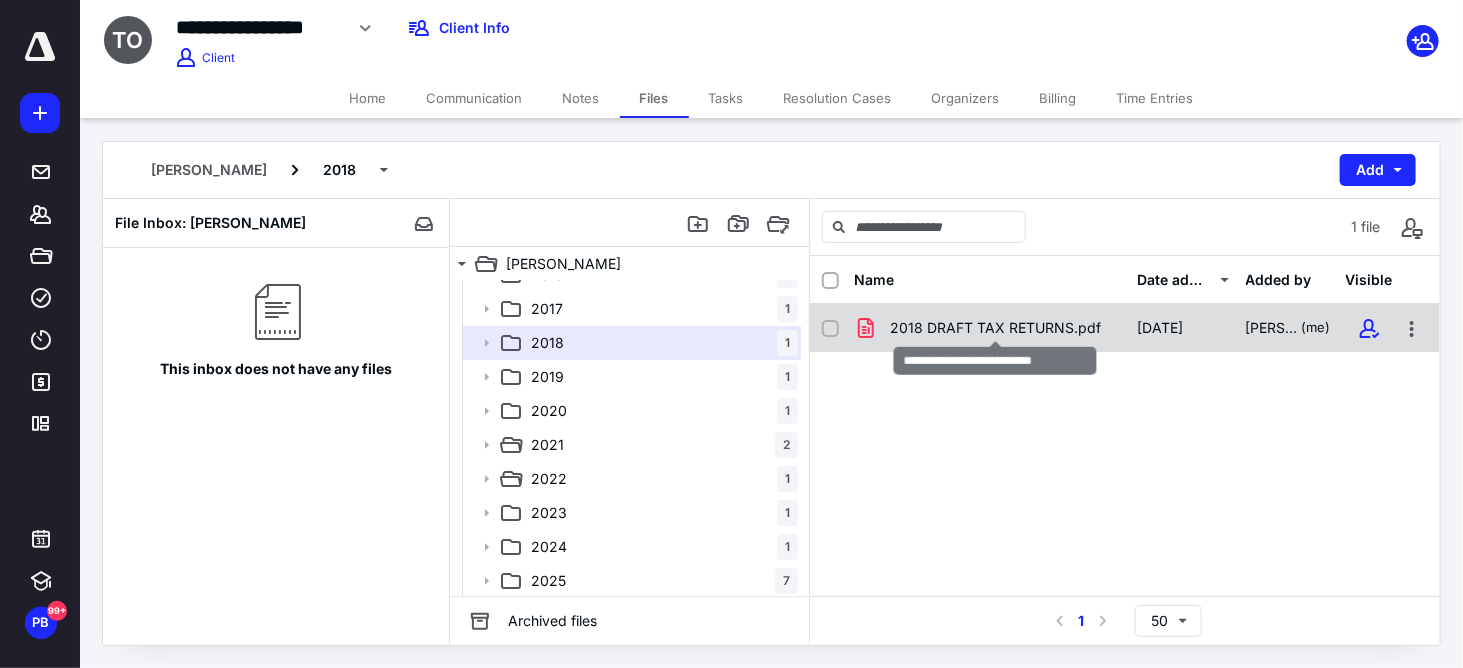 click on "2018 DRAFT TAX RETURNS.pdf" at bounding box center (995, 328) 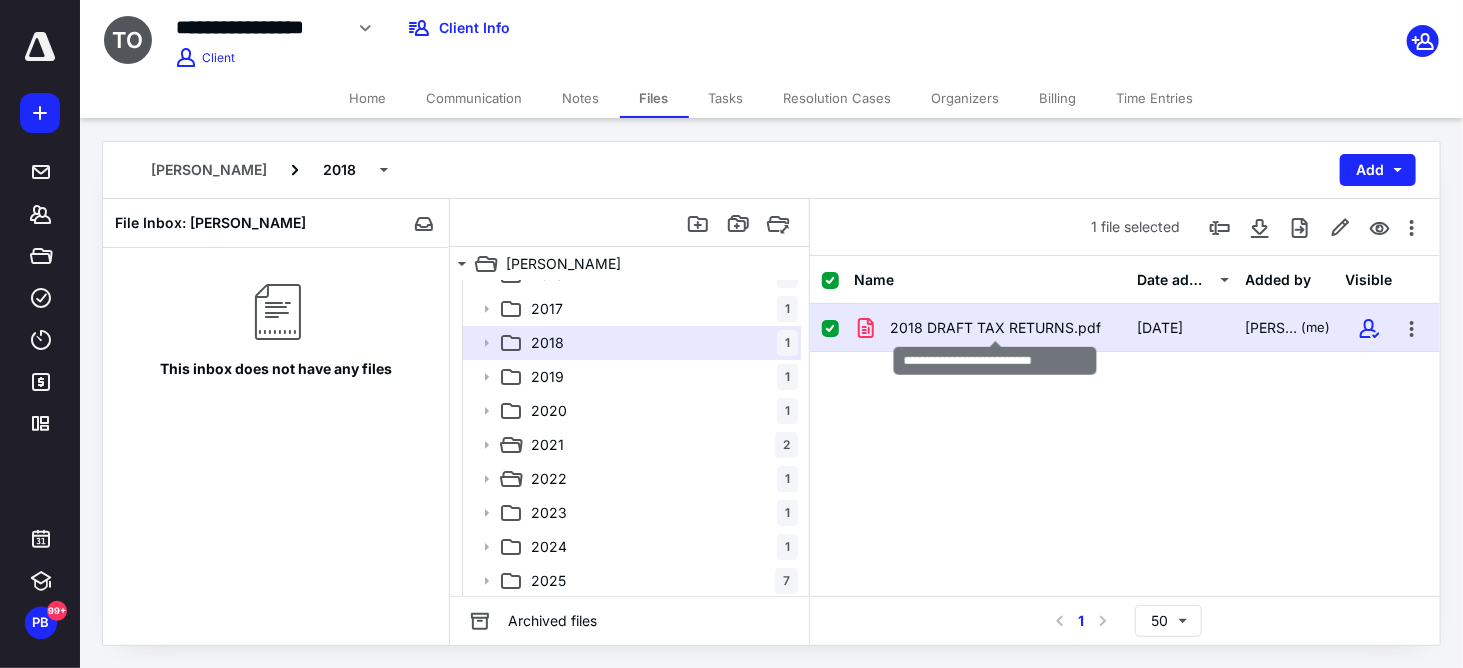 click on "2018 DRAFT TAX RETURNS.pdf" at bounding box center [995, 328] 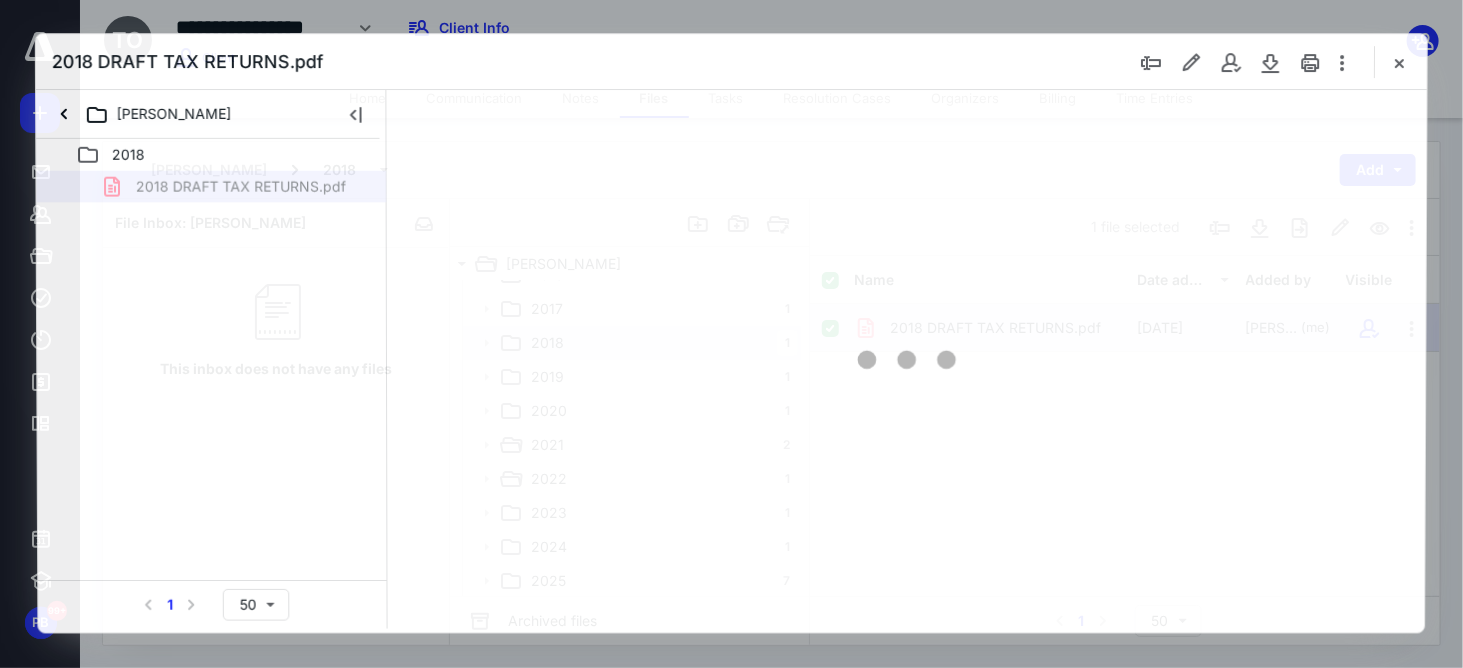scroll, scrollTop: 0, scrollLeft: 0, axis: both 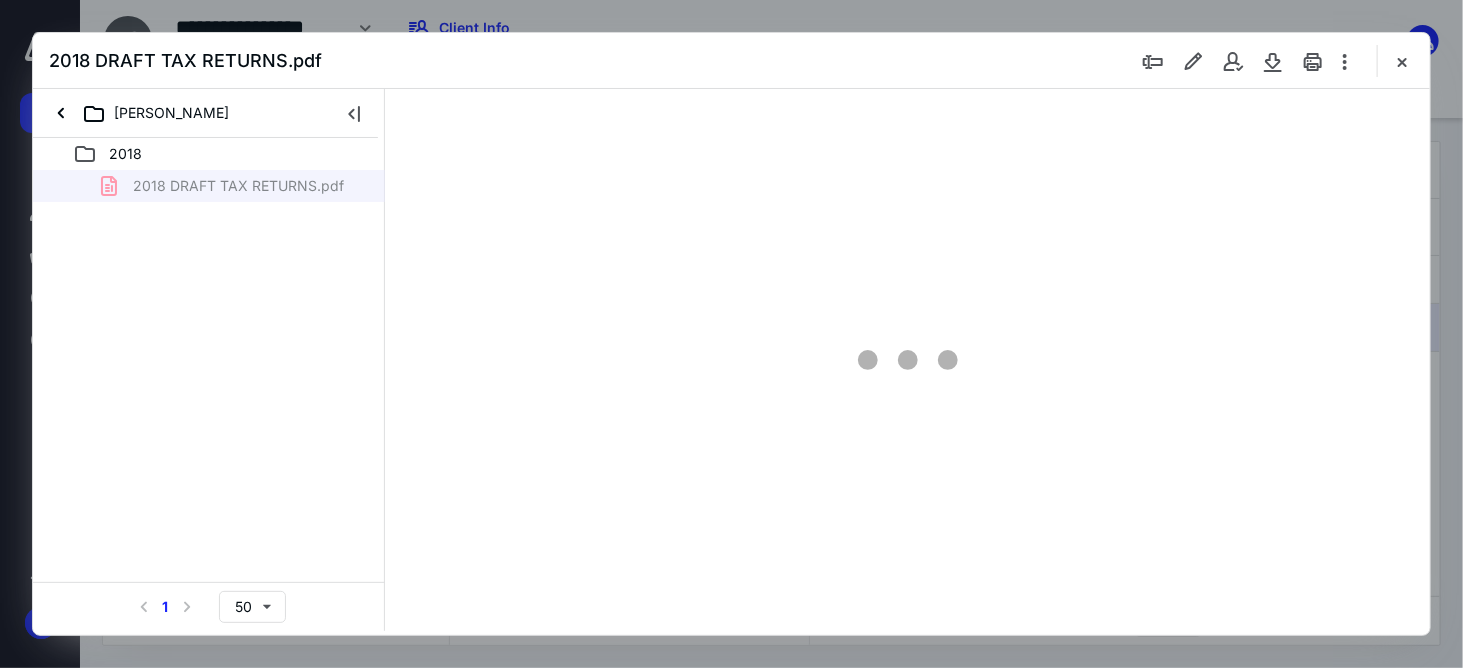type on "59" 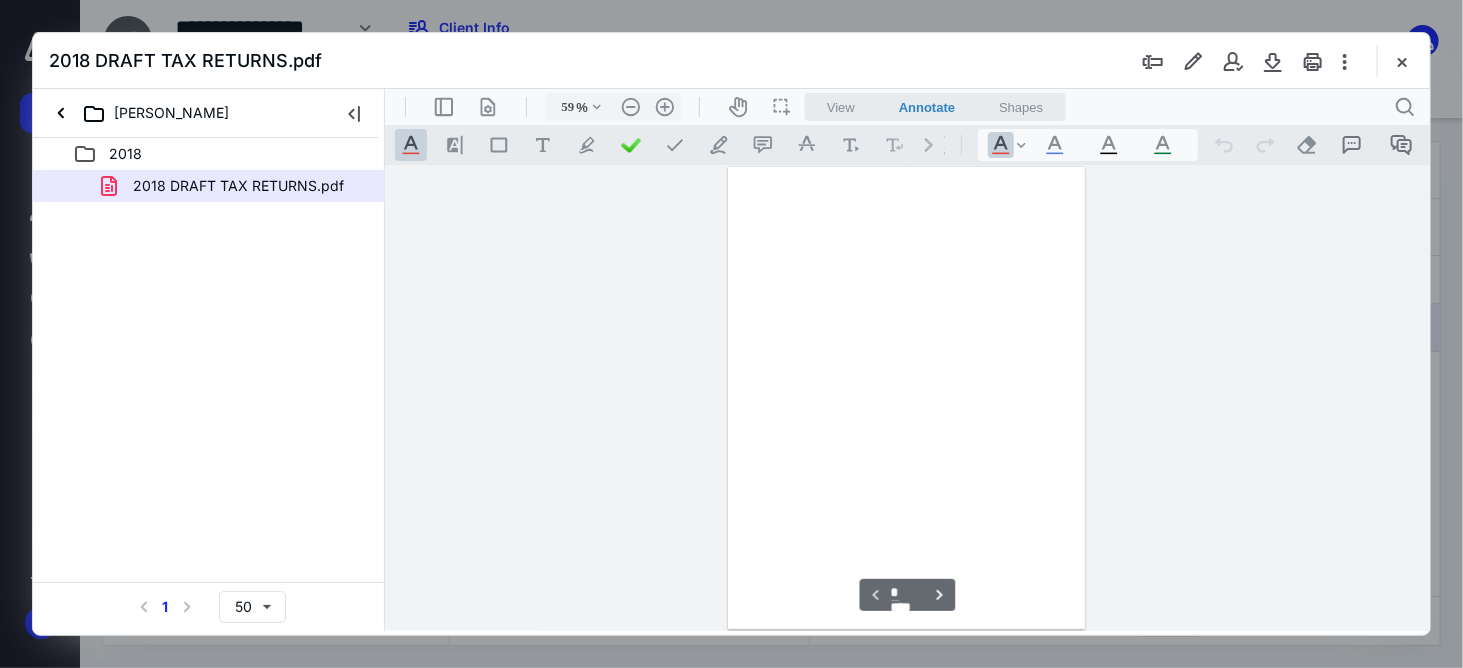 scroll, scrollTop: 78, scrollLeft: 0, axis: vertical 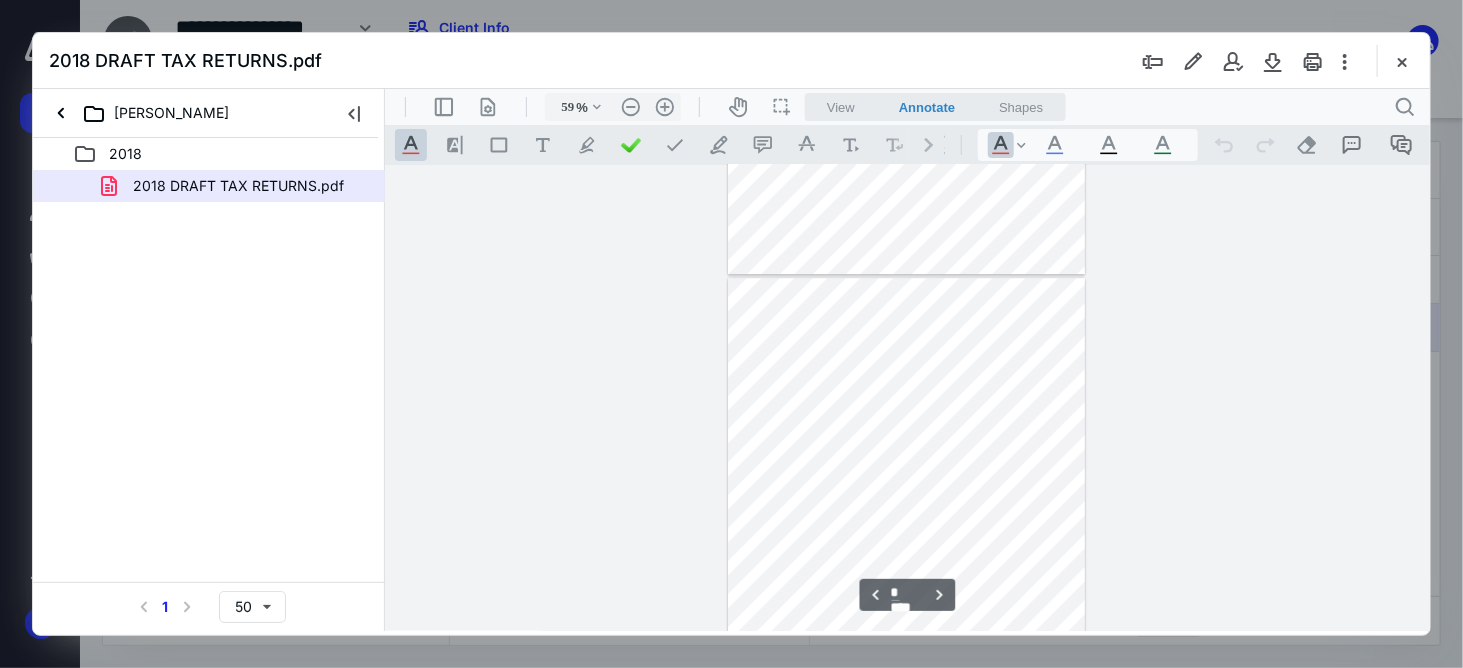 type on "*" 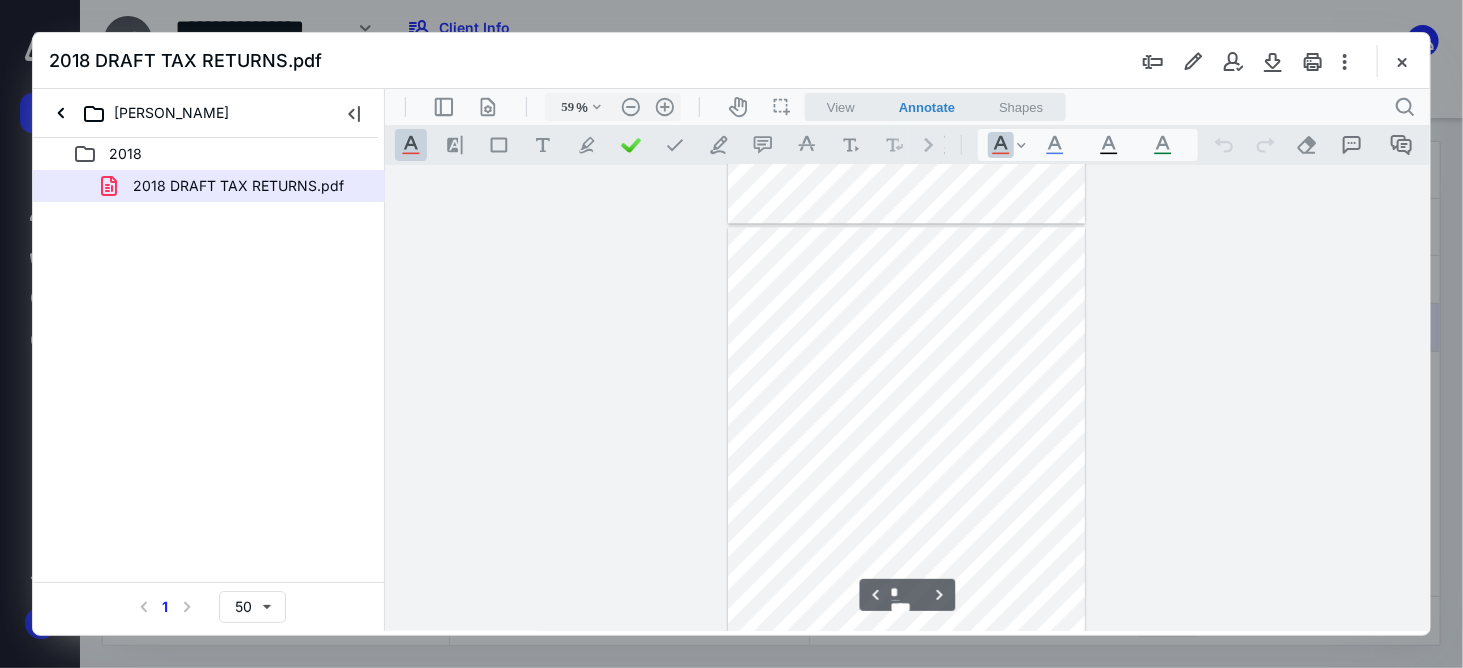 scroll, scrollTop: 2298, scrollLeft: 0, axis: vertical 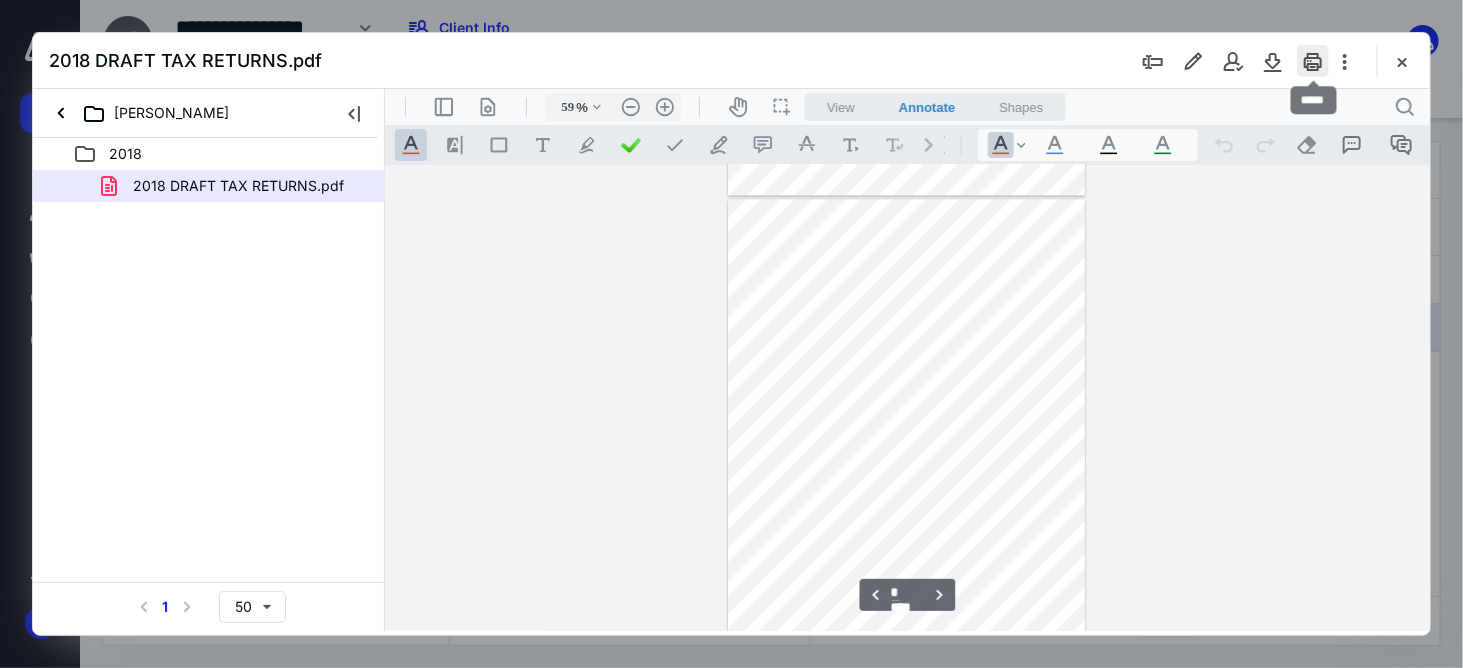 click at bounding box center (1313, 61) 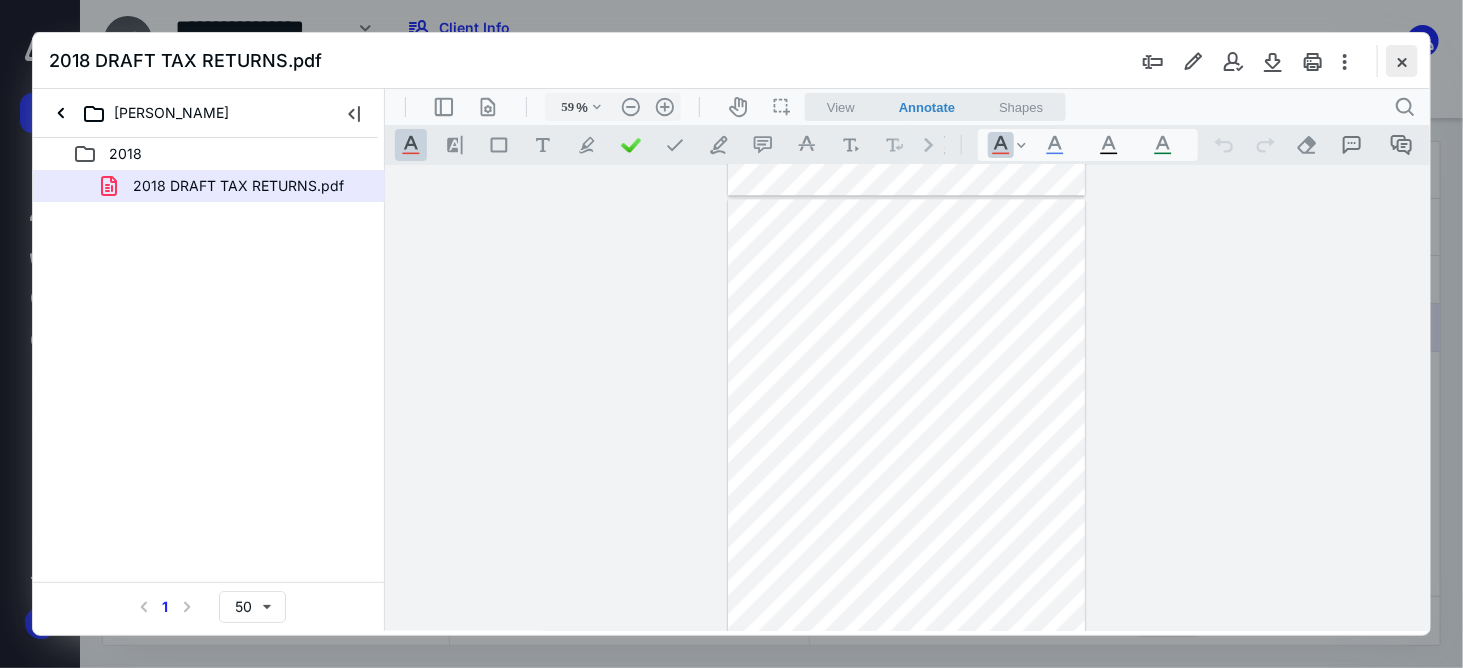 click at bounding box center [1402, 61] 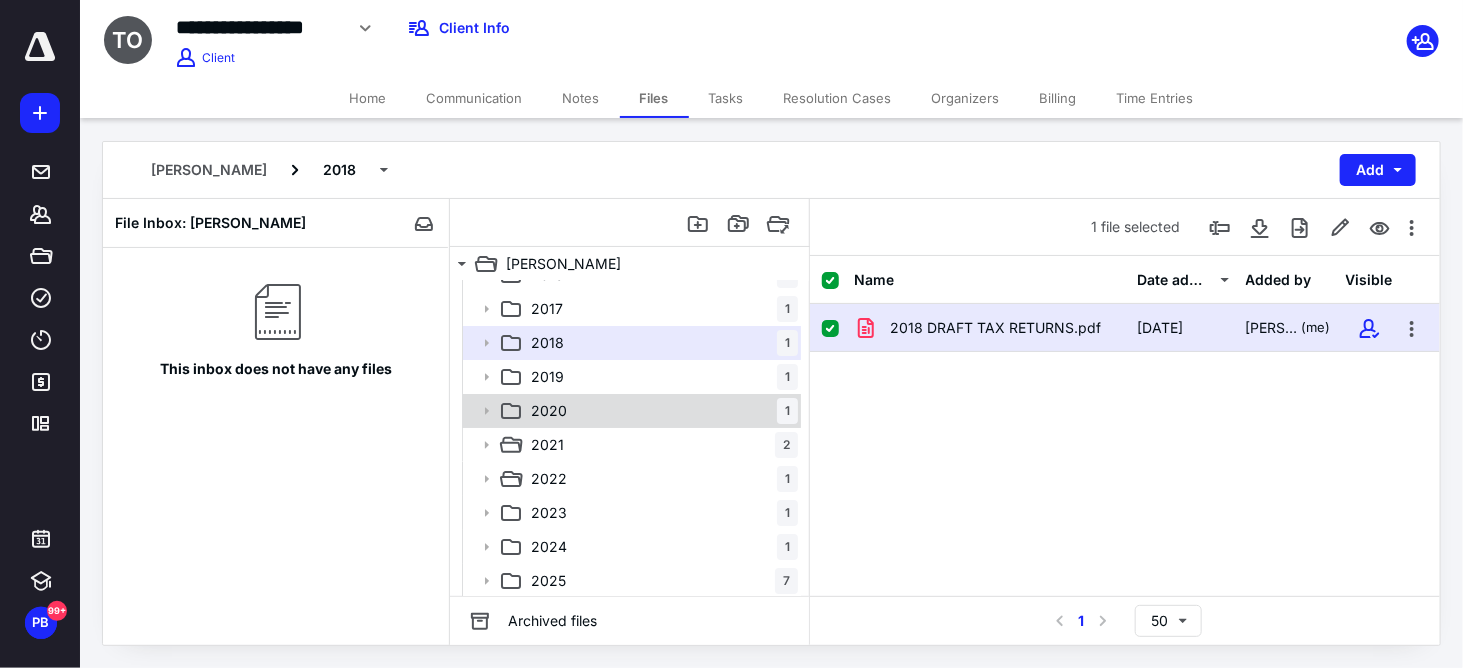 click on "2020 1" at bounding box center [660, 411] 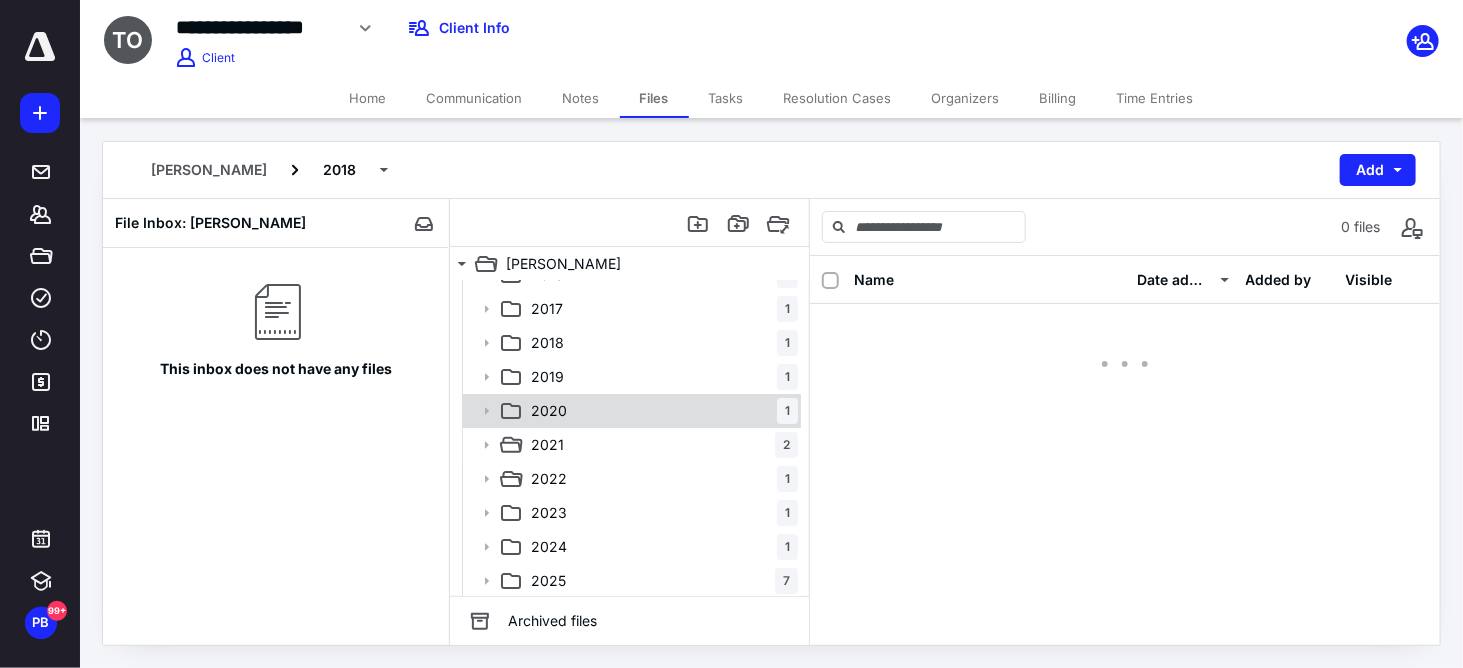 click on "2020" at bounding box center (549, 411) 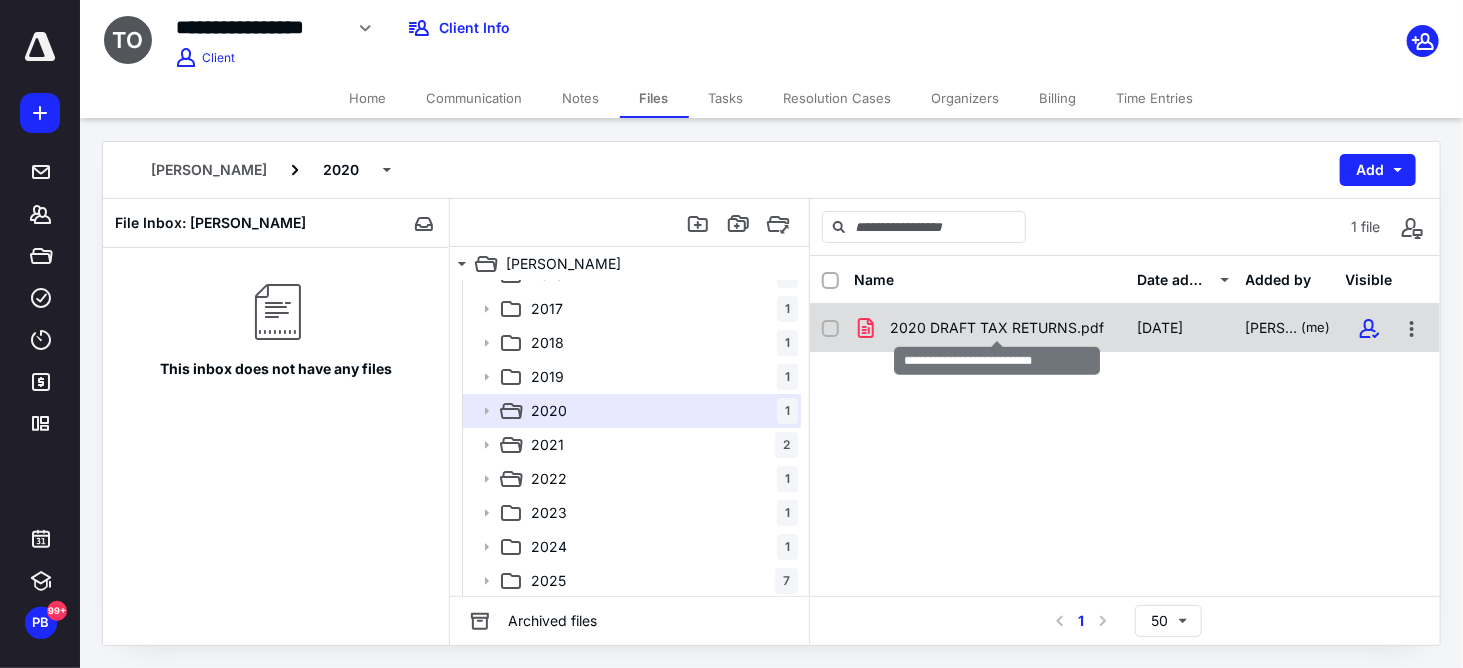 click on "2020 DRAFT TAX RETURNS.pdf" at bounding box center [997, 328] 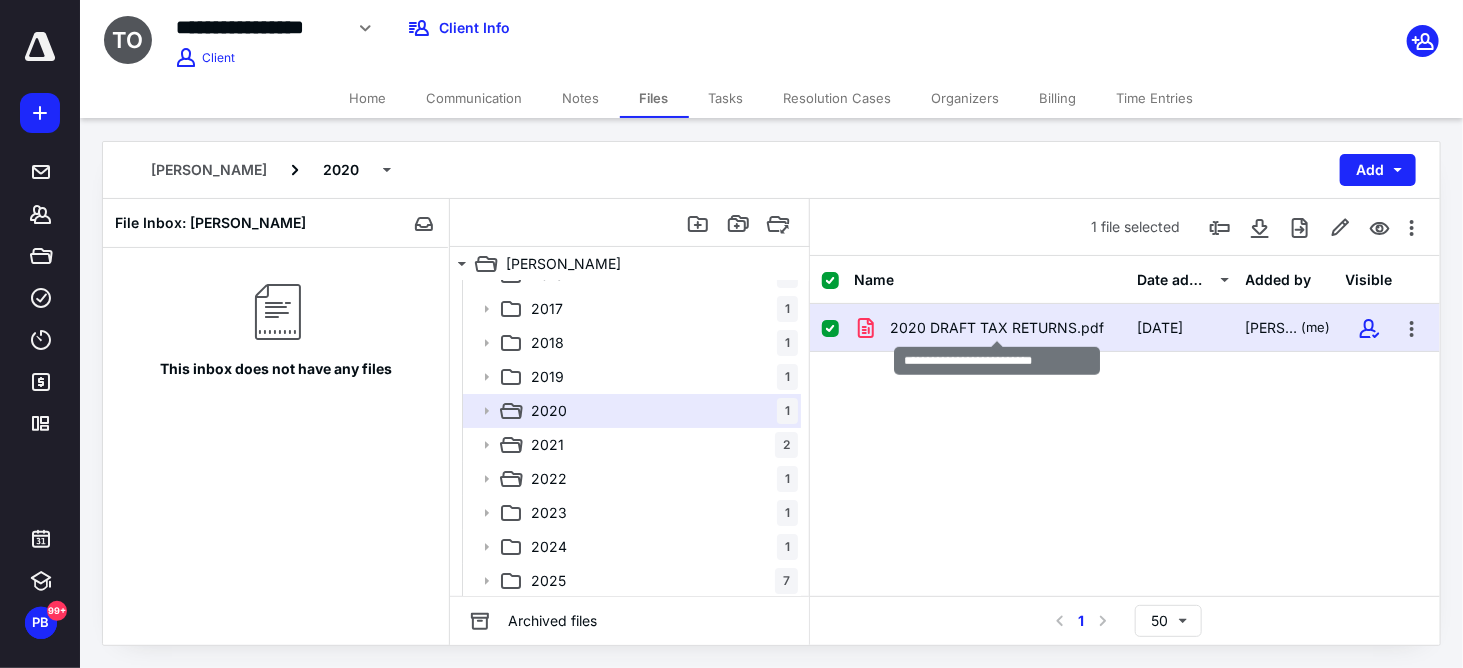click on "2020 DRAFT TAX RETURNS.pdf" at bounding box center [997, 328] 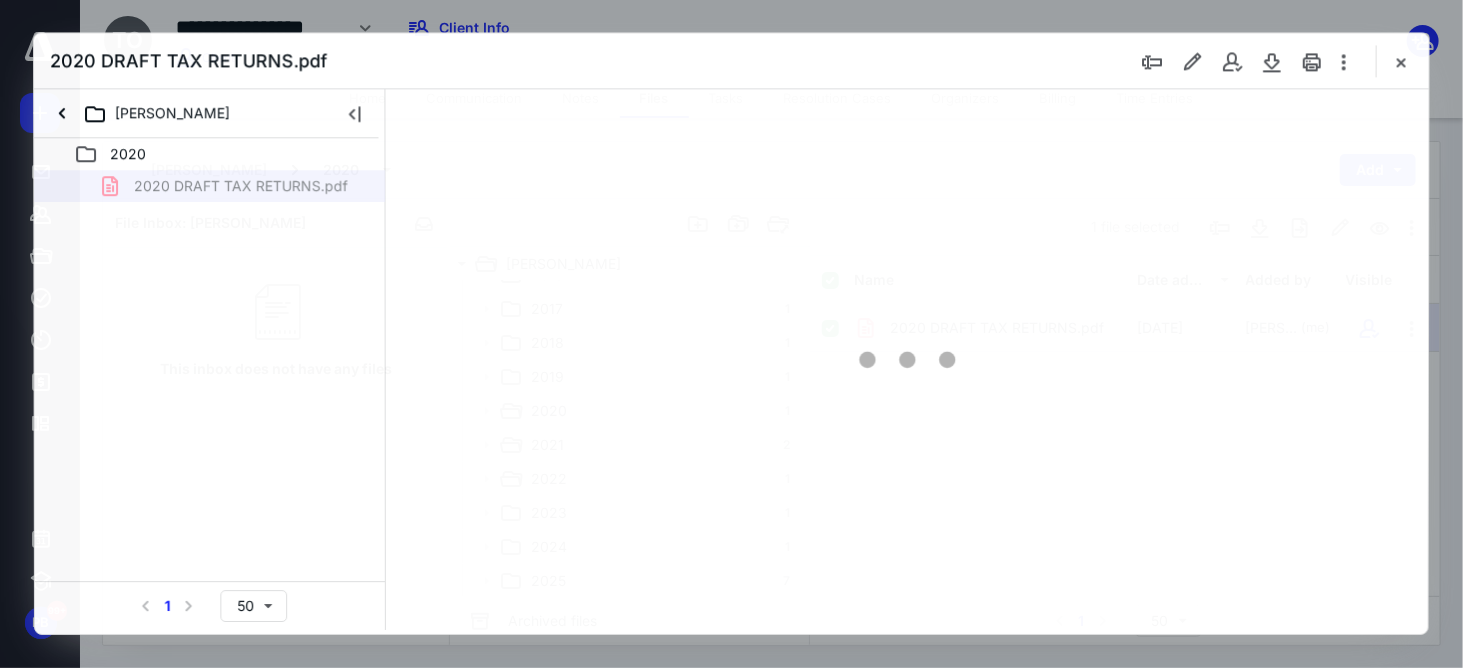 scroll, scrollTop: 0, scrollLeft: 0, axis: both 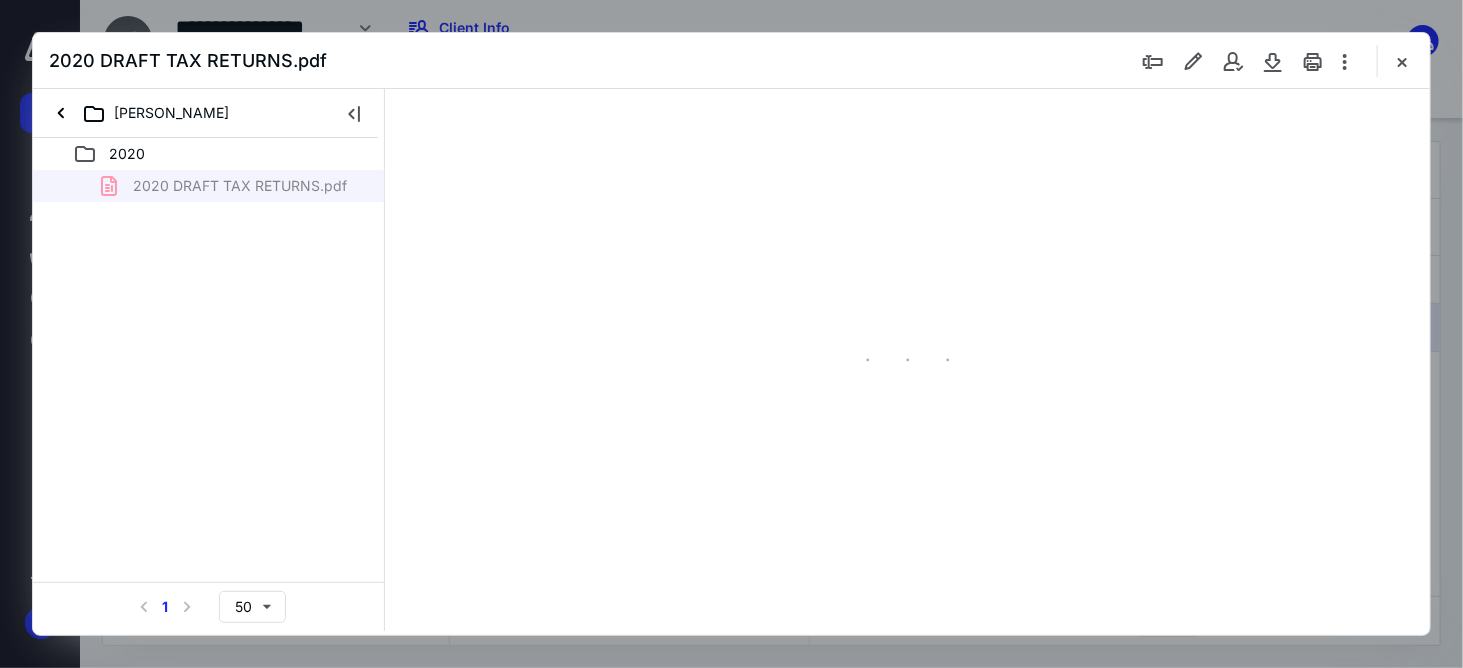 type on "59" 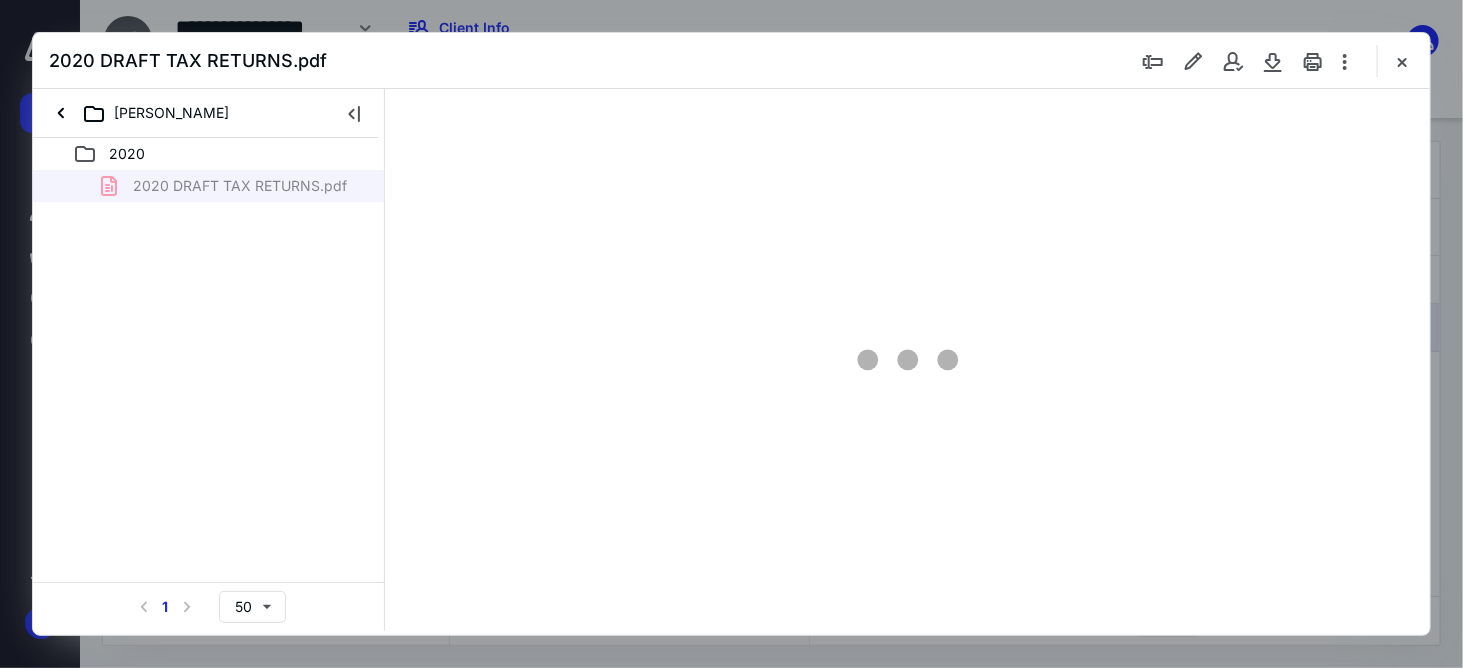 scroll, scrollTop: 78, scrollLeft: 0, axis: vertical 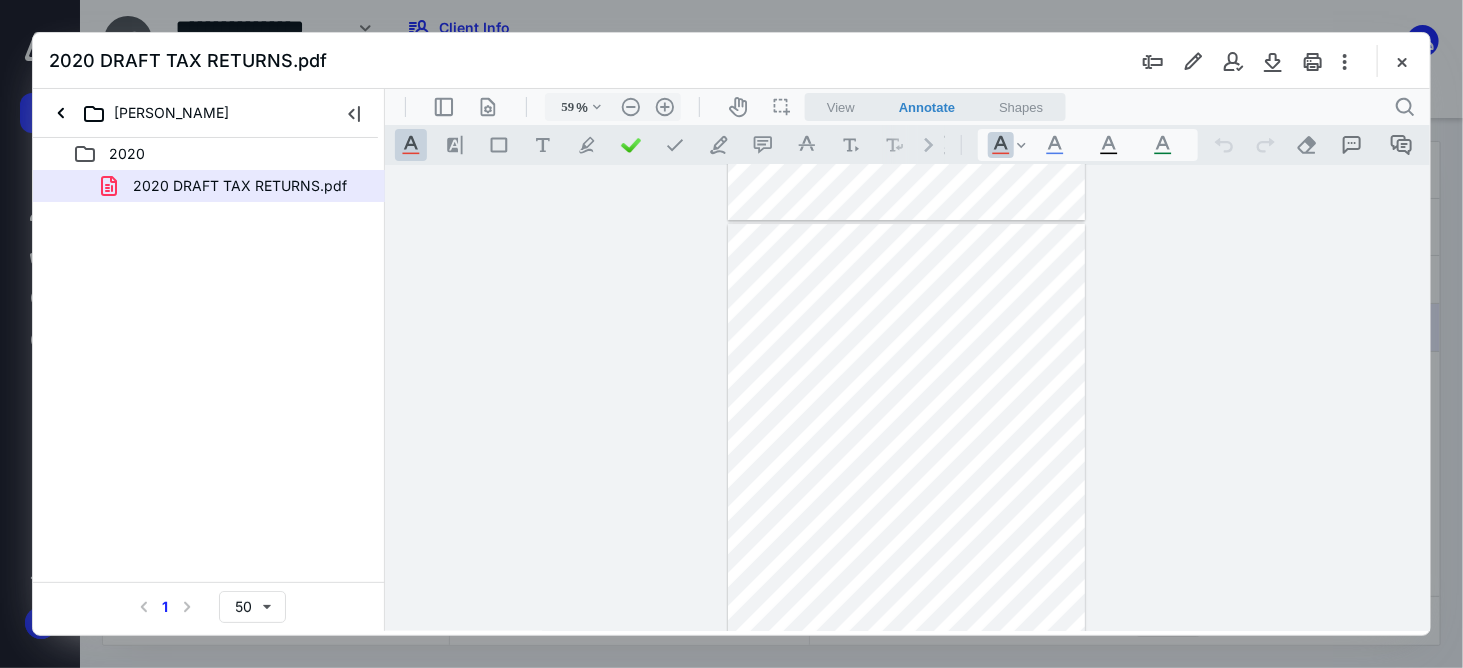 drag, startPoint x: 1428, startPoint y: 209, endPoint x: 1414, endPoint y: 277, distance: 69.426216 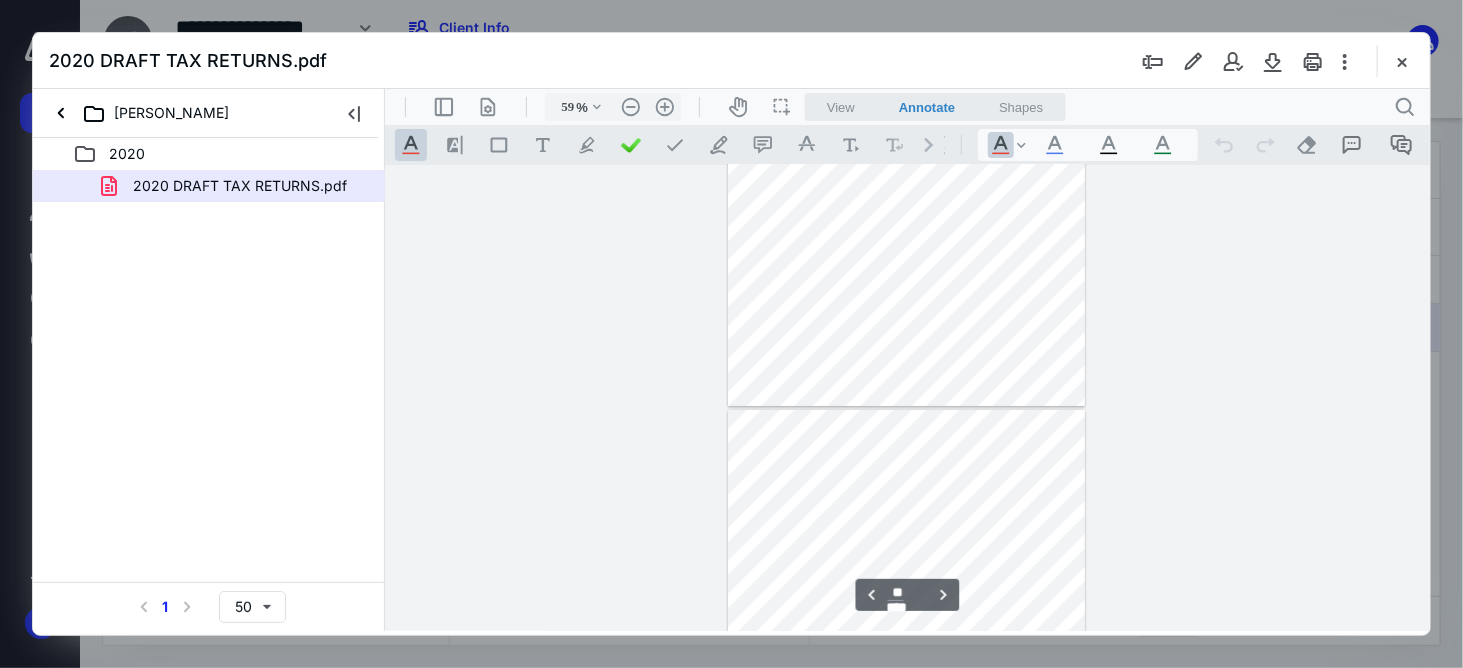 type on "**" 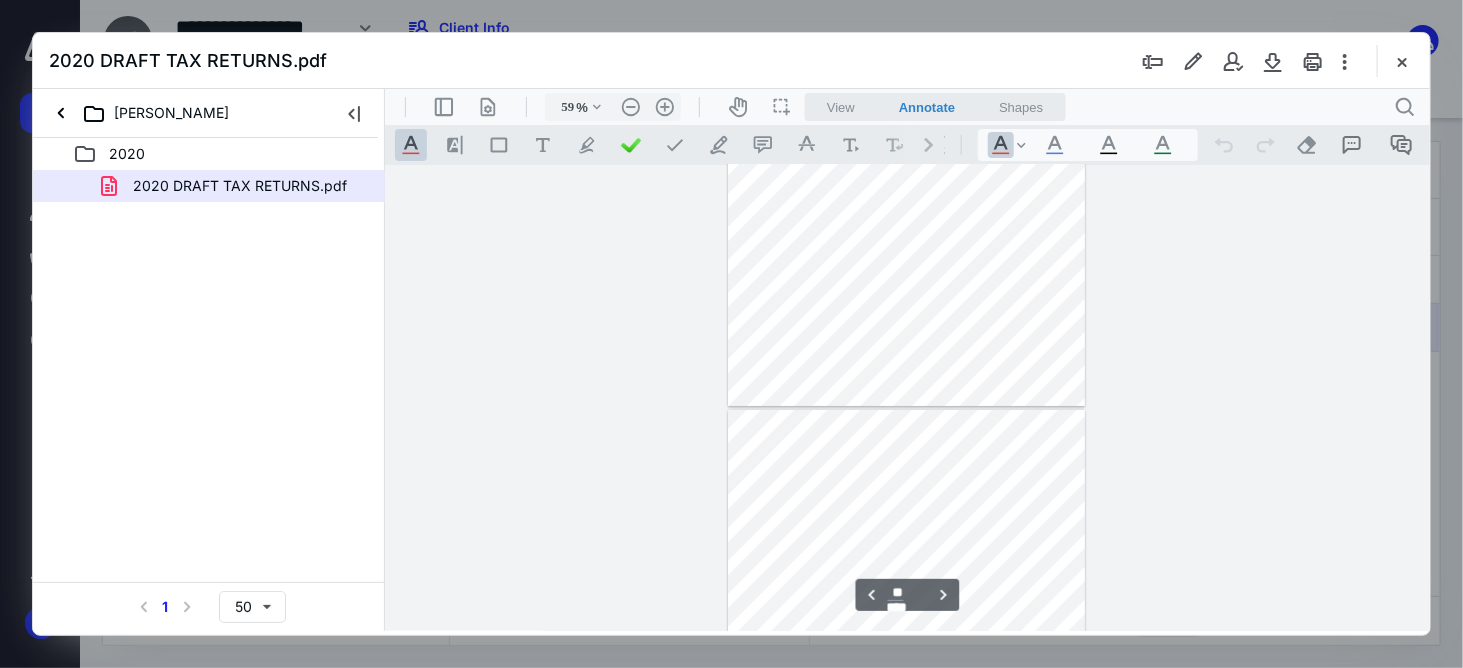 scroll, scrollTop: 24318, scrollLeft: 0, axis: vertical 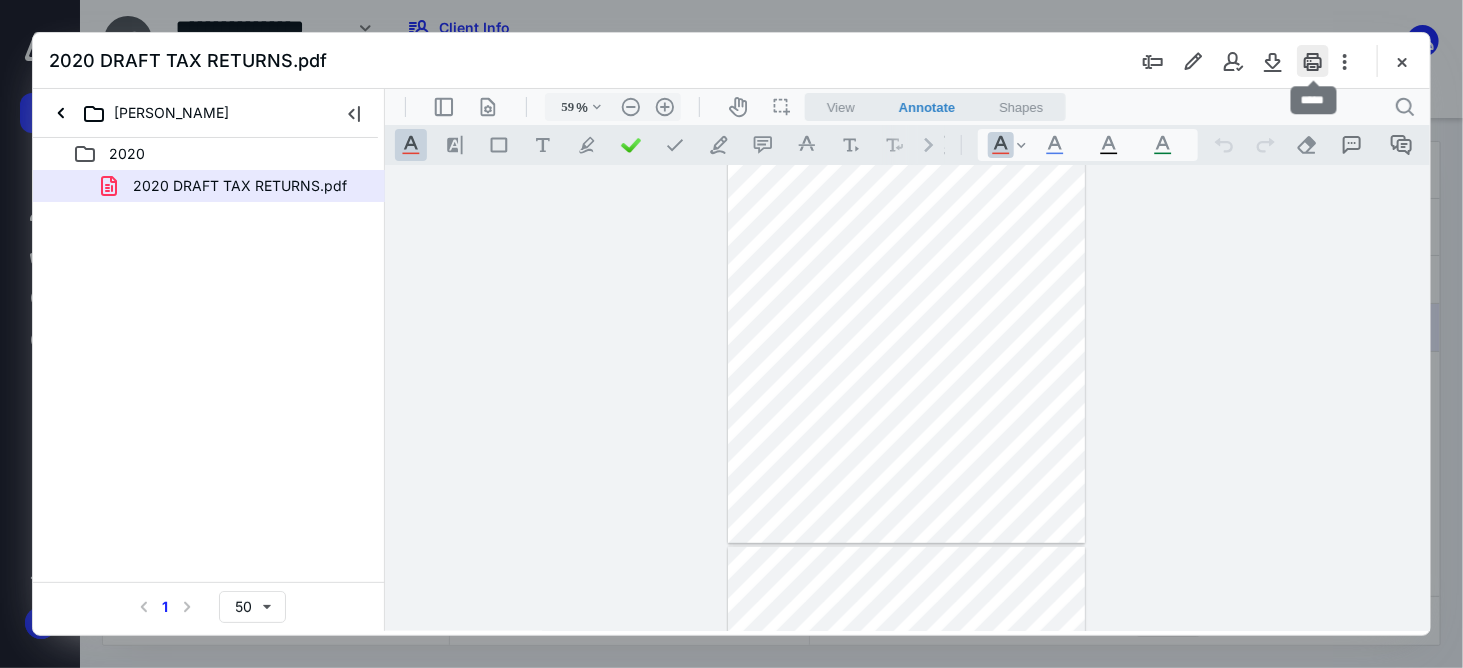 click at bounding box center [1313, 61] 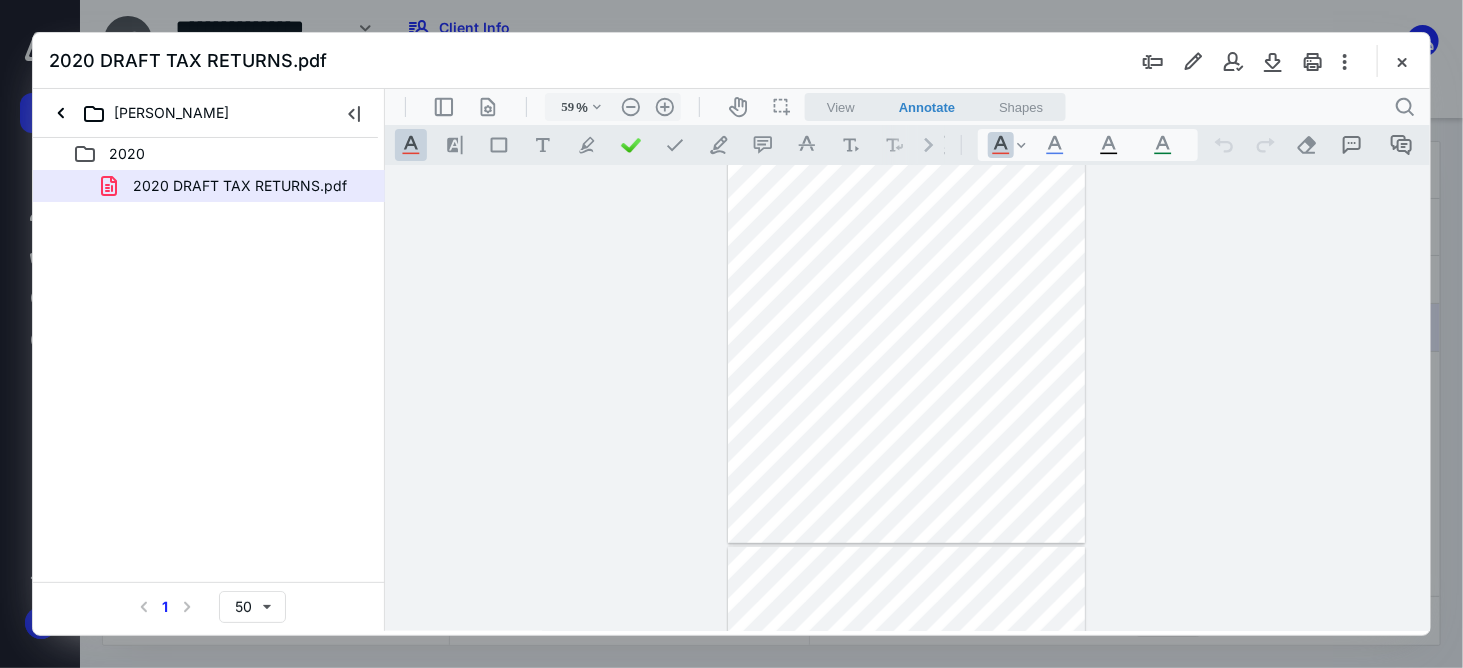 click at bounding box center (1402, 61) 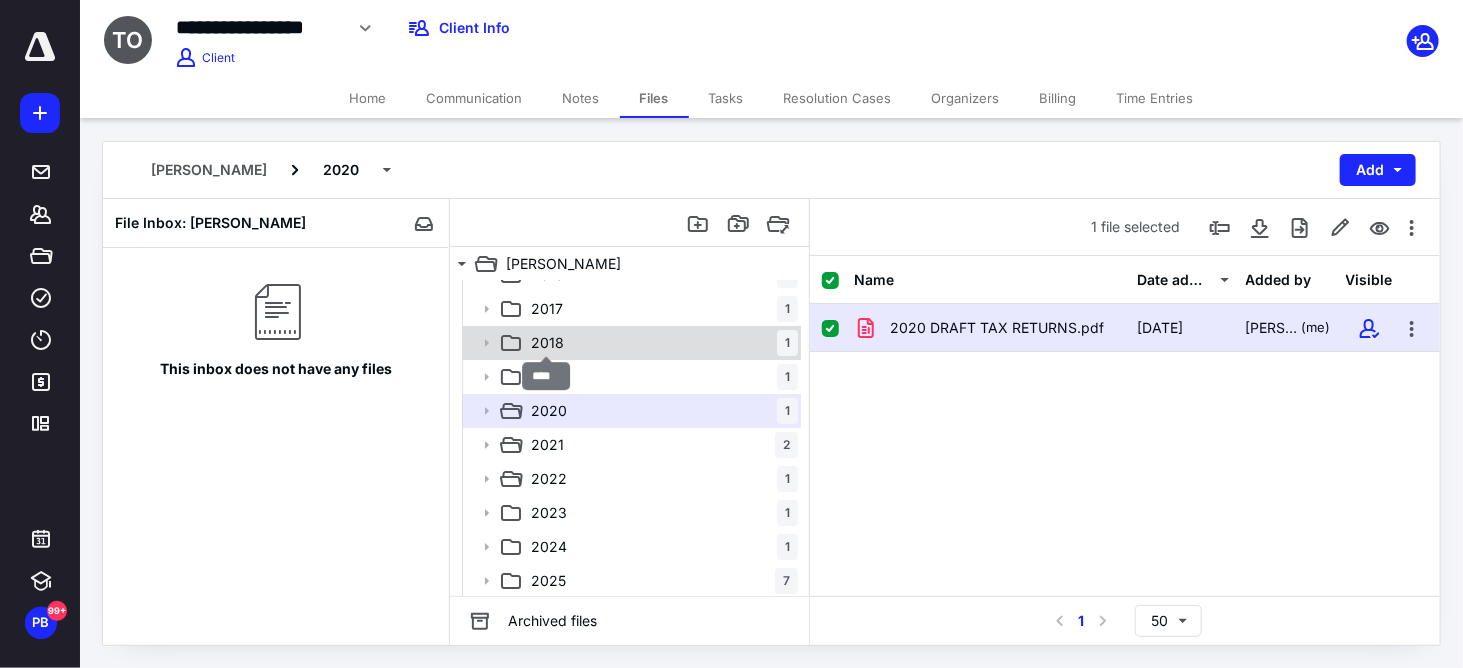 click on "2018" at bounding box center (547, 343) 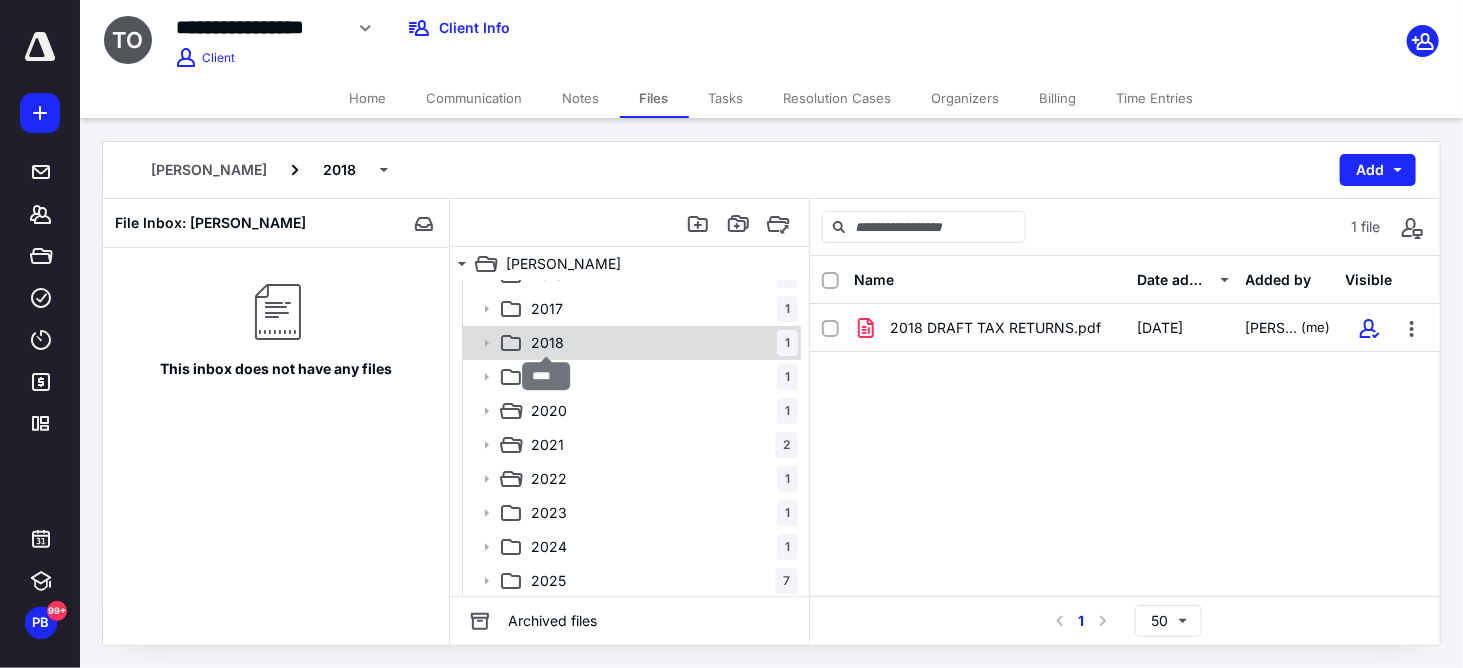 click on "2018" at bounding box center [547, 343] 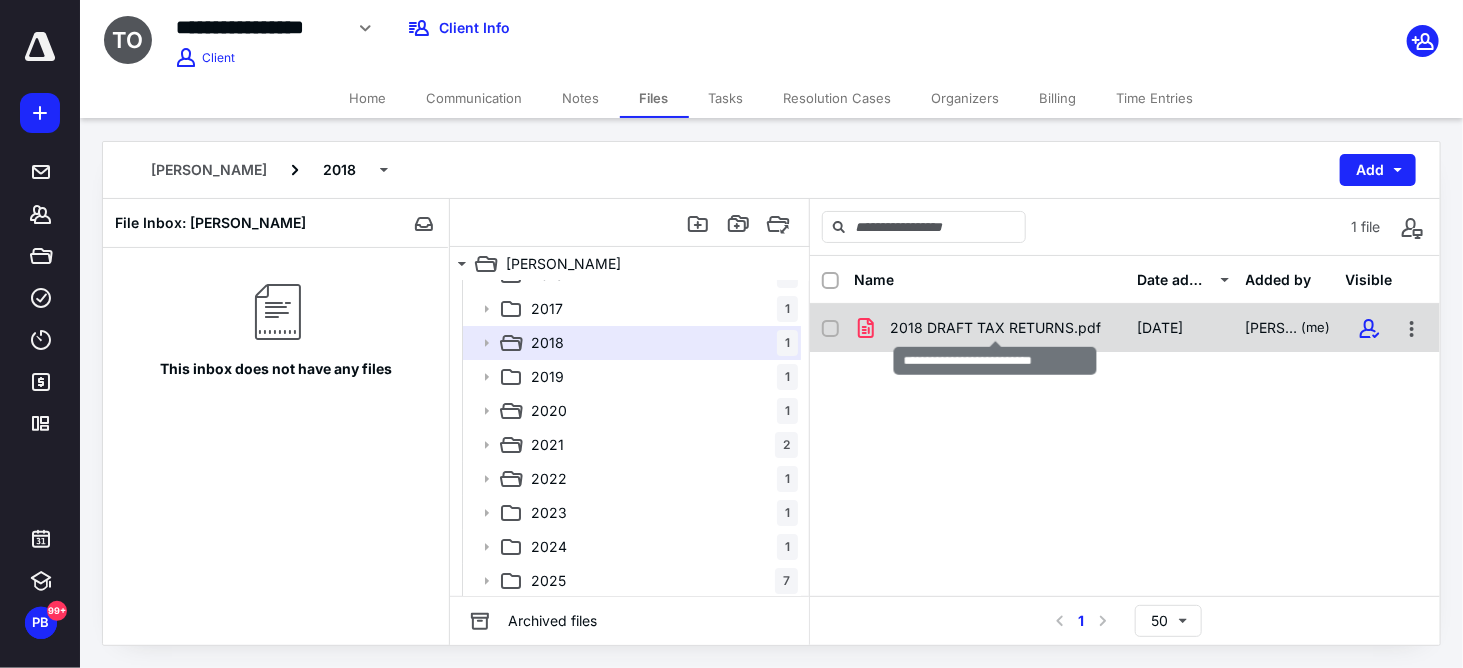 click on "2018 DRAFT TAX RETURNS.pdf" at bounding box center [995, 328] 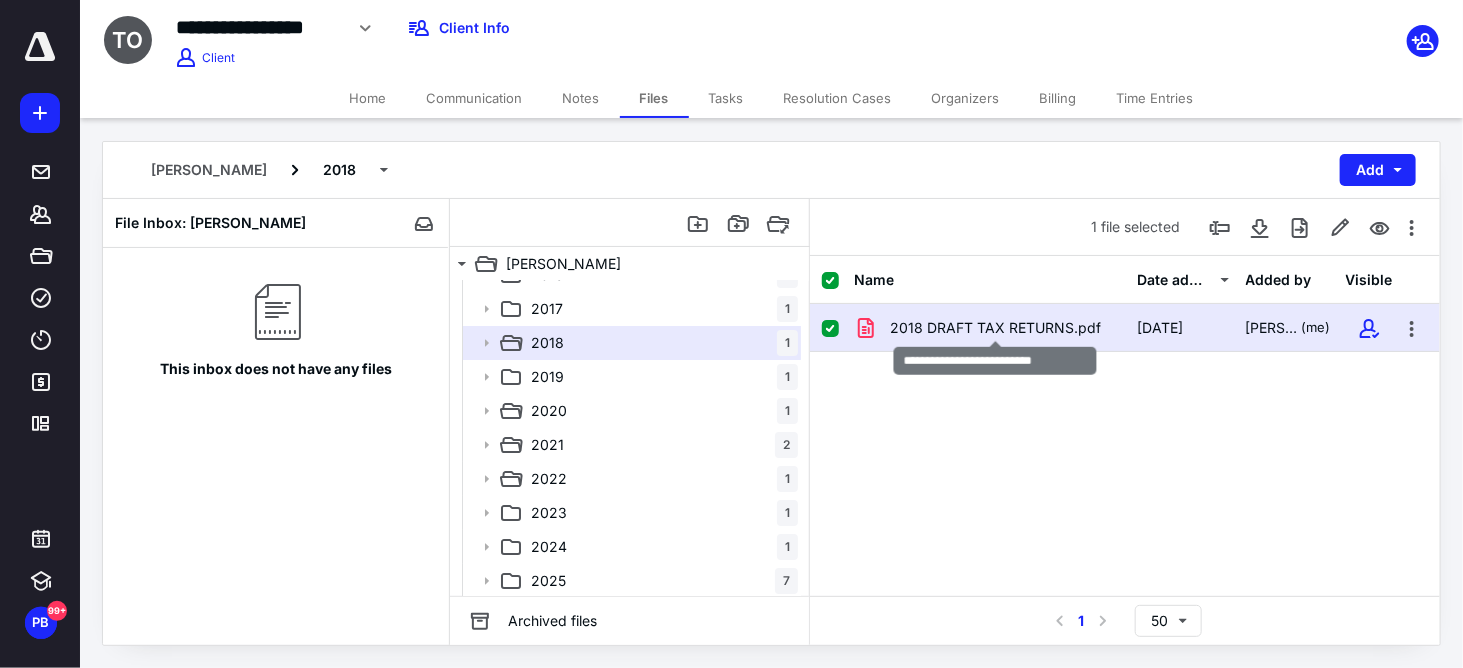 click on "2018 DRAFT TAX RETURNS.pdf" at bounding box center (995, 328) 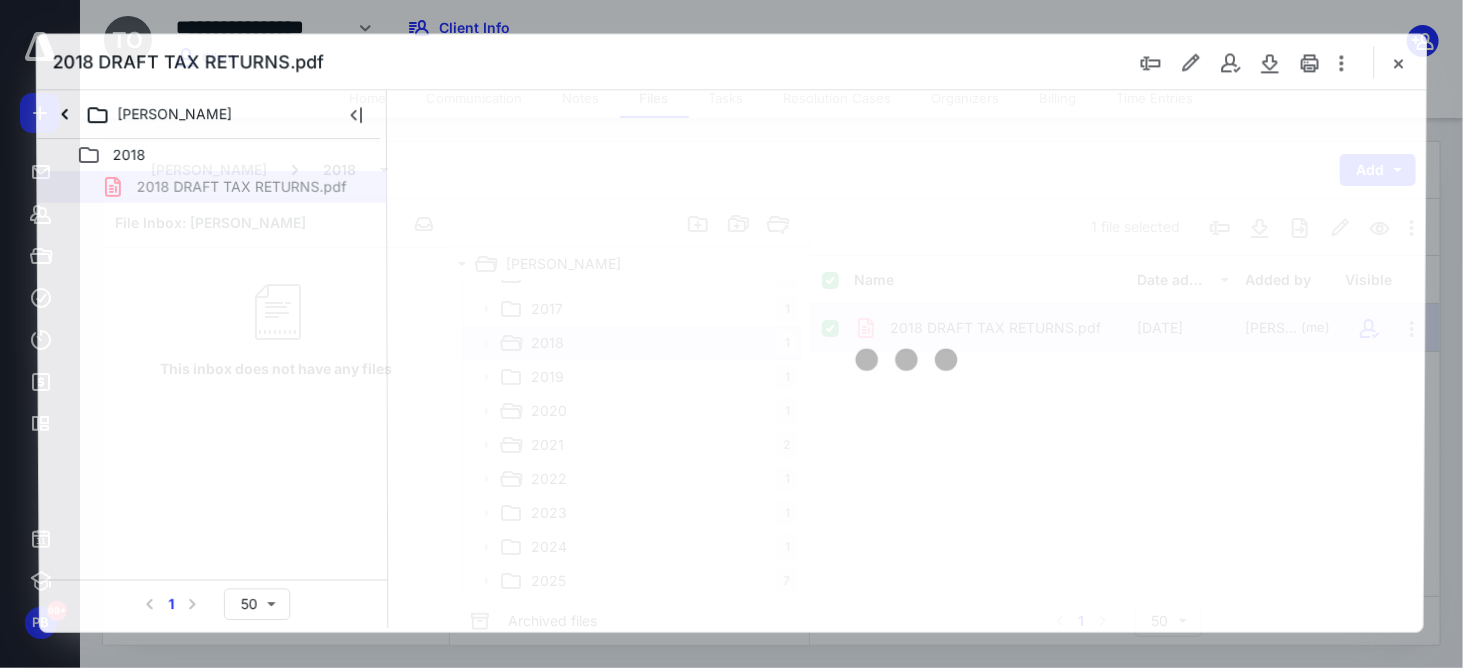 scroll, scrollTop: 0, scrollLeft: 0, axis: both 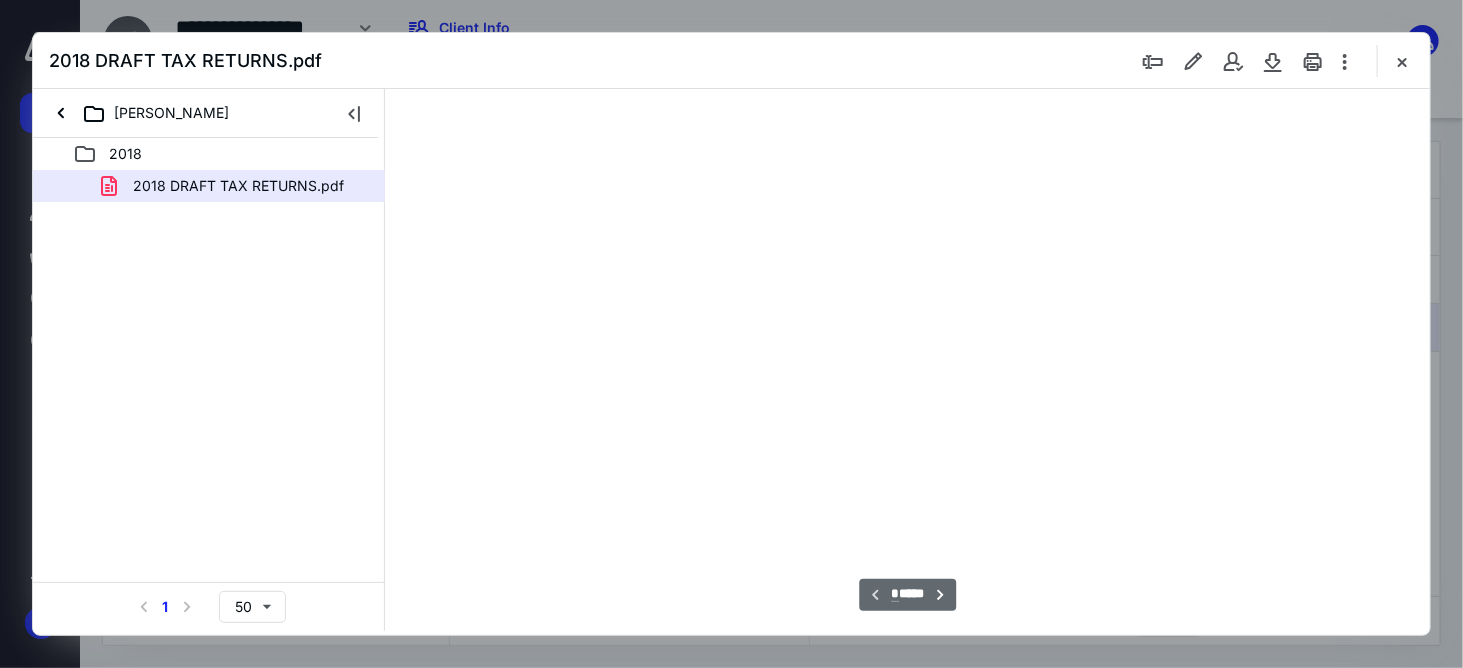 type on "59" 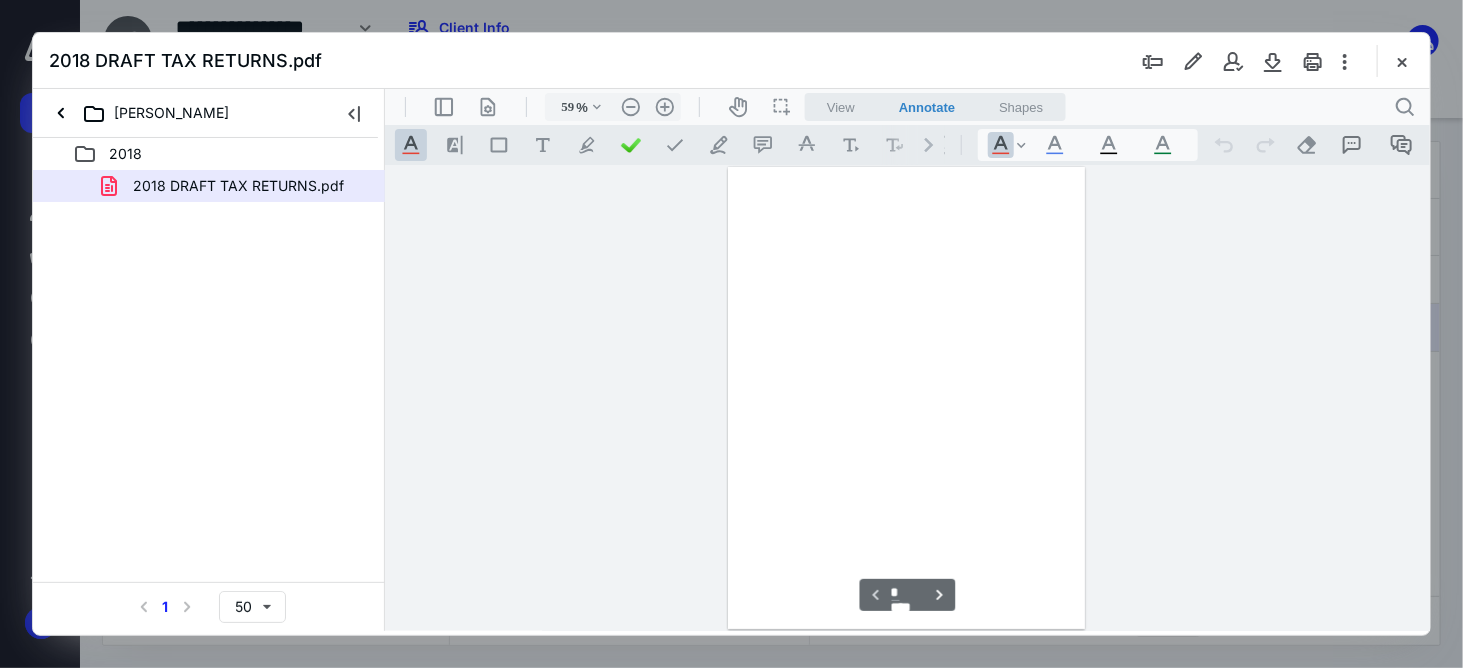 scroll, scrollTop: 78, scrollLeft: 0, axis: vertical 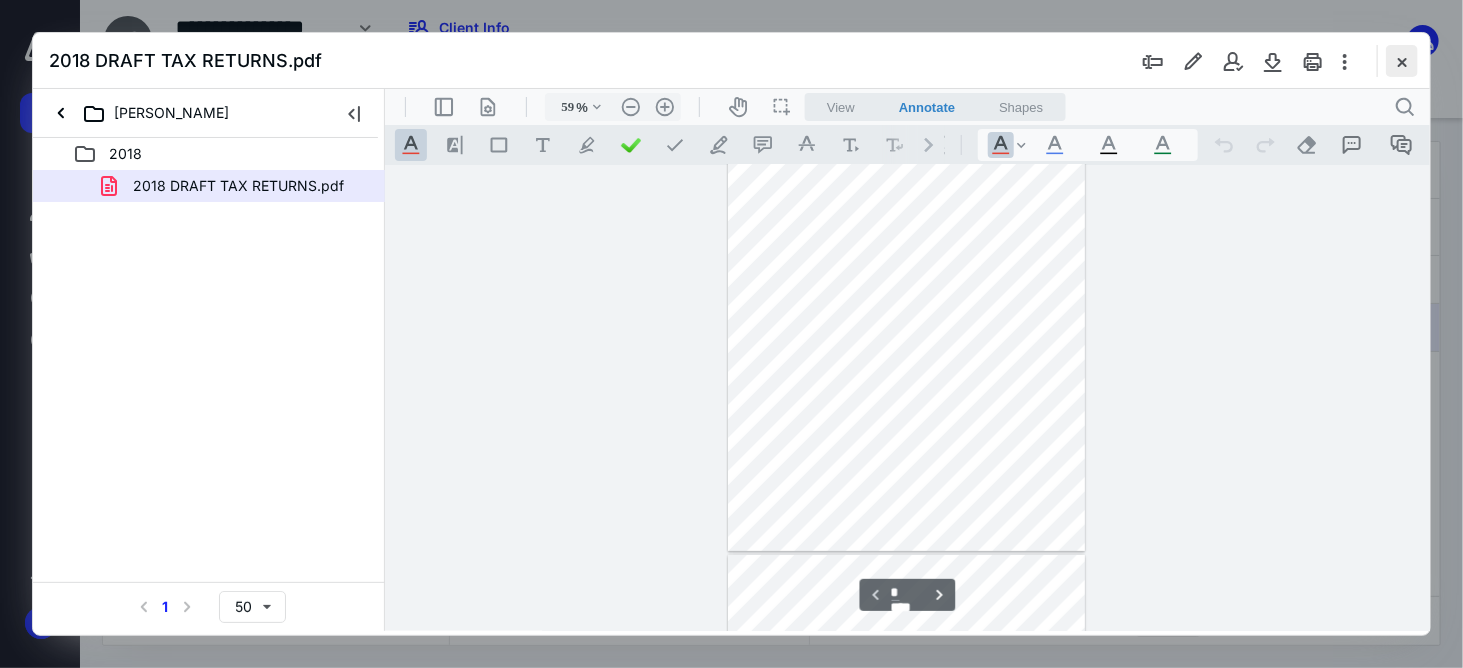 click at bounding box center (1402, 61) 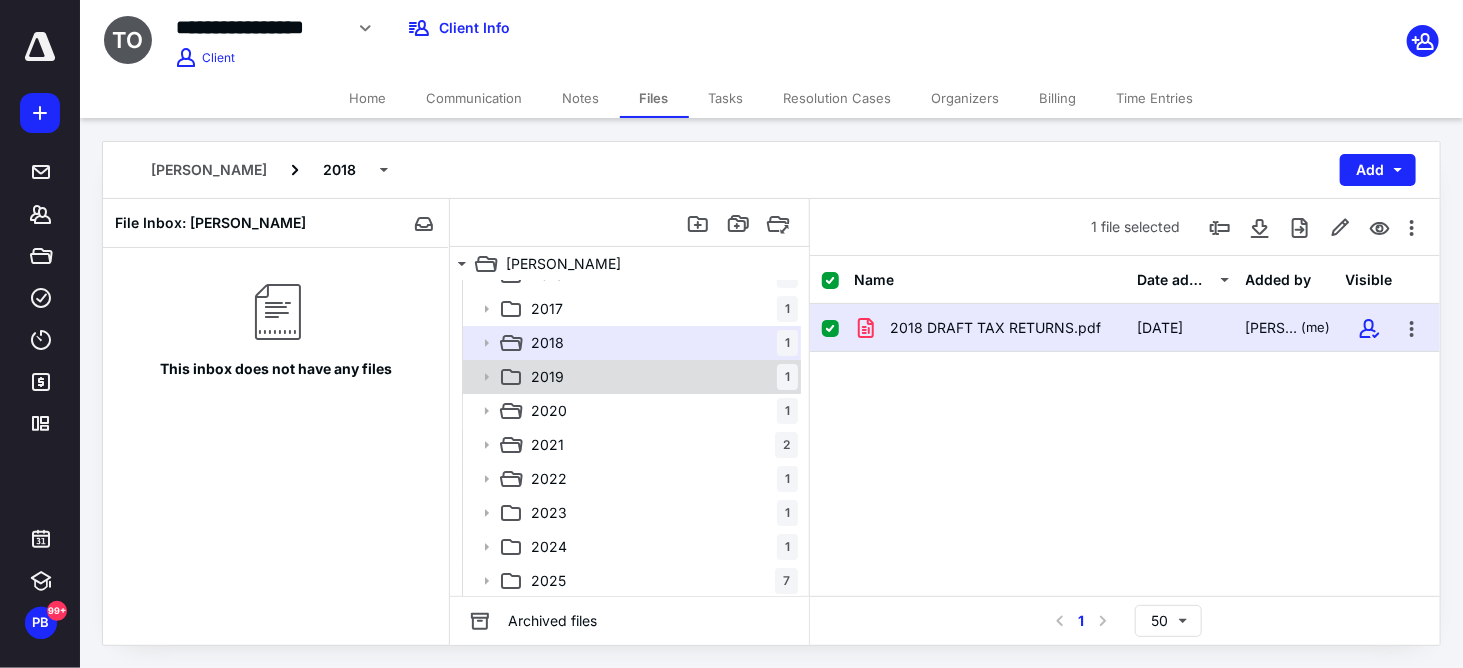 click on "2019" at bounding box center [547, 377] 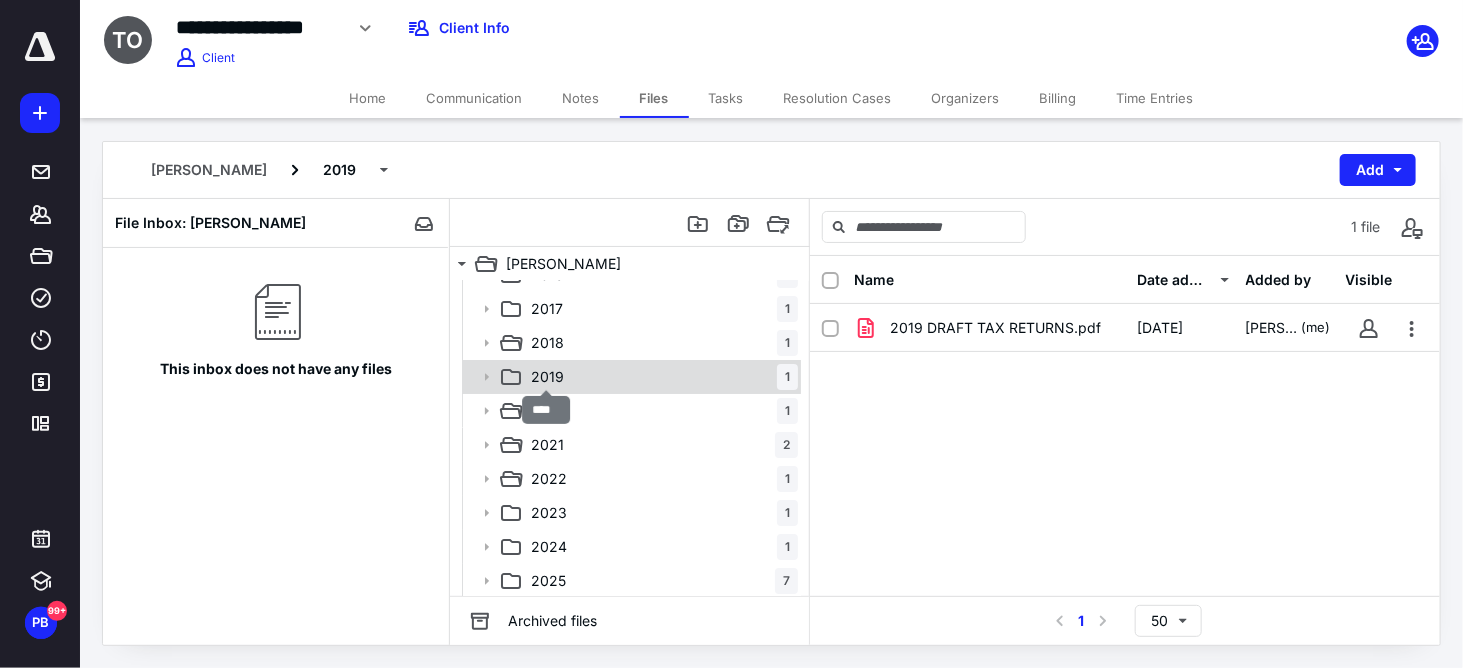 click on "2019" at bounding box center [547, 377] 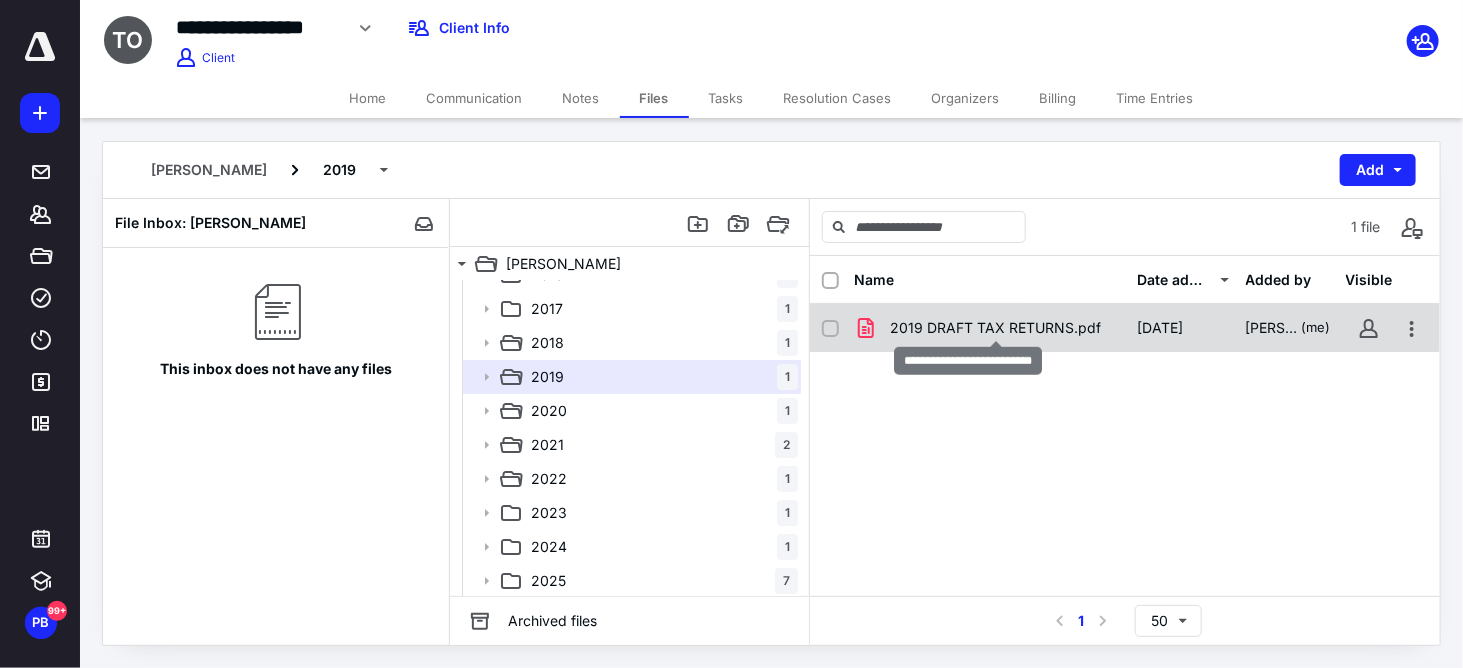 click on "2019 DRAFT TAX RETURNS.pdf" at bounding box center [995, 328] 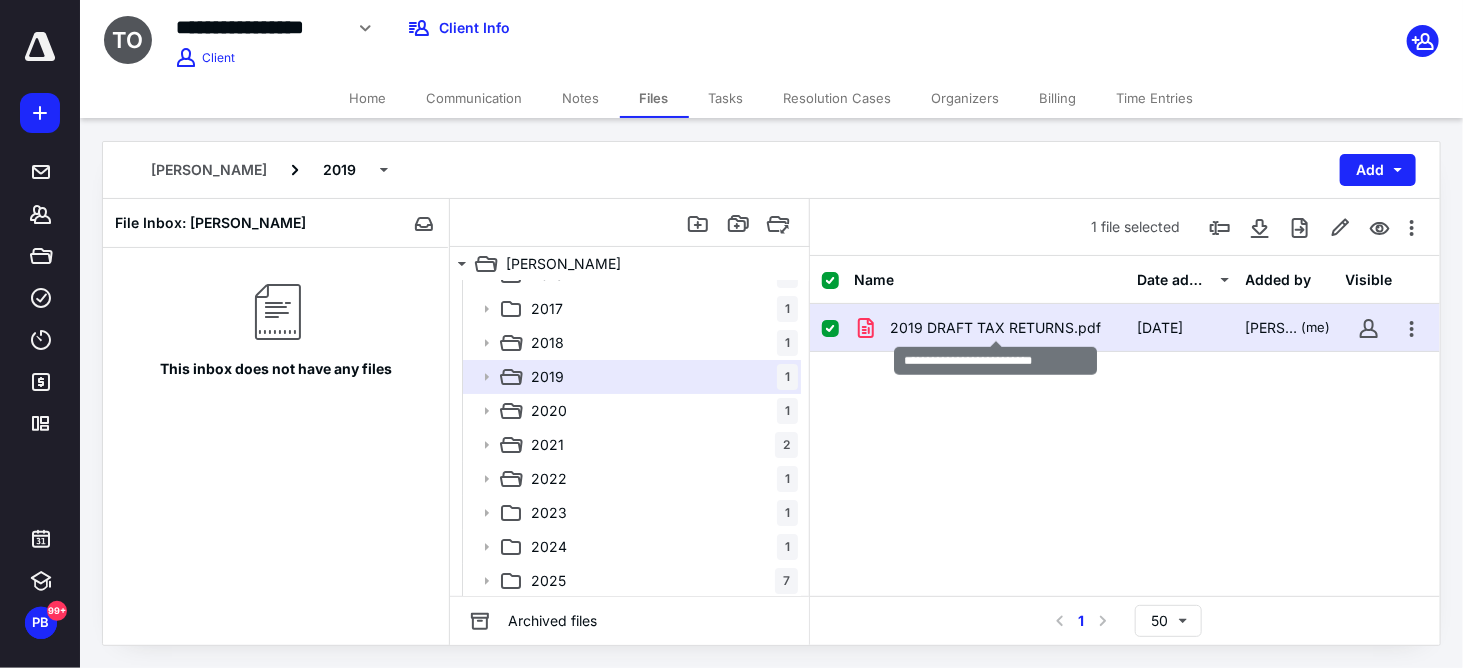 click on "2019 DRAFT TAX RETURNS.pdf" at bounding box center [995, 328] 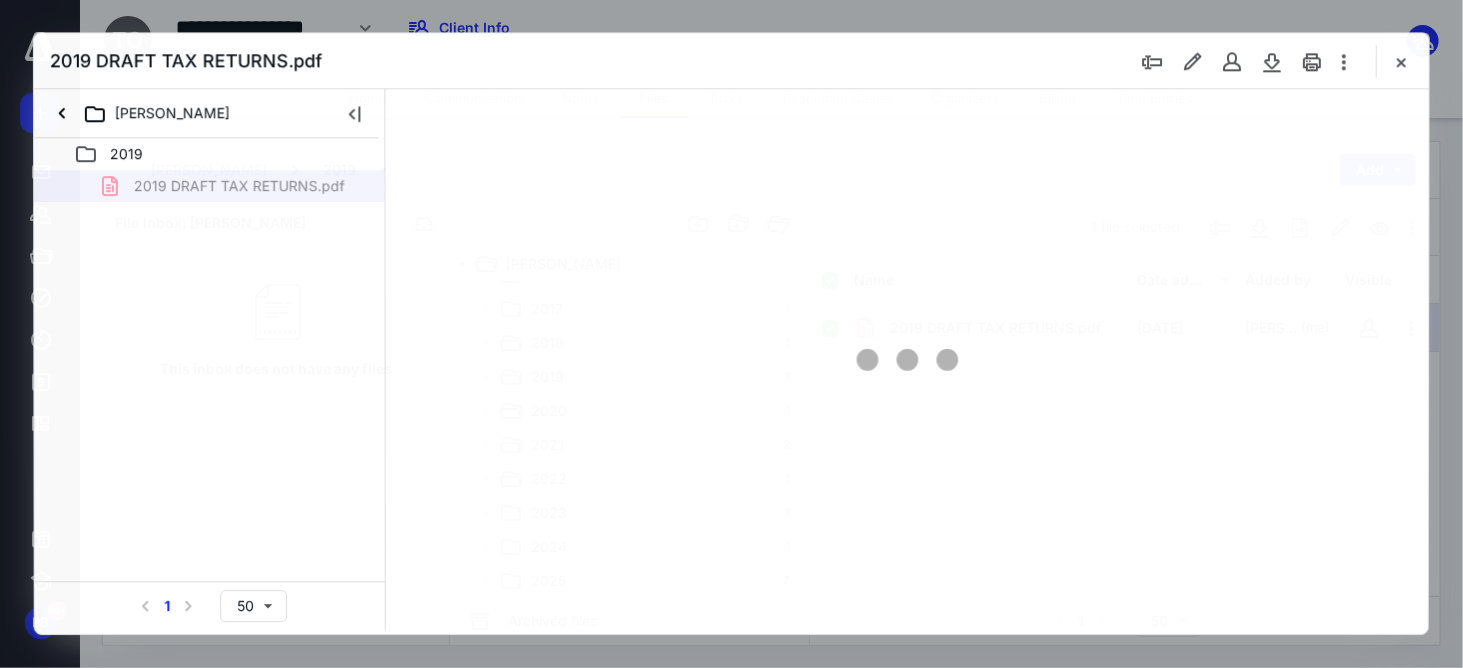 scroll, scrollTop: 0, scrollLeft: 0, axis: both 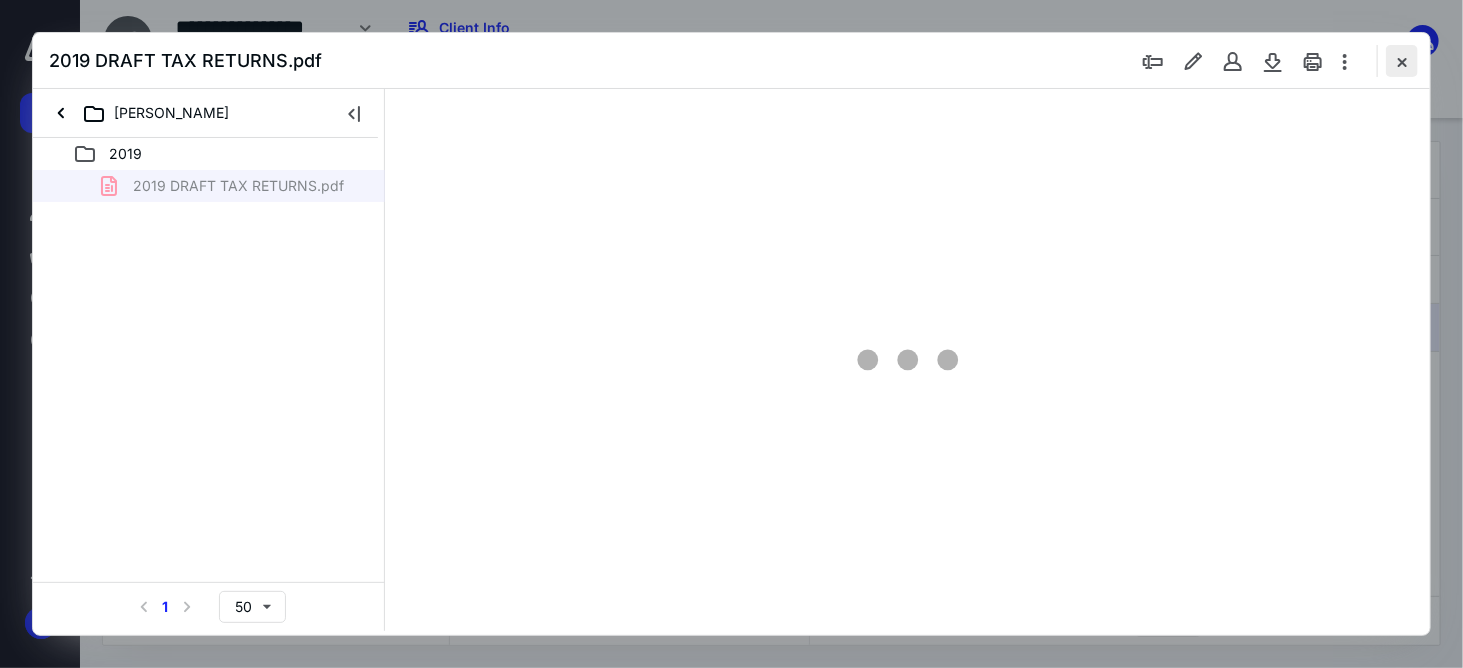 type on "59" 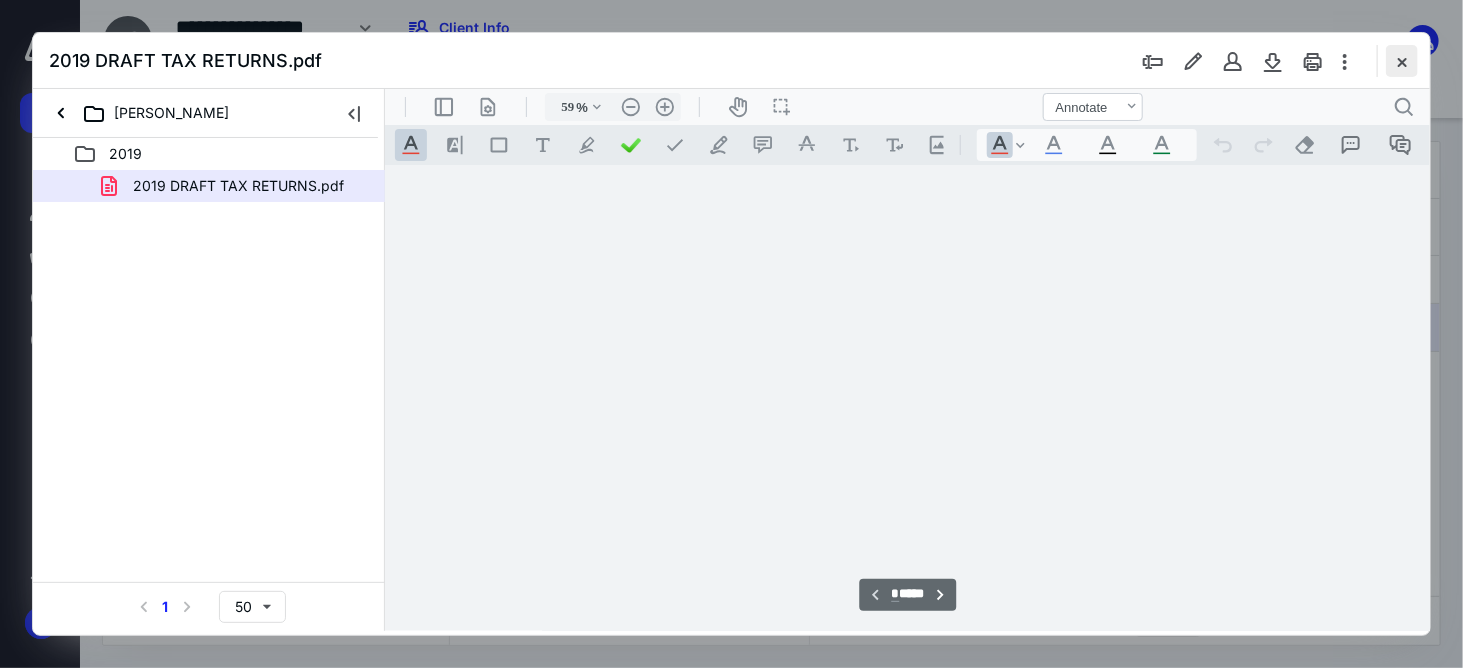 scroll, scrollTop: 78, scrollLeft: 0, axis: vertical 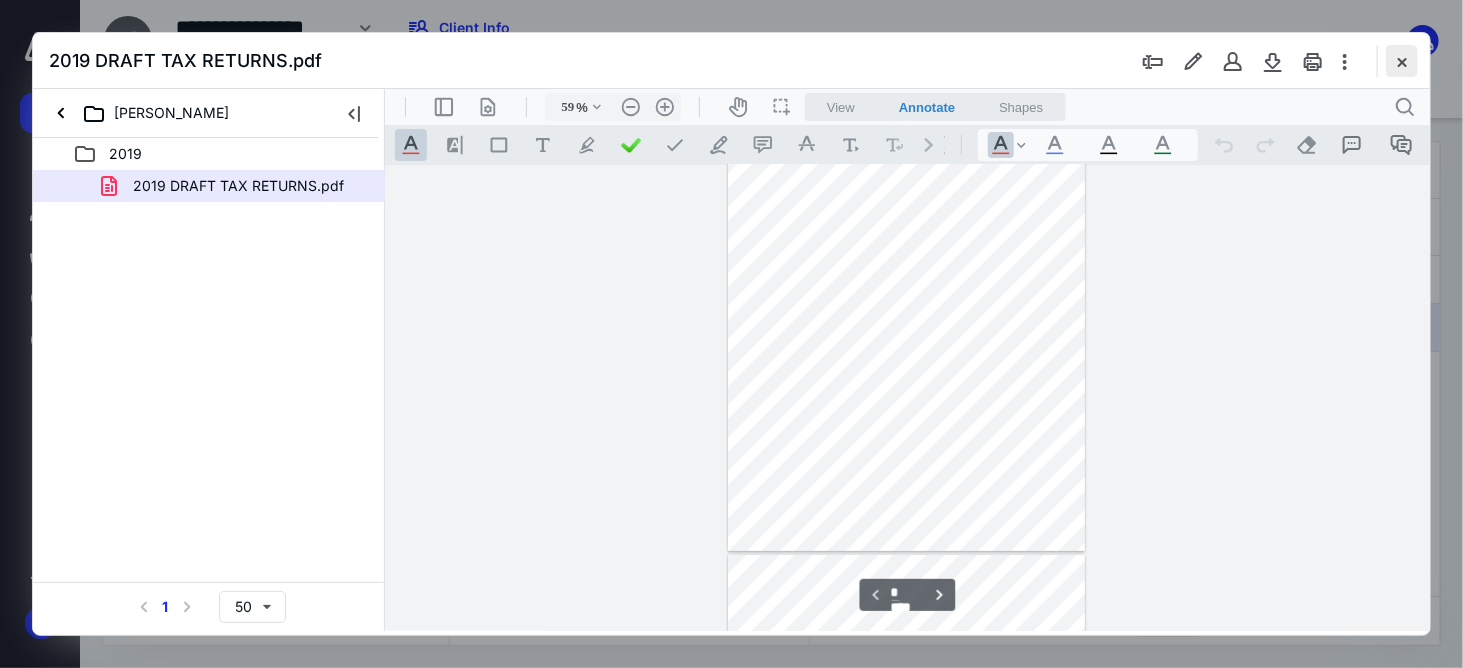 click at bounding box center (1402, 61) 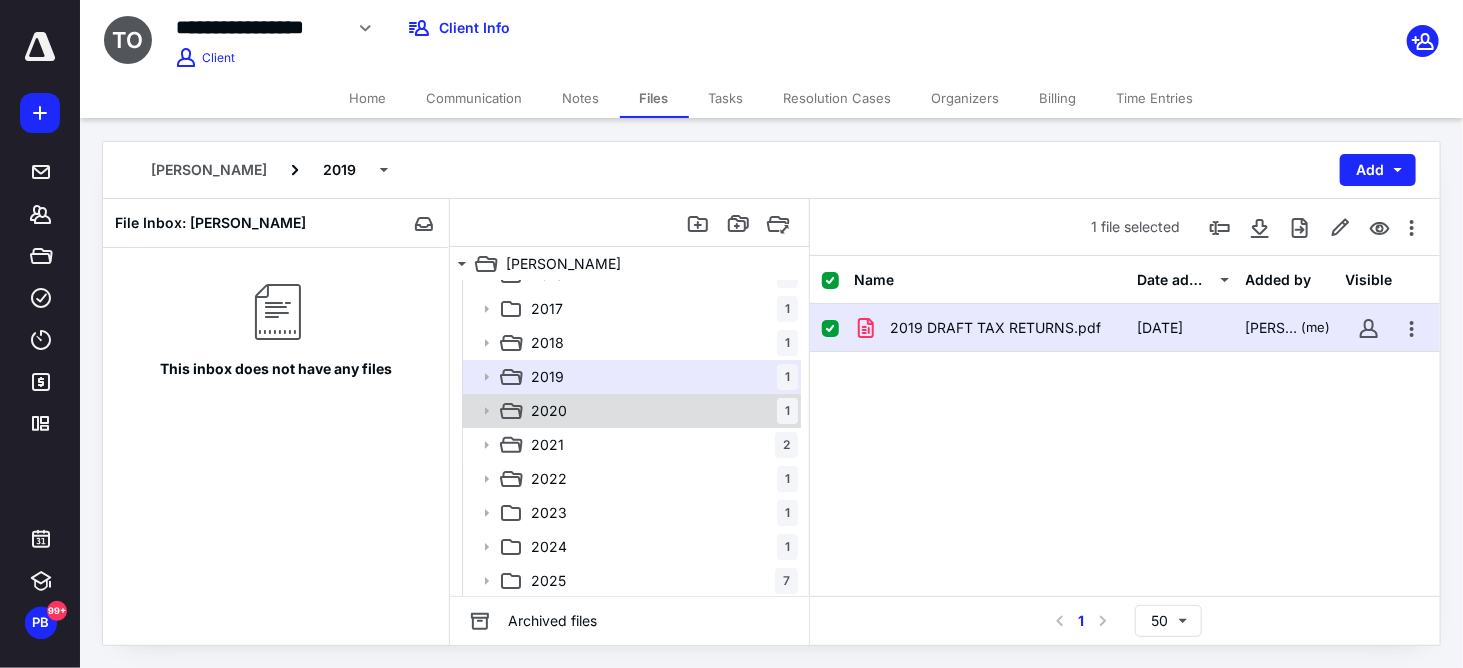 click on "2020 1" at bounding box center [660, 411] 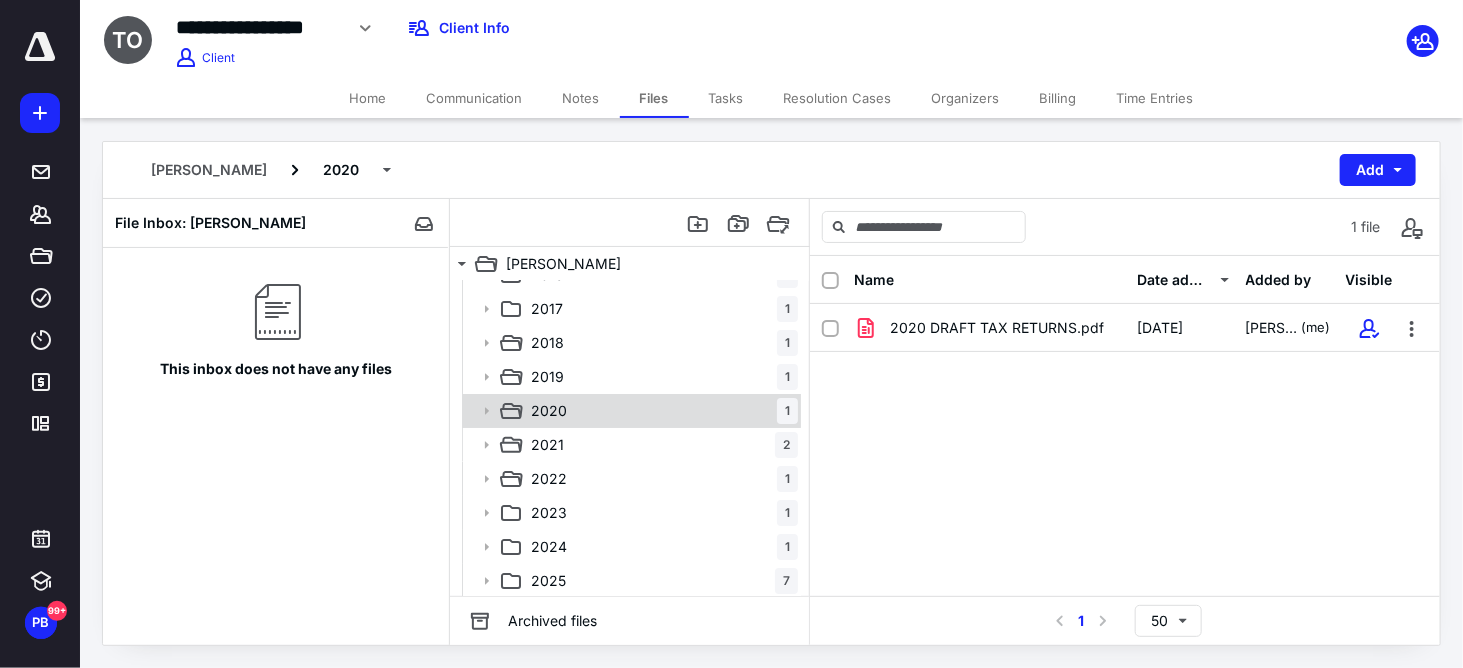 click on "2020 1" at bounding box center (660, 411) 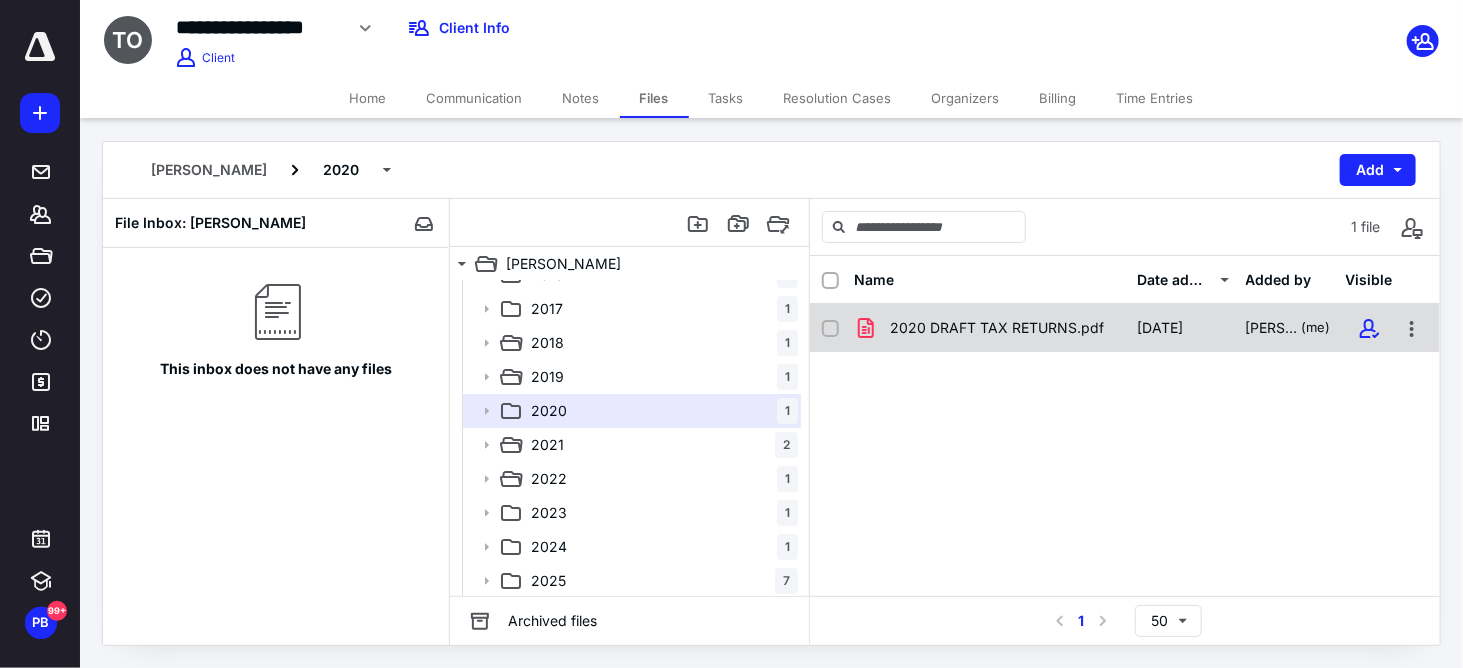 click on "2020 DRAFT TAX RETURNS.pdf" at bounding box center [997, 328] 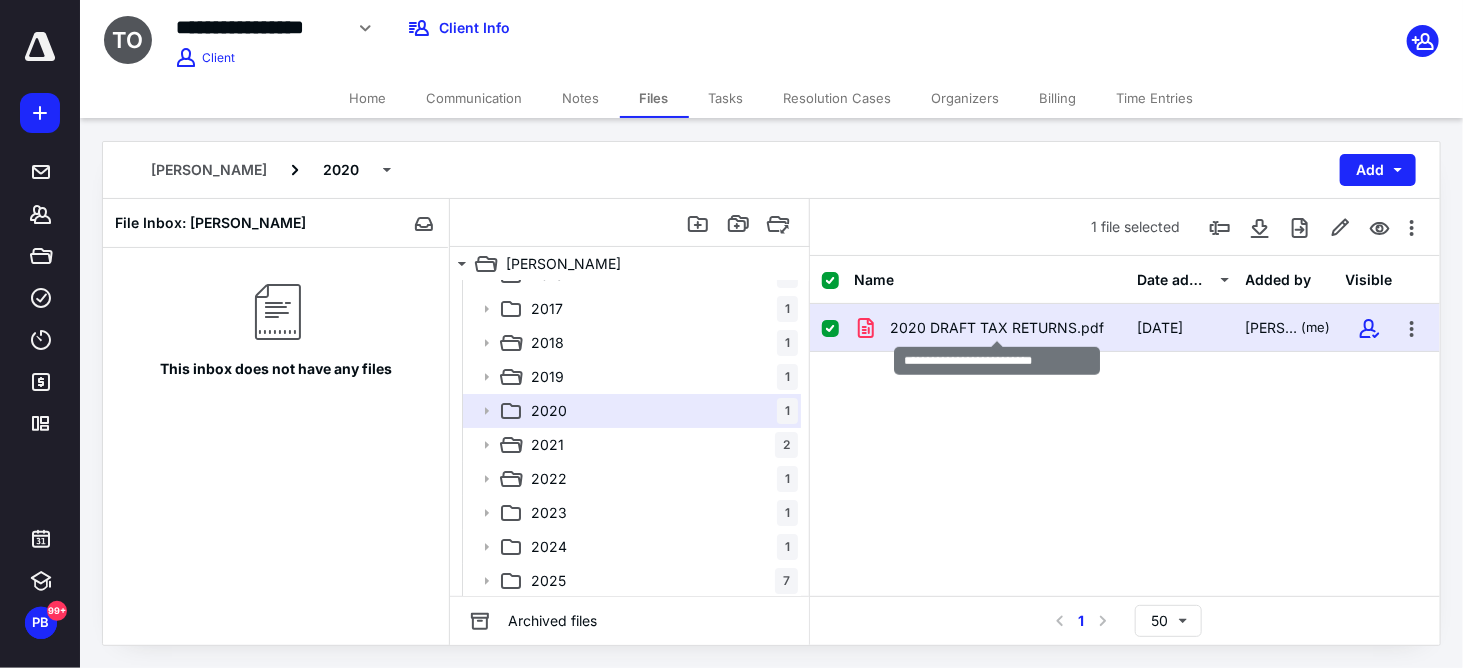 click on "2020 DRAFT TAX RETURNS.pdf" at bounding box center (997, 328) 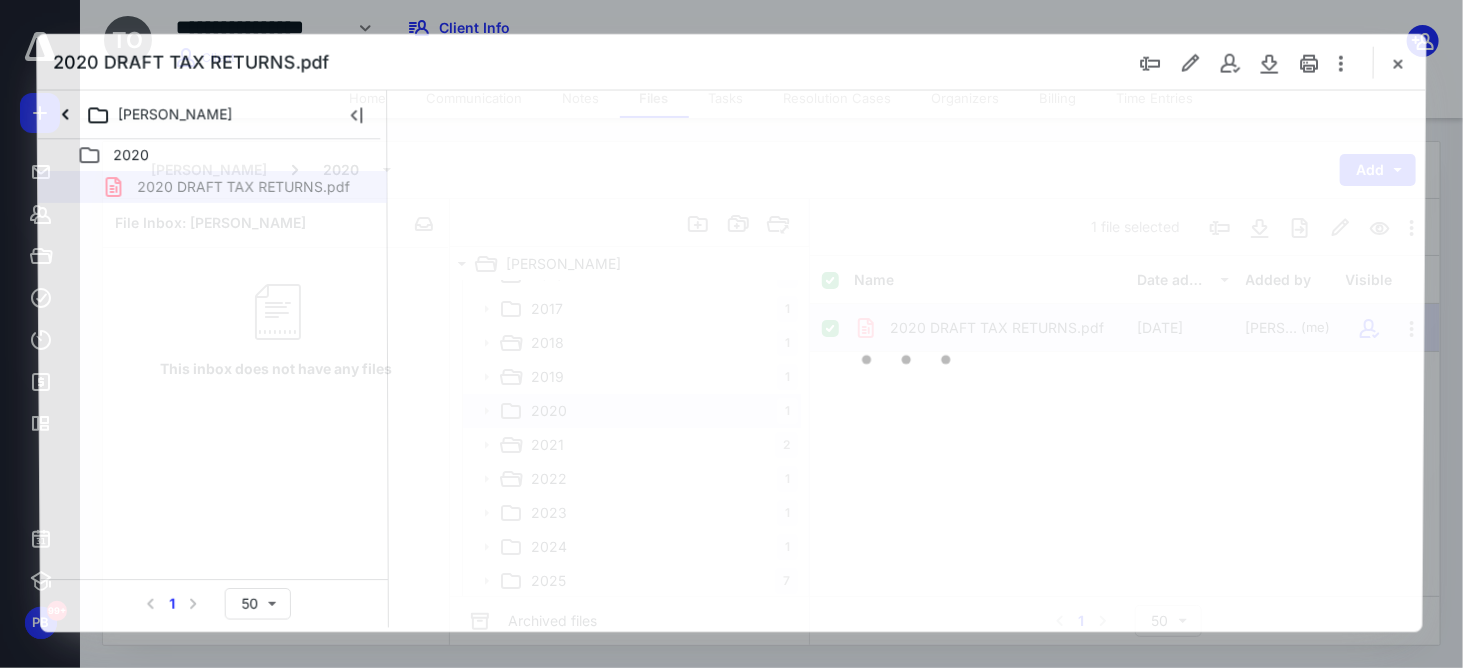 scroll, scrollTop: 0, scrollLeft: 0, axis: both 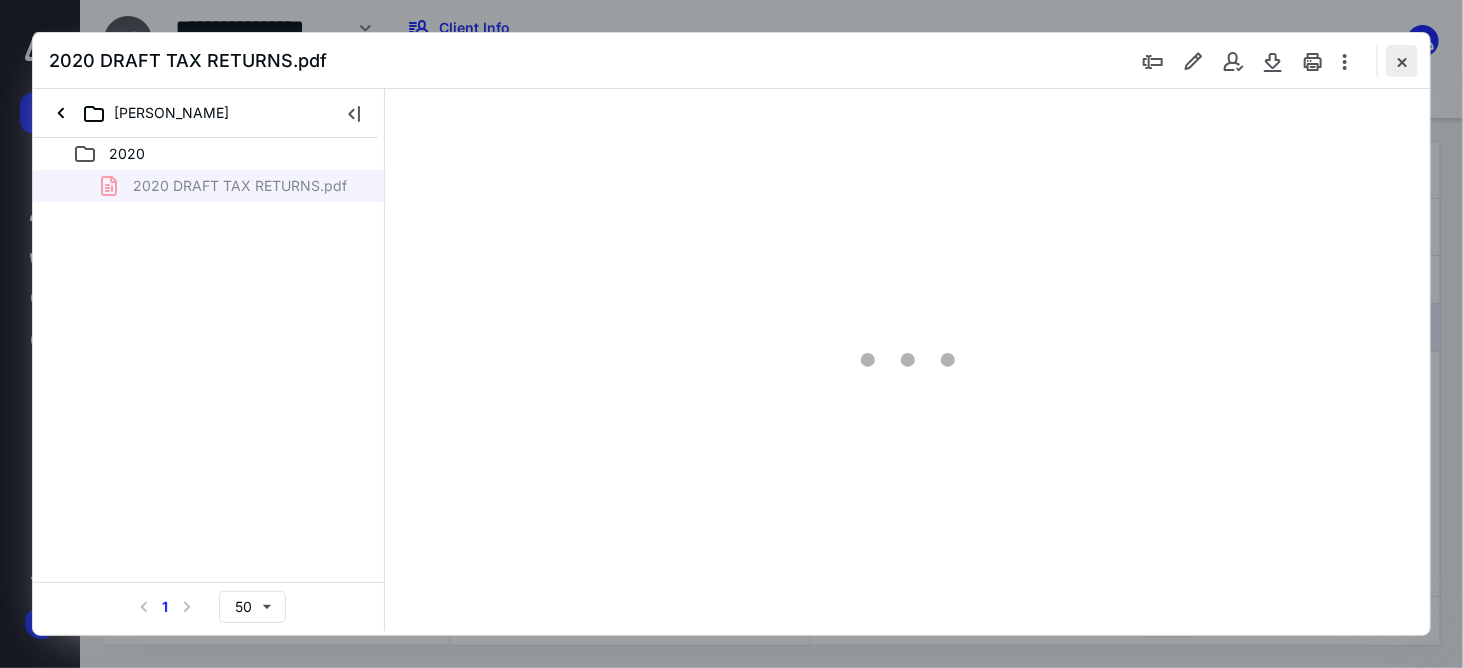 type on "59" 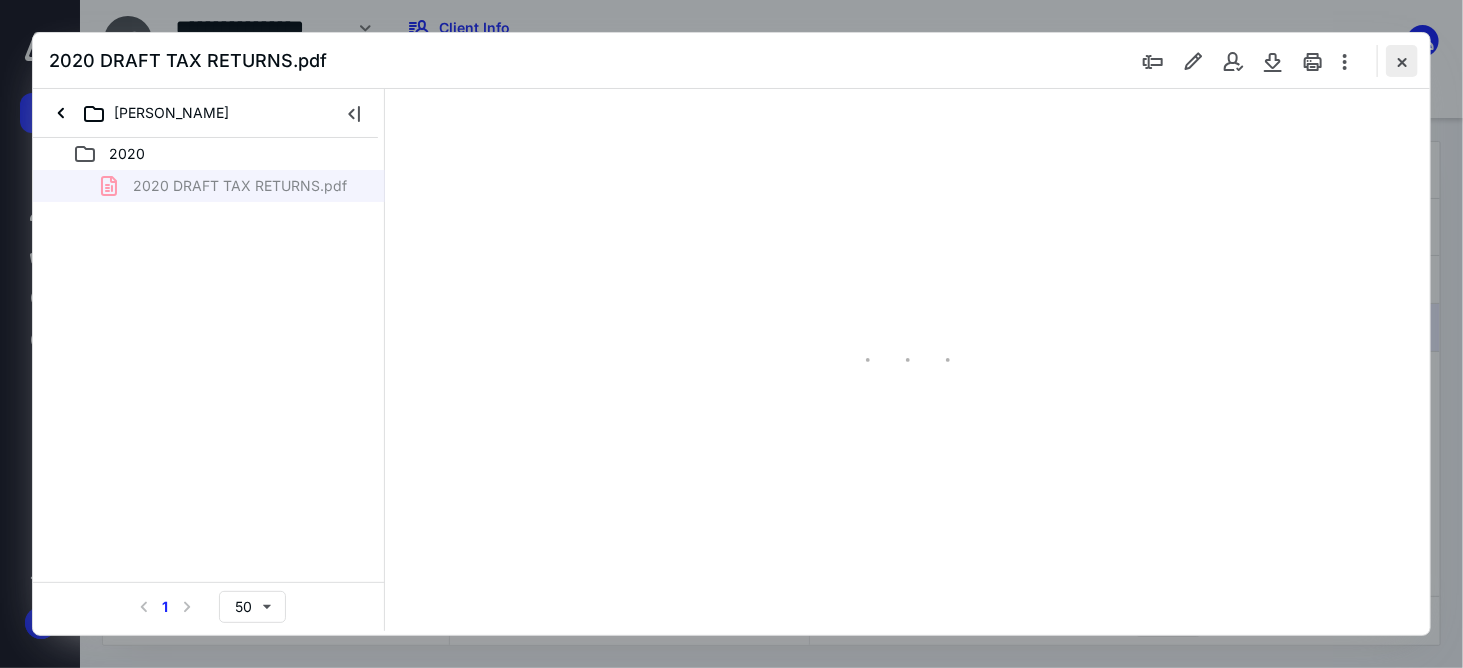 scroll, scrollTop: 78, scrollLeft: 0, axis: vertical 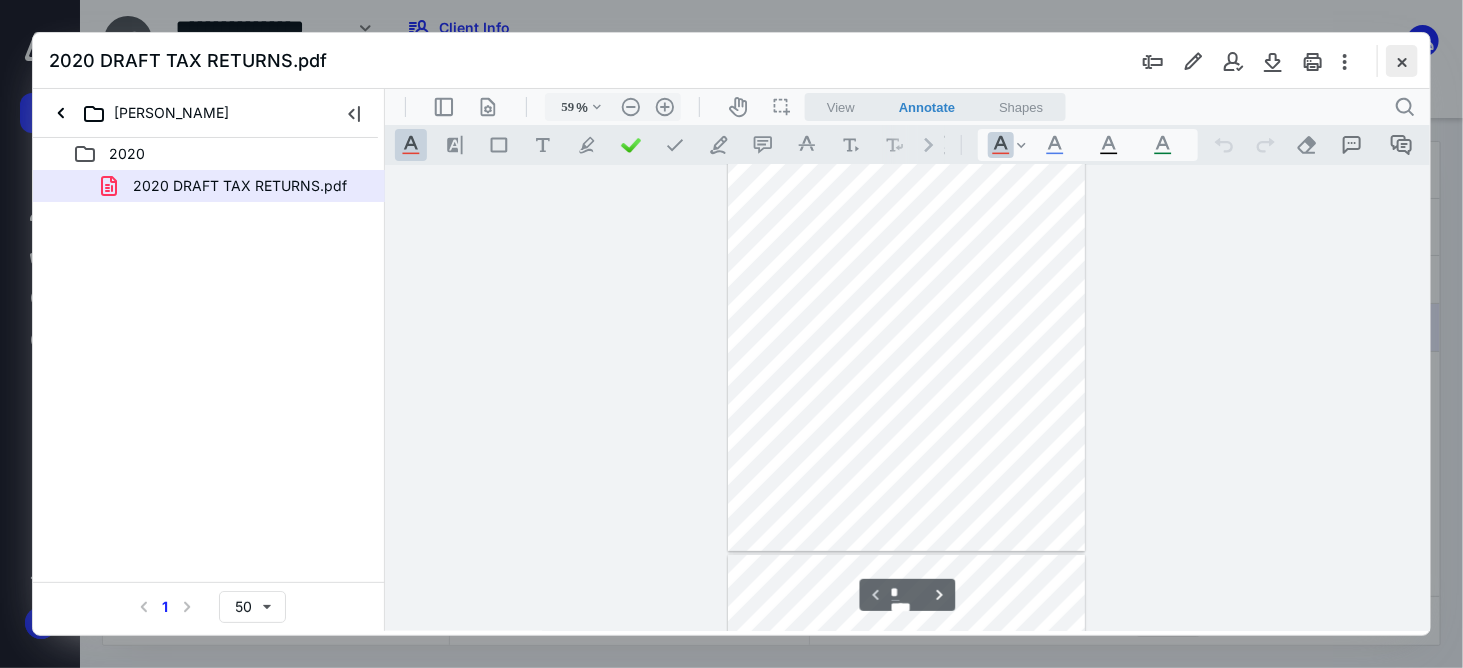 click at bounding box center [1402, 61] 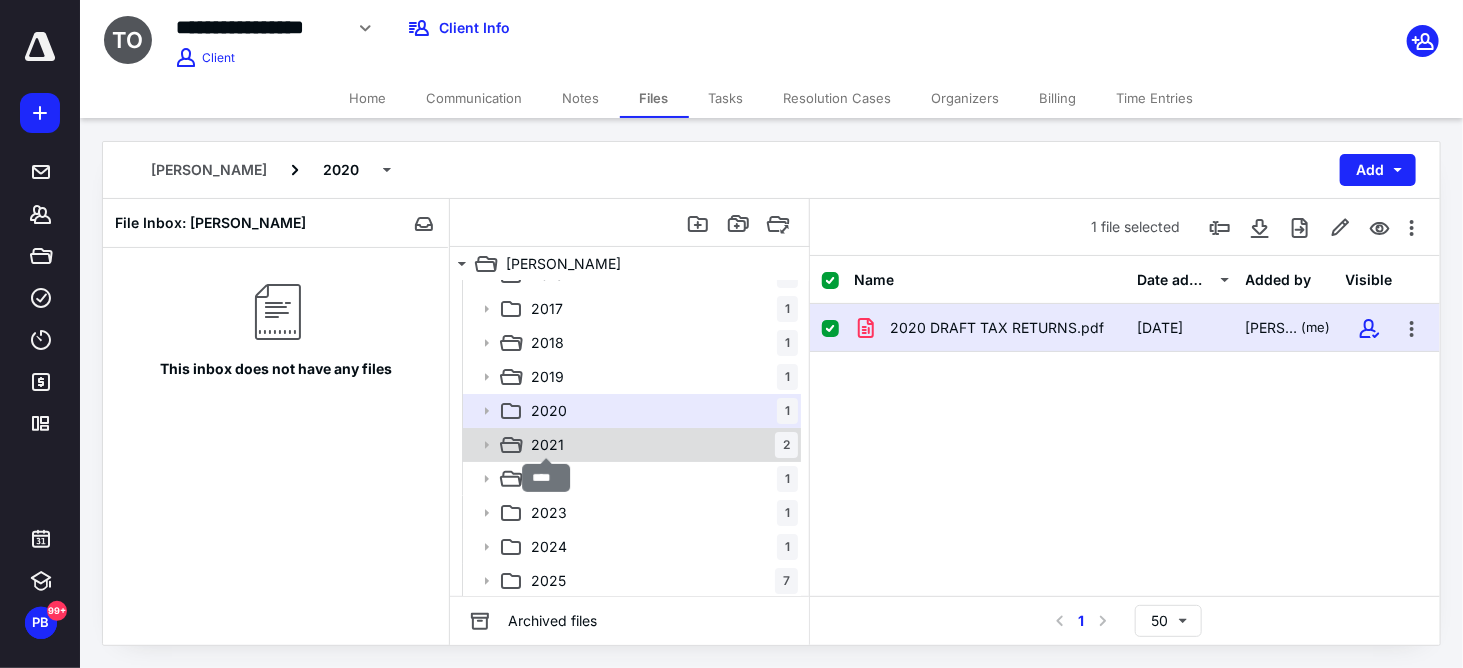click on "2021" at bounding box center (547, 445) 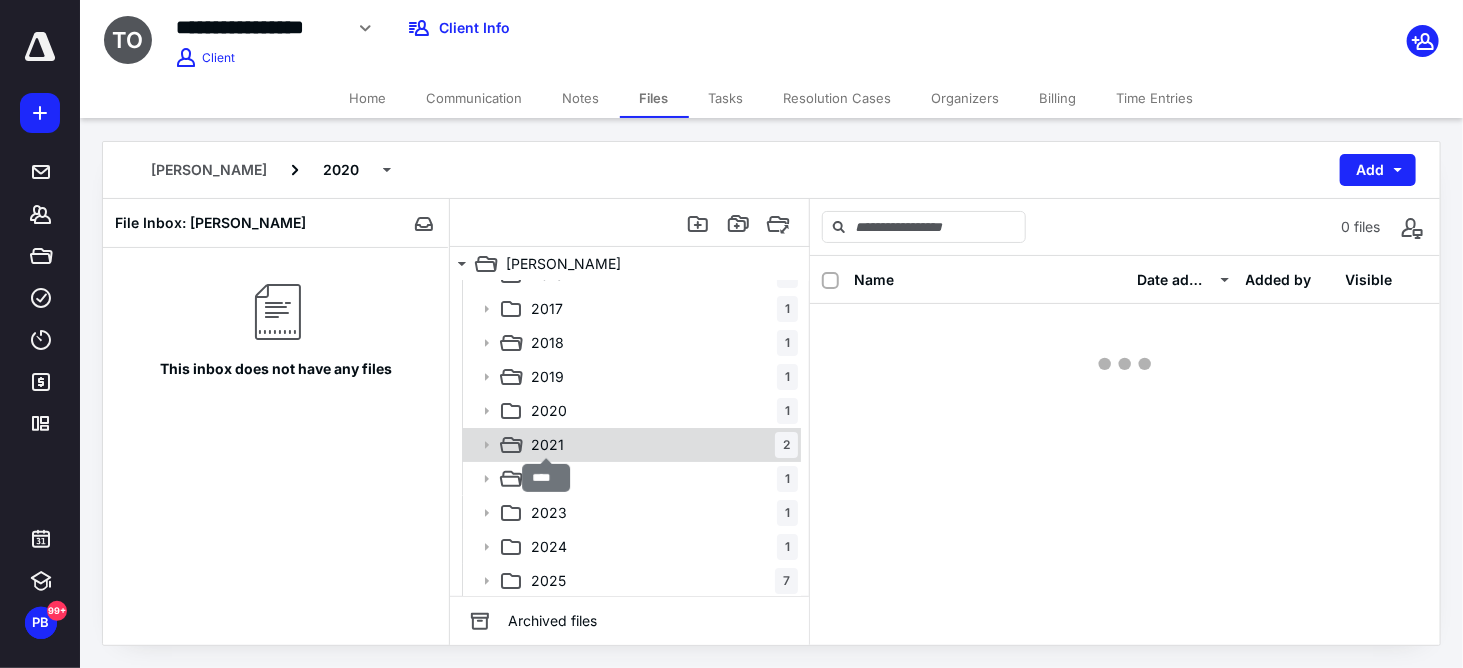 click on "2021" at bounding box center [547, 445] 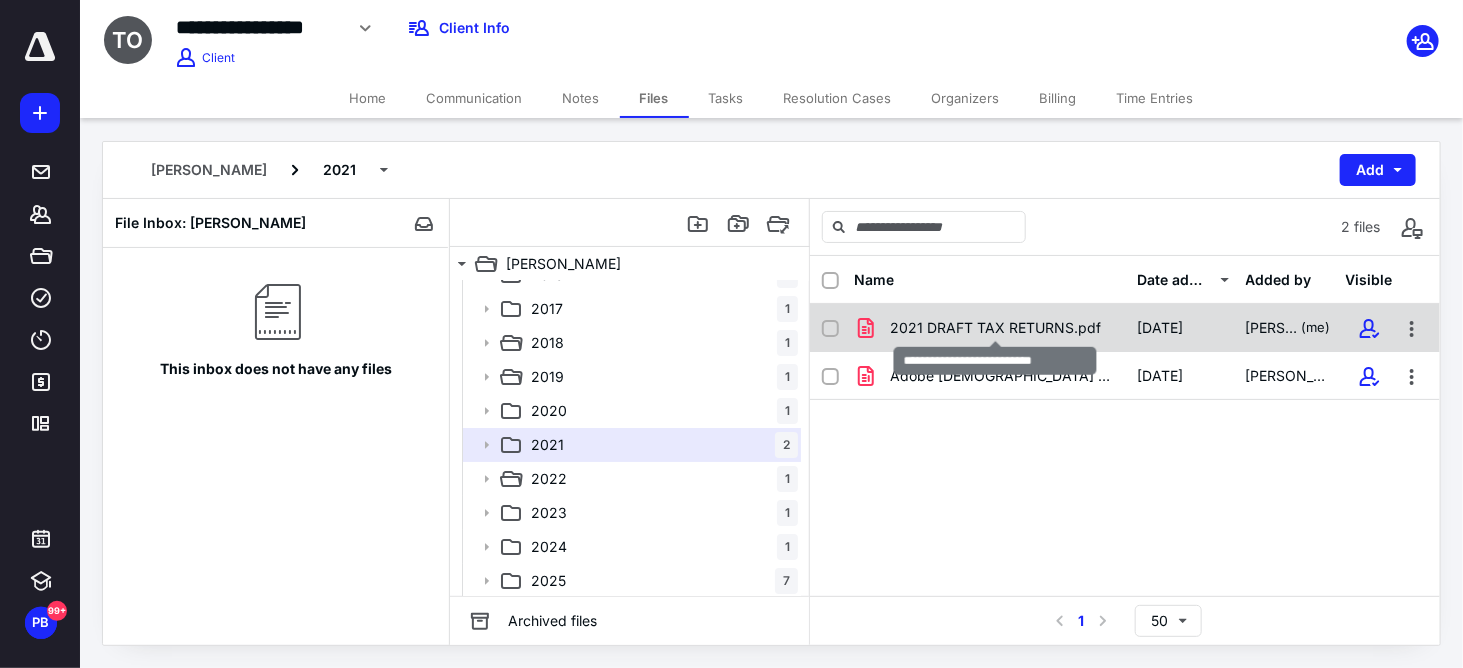 click on "2021 DRAFT TAX RETURNS.pdf" at bounding box center (995, 328) 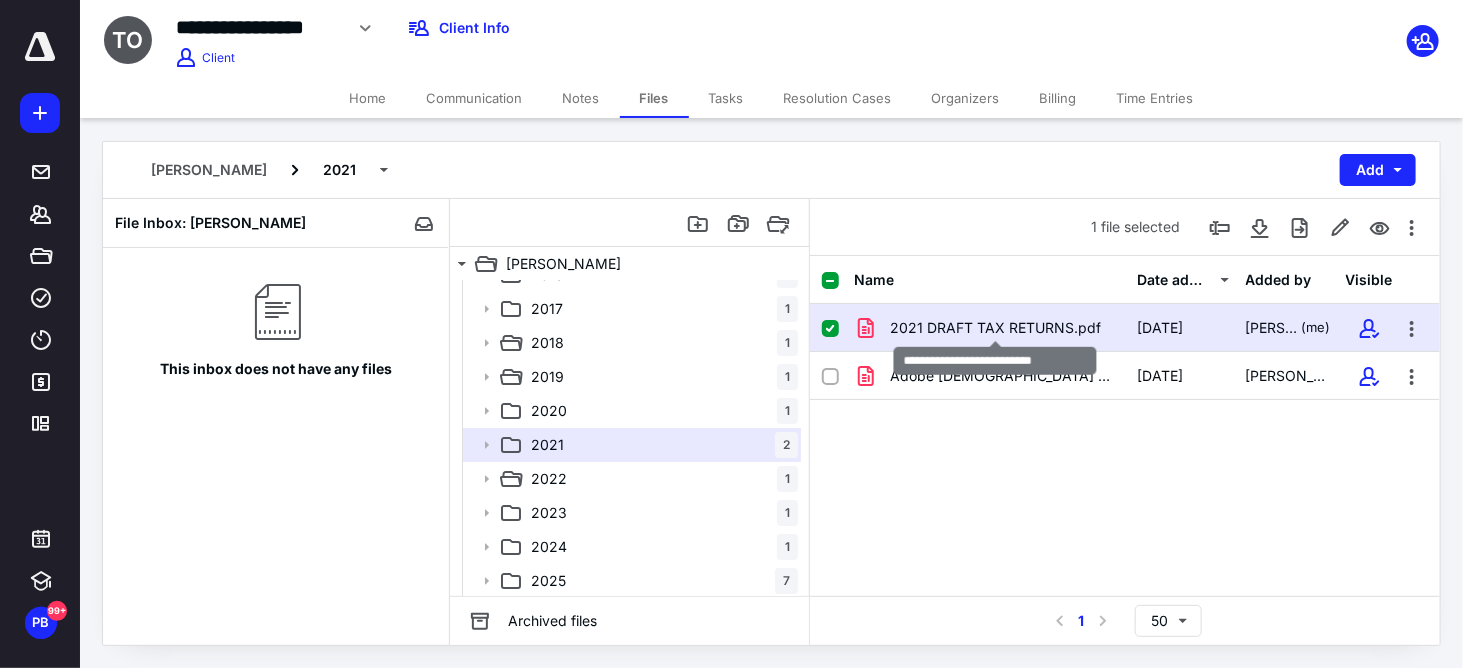 click on "2021 DRAFT TAX RETURNS.pdf" at bounding box center (995, 328) 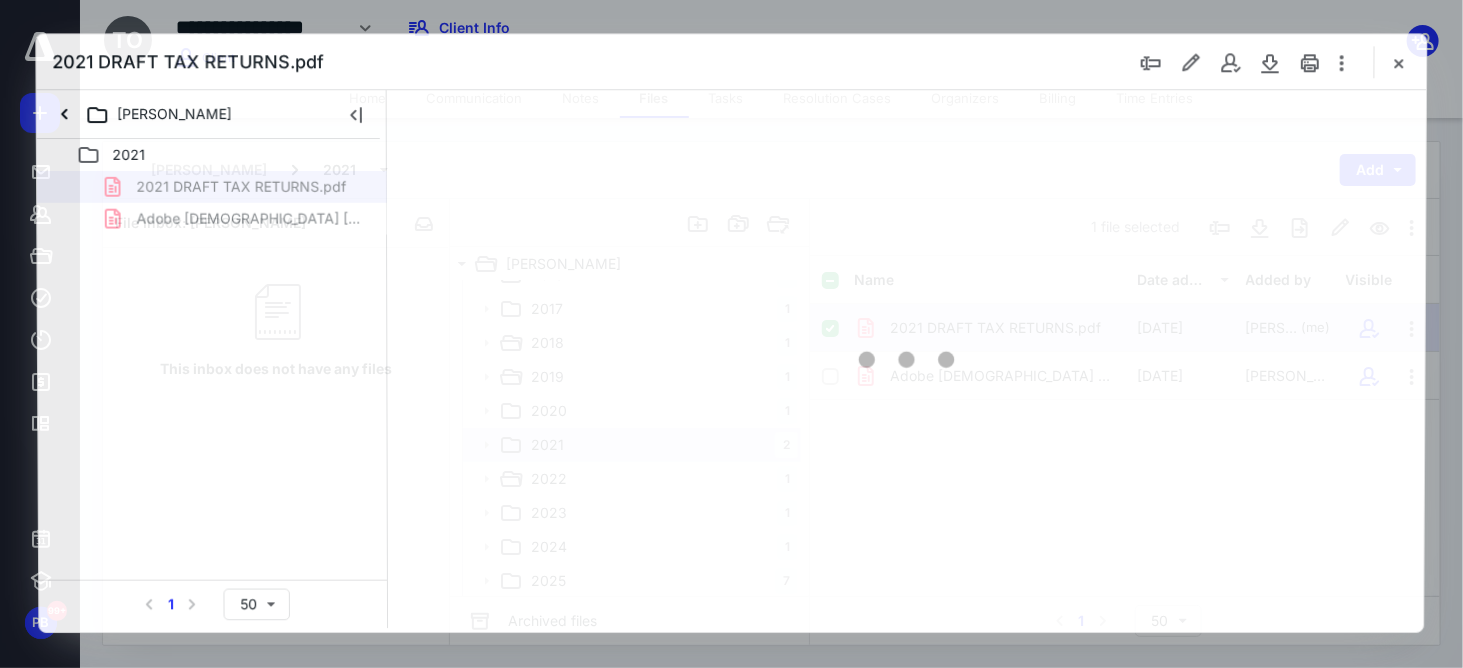 scroll, scrollTop: 0, scrollLeft: 0, axis: both 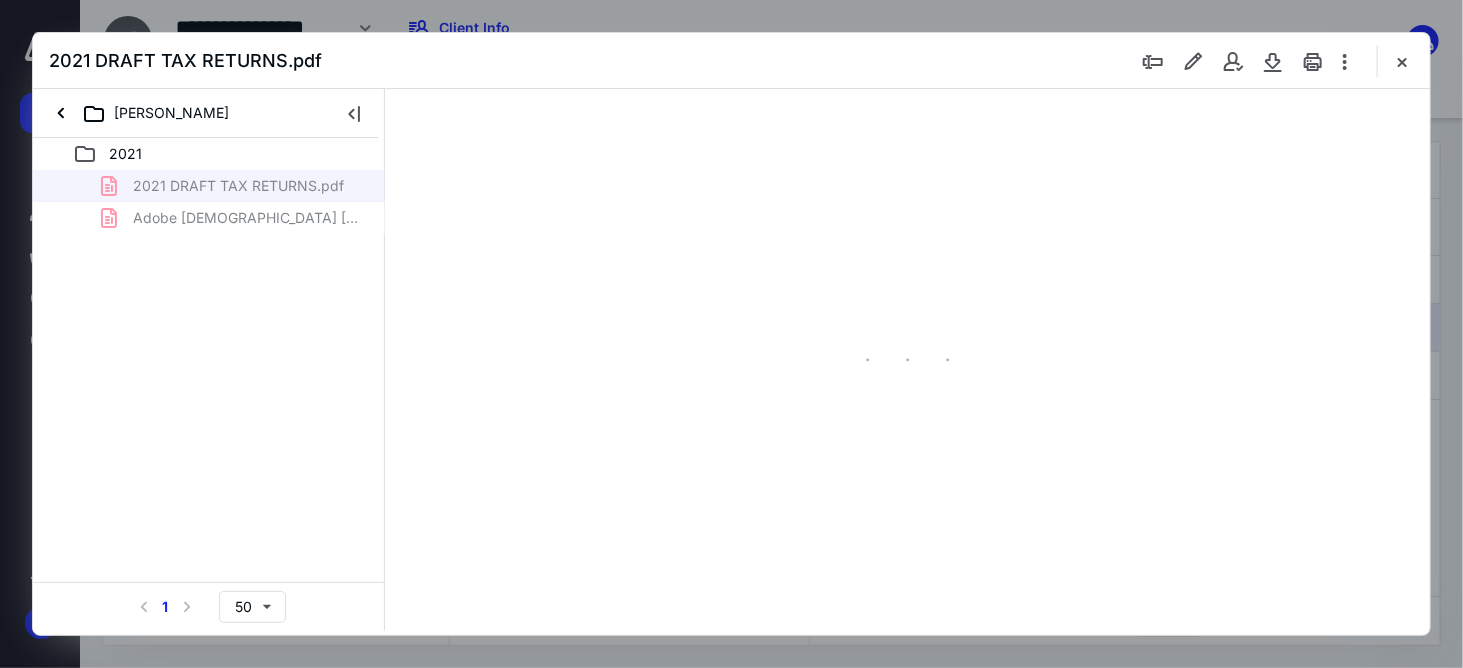 type on "59" 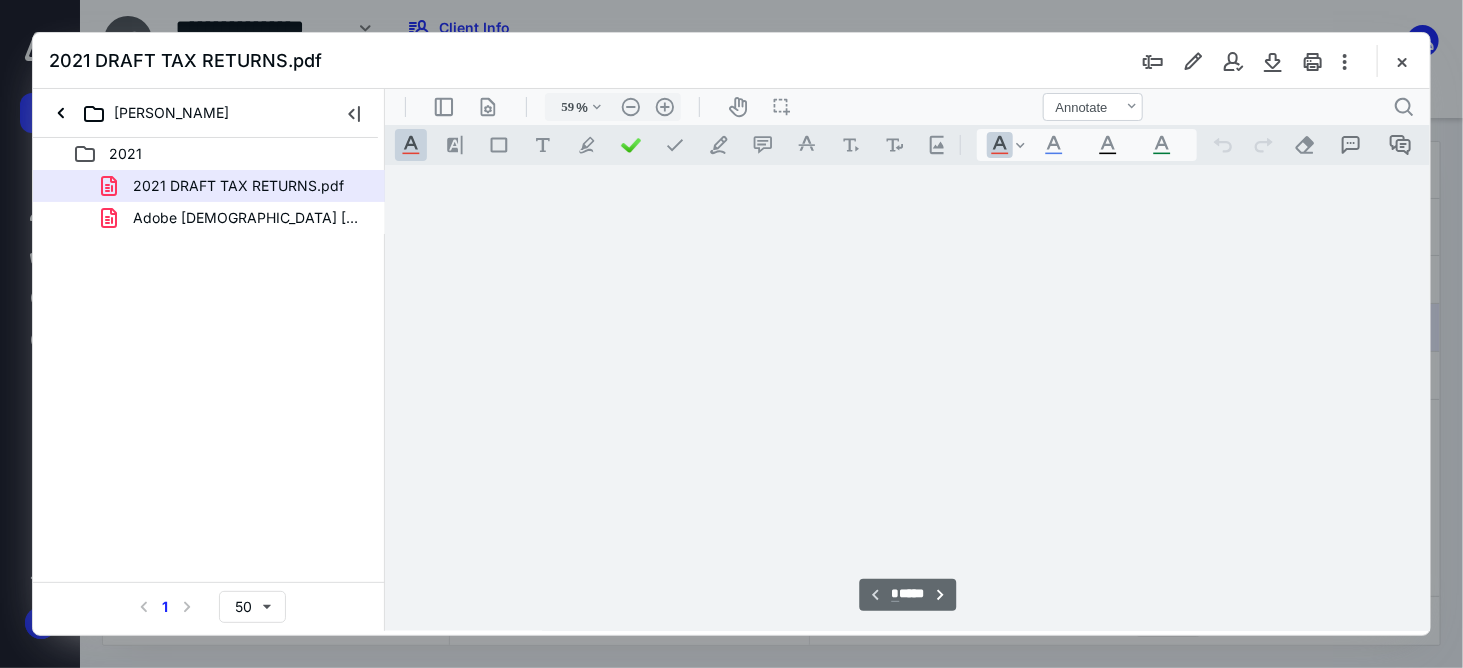 scroll, scrollTop: 78, scrollLeft: 0, axis: vertical 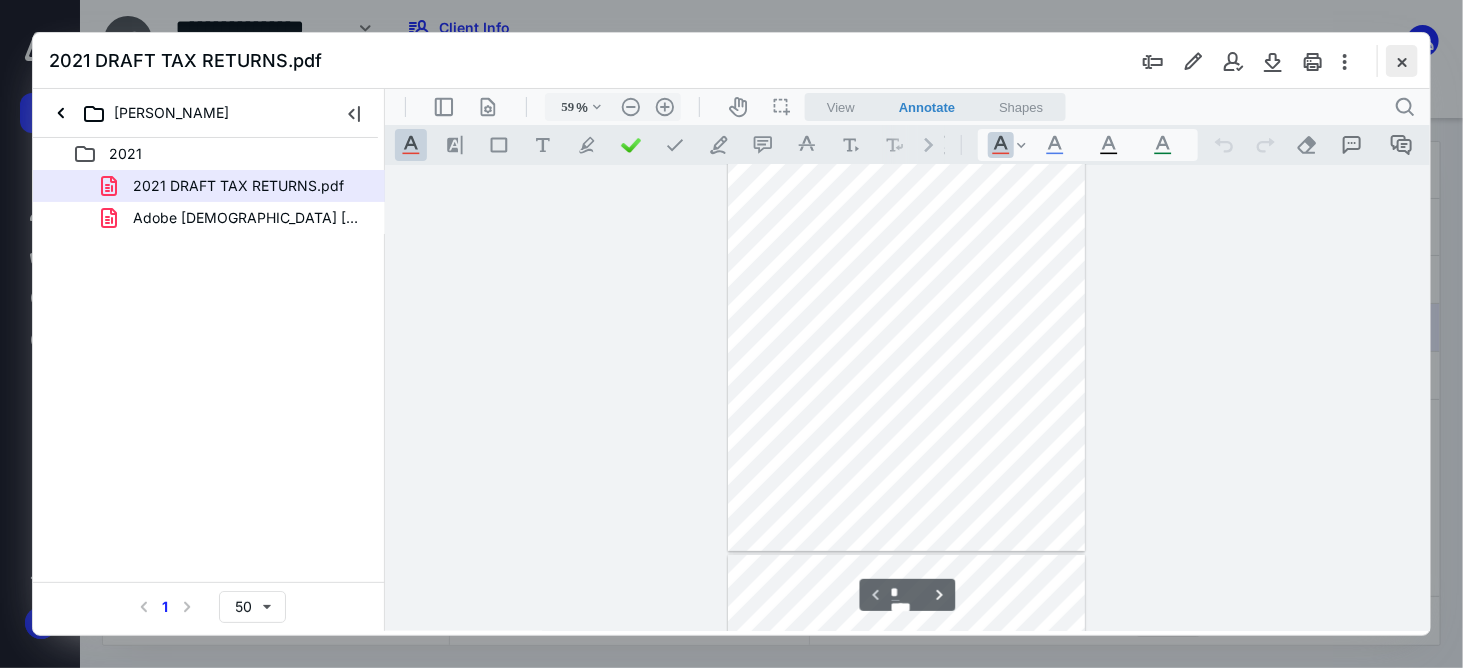 click at bounding box center (1402, 61) 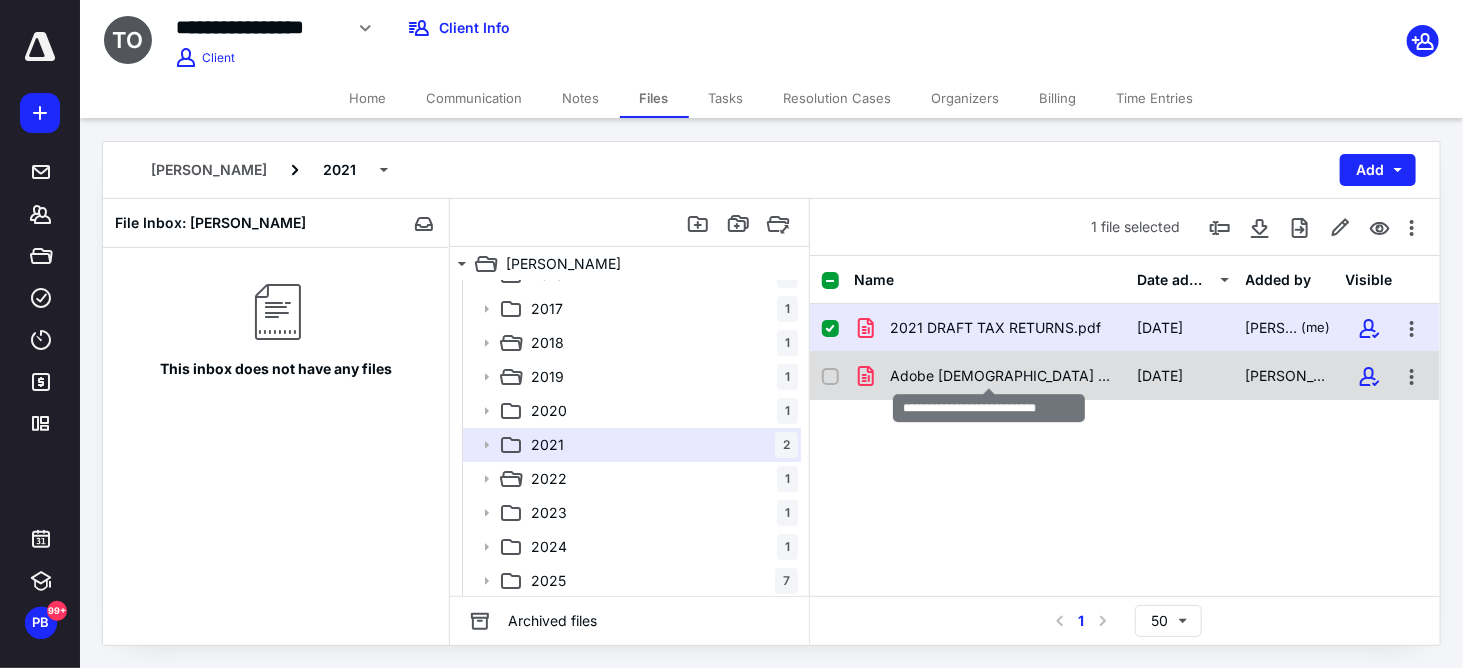 click on "Adobe [DEMOGRAPHIC_DATA] [DATE].pdf" at bounding box center [1001, 376] 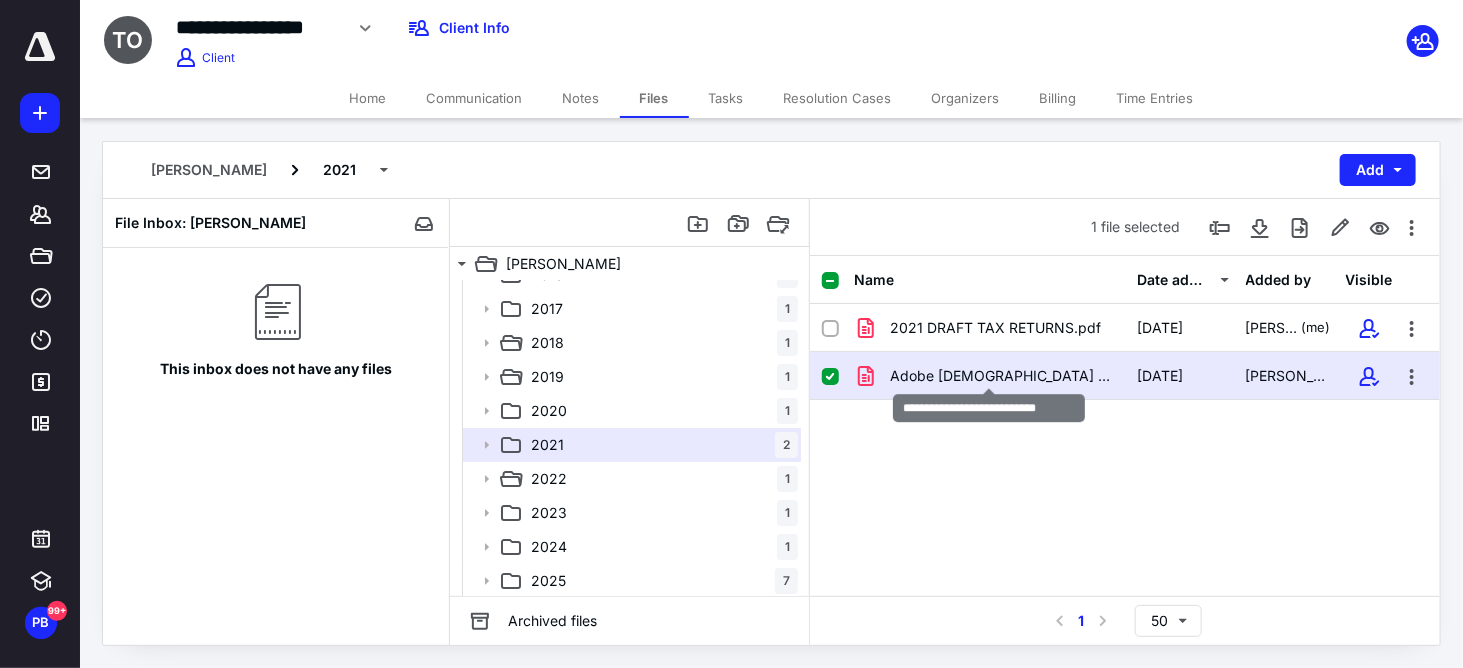 click on "Adobe [DEMOGRAPHIC_DATA] [DATE].pdf" at bounding box center [1001, 376] 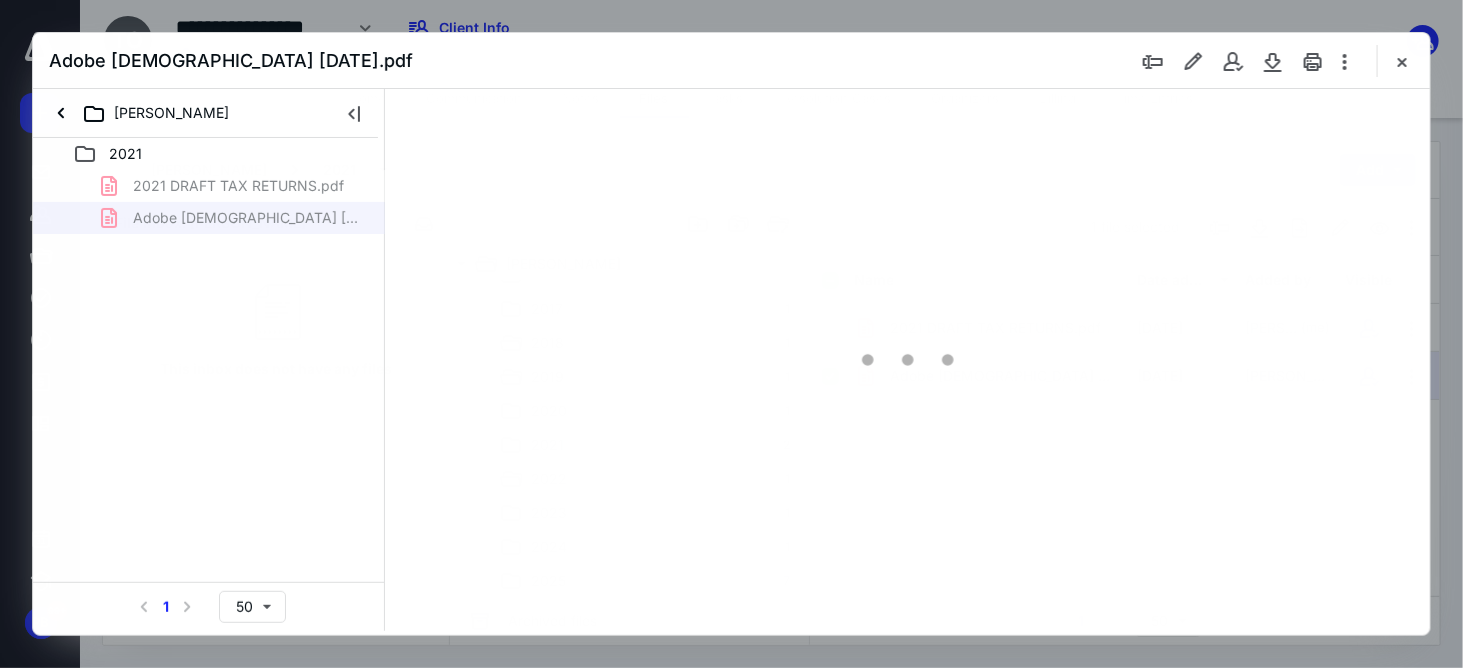 scroll, scrollTop: 0, scrollLeft: 0, axis: both 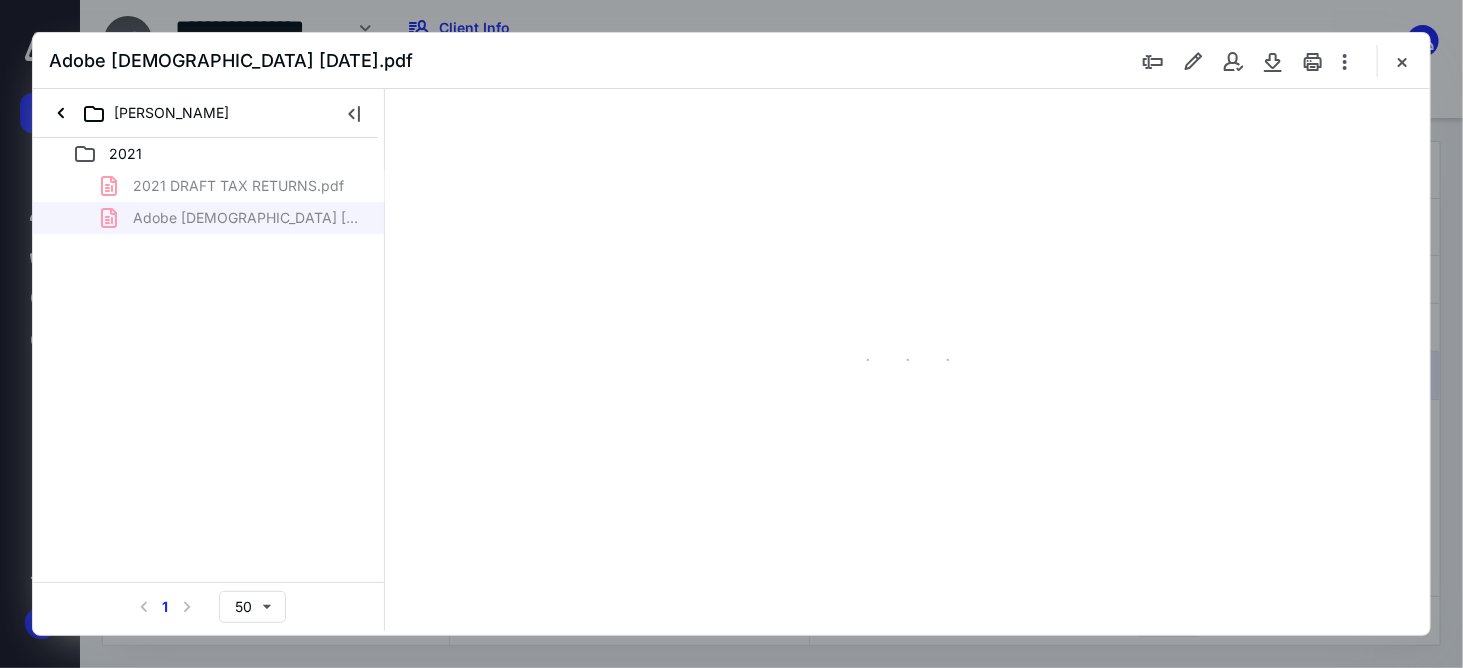 type on "59" 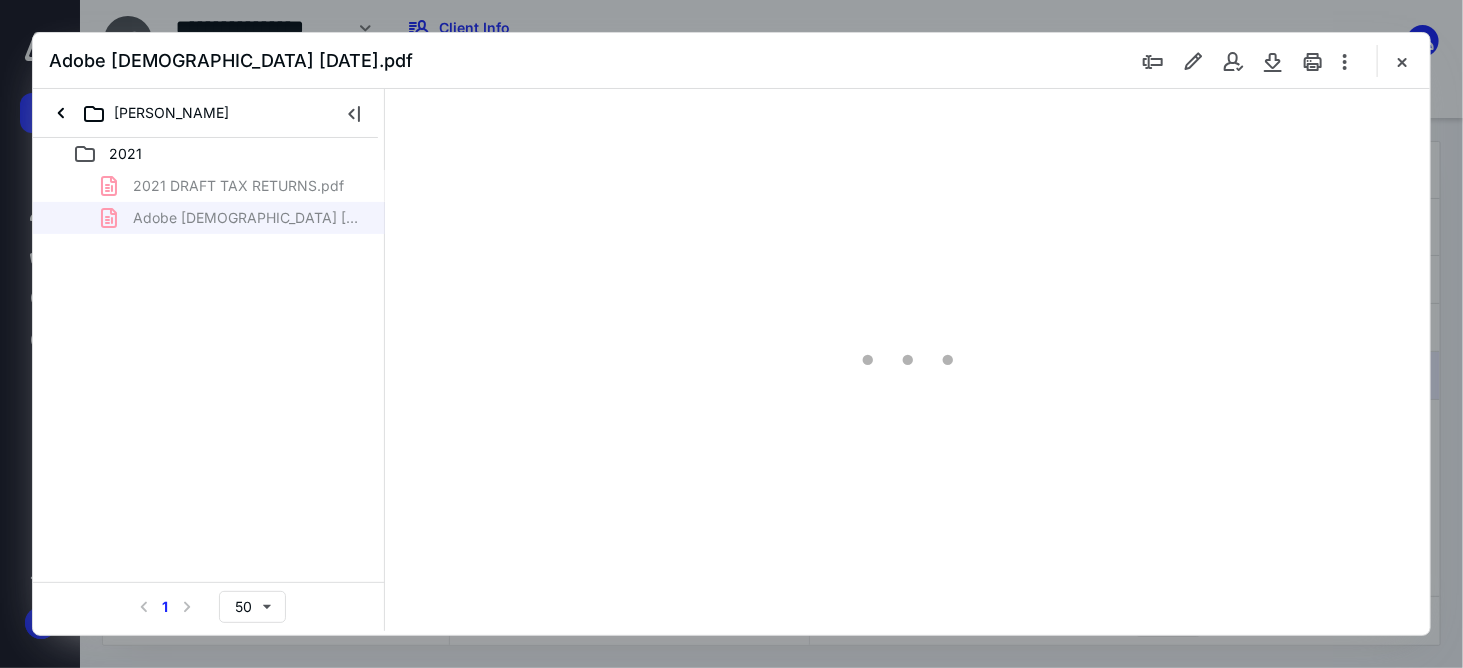 scroll, scrollTop: 78, scrollLeft: 0, axis: vertical 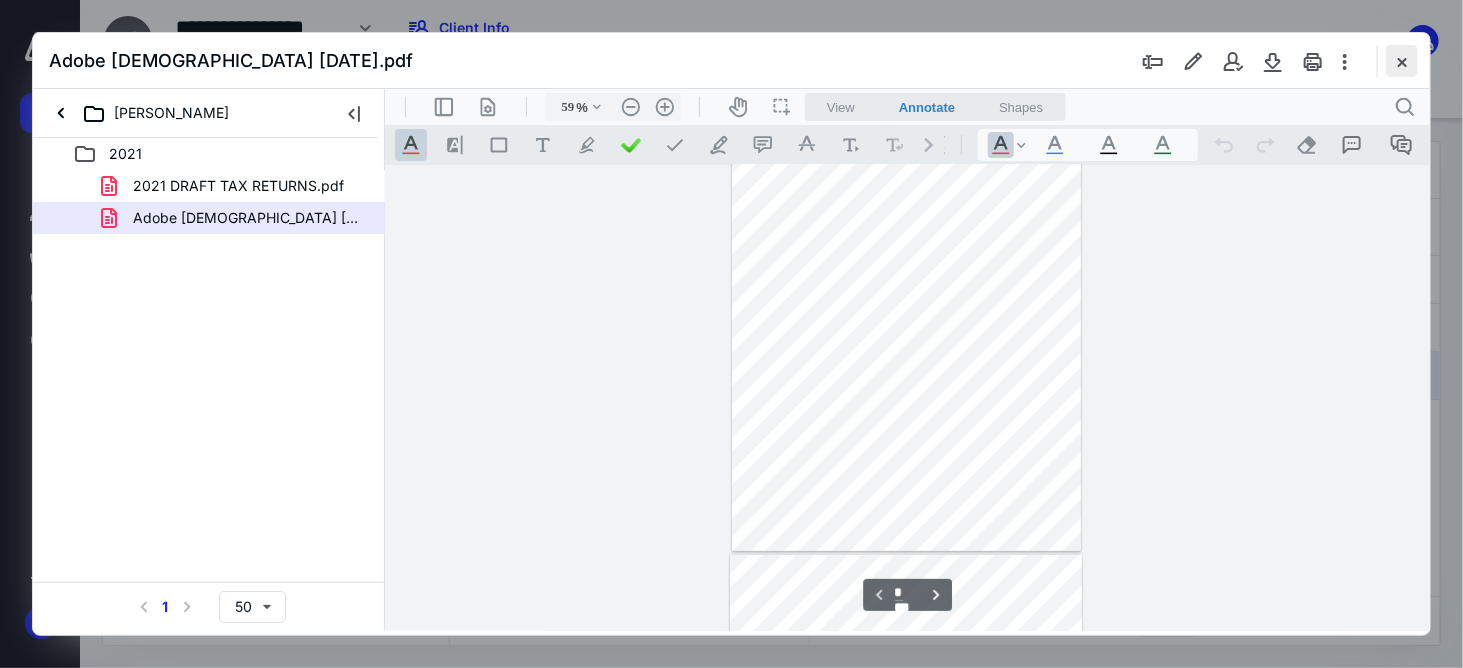 click at bounding box center (1402, 61) 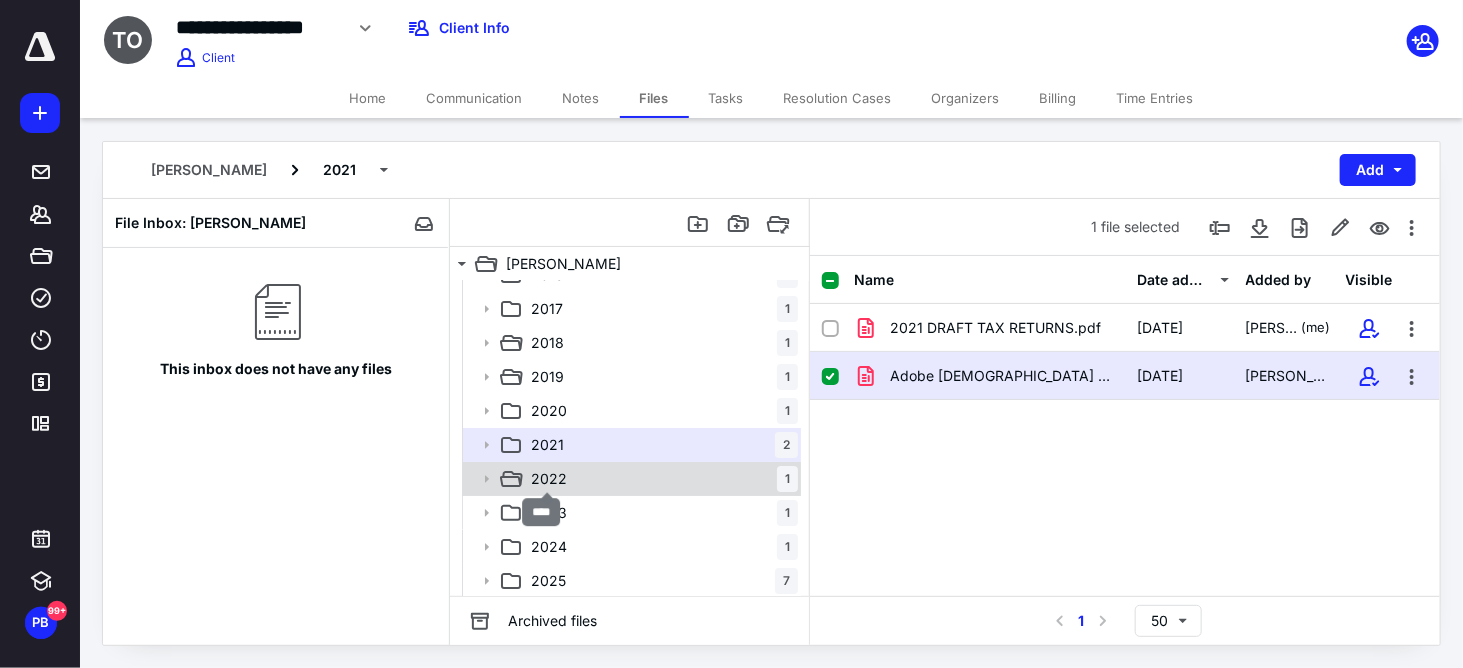 click on "2022" at bounding box center (549, 479) 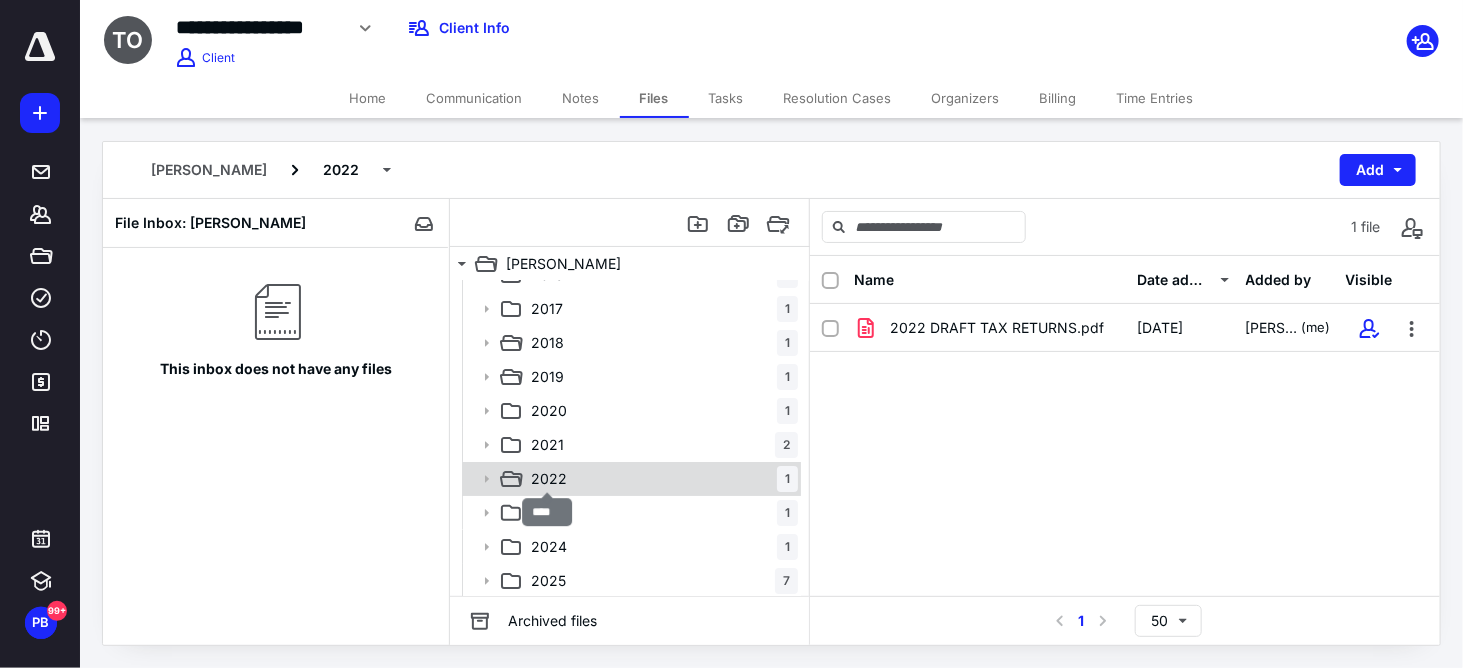 click on "2022" at bounding box center (549, 479) 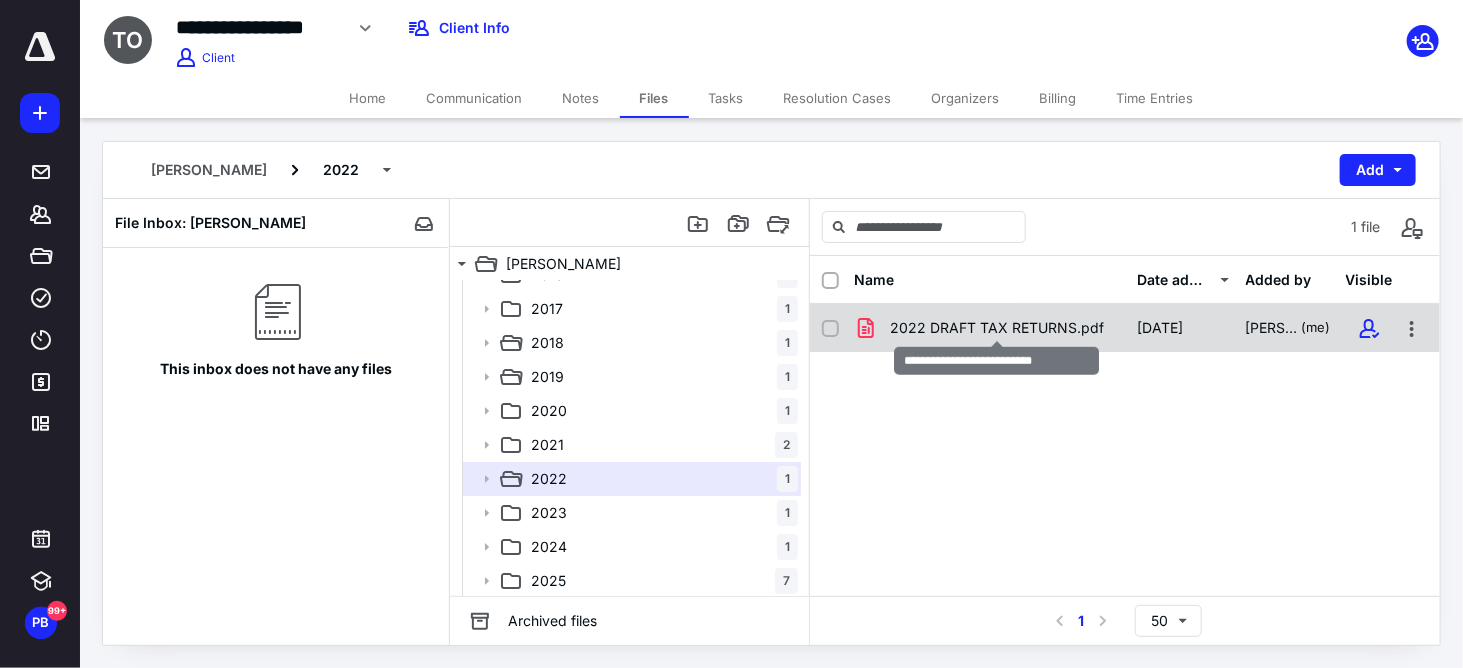 click on "2022 DRAFT TAX RETURNS.pdf" at bounding box center (997, 328) 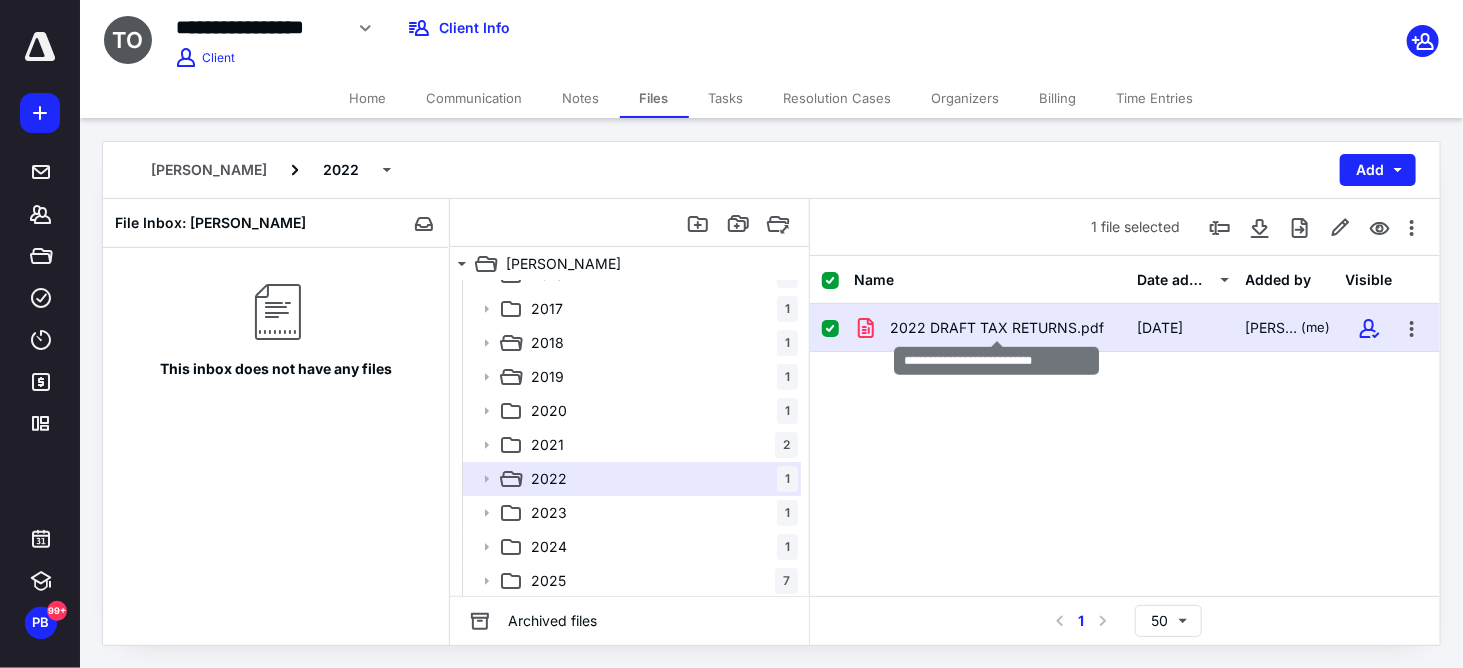 click on "2022 DRAFT TAX RETURNS.pdf" at bounding box center (997, 328) 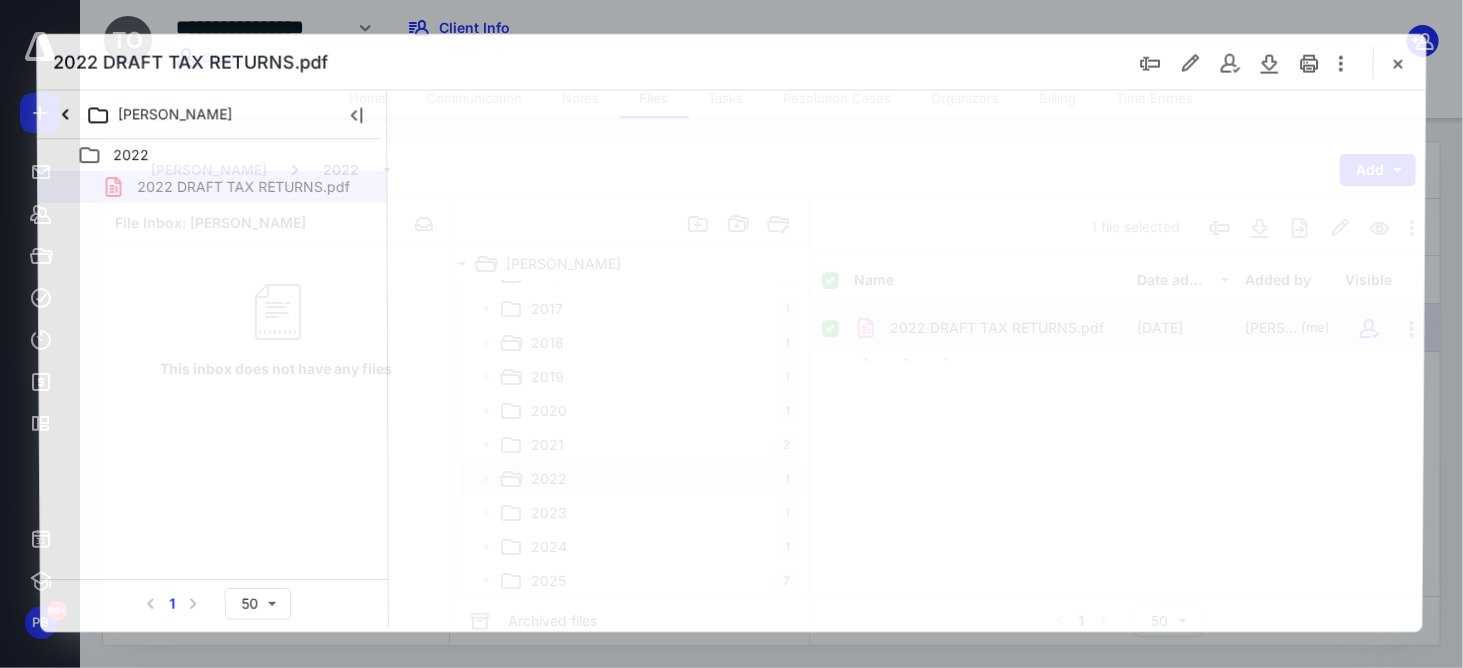 scroll, scrollTop: 0, scrollLeft: 0, axis: both 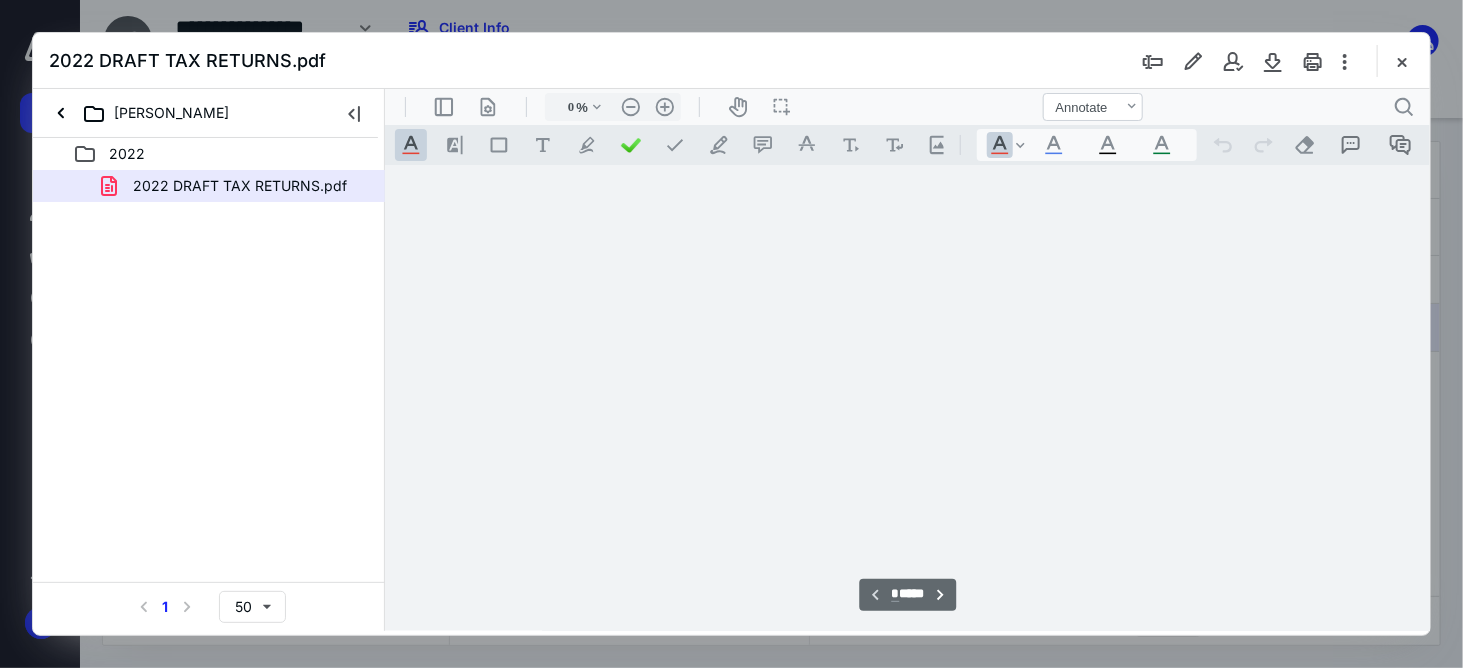 type on "59" 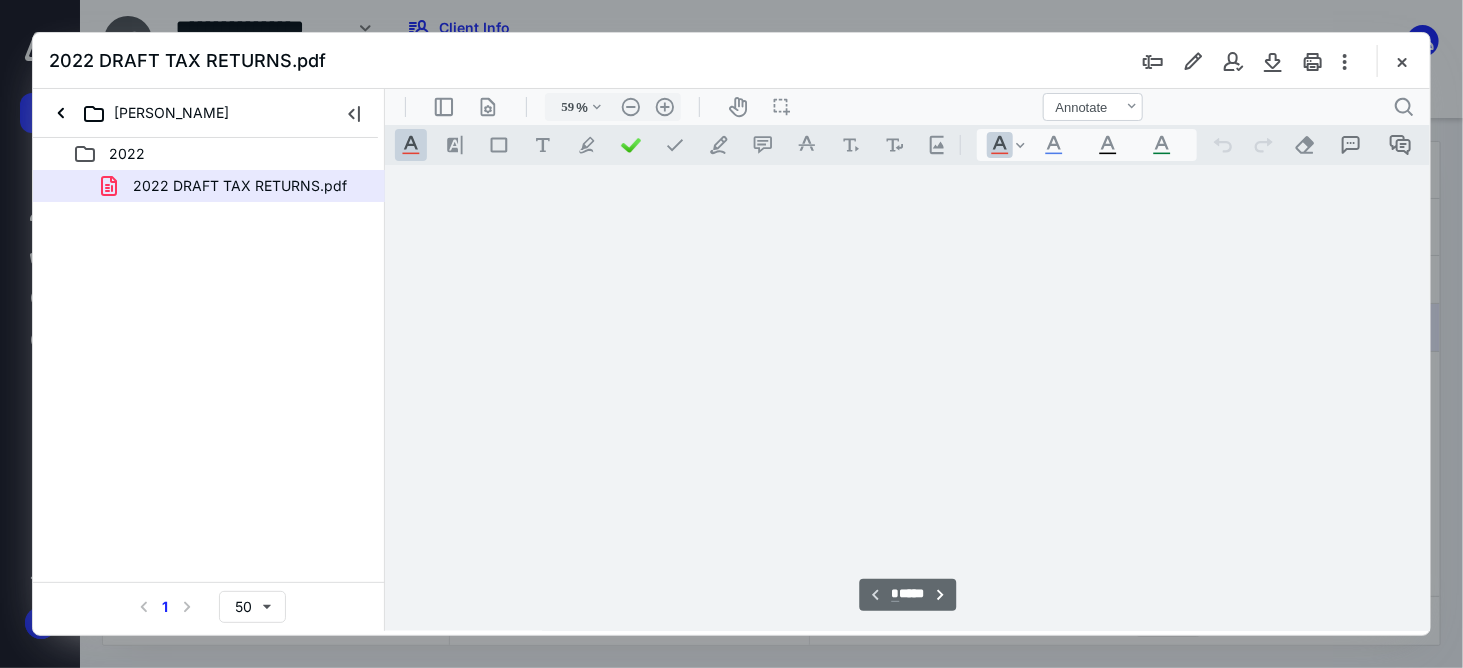scroll, scrollTop: 78, scrollLeft: 0, axis: vertical 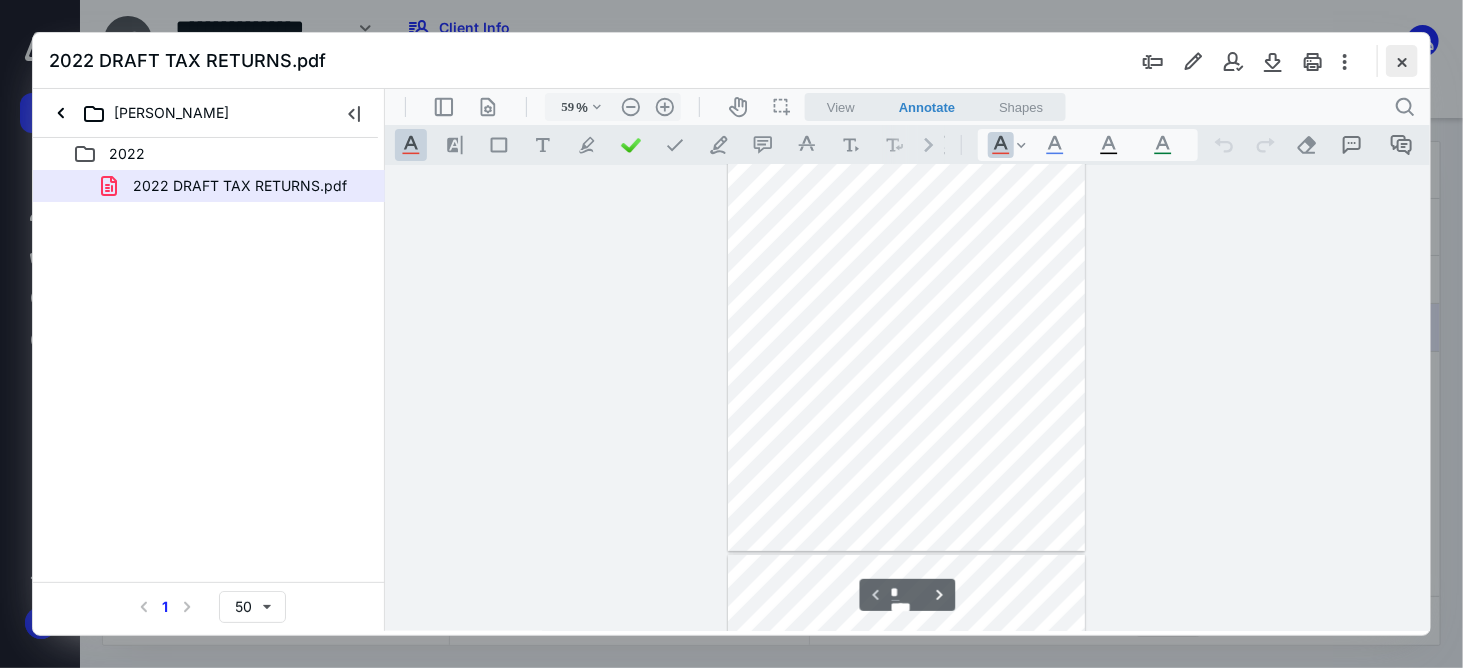 click at bounding box center [1402, 61] 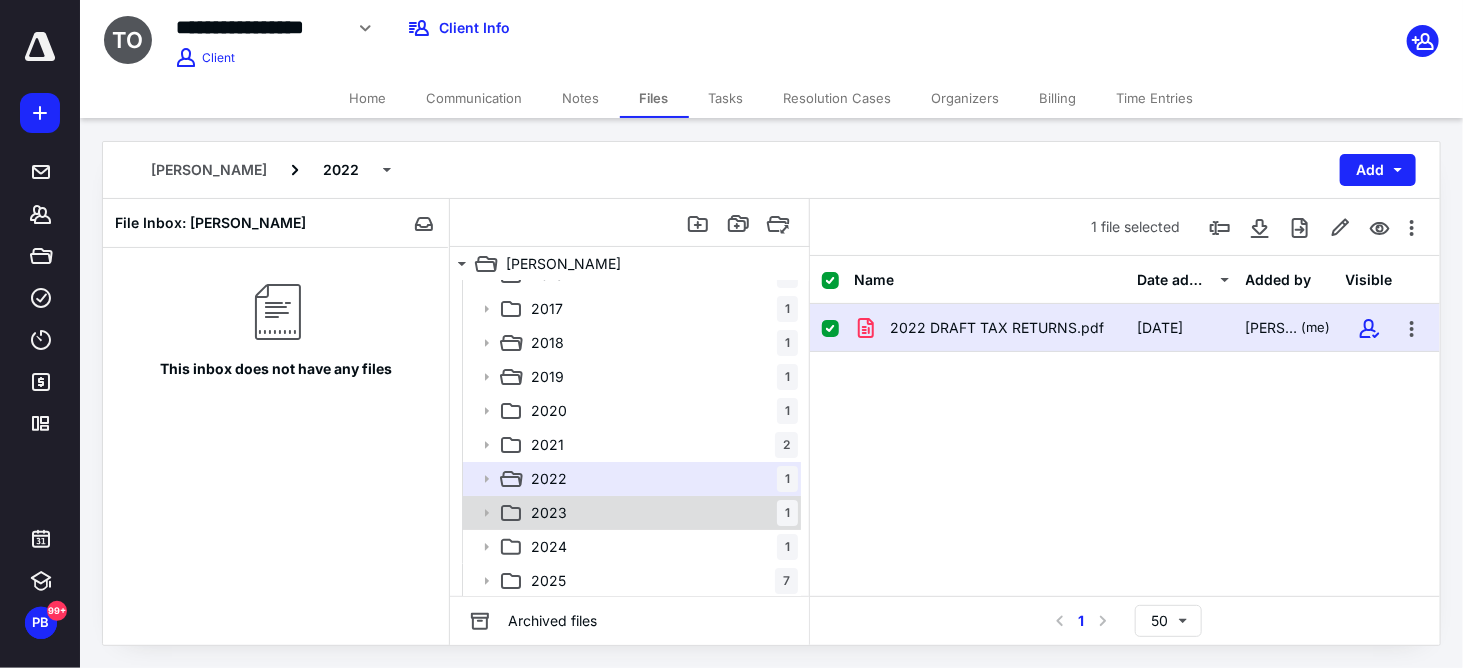 click on "2023 1" at bounding box center (660, 513) 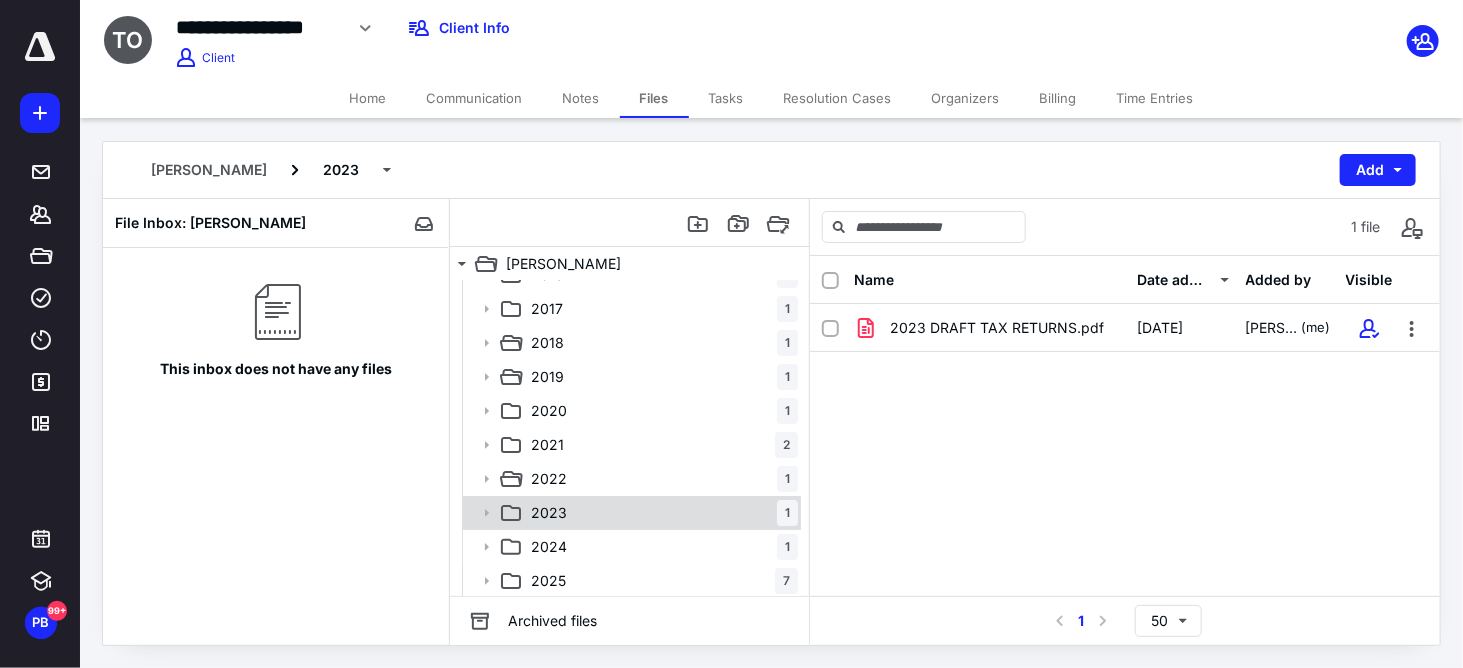 click on "2023 1" at bounding box center [660, 513] 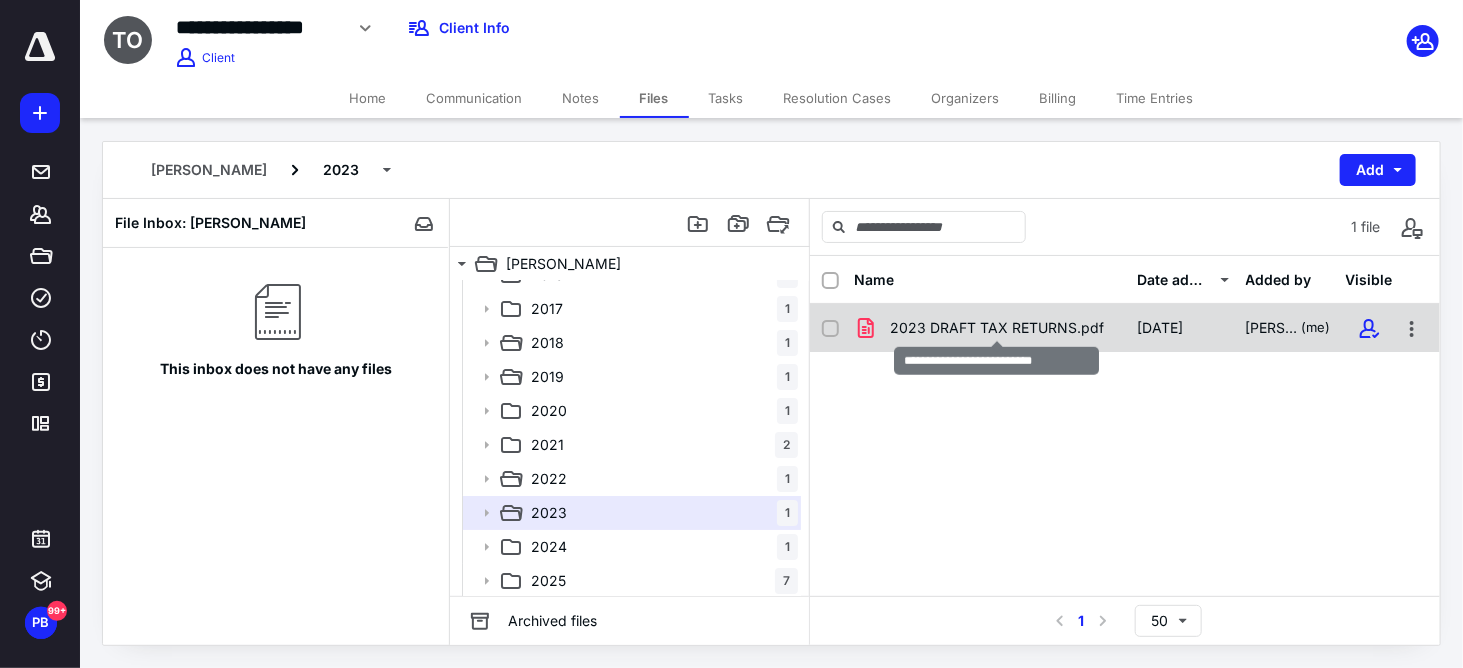 click on "2023 DRAFT TAX RETURNS.pdf" at bounding box center [997, 328] 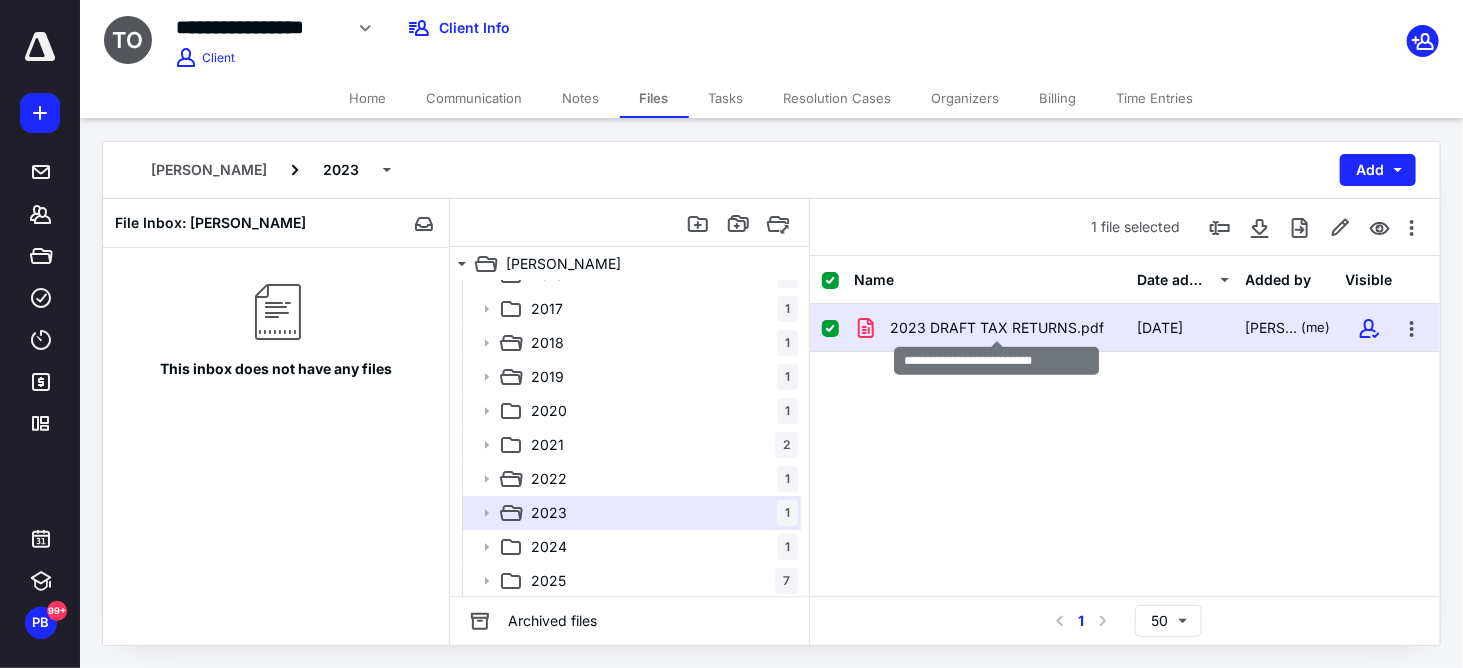 click on "2023 DRAFT TAX RETURNS.pdf" at bounding box center (997, 328) 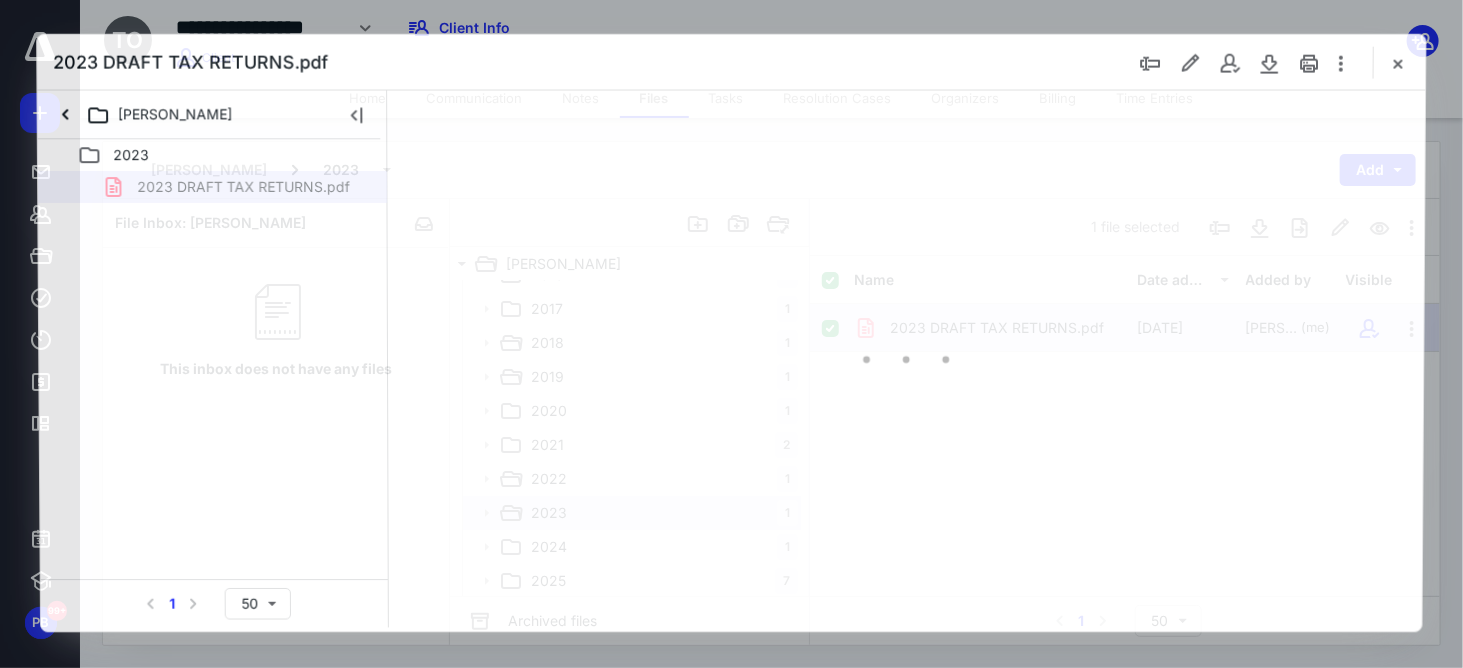 scroll, scrollTop: 0, scrollLeft: 0, axis: both 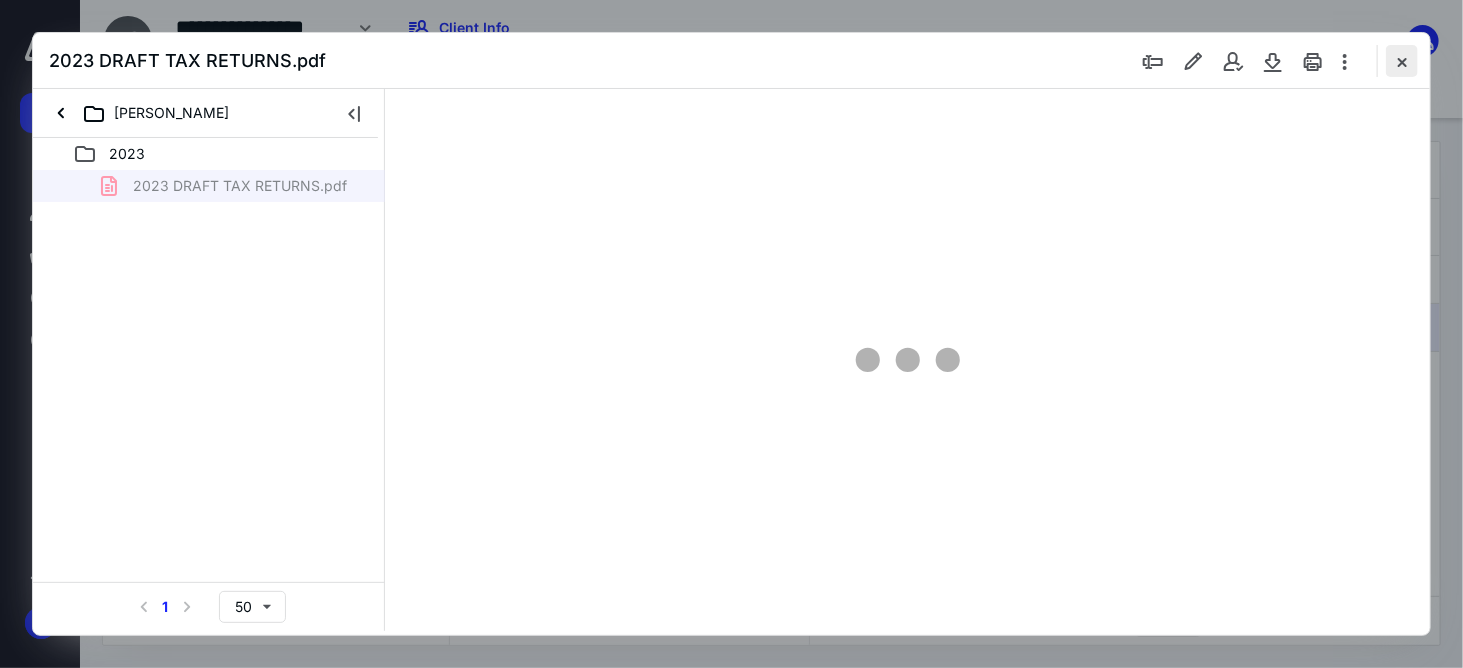 type on "59" 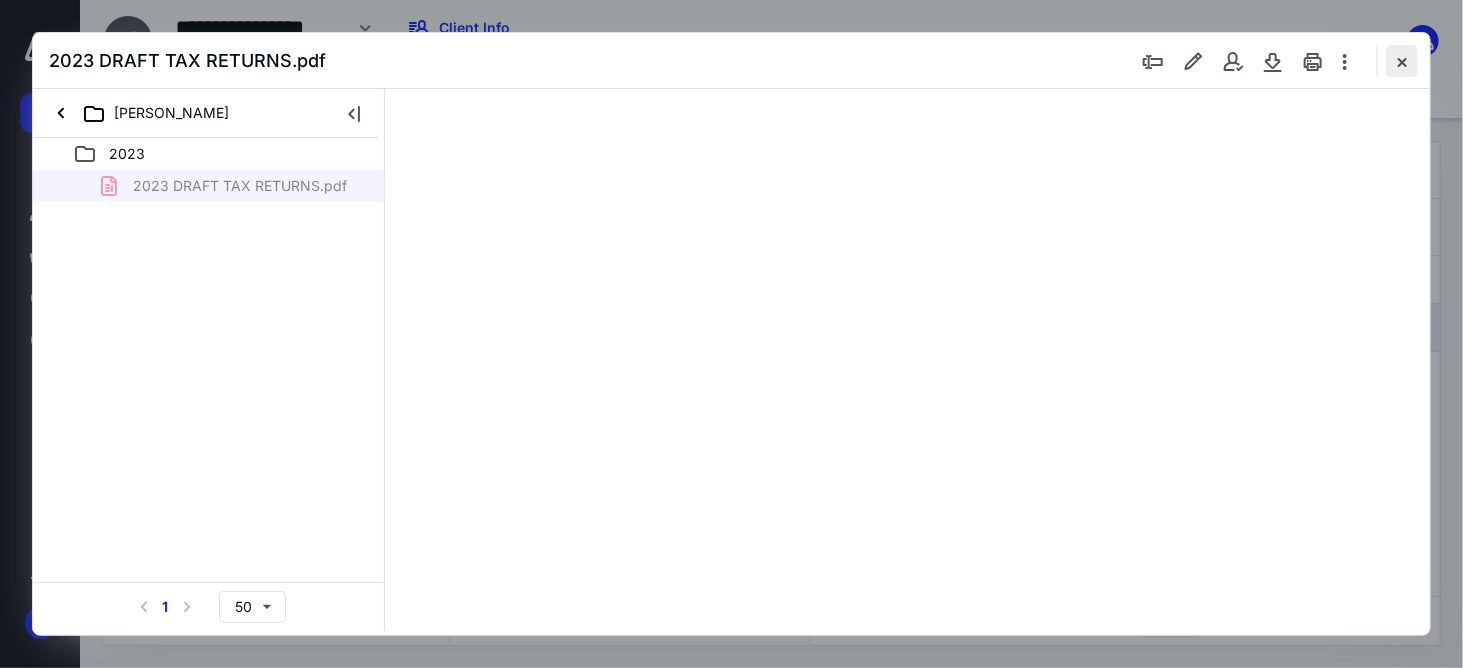 scroll, scrollTop: 78, scrollLeft: 0, axis: vertical 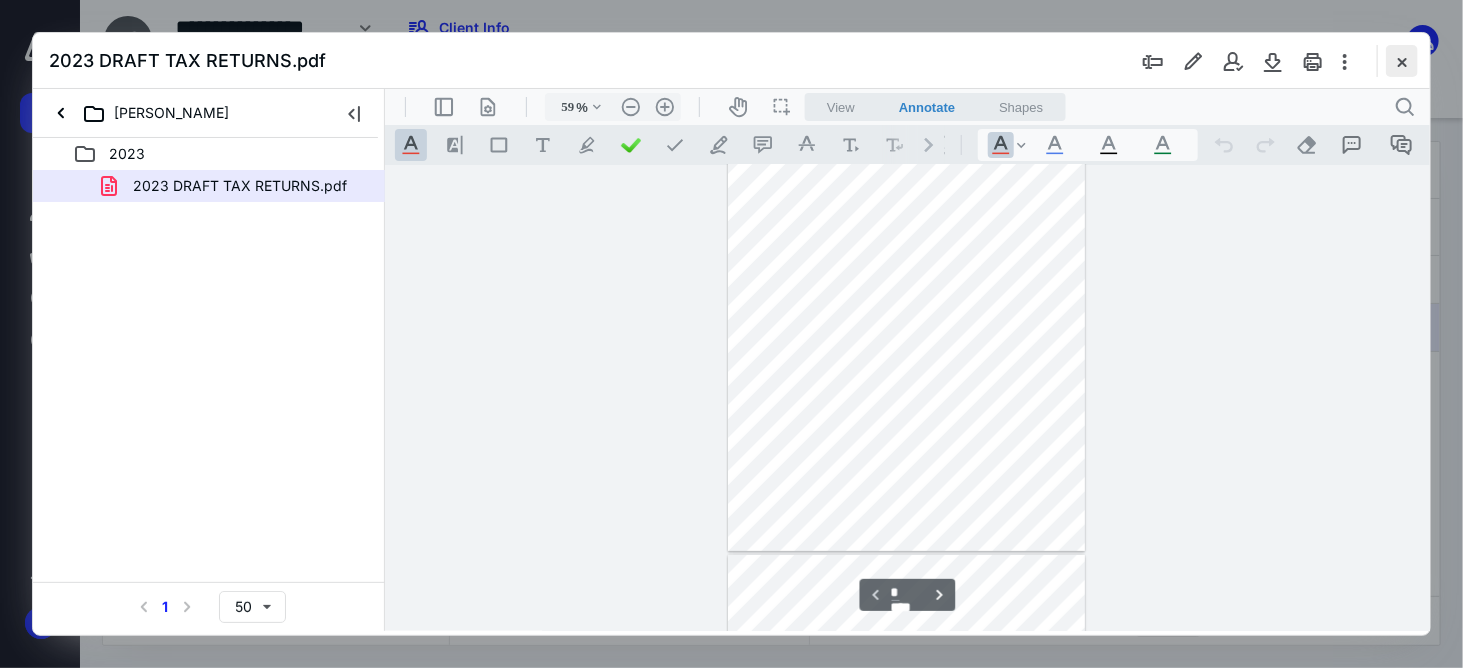 click at bounding box center [1402, 61] 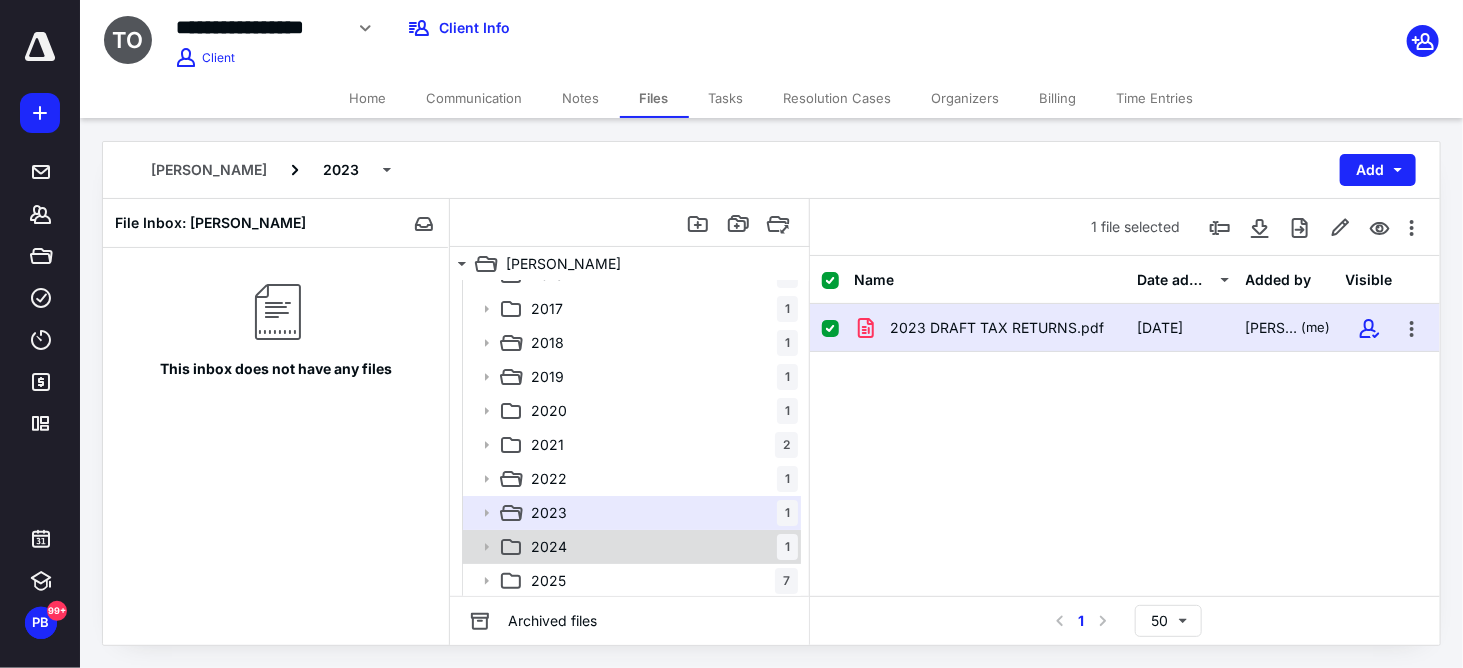 click 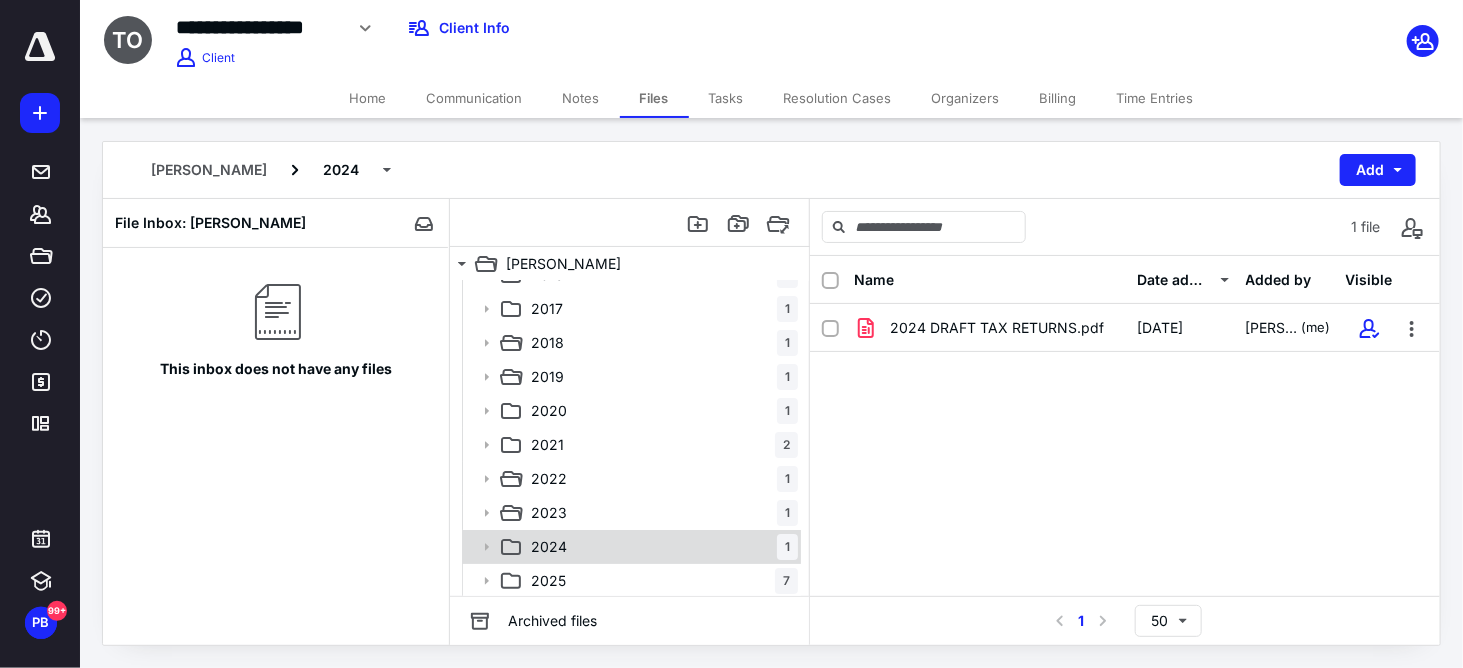 click 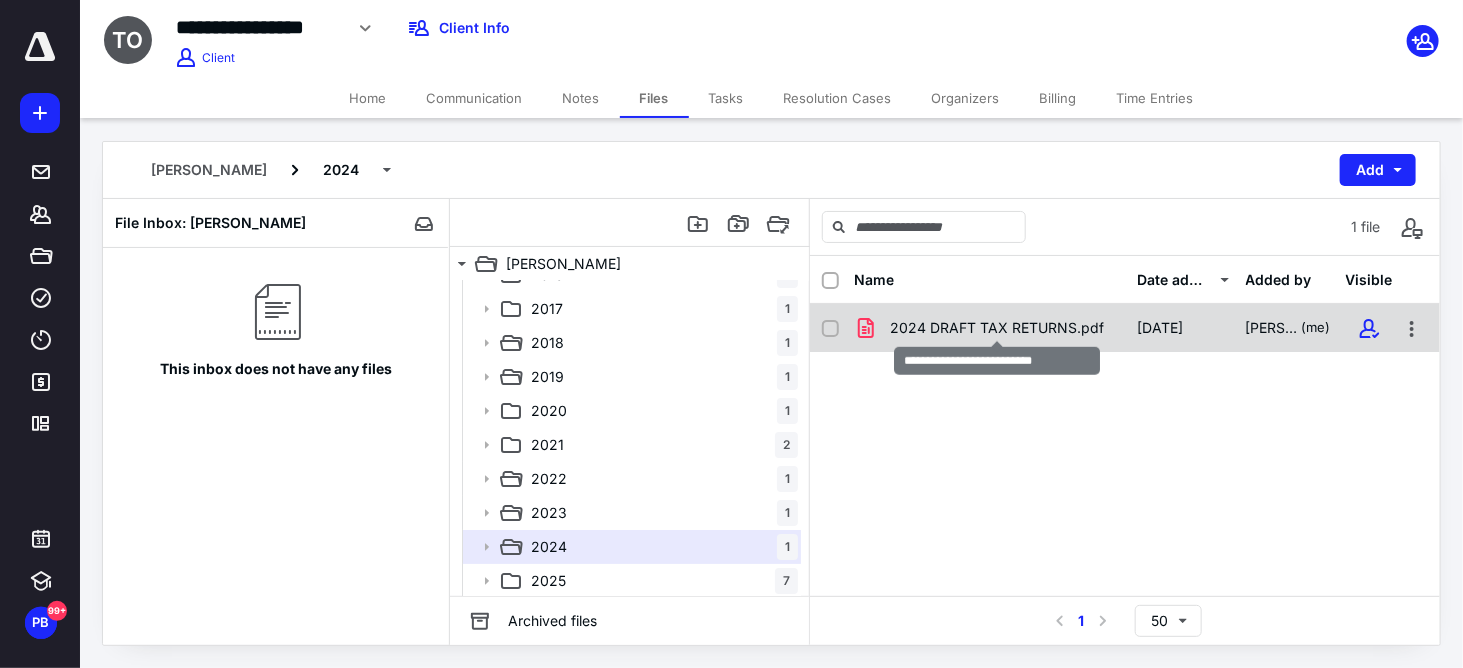 click on "2024 DRAFT TAX RETURNS.pdf" at bounding box center [997, 328] 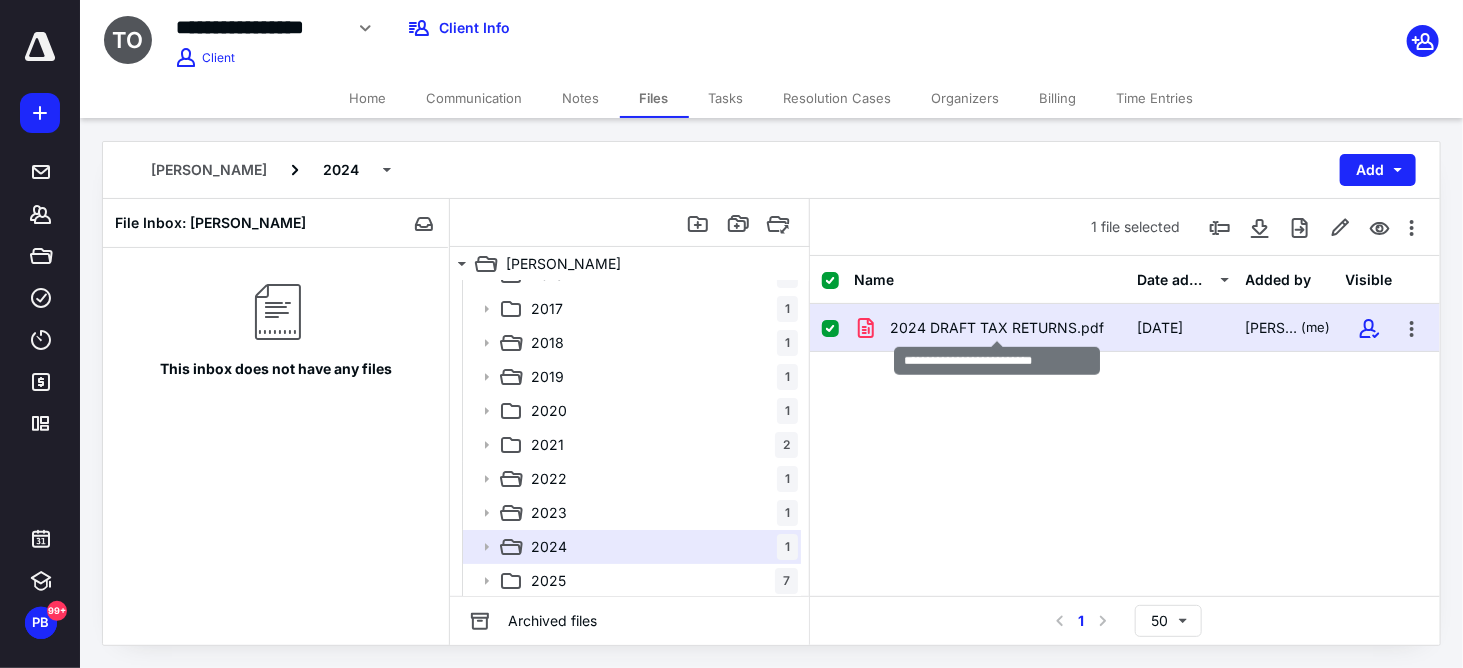 click on "2024 DRAFT TAX RETURNS.pdf" at bounding box center (997, 328) 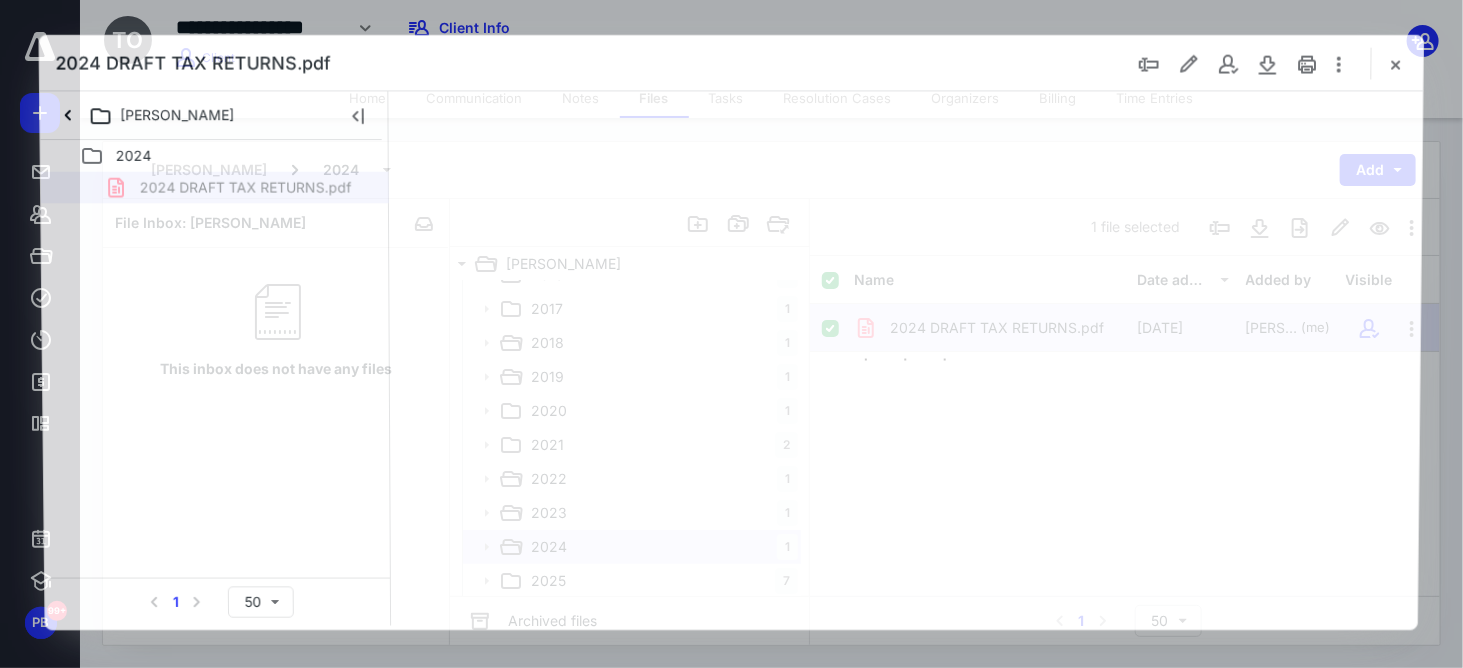 scroll, scrollTop: 0, scrollLeft: 0, axis: both 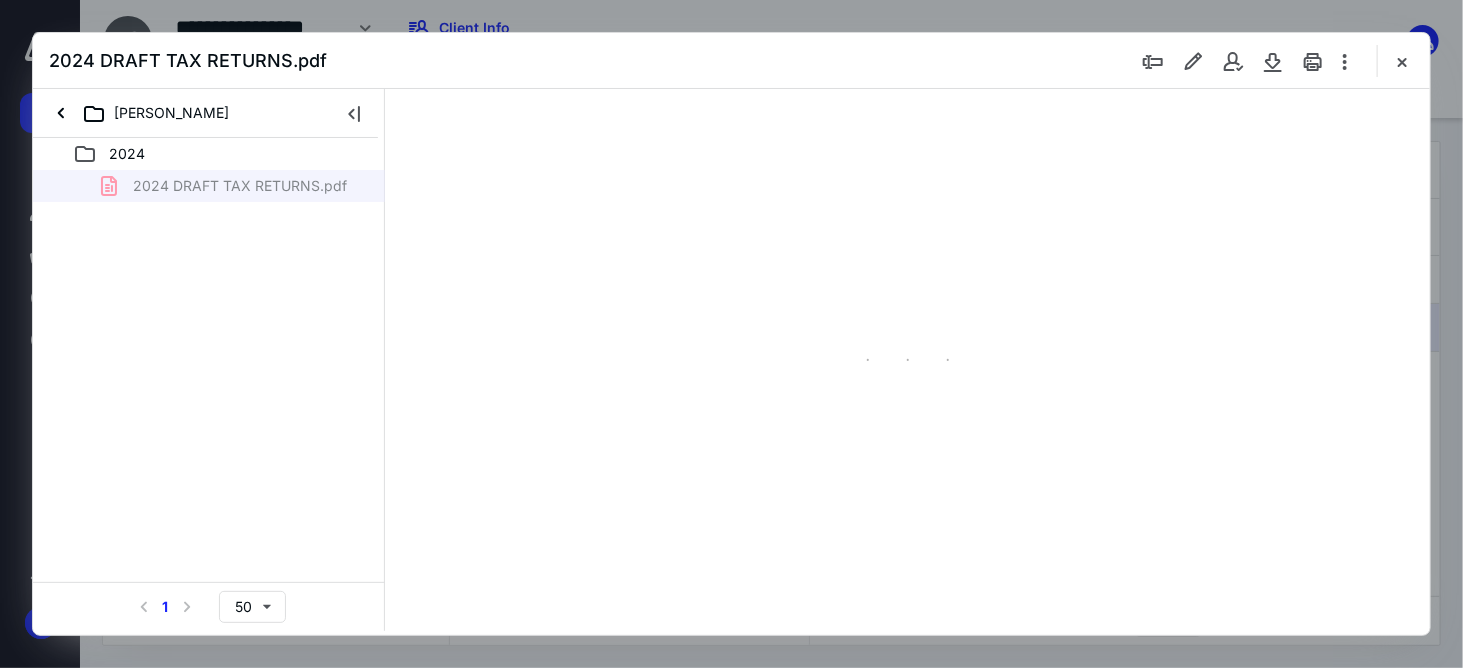 type on "59" 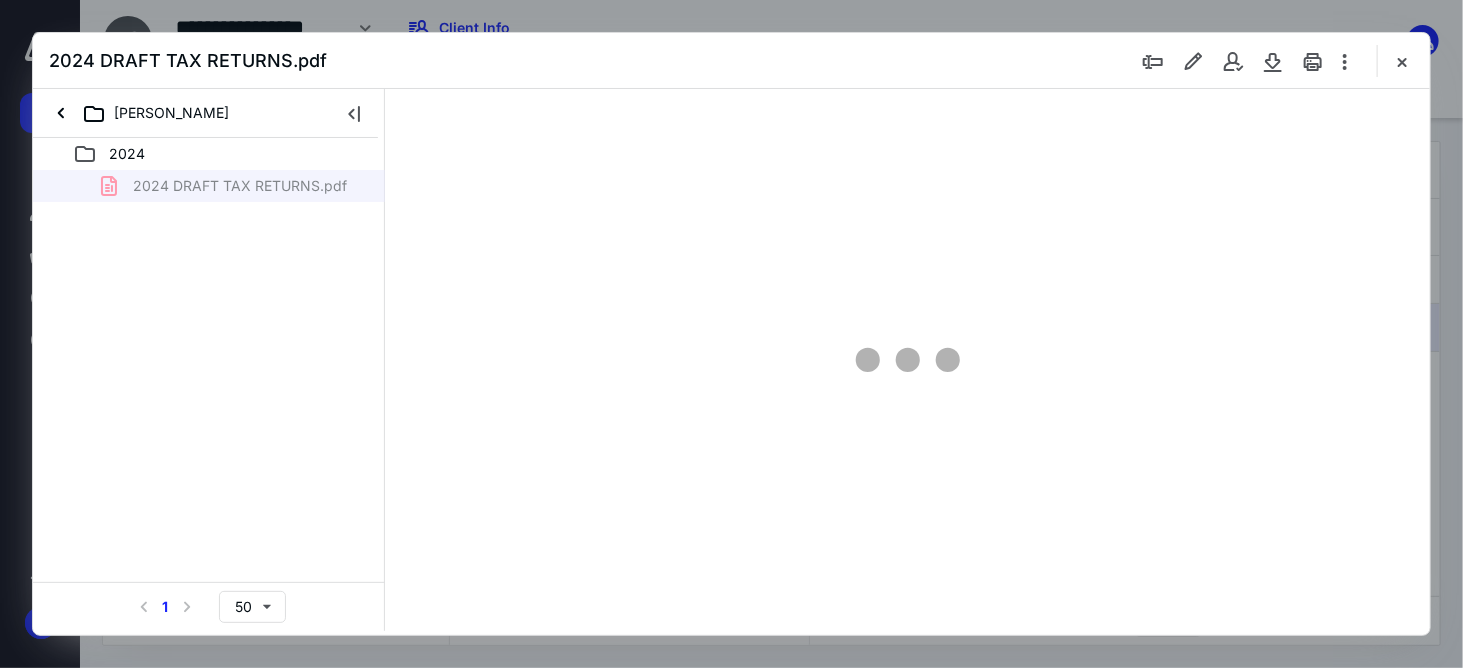 scroll, scrollTop: 78, scrollLeft: 0, axis: vertical 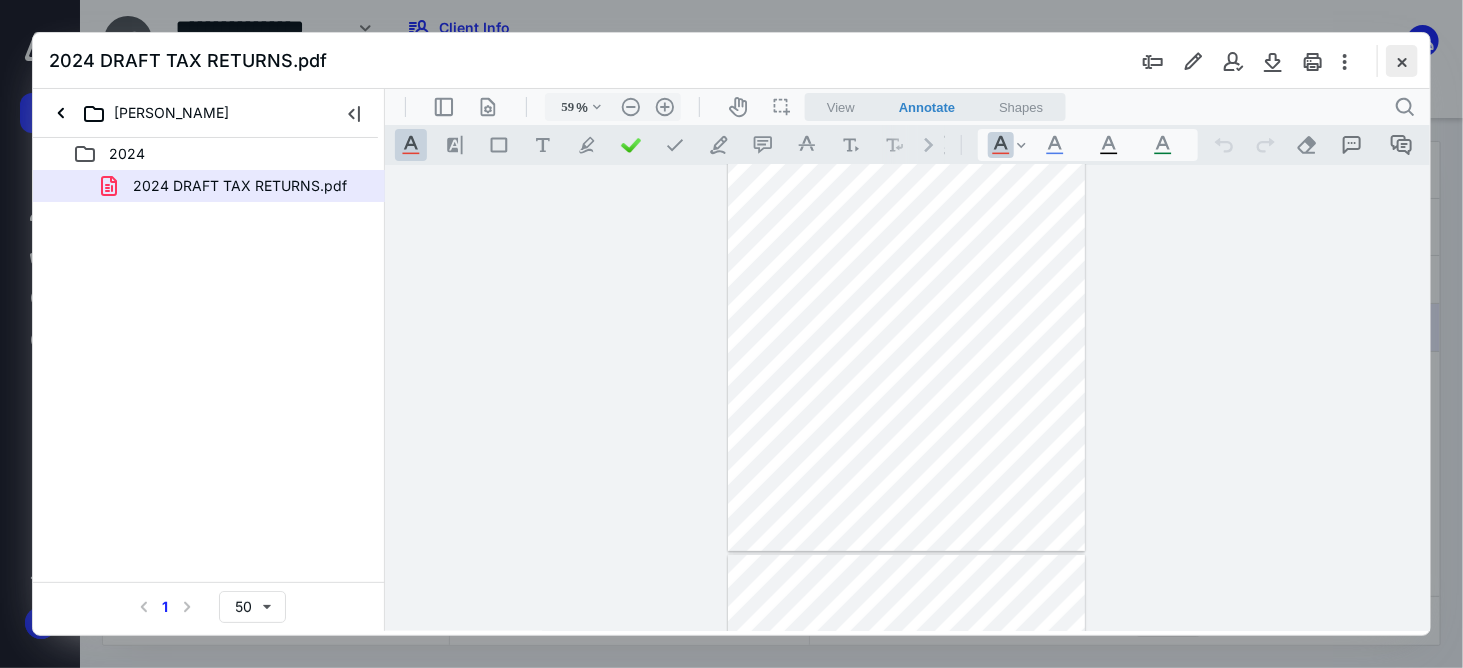 click at bounding box center (1402, 61) 